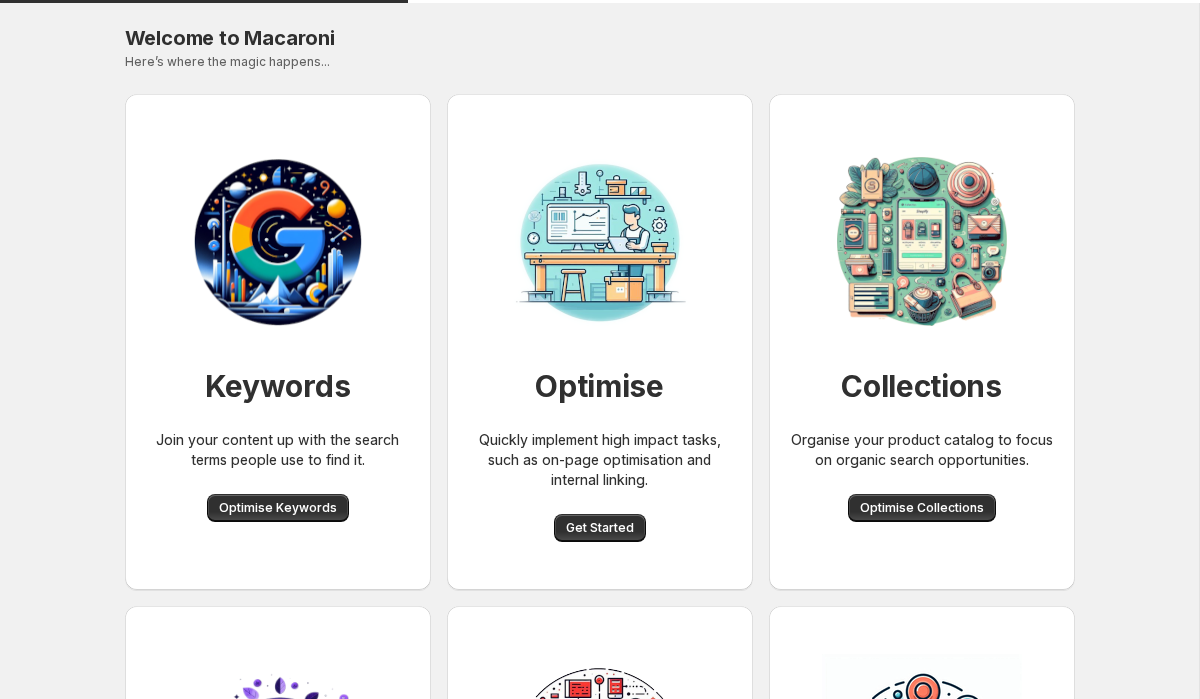 scroll, scrollTop: 0, scrollLeft: 0, axis: both 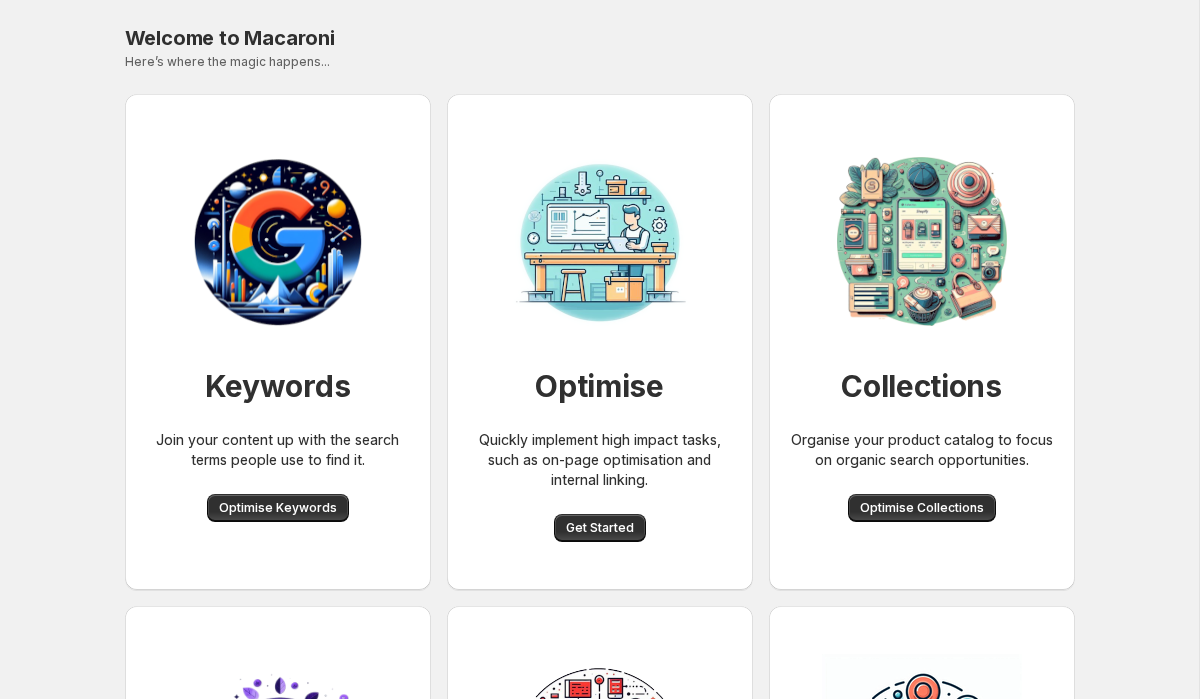 click on "Get Started" at bounding box center [600, 528] 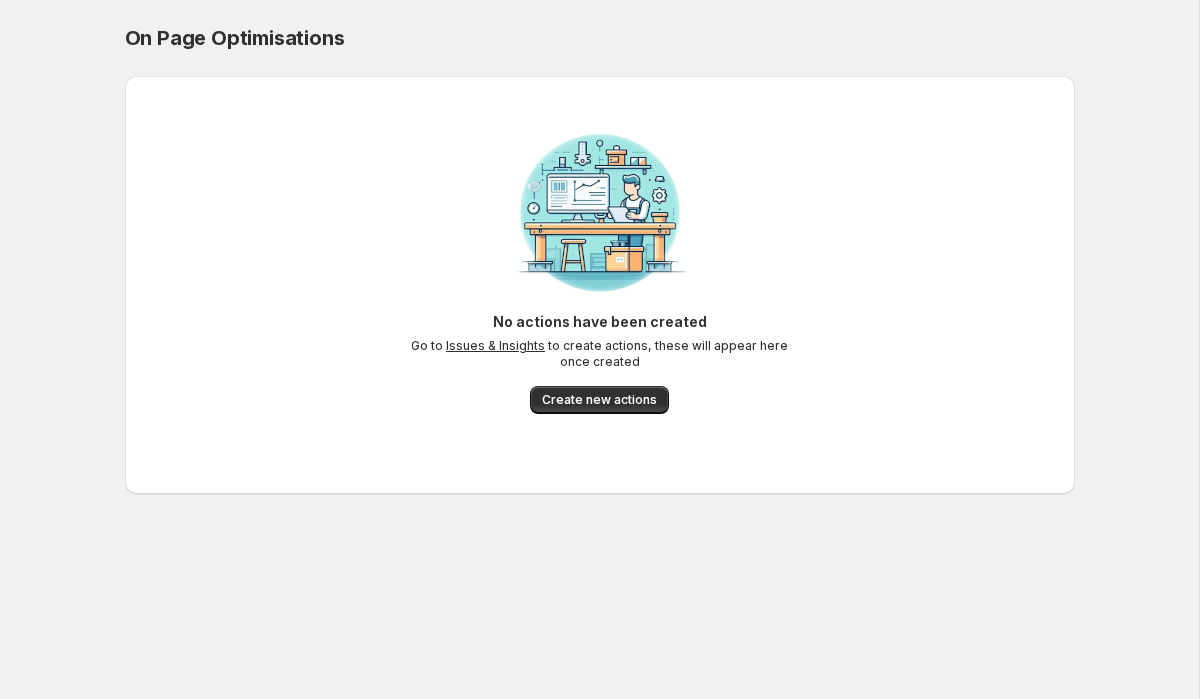 click on "Issues & Insights" at bounding box center (495, 345) 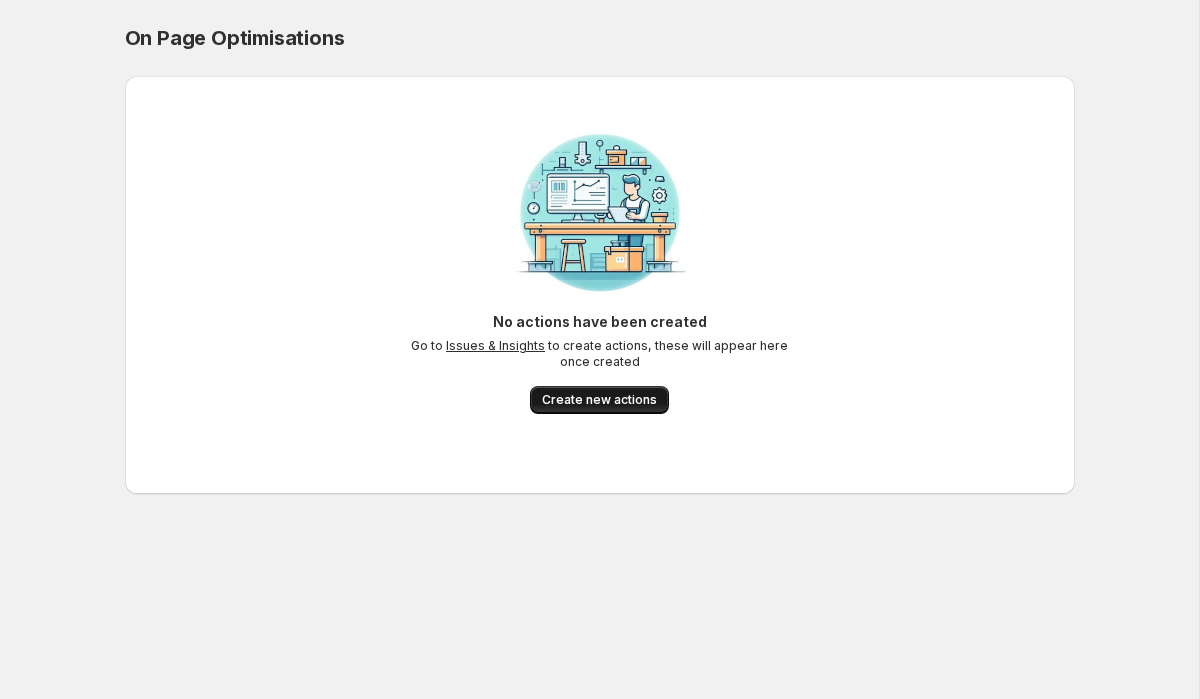 click on "Create new actions" at bounding box center [599, 400] 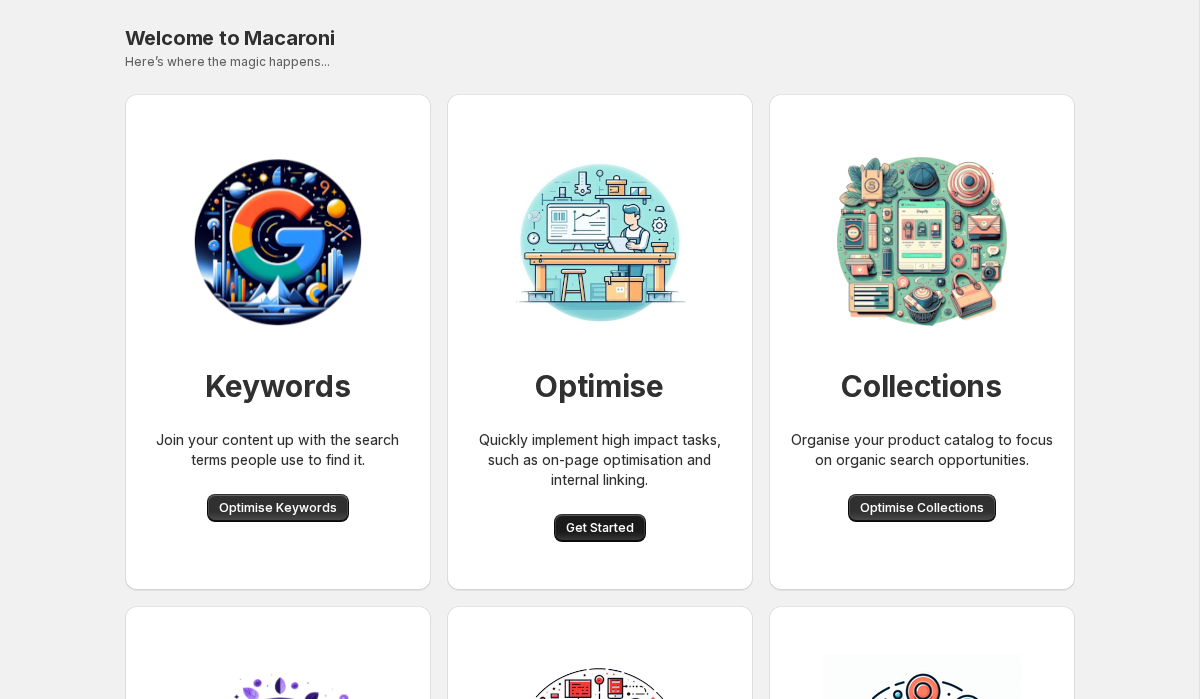 click on "Get Started" at bounding box center (600, 528) 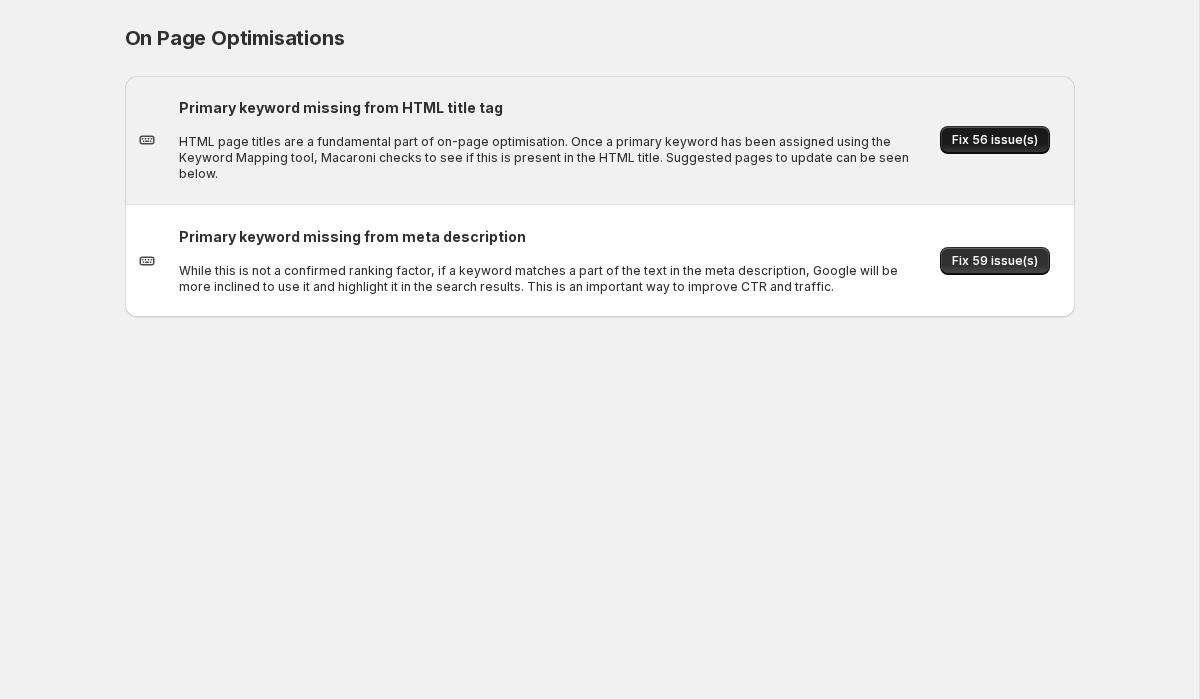click on "Fix 56 issue(s)" at bounding box center [995, 140] 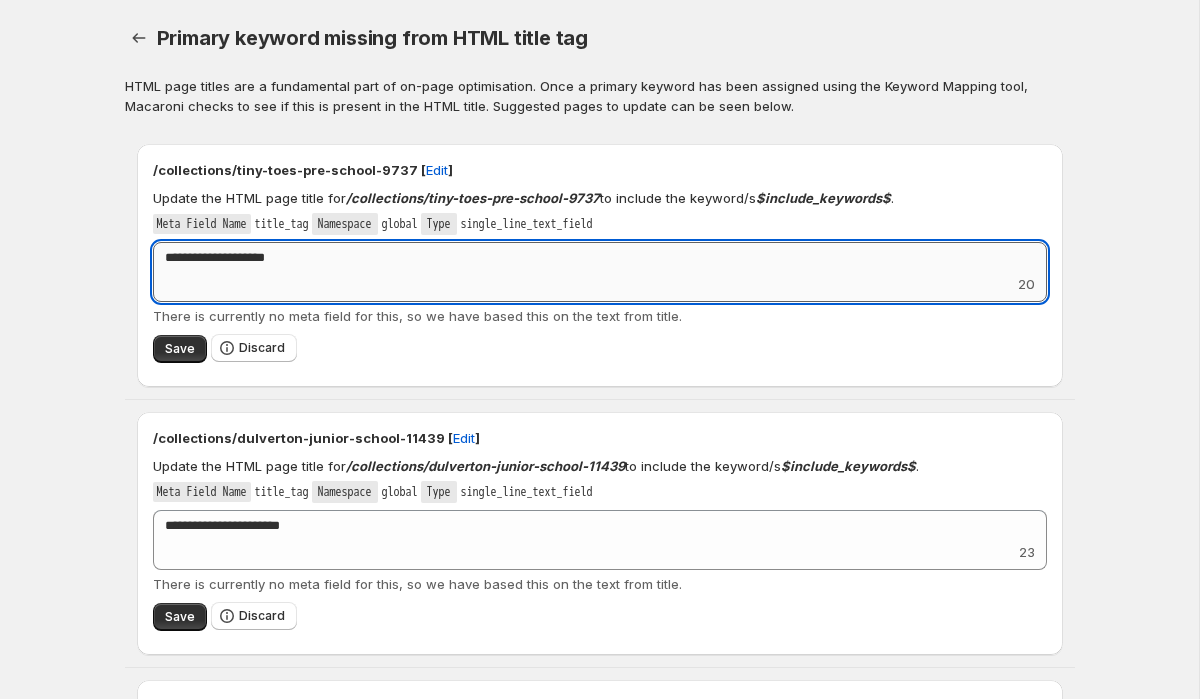 click on "**********" at bounding box center (600, 258) 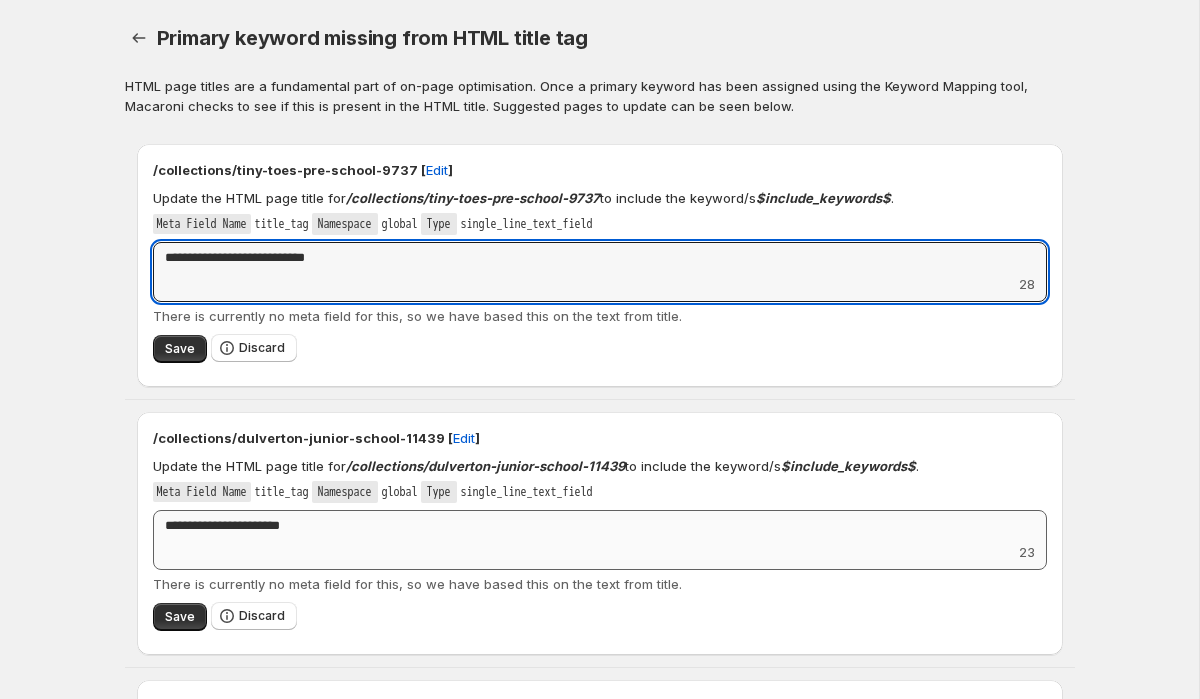 type on "**********" 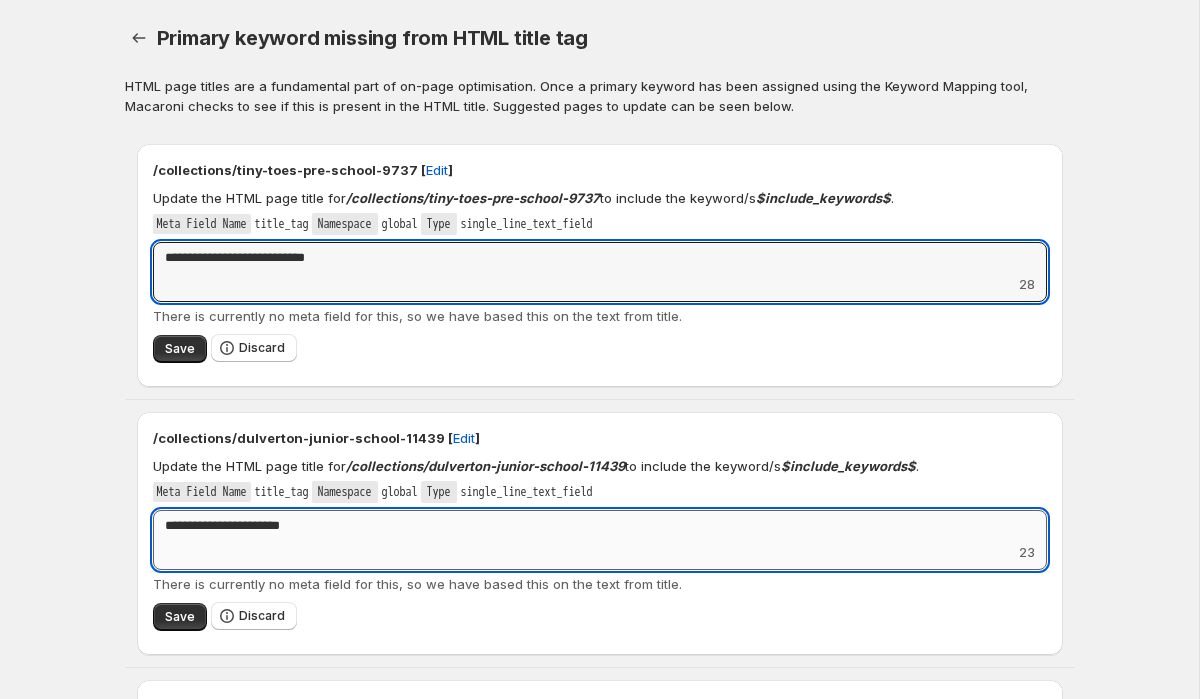 click on "**********" at bounding box center (600, 526) 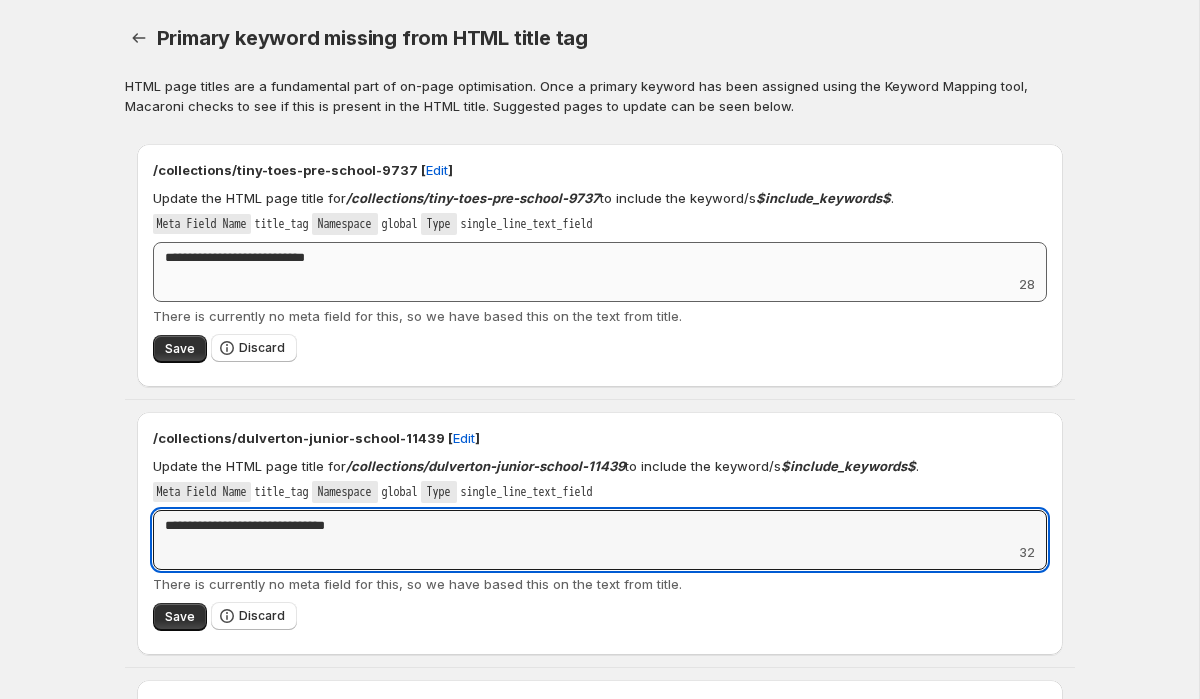 type on "**********" 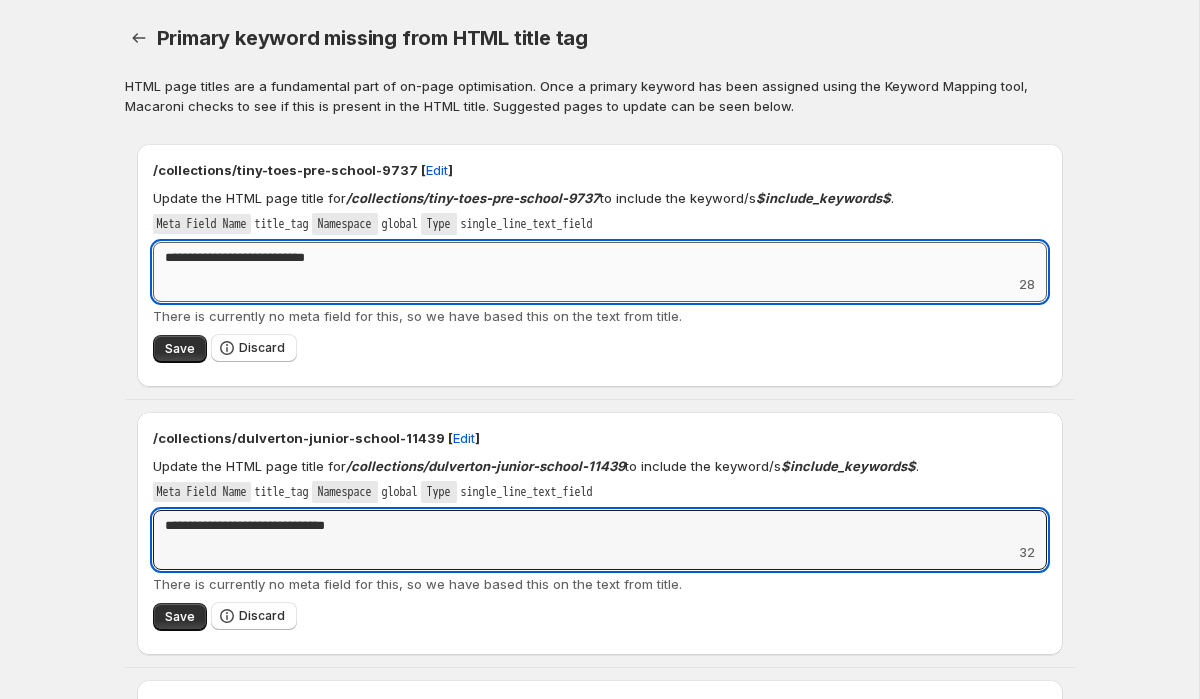 click on "**********" at bounding box center [600, 258] 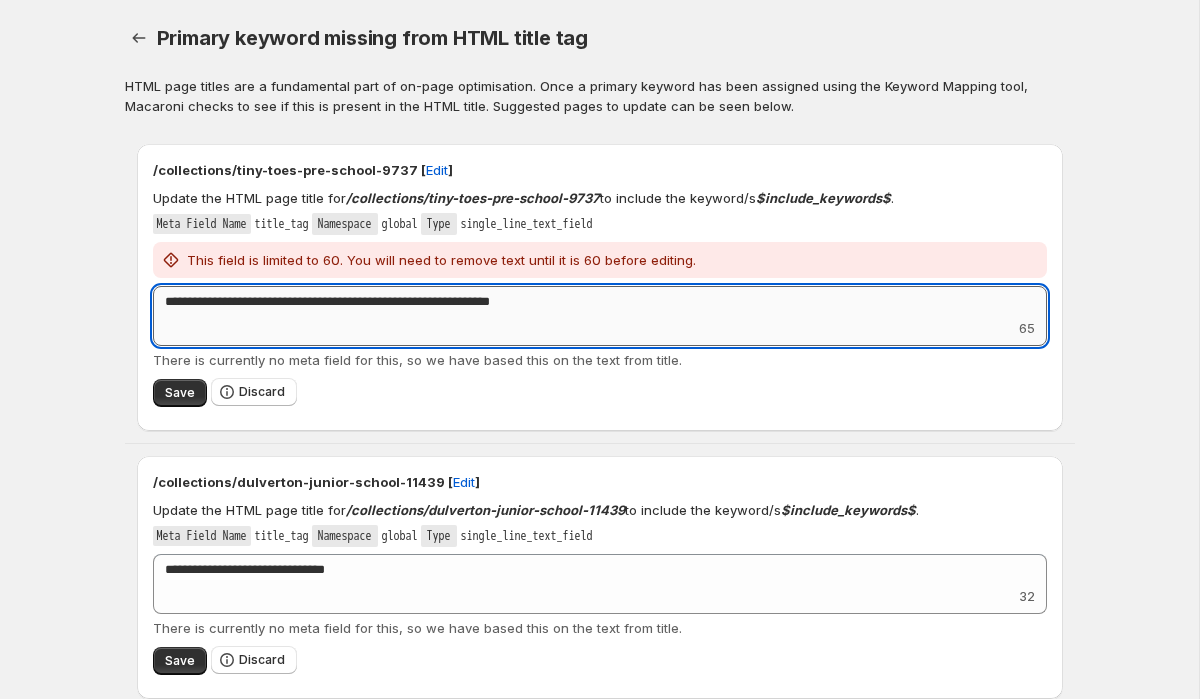 drag, startPoint x: 596, startPoint y: 303, endPoint x: 437, endPoint y: 303, distance: 159 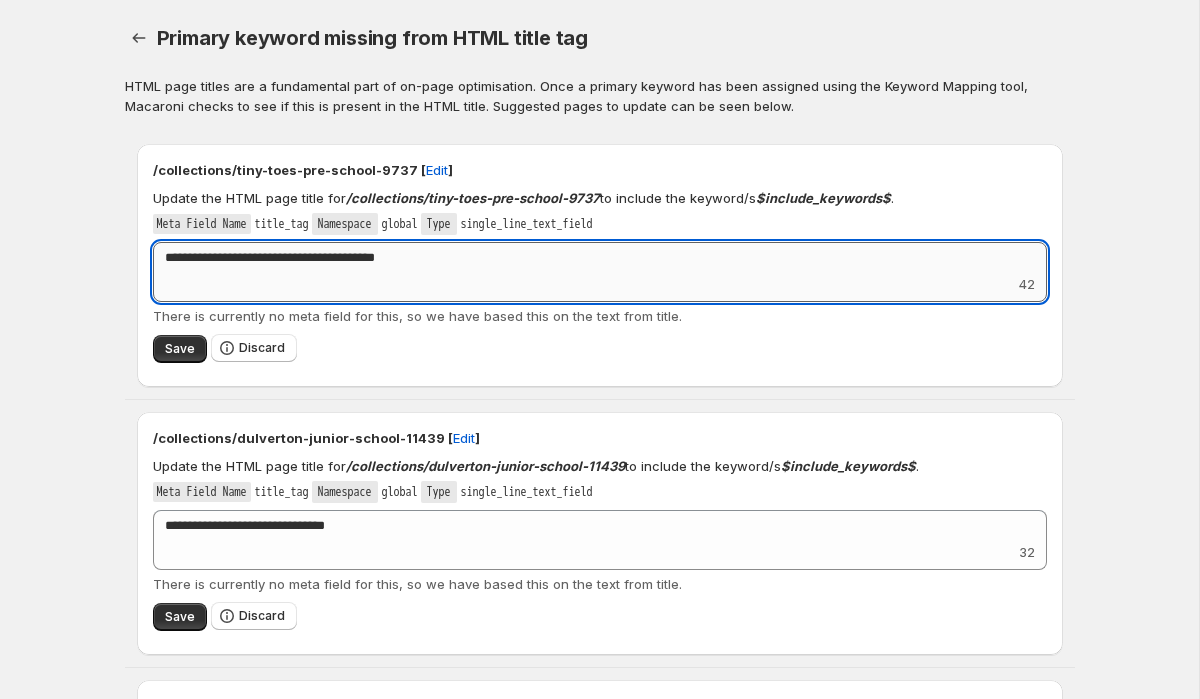 click on "**********" at bounding box center [600, 258] 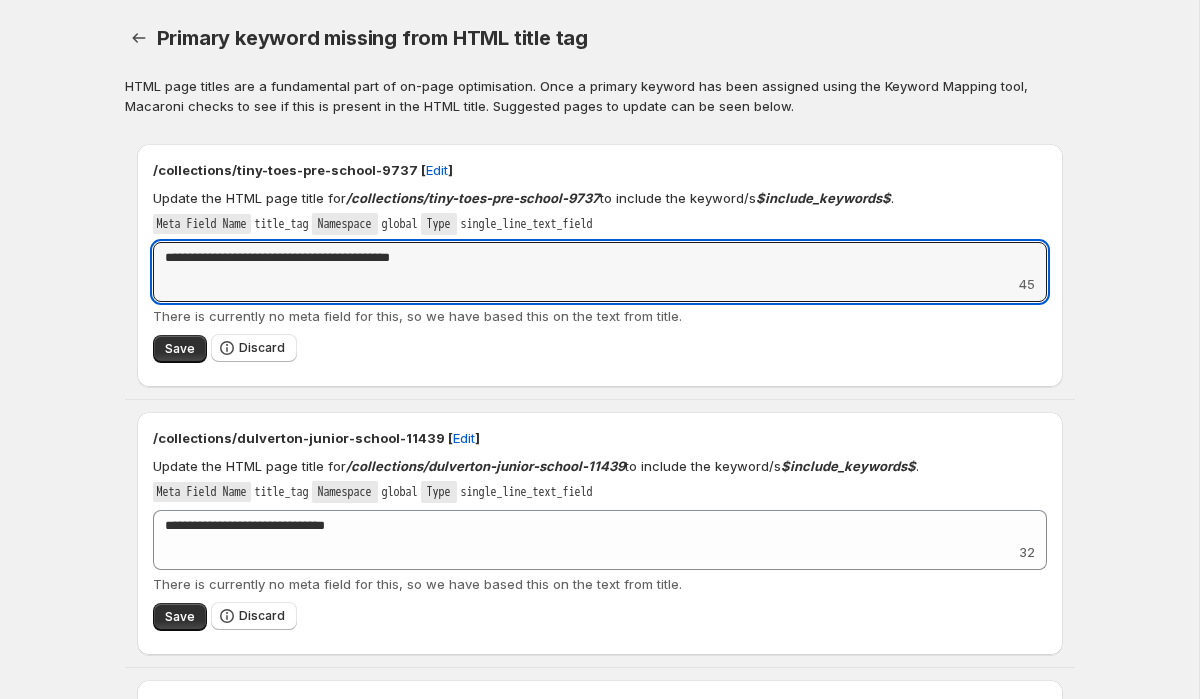 paste on "**********" 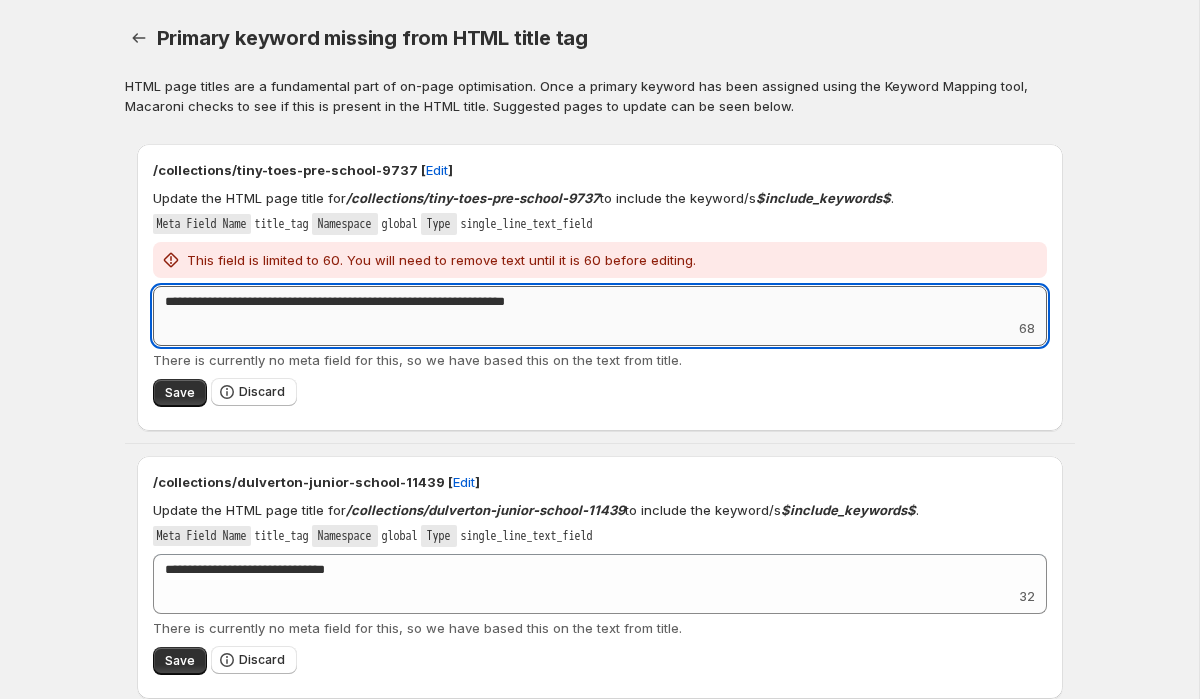 drag, startPoint x: 510, startPoint y: 302, endPoint x: 351, endPoint y: 302, distance: 159 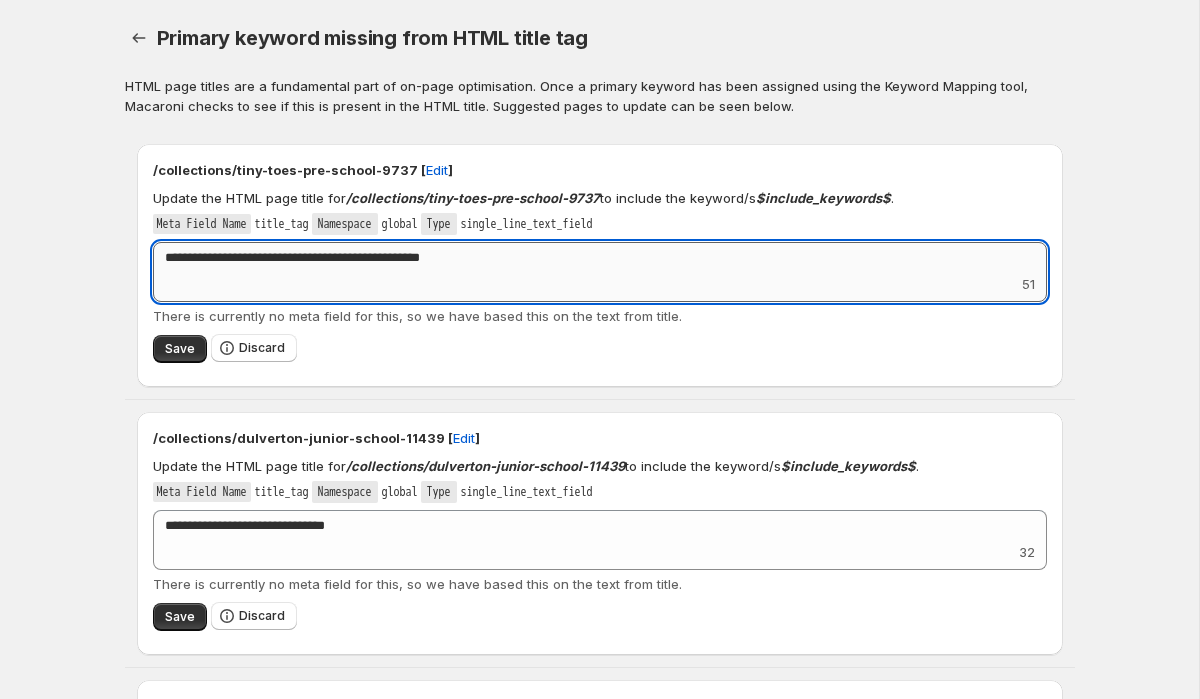 click on "**********" at bounding box center [600, 258] 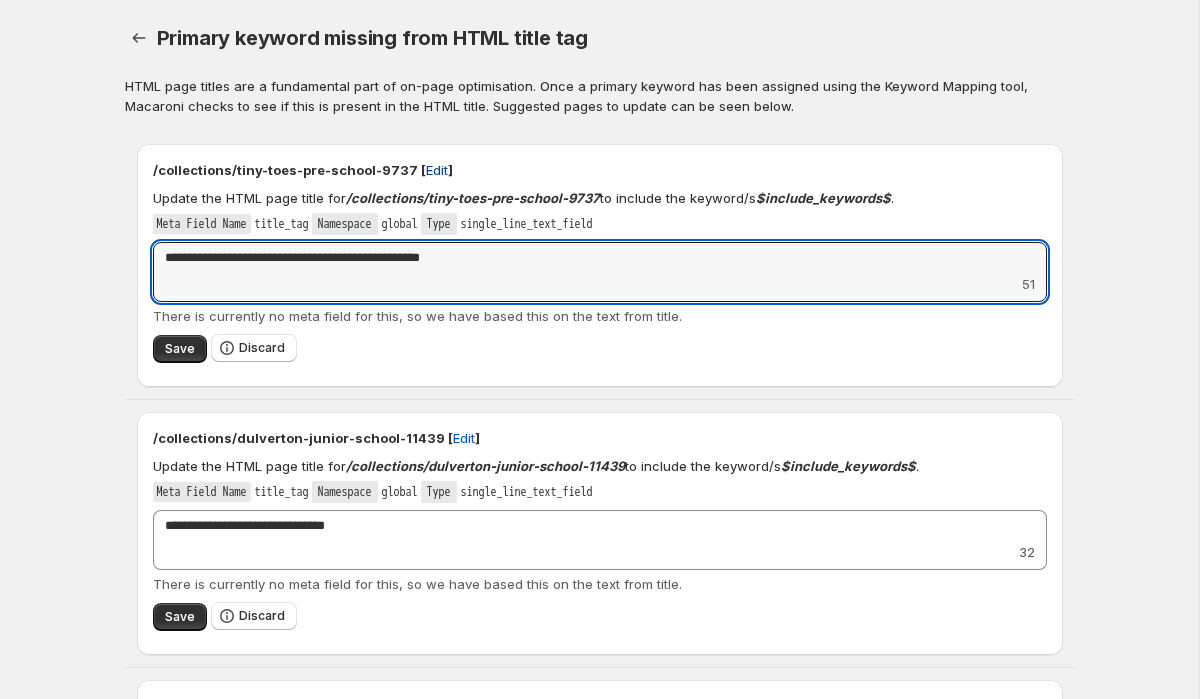 click on "Edit" at bounding box center (437, 170) 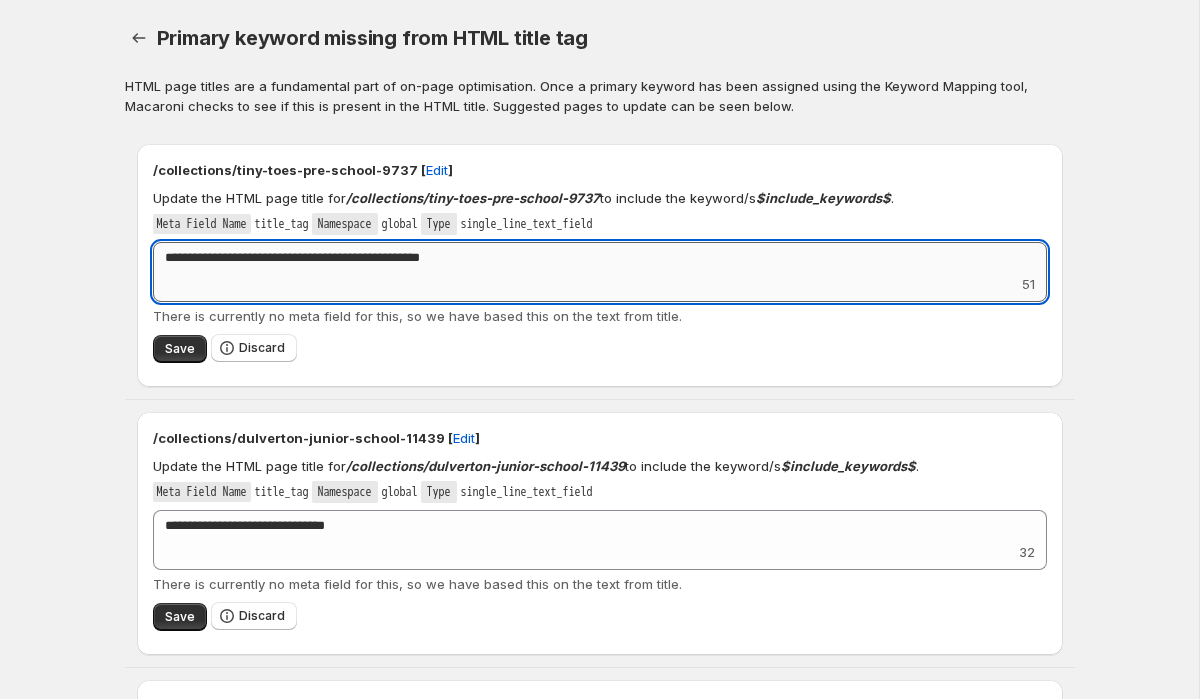 click on "**********" at bounding box center (600, 258) 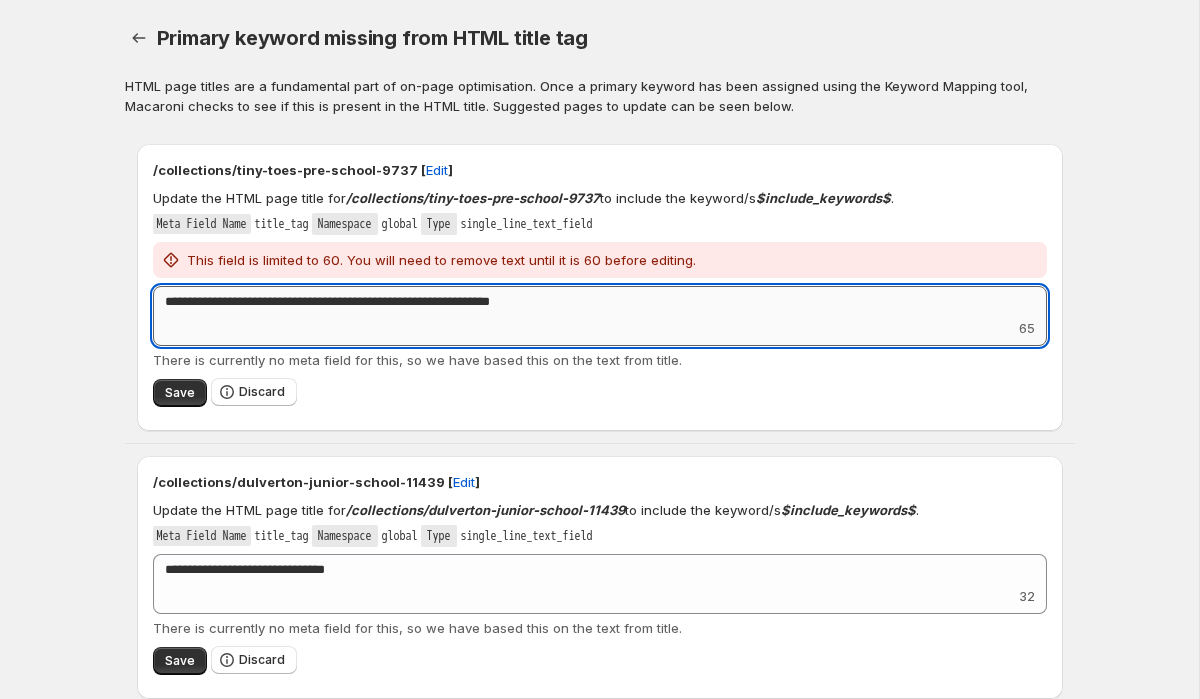click on "**********" at bounding box center [600, 302] 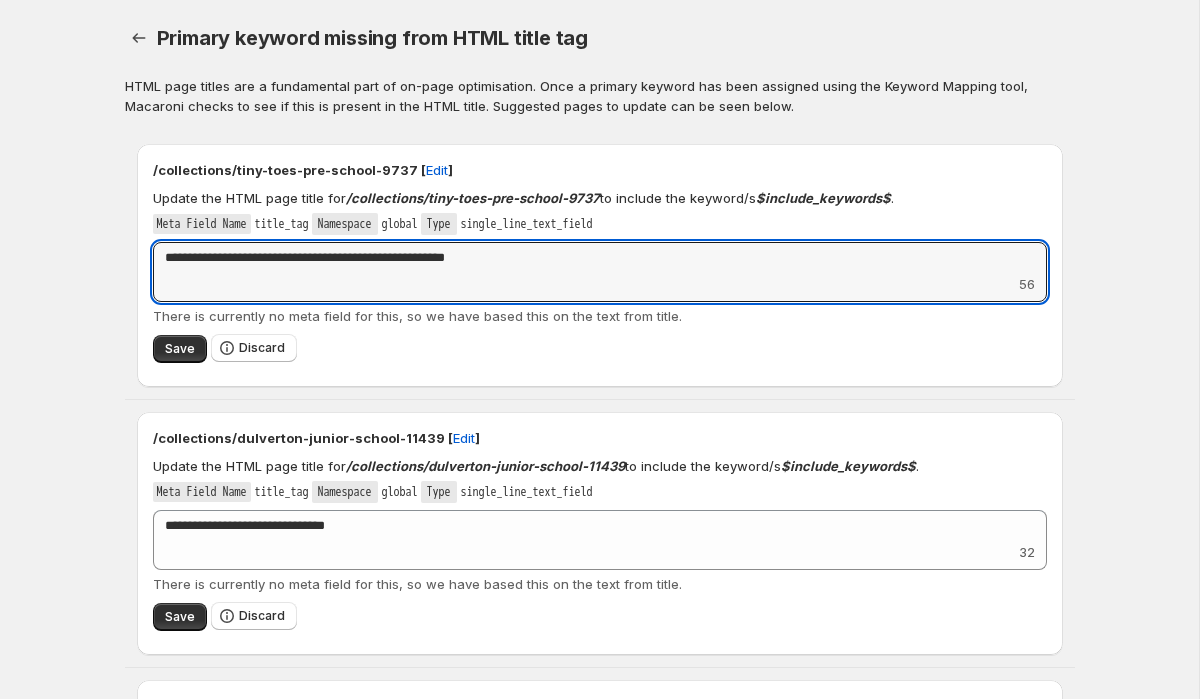 type on "**********" 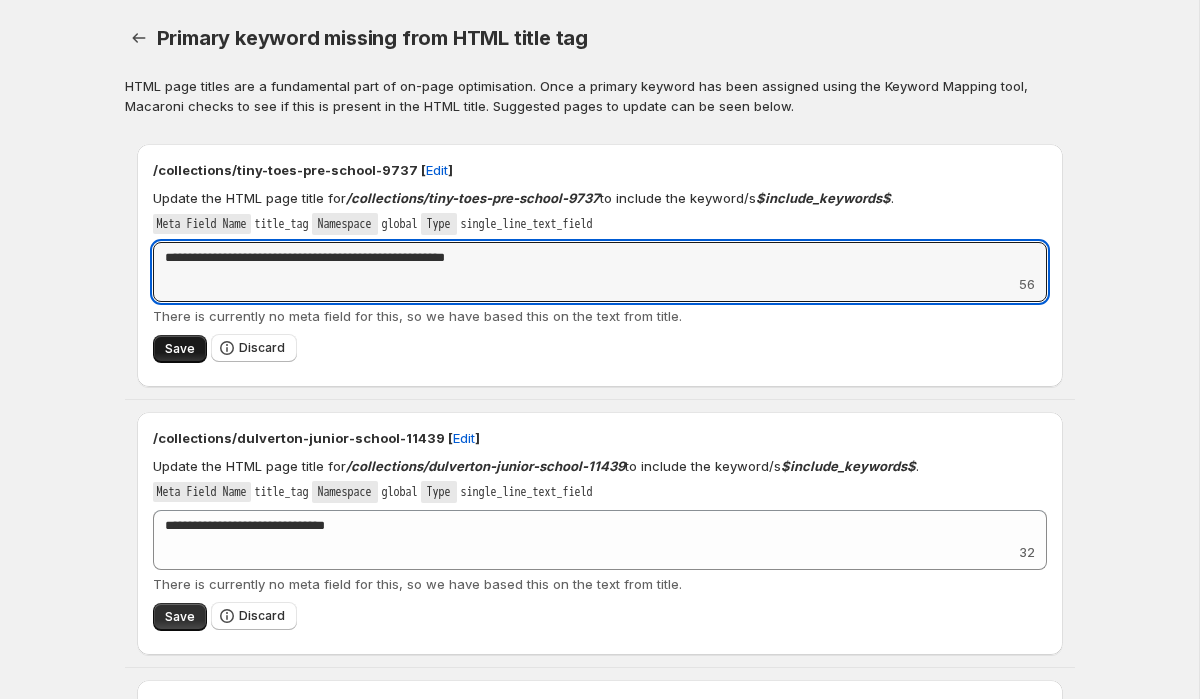 click on "Save" at bounding box center [180, 349] 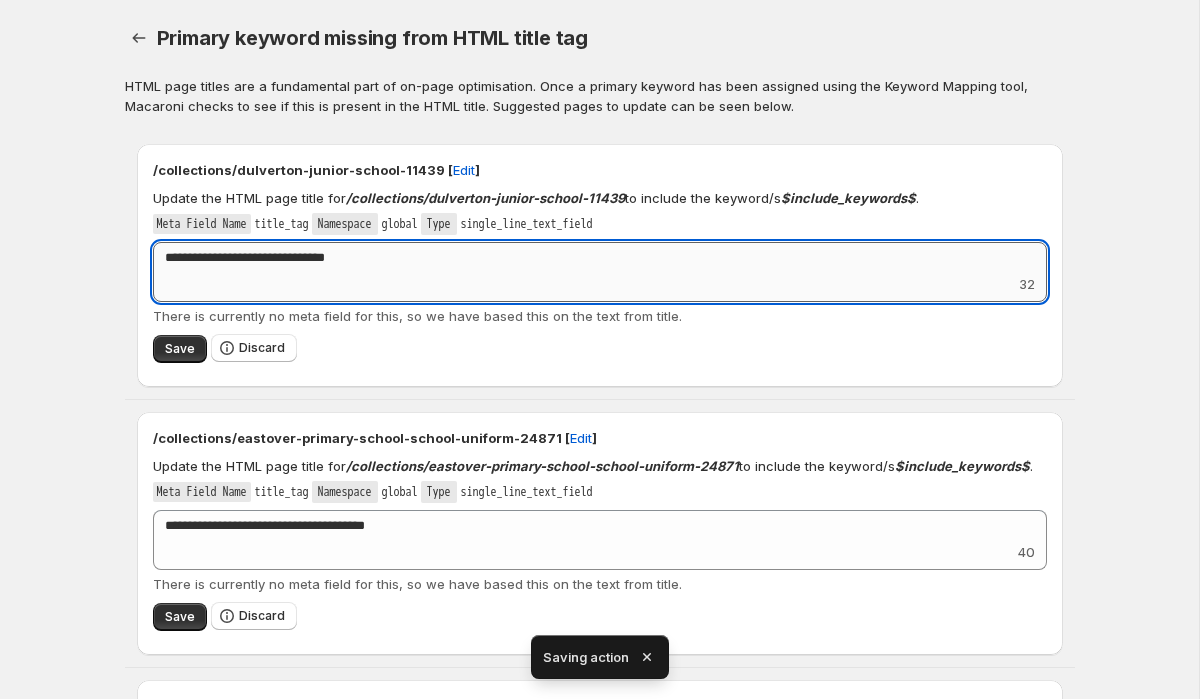 click on "**********" at bounding box center (600, 258) 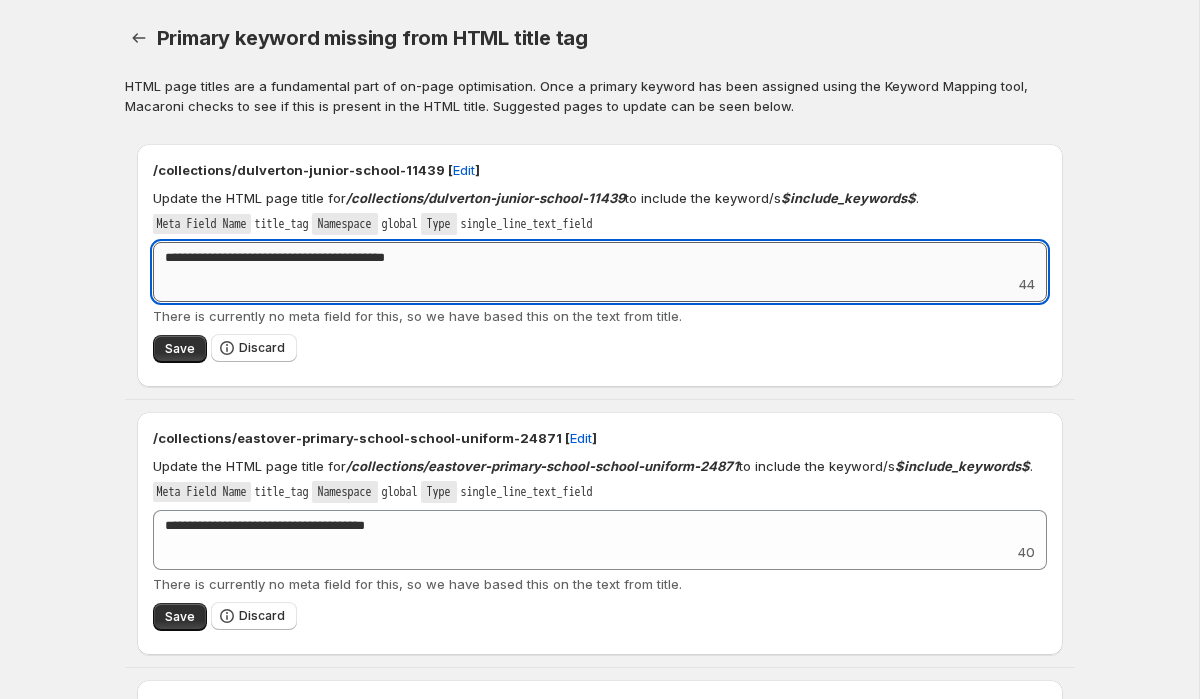 click on "**********" at bounding box center [600, 258] 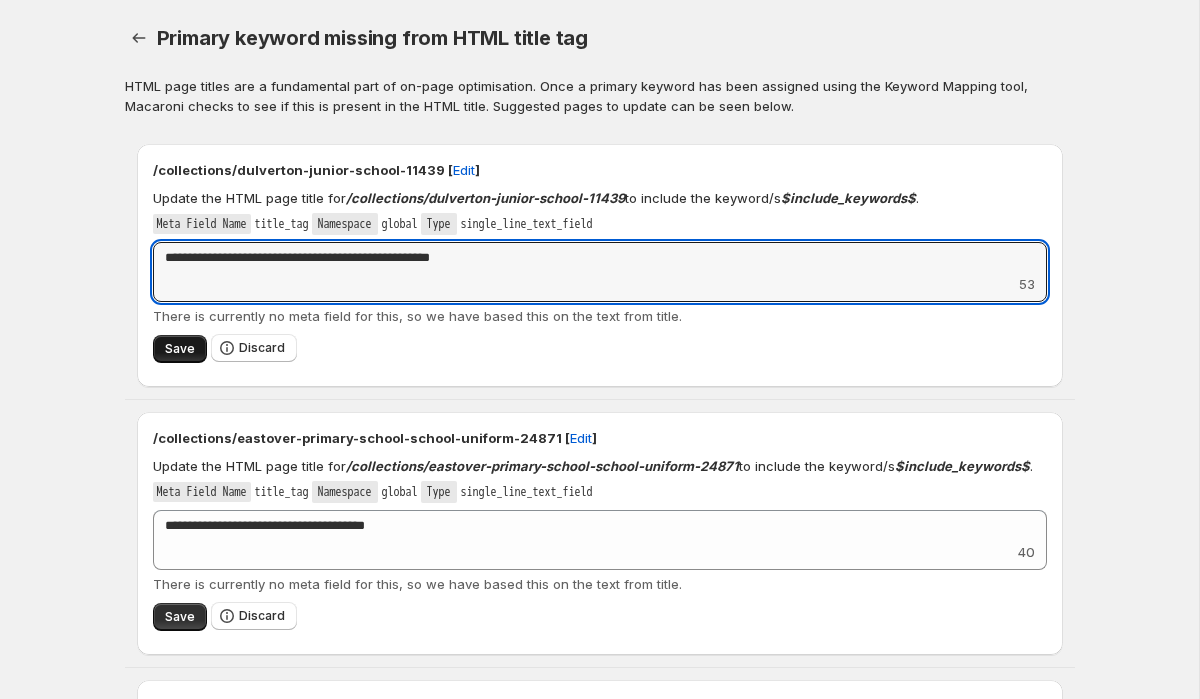 type on "**********" 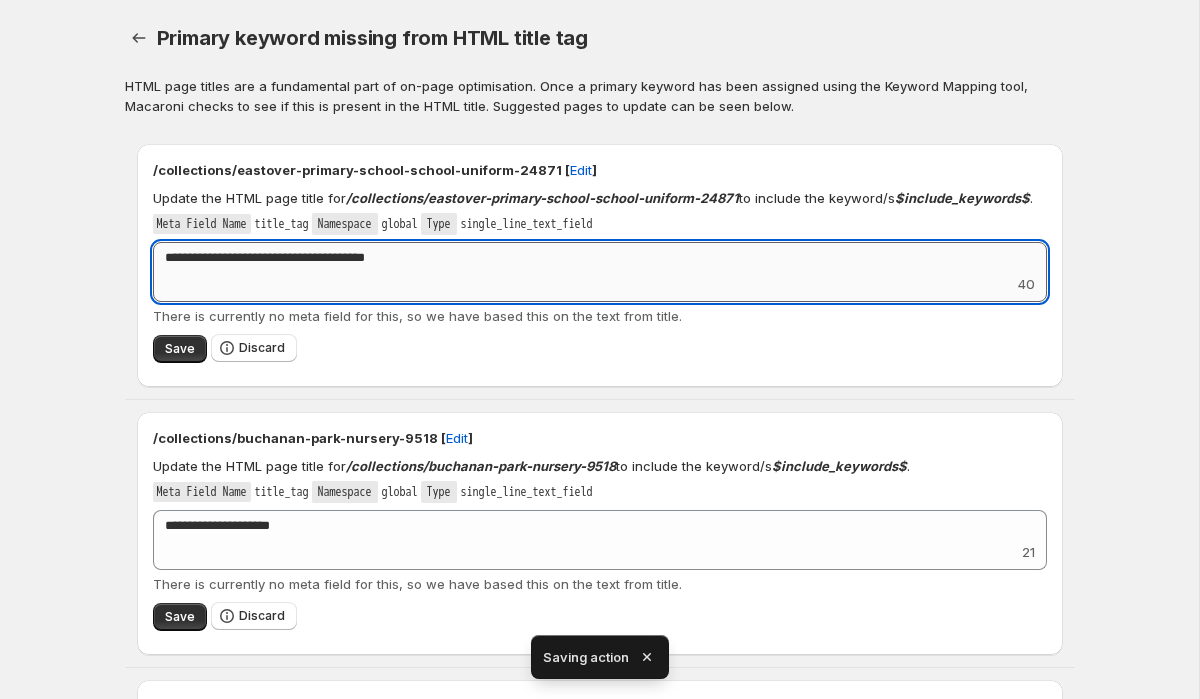 drag, startPoint x: 366, startPoint y: 257, endPoint x: 318, endPoint y: 257, distance: 48 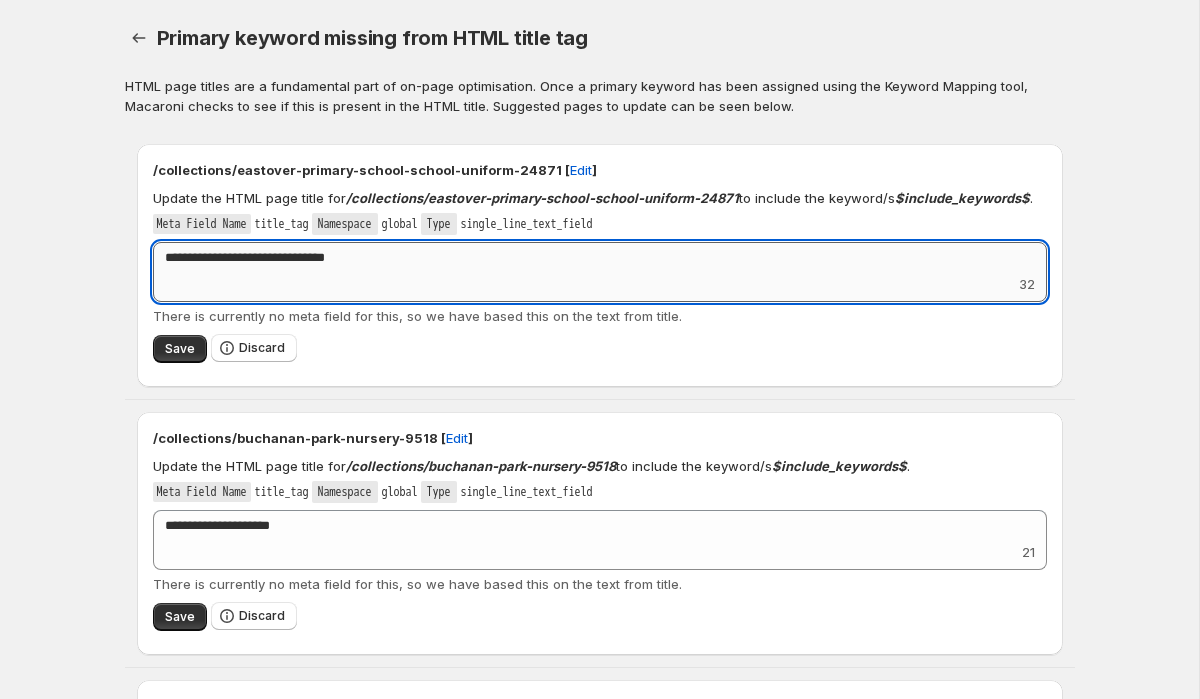 click on "**********" at bounding box center (600, 258) 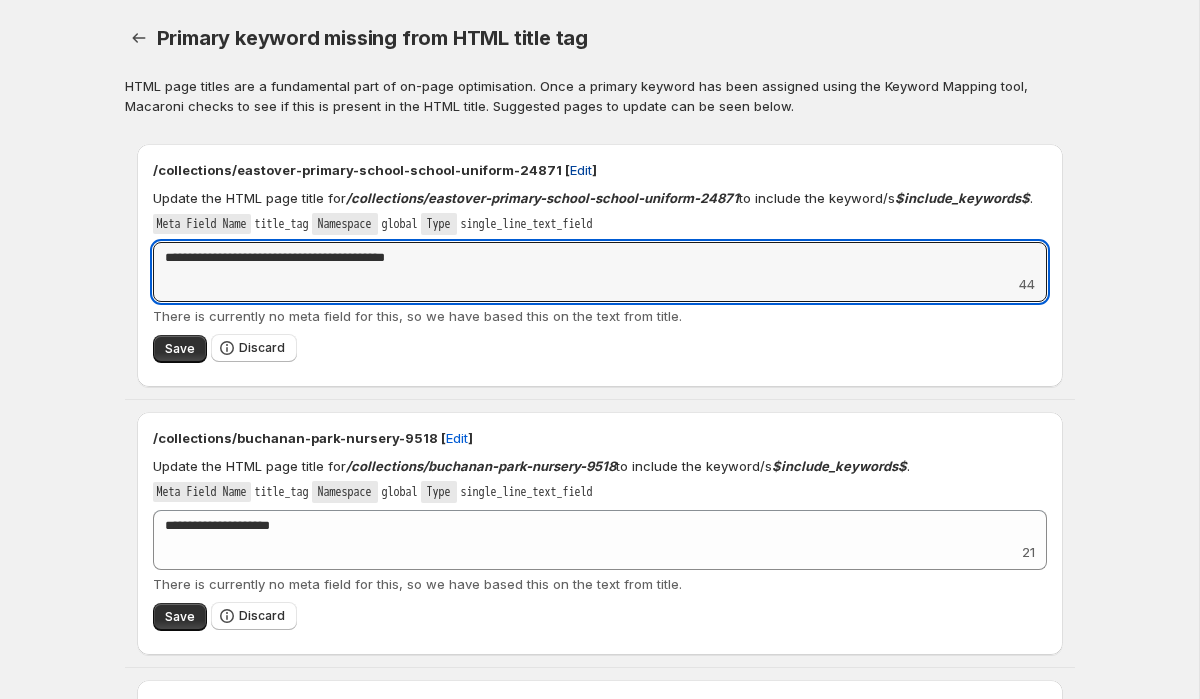 click on "Edit" at bounding box center [581, 170] 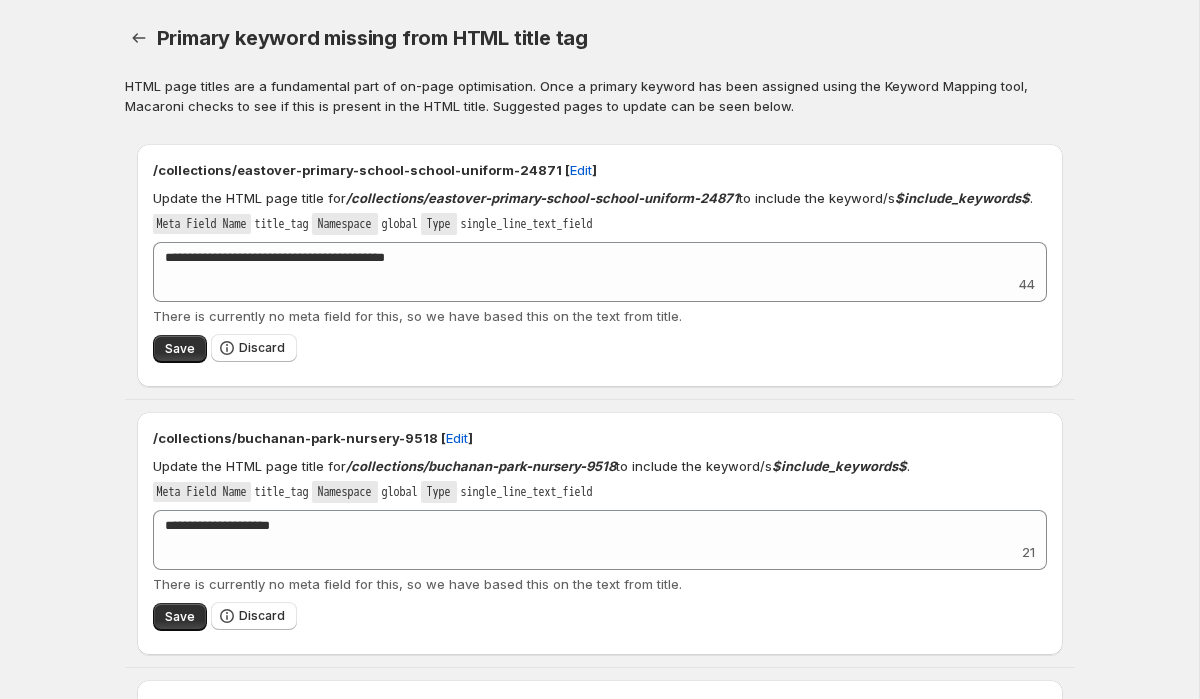 click on "44 Eastover Primary School Uniform | MyClothing" at bounding box center [600, 272] 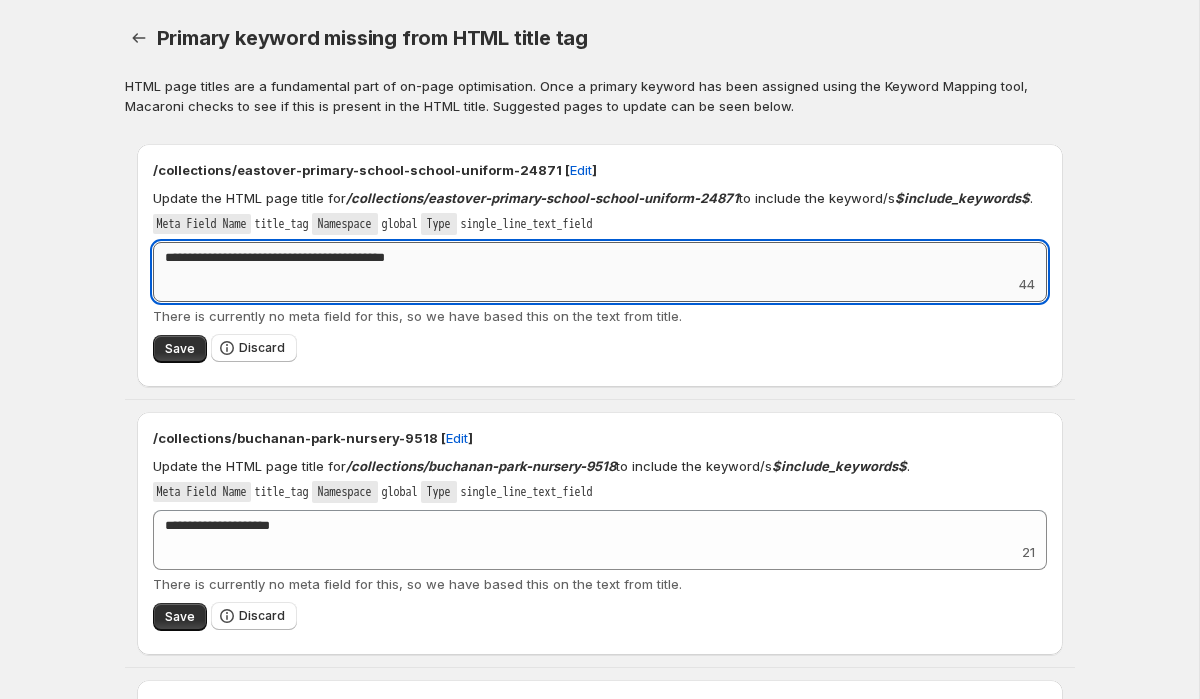 click on "**********" at bounding box center [600, 258] 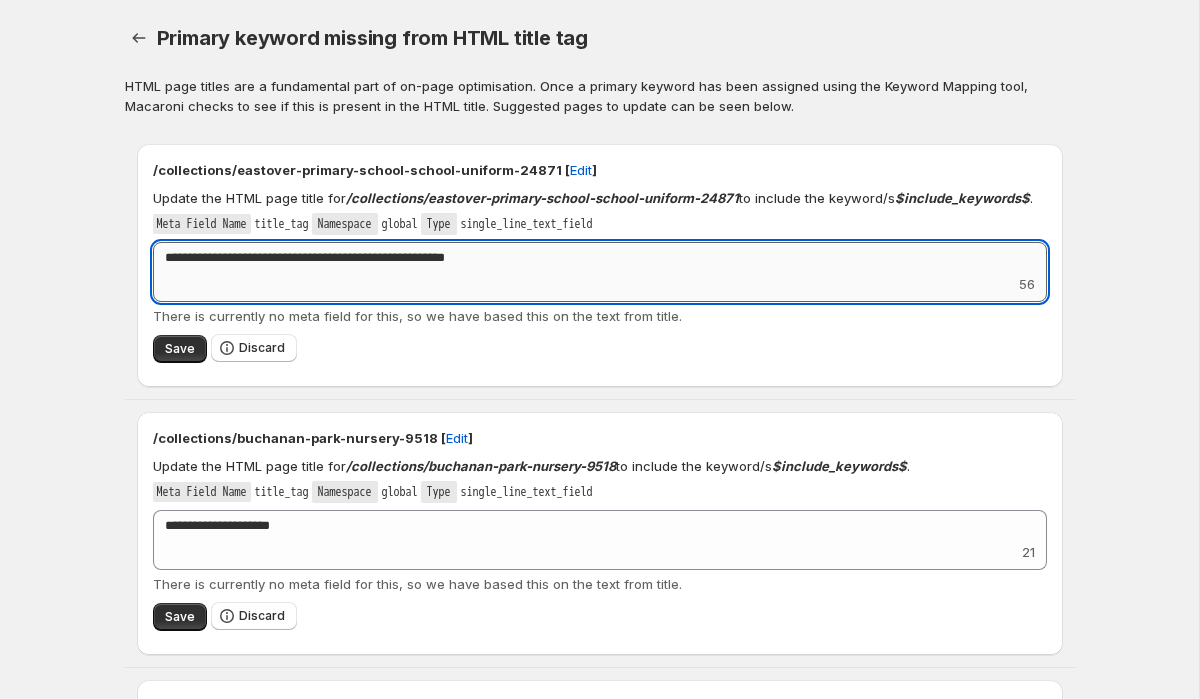 click on "**********" at bounding box center [600, 258] 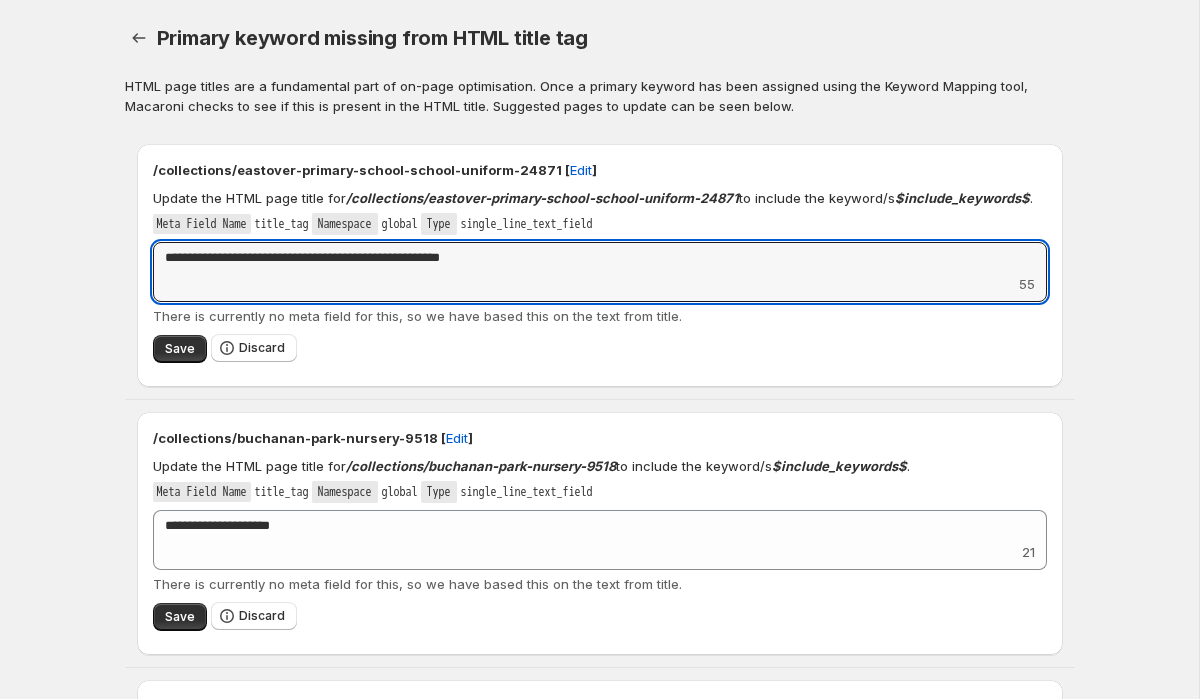 type on "**********" 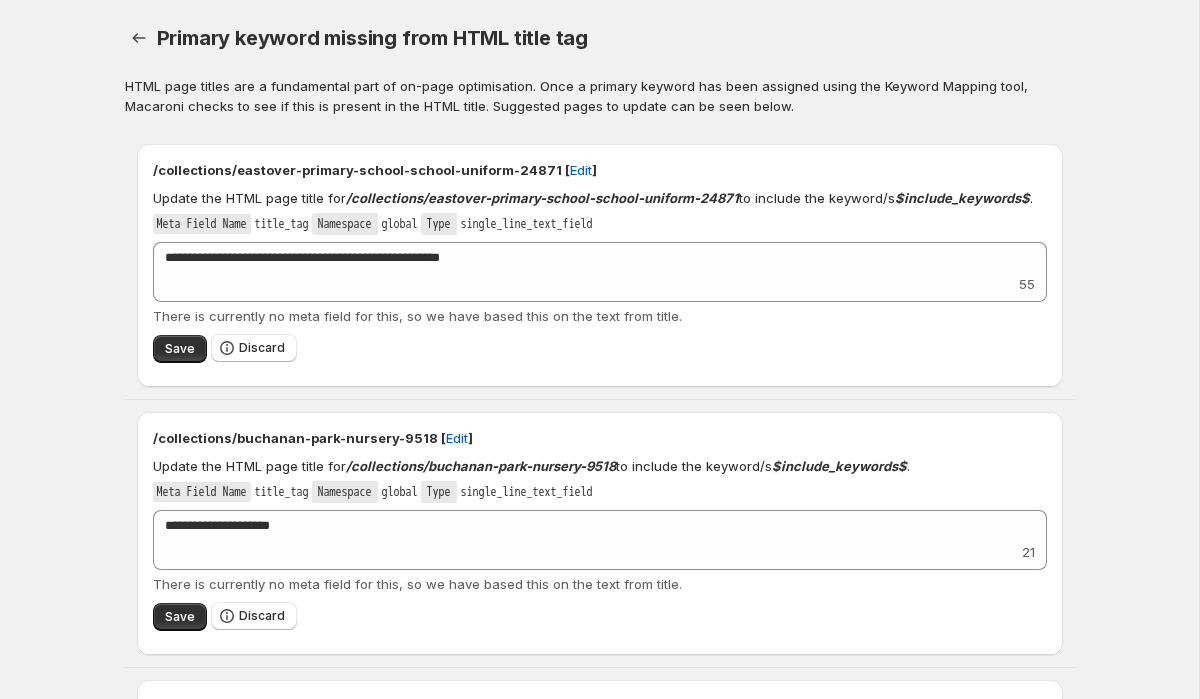 click on "**********" at bounding box center [600, 272] 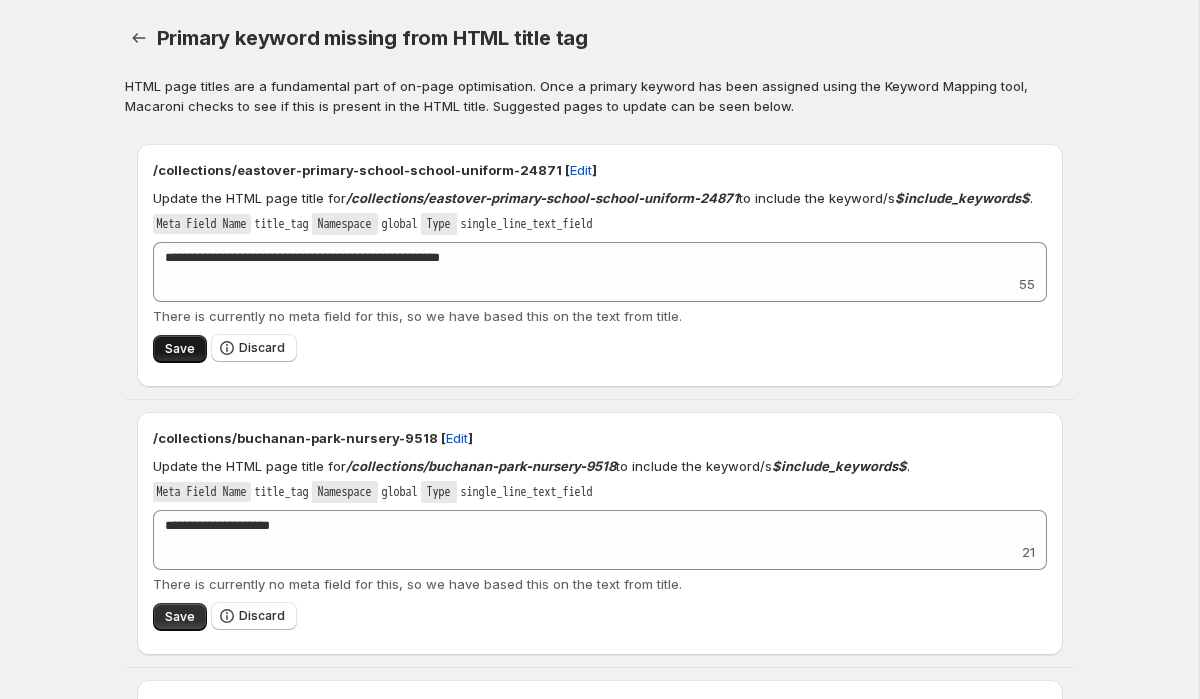 click on "Save" at bounding box center (180, 349) 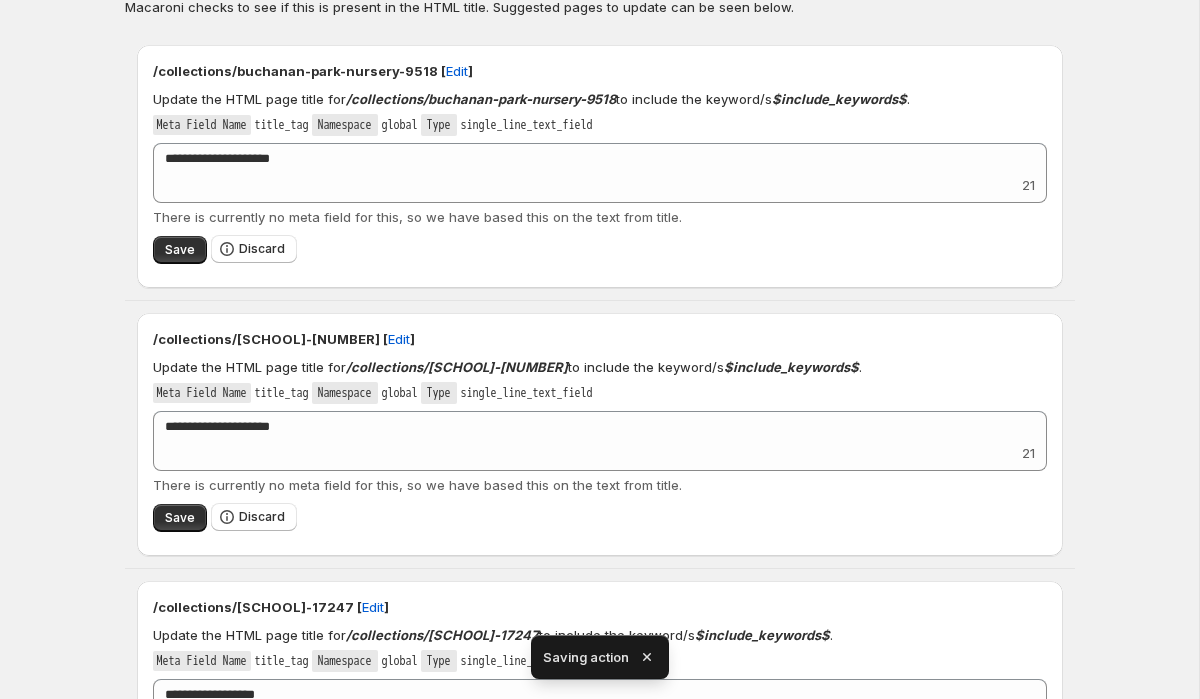 scroll, scrollTop: 94, scrollLeft: 0, axis: vertical 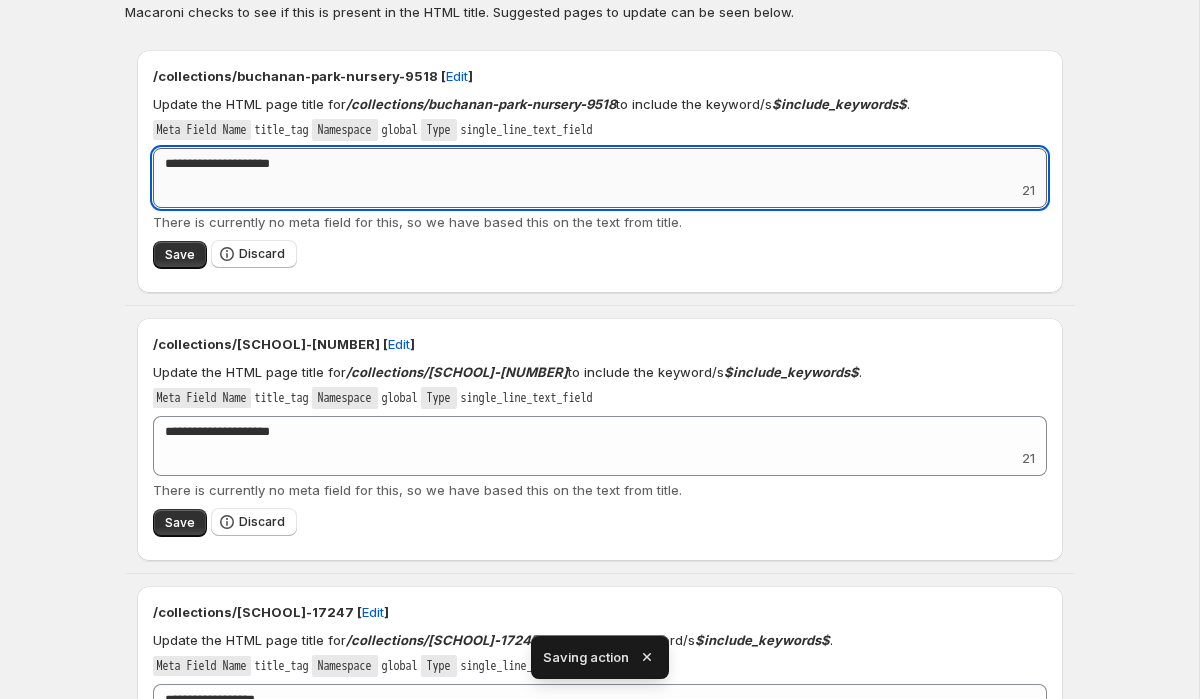 click on "**********" at bounding box center (600, 164) 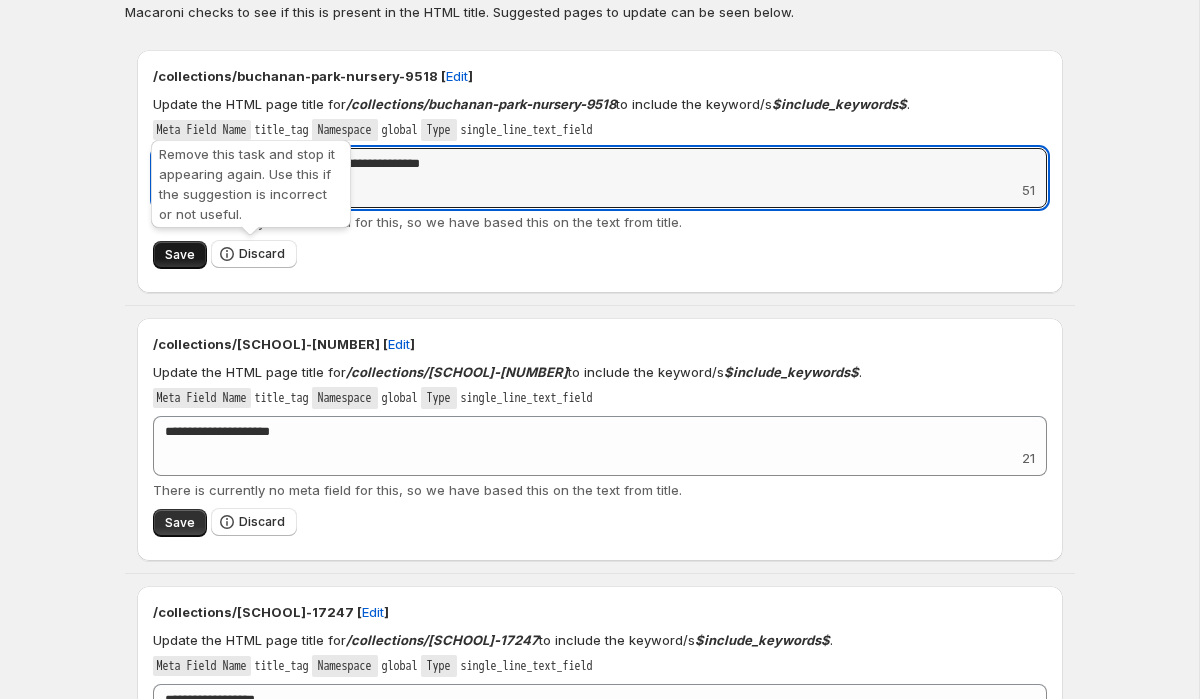 type on "**********" 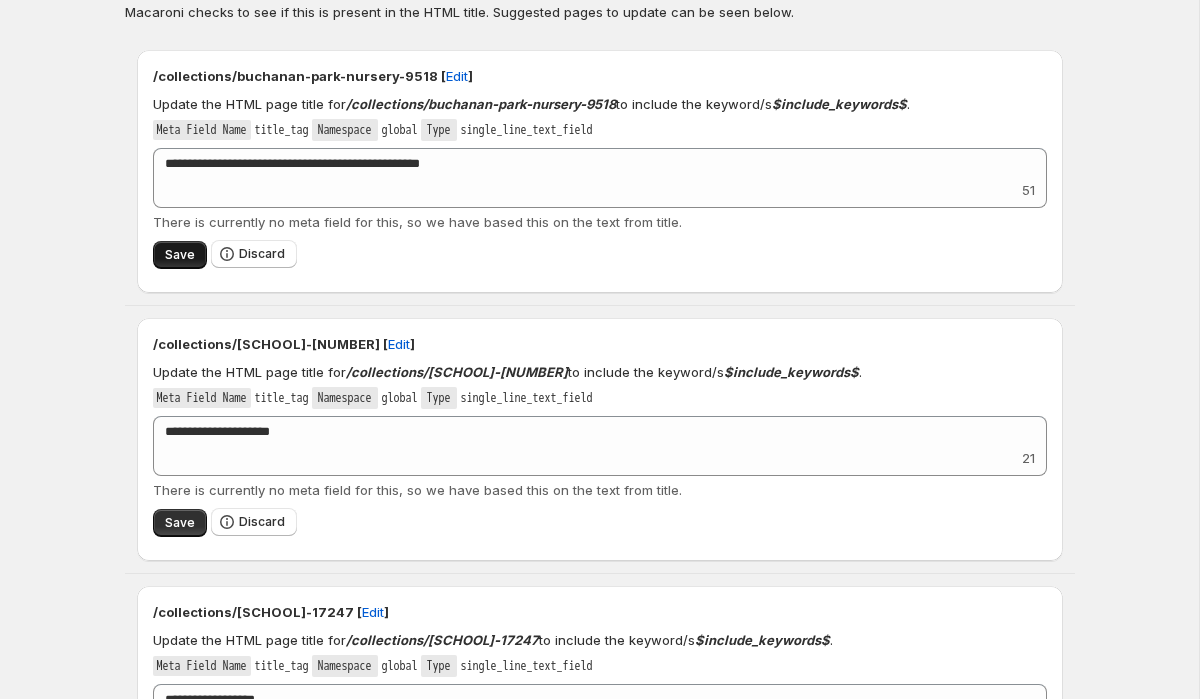 click on "Save" at bounding box center [180, 255] 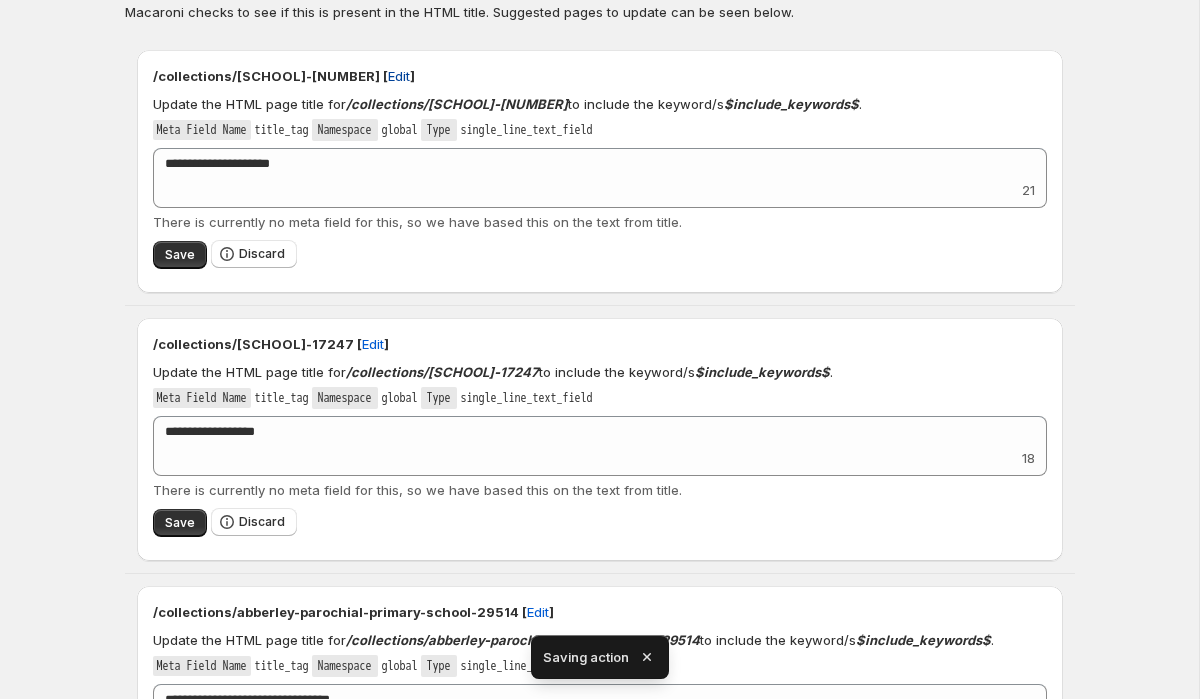 click on "Edit" at bounding box center (399, 76) 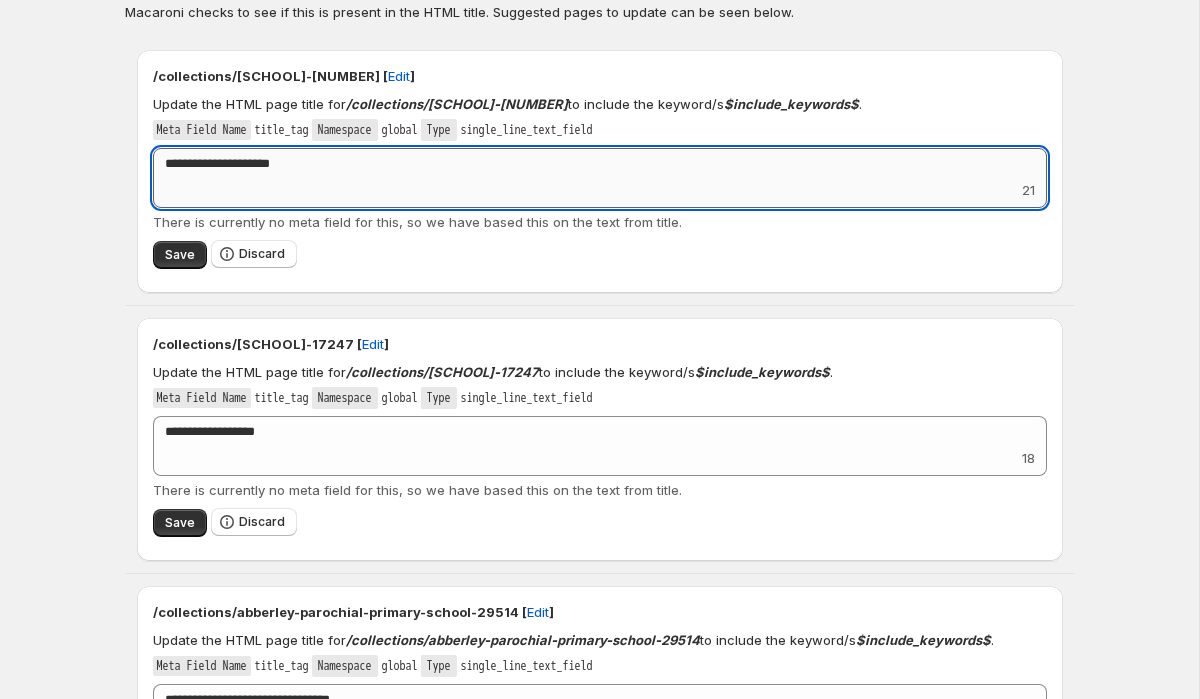 click on "**********" at bounding box center [600, 164] 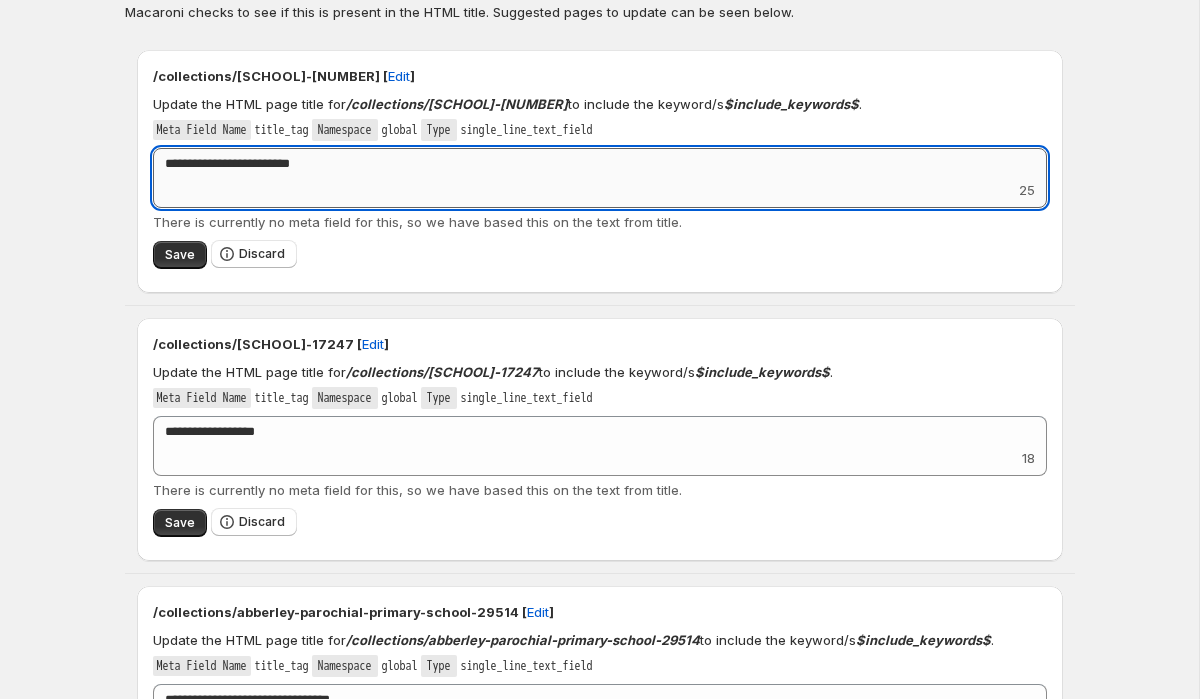 click on "**********" at bounding box center [600, 164] 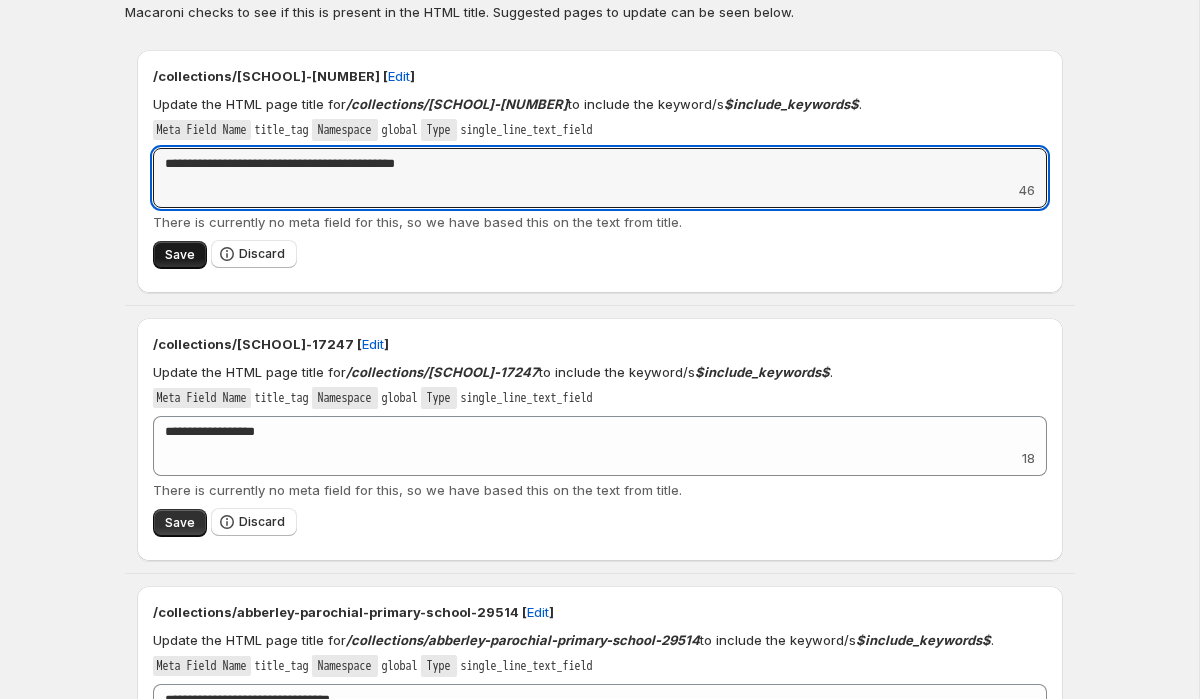 type on "**********" 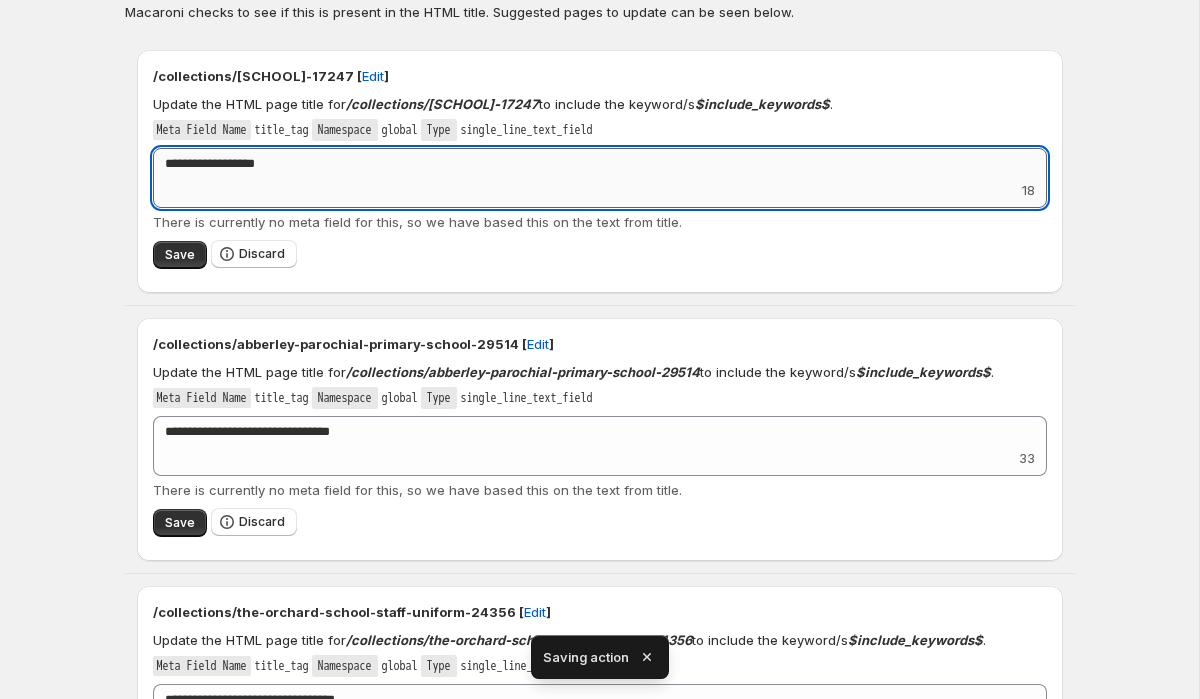 click on "**********" at bounding box center [600, 164] 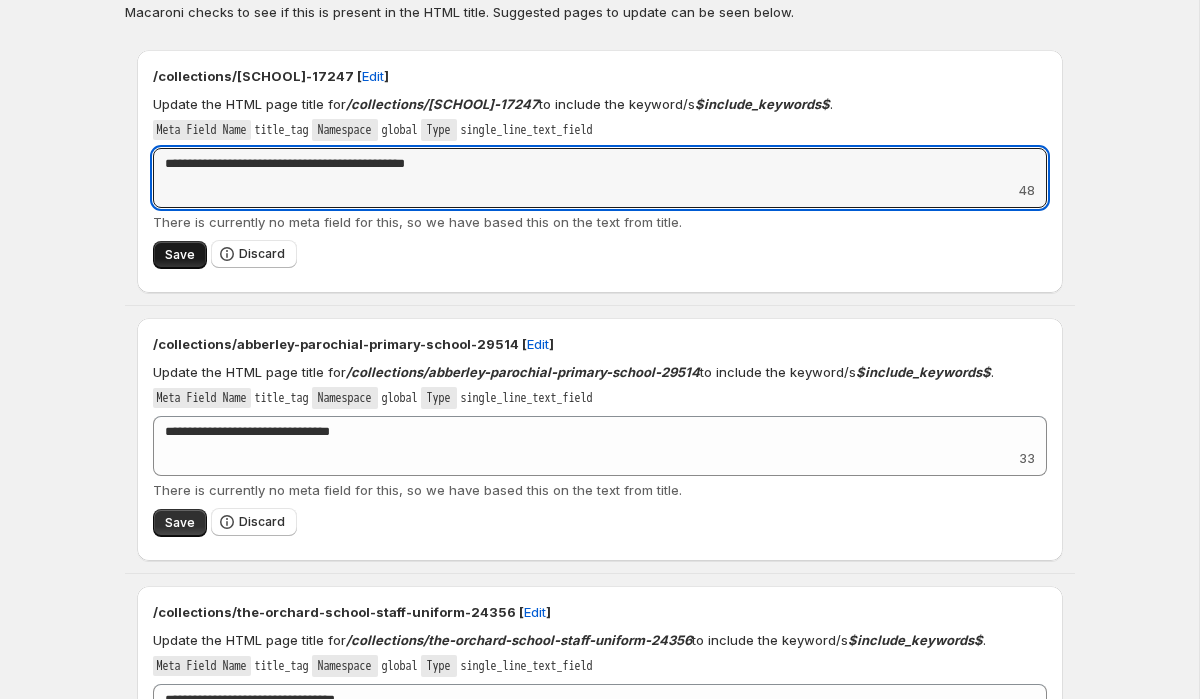 type on "**********" 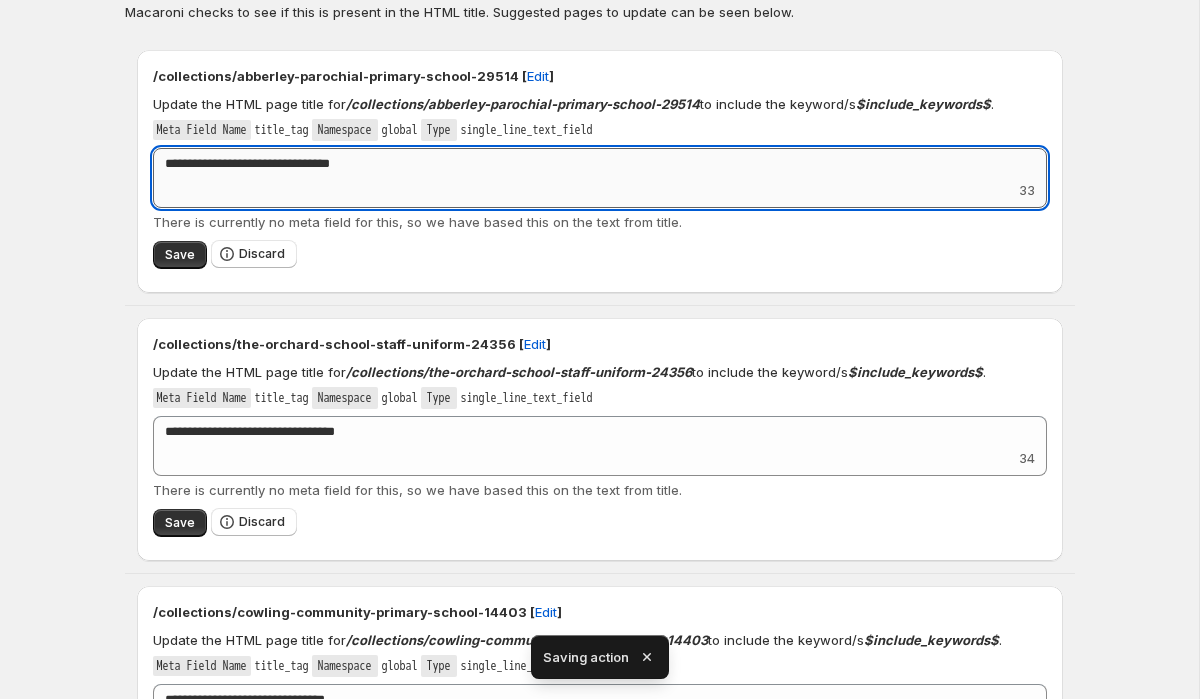 click on "**********" at bounding box center [600, 164] 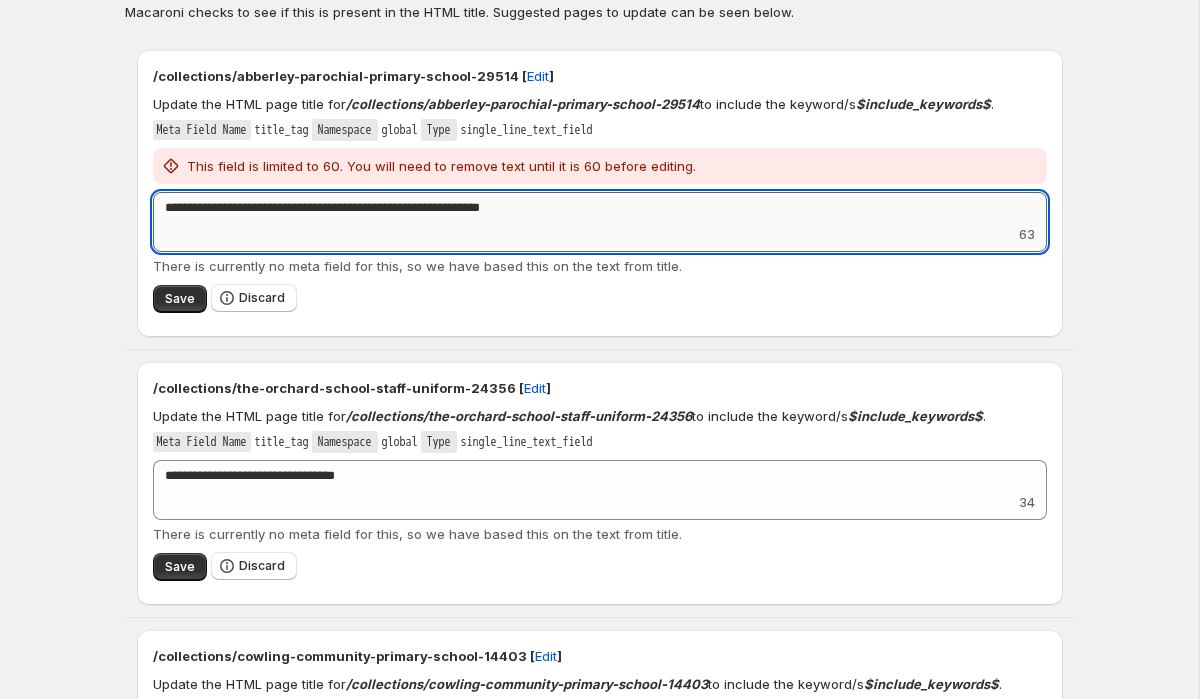 click on "**********" at bounding box center (600, 208) 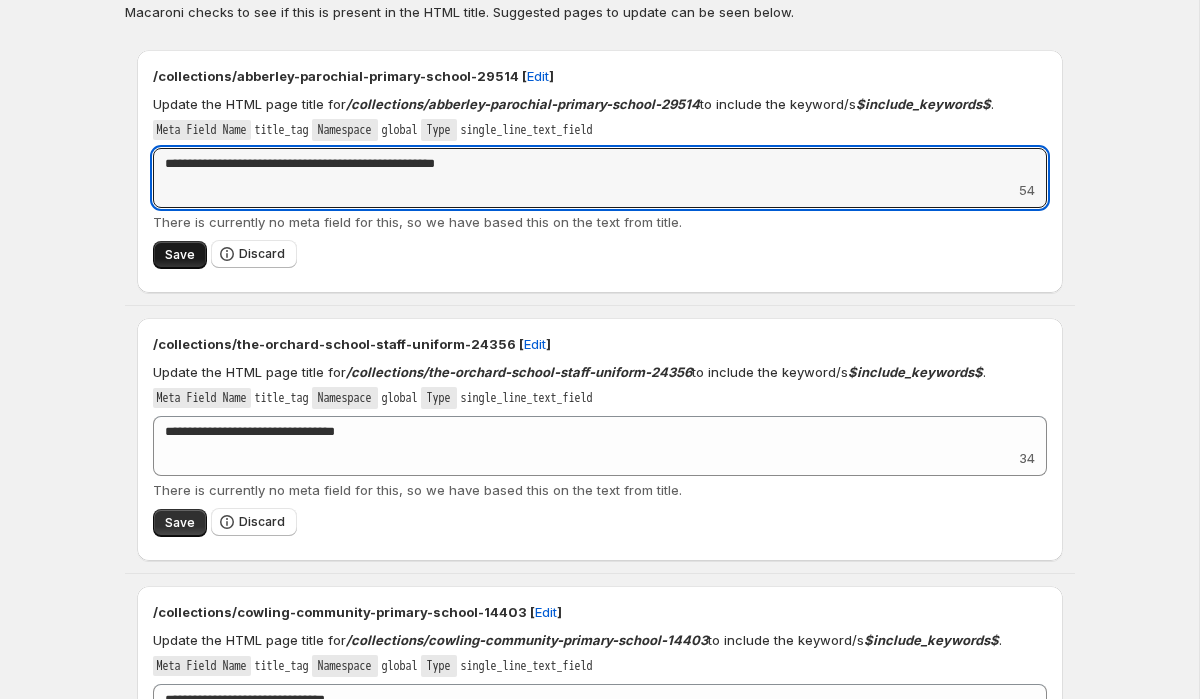 type on "**********" 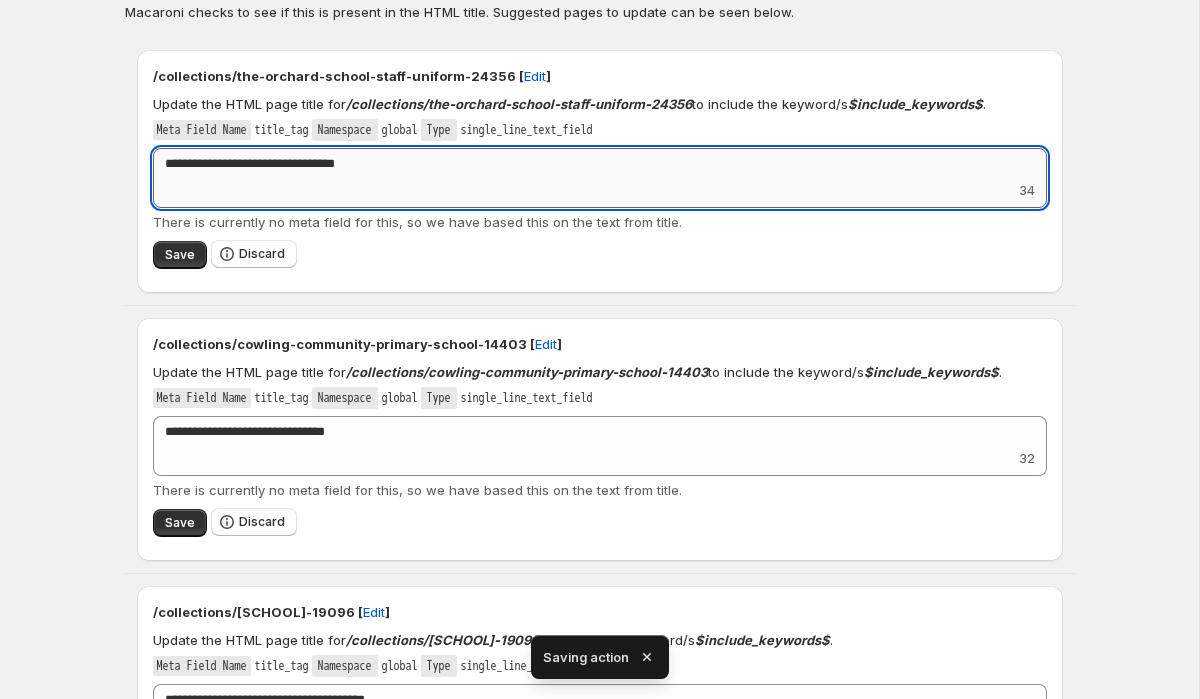 click on "**********" at bounding box center (600, 164) 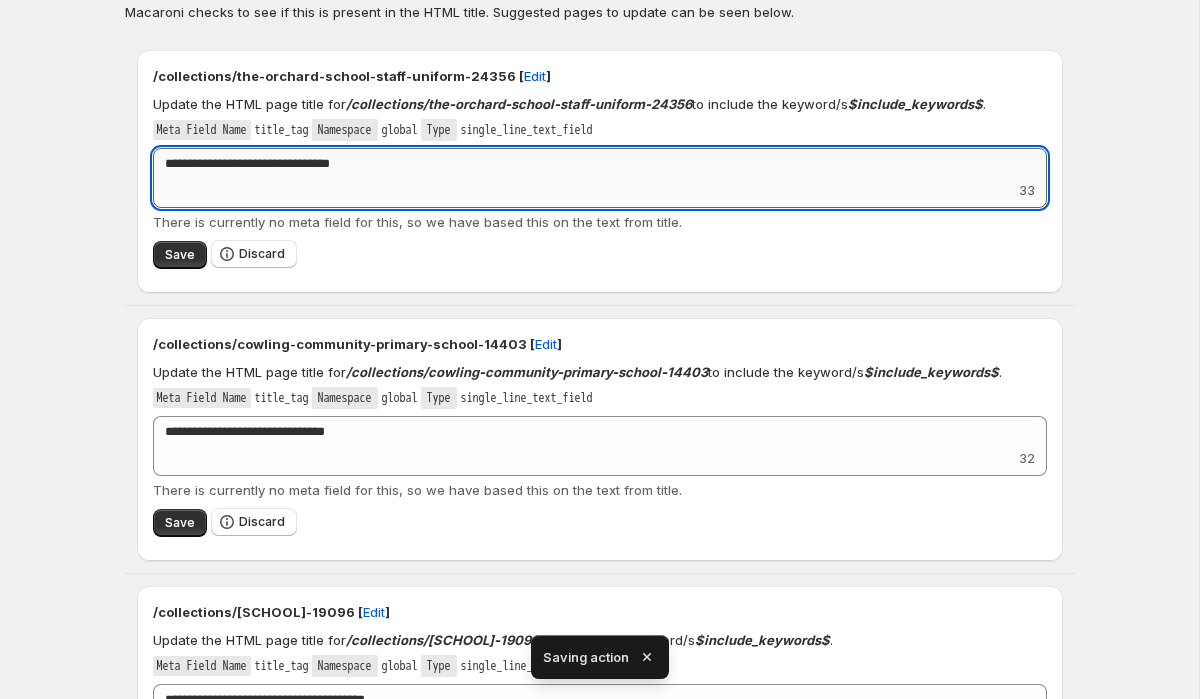 click on "**********" at bounding box center [600, 164] 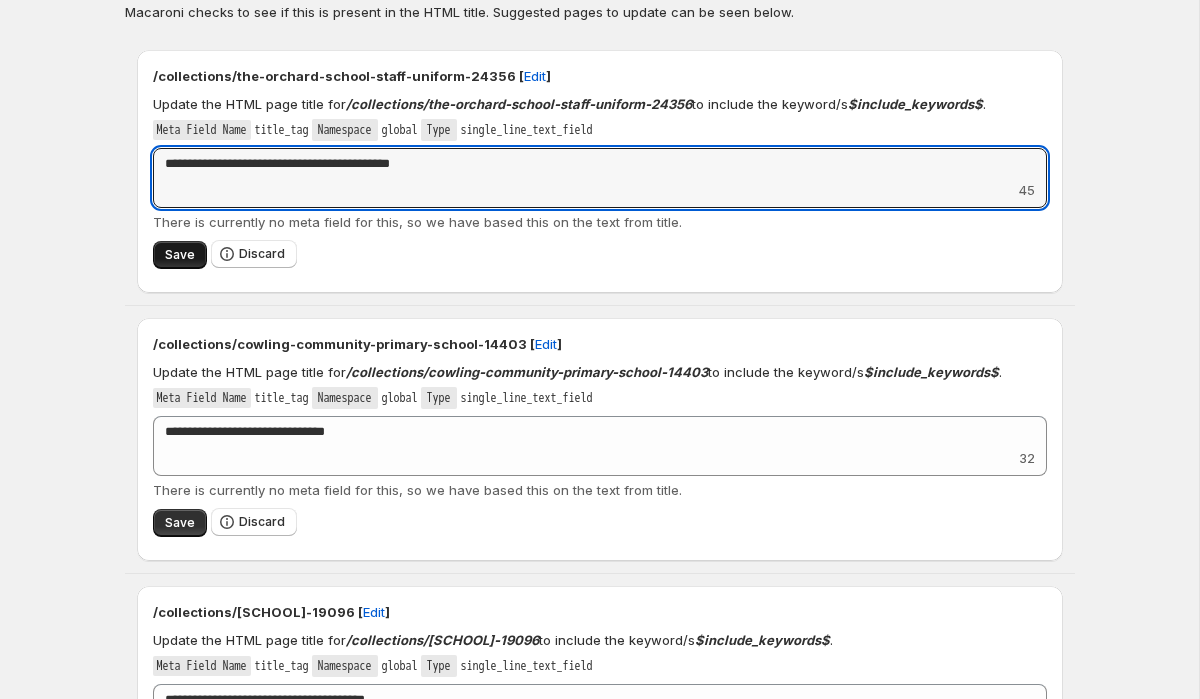 type on "**********" 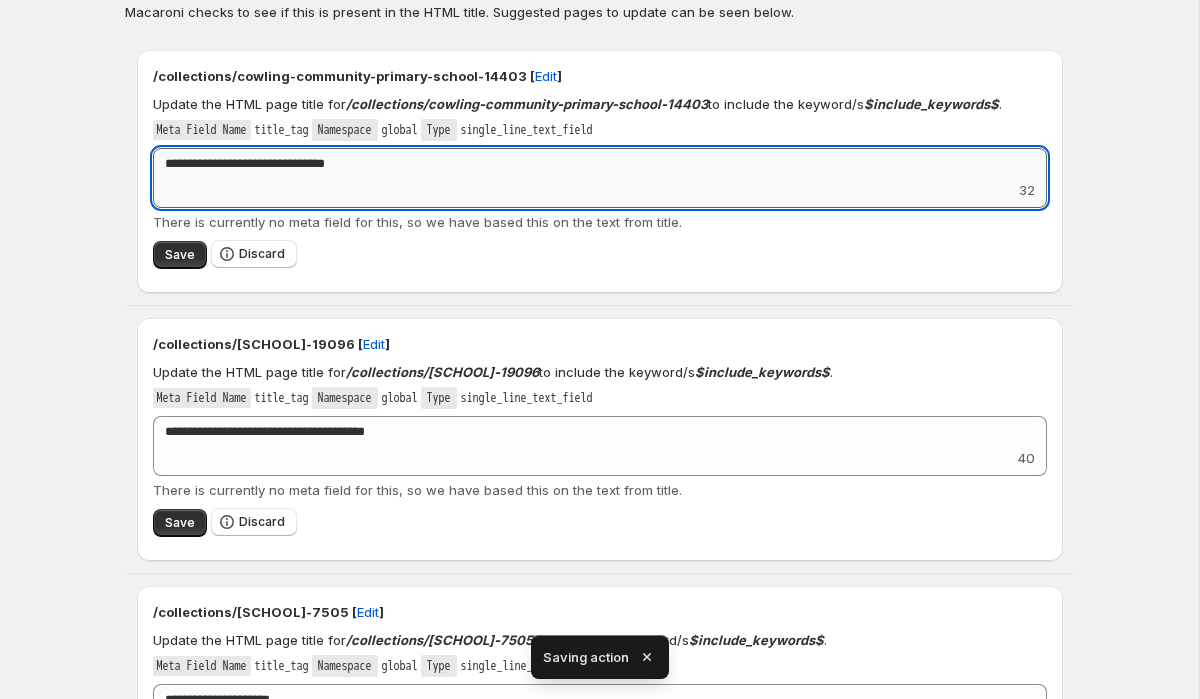 click on "**********" at bounding box center (600, 164) 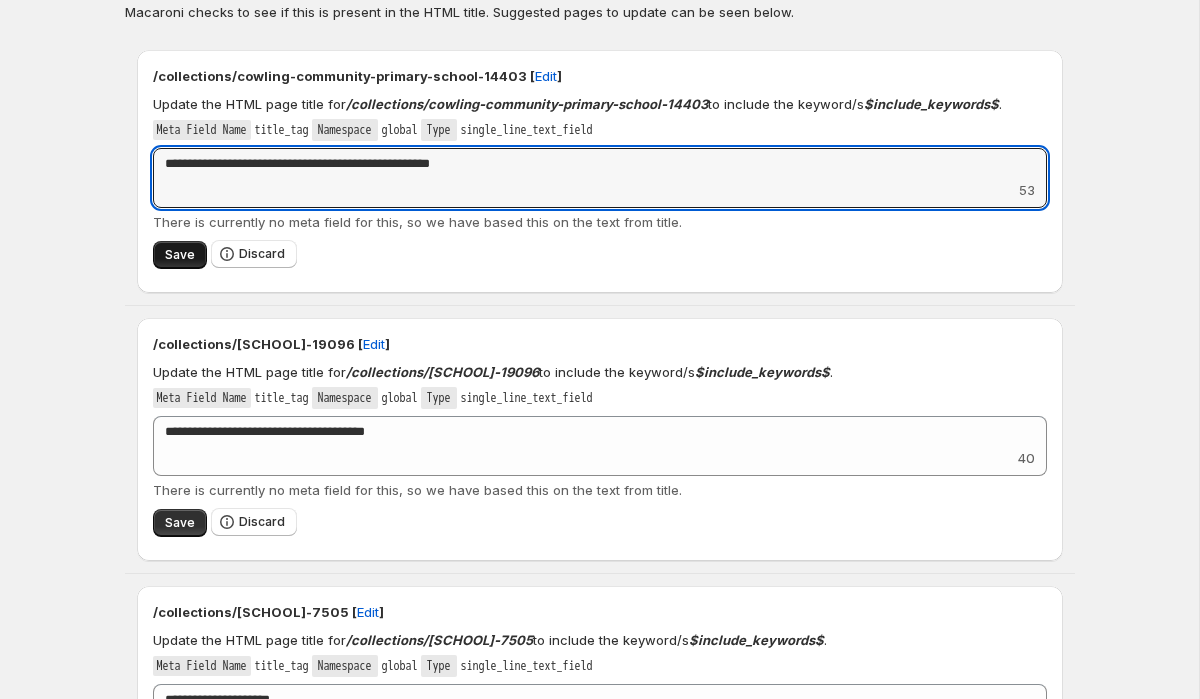 type on "**********" 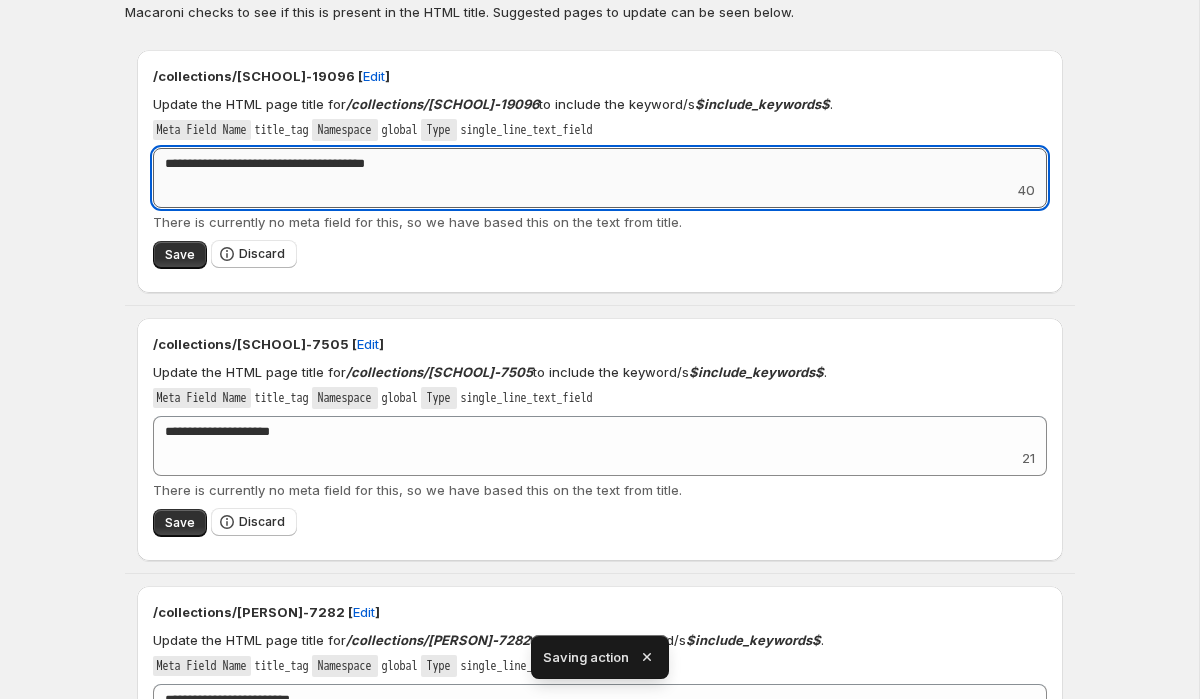 click on "**********" at bounding box center (600, 164) 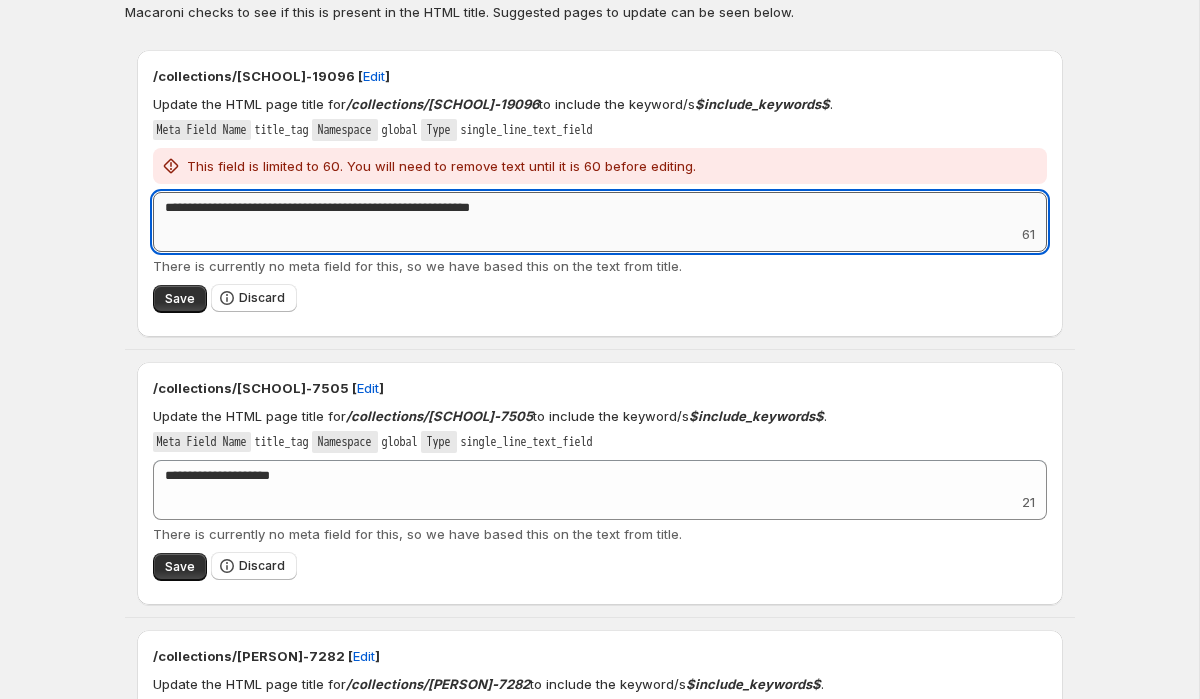click on "**********" at bounding box center (600, 208) 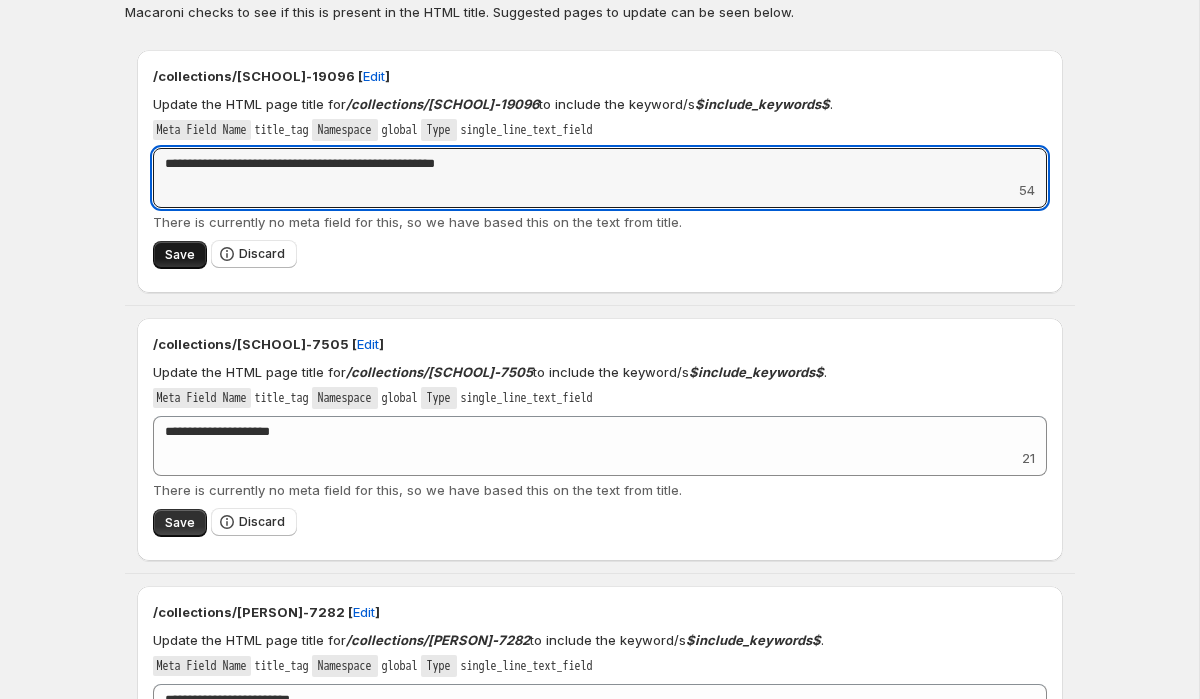 type on "**********" 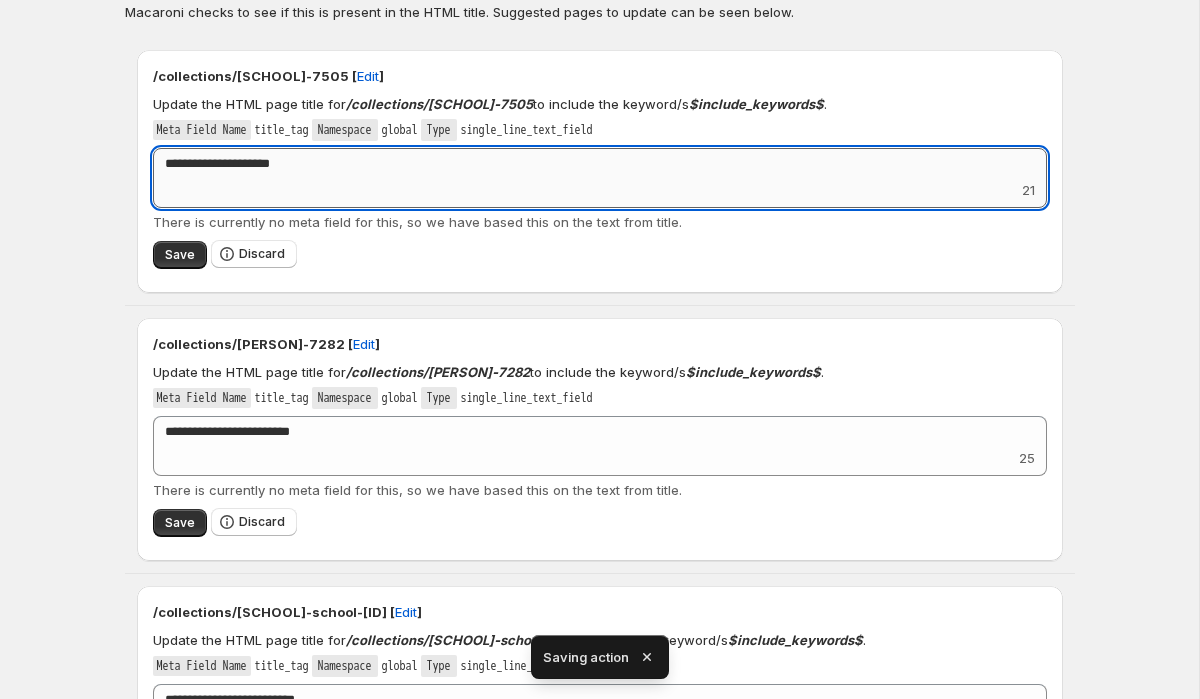 click on "**********" at bounding box center (600, 164) 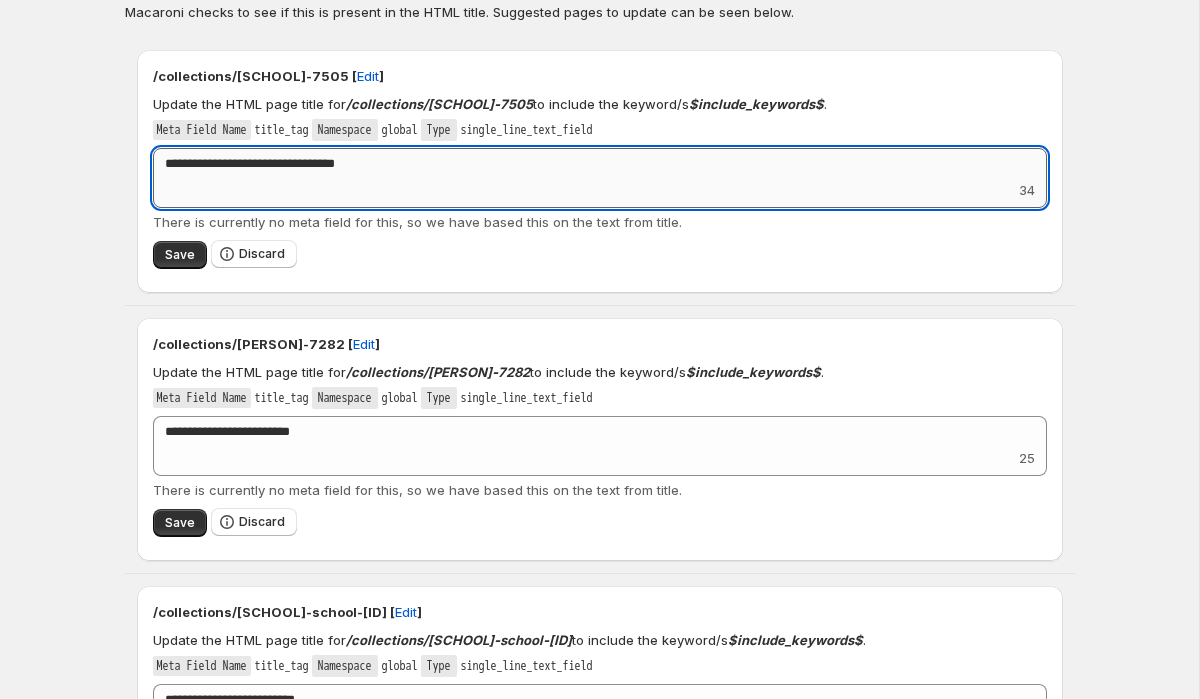 click on "**********" at bounding box center [600, 164] 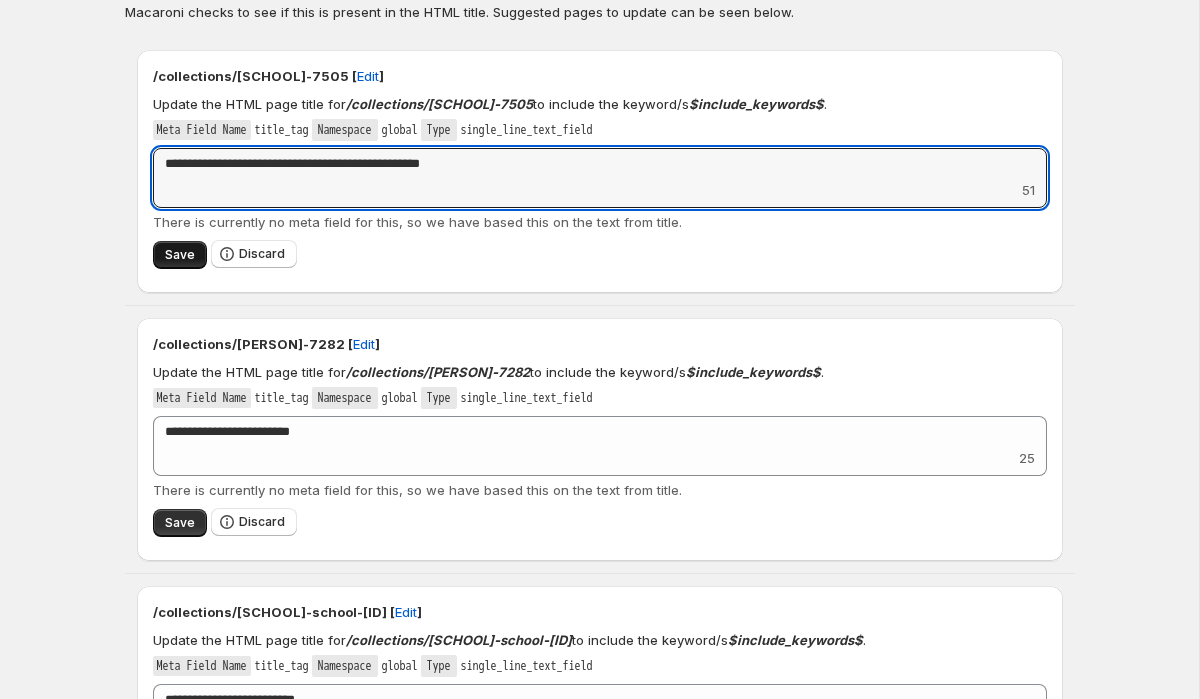 type on "**********" 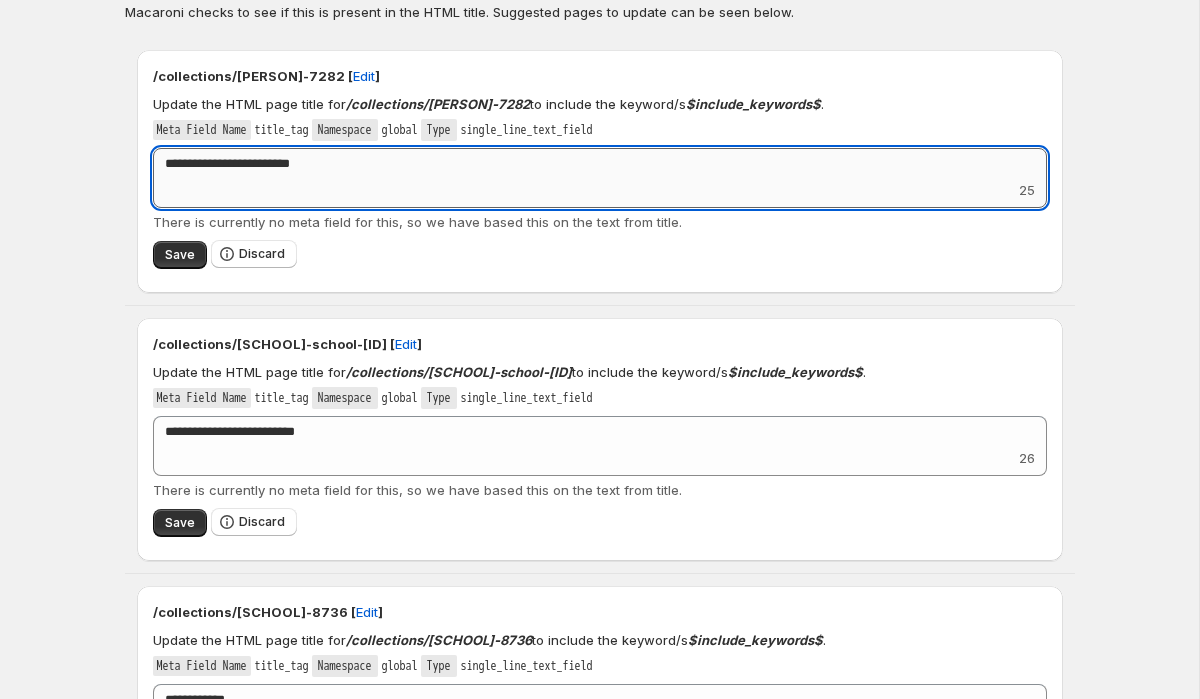 click on "**********" at bounding box center [600, 164] 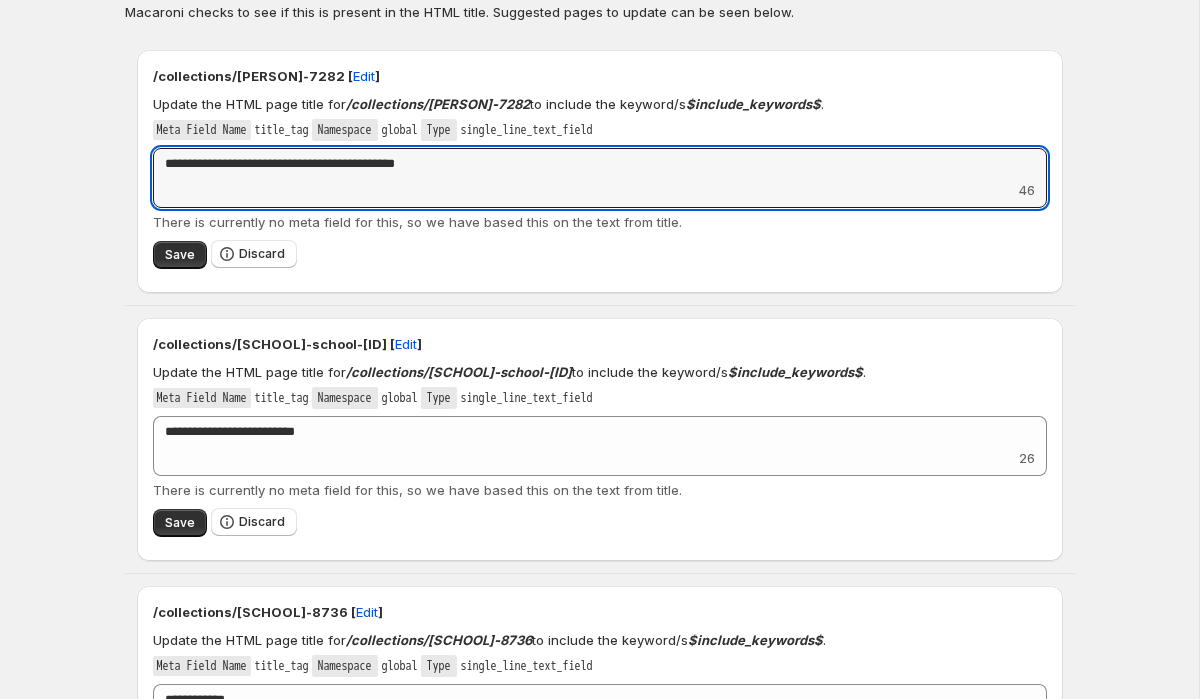 type on "**********" 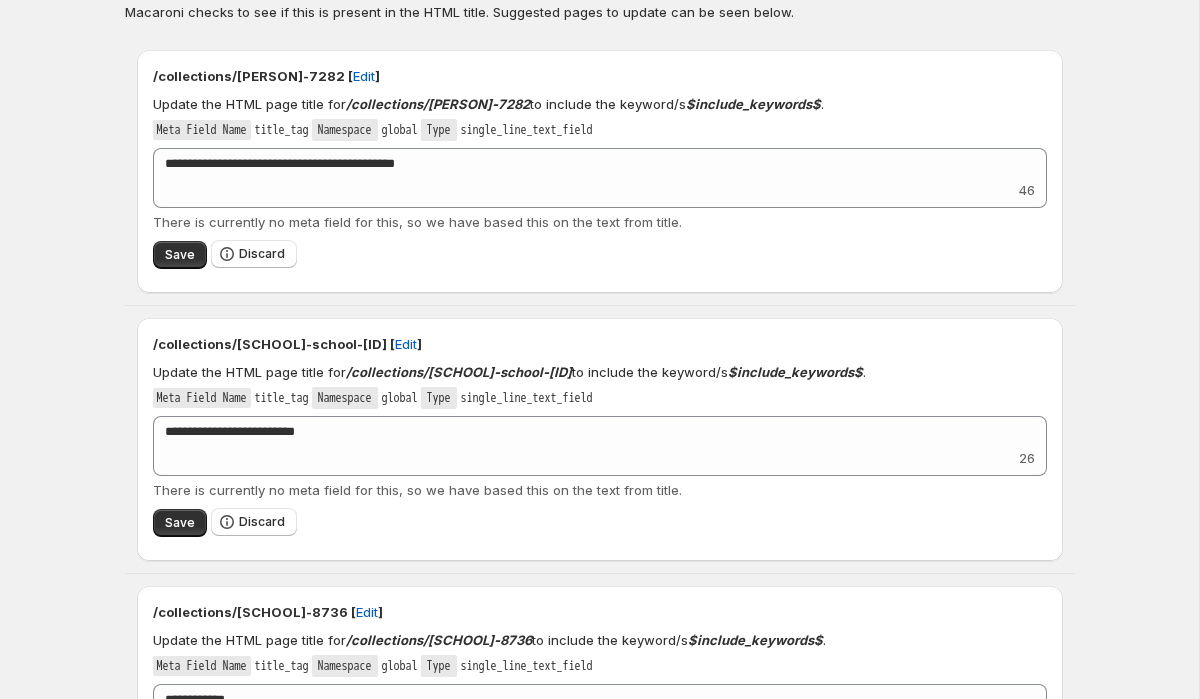 click on "Save Discard" at bounding box center [600, 254] 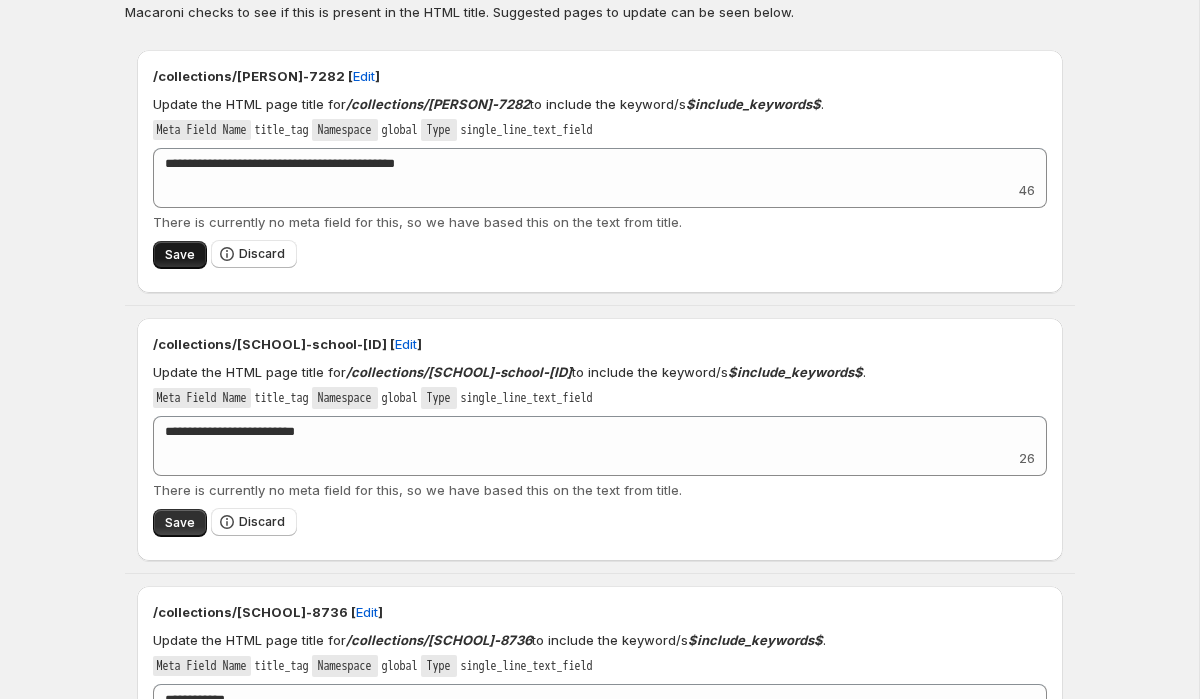 click on "Save" at bounding box center (180, 255) 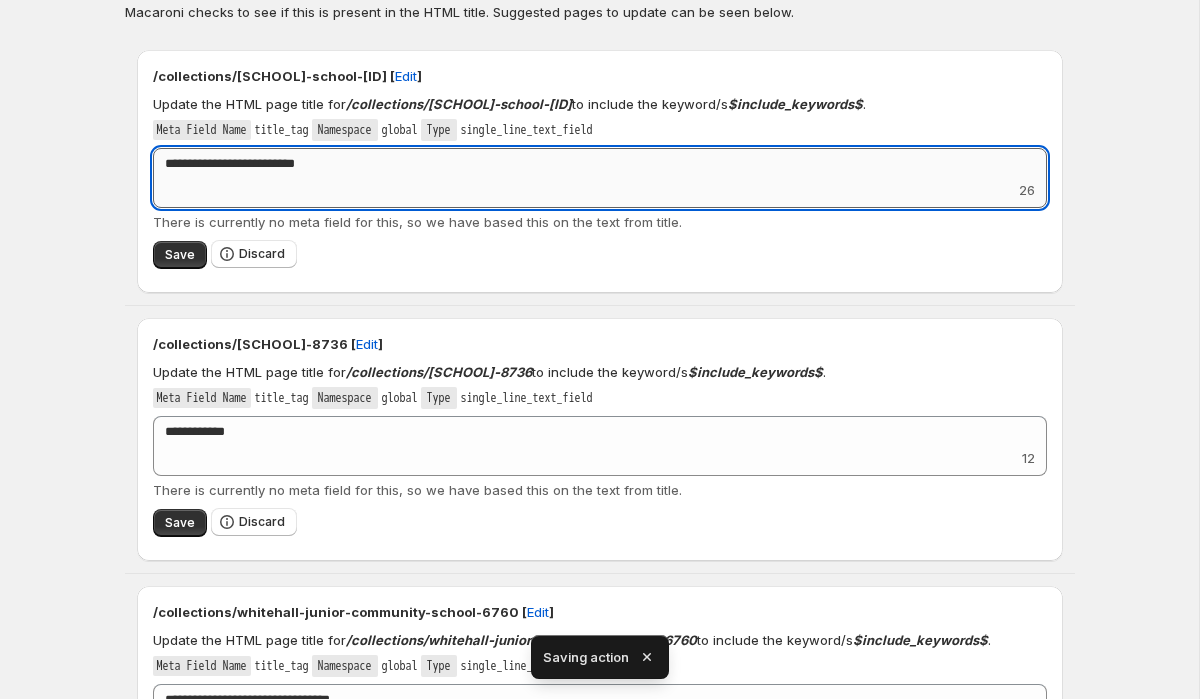 click on "**********" at bounding box center [600, 164] 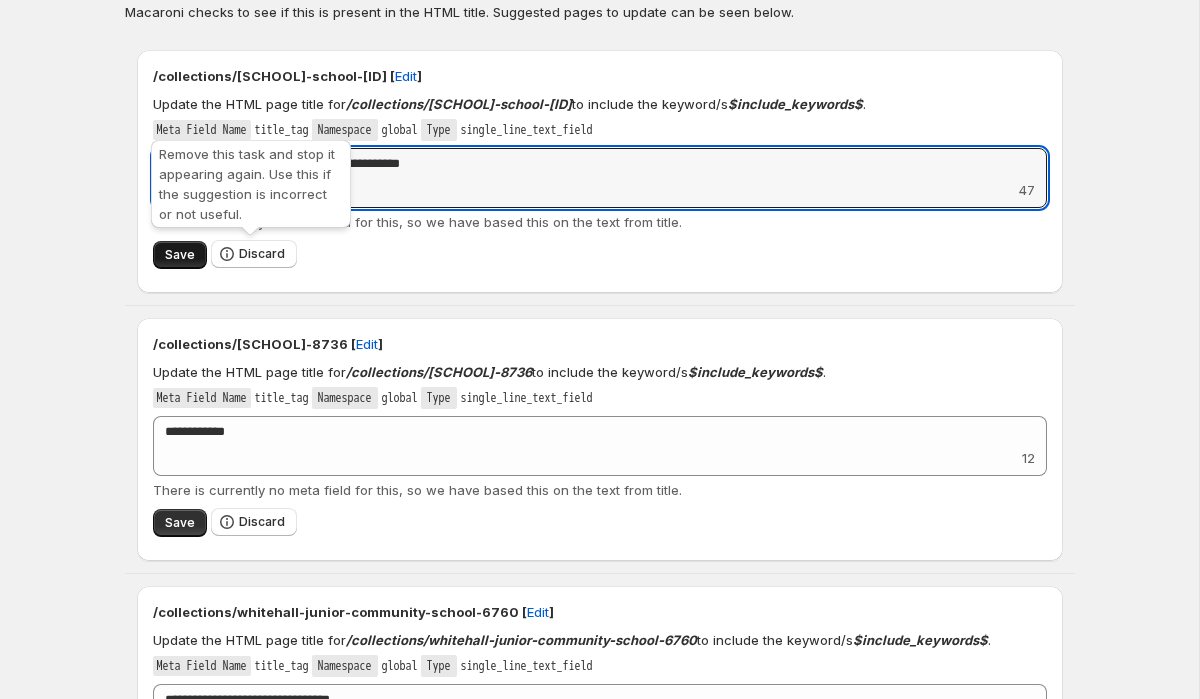 type on "**********" 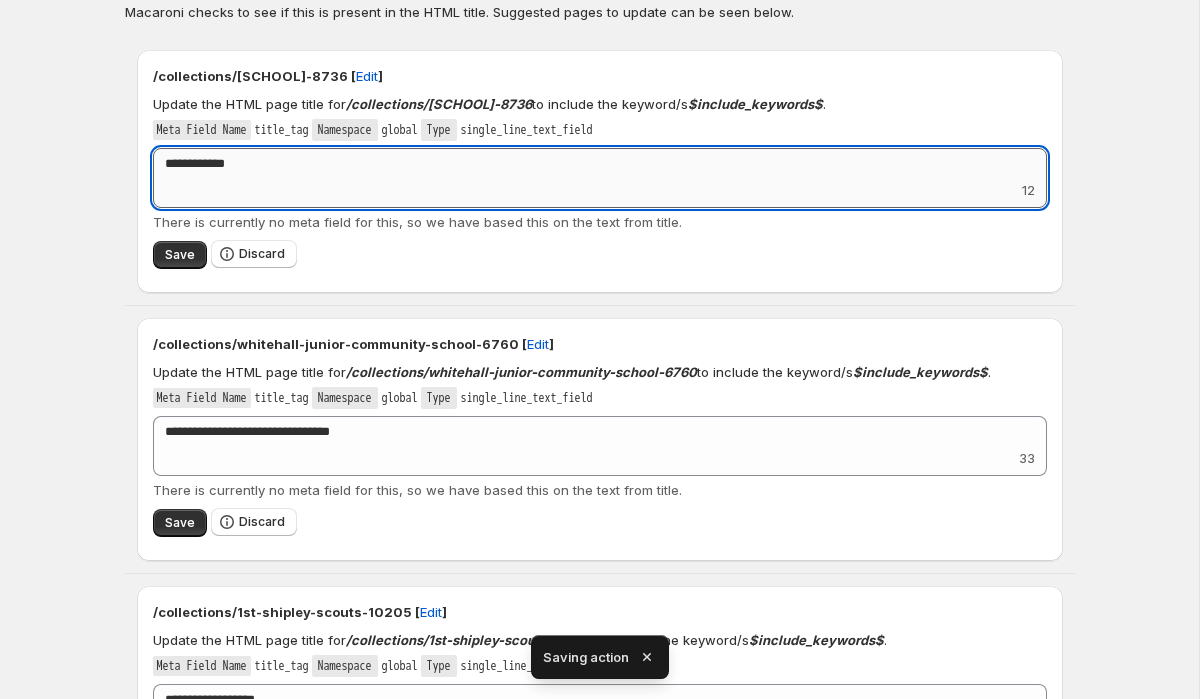 click on "**********" at bounding box center (600, 164) 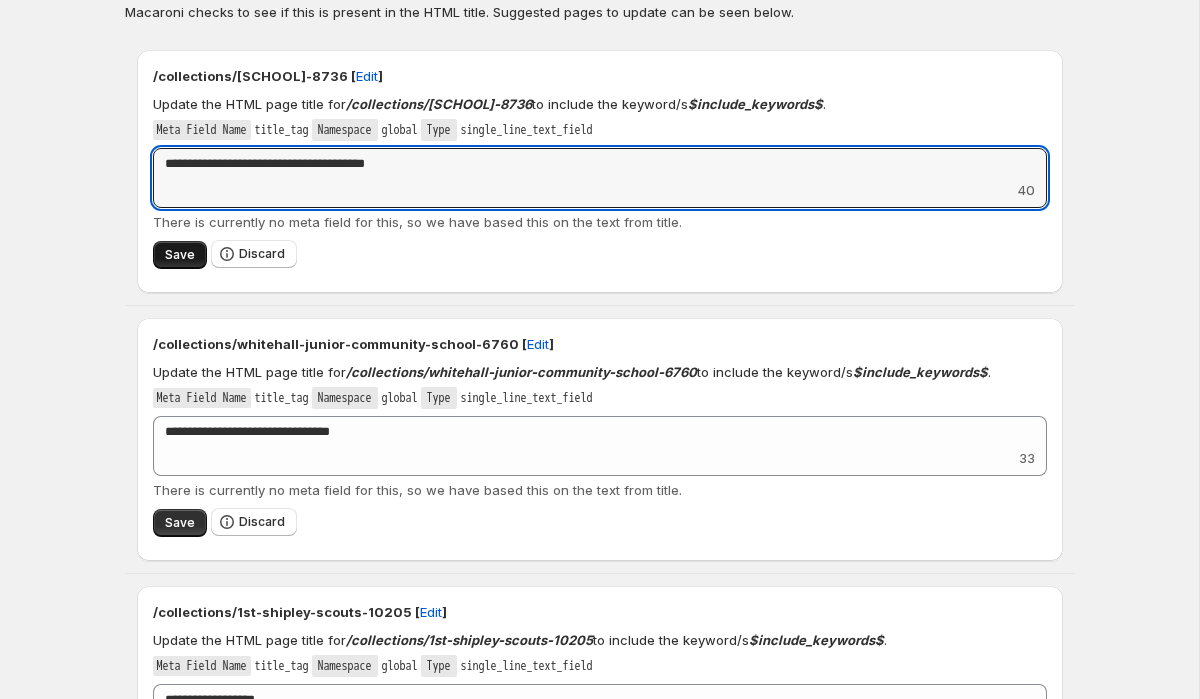 type on "**********" 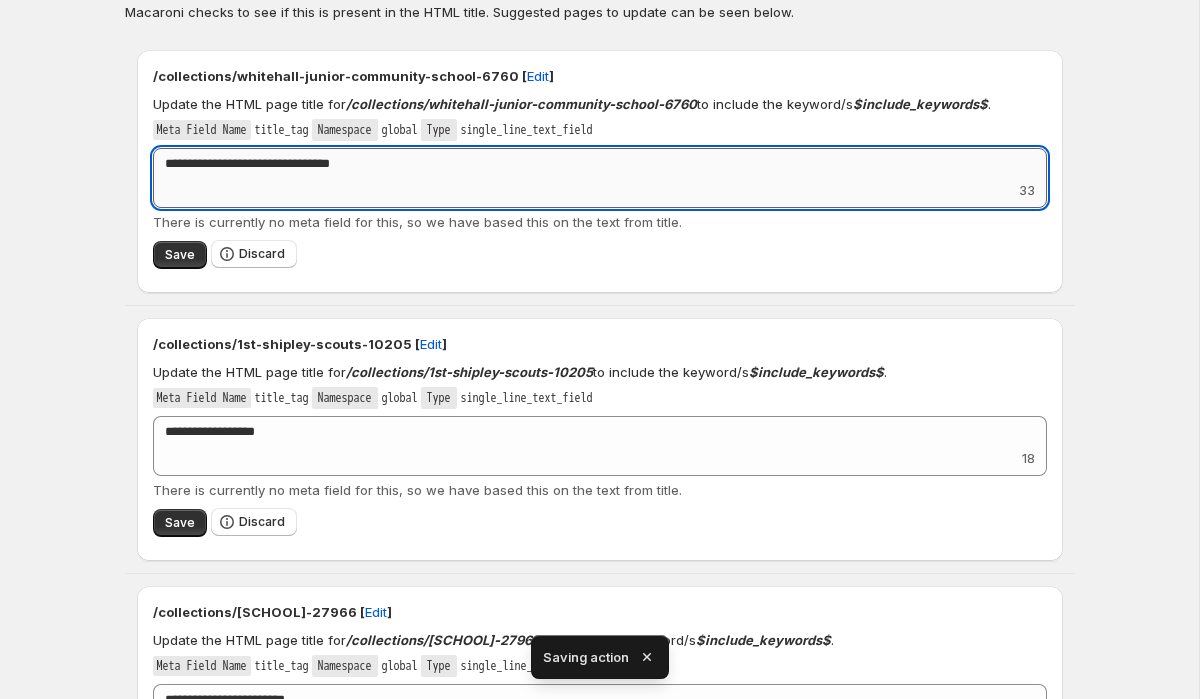 click on "**********" at bounding box center [600, 164] 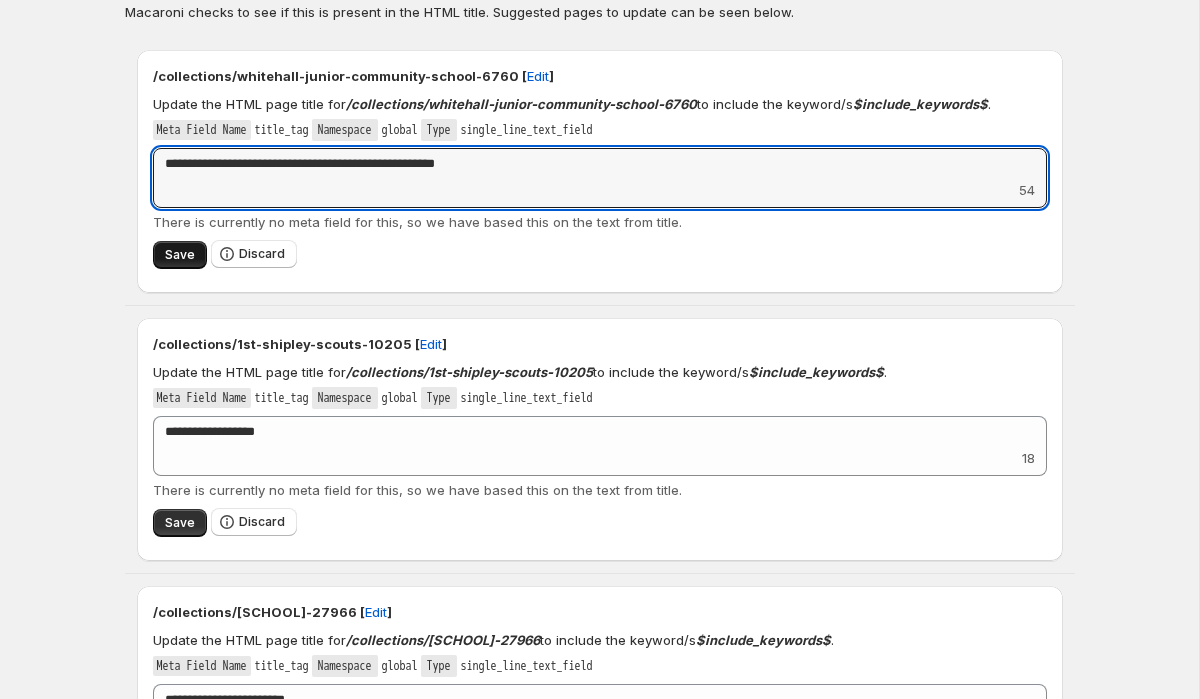 type on "**********" 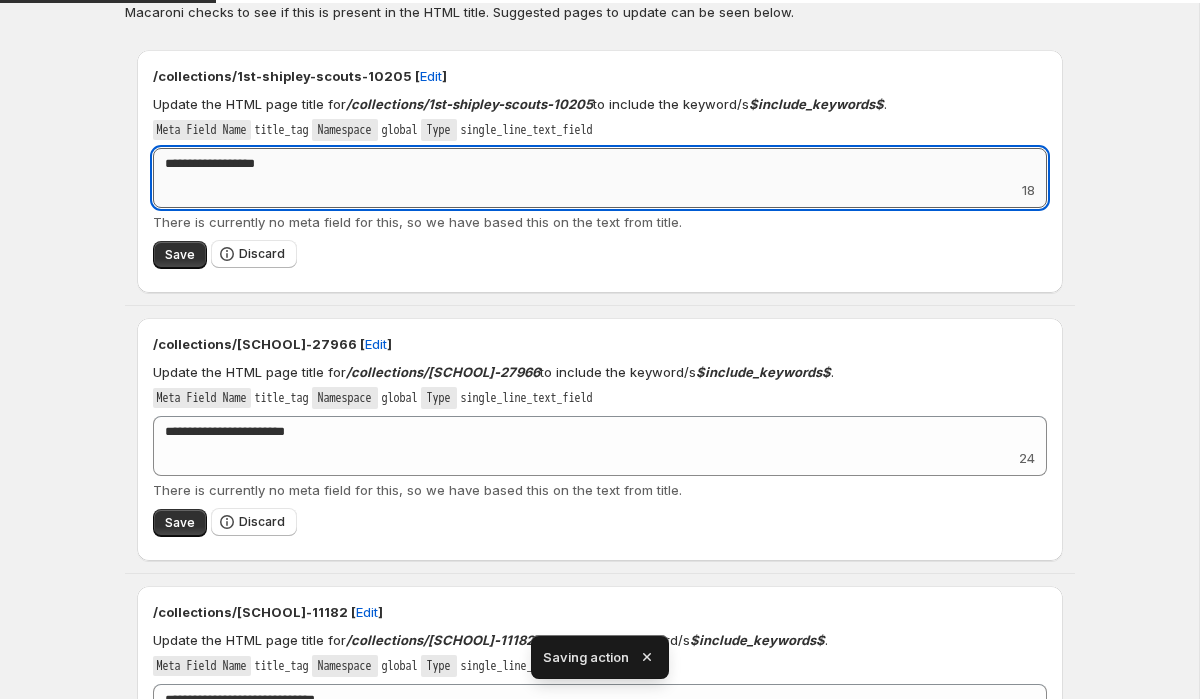 click on "**********" at bounding box center [600, 164] 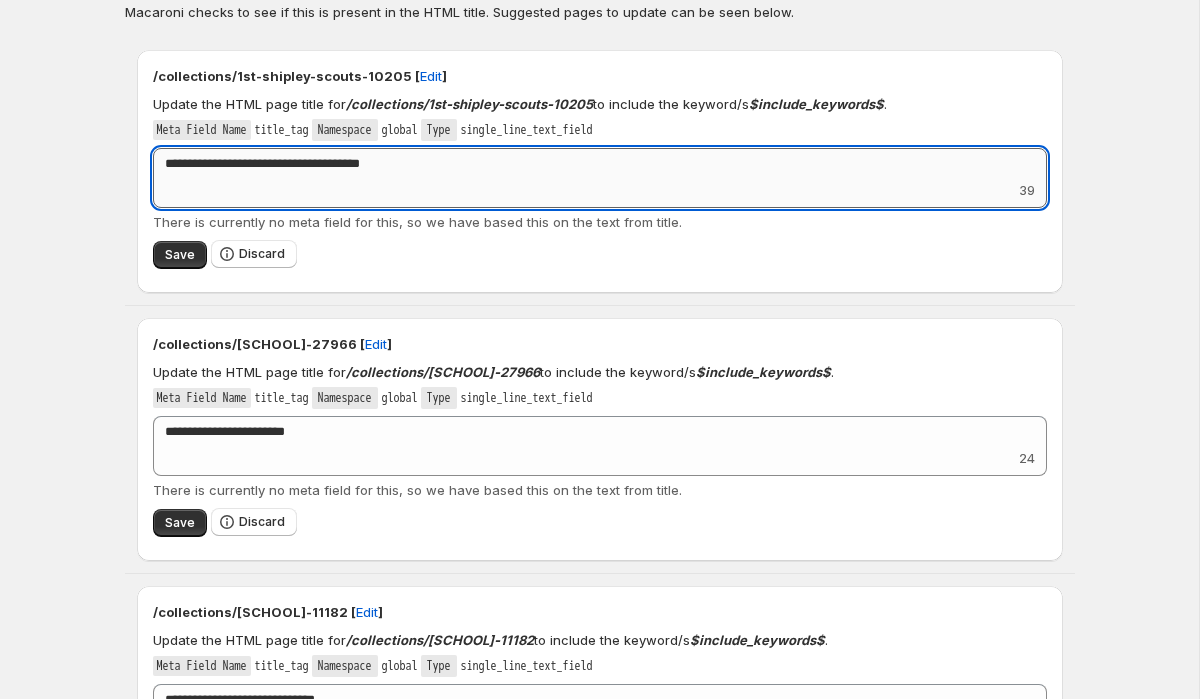 click on "**********" at bounding box center (600, 164) 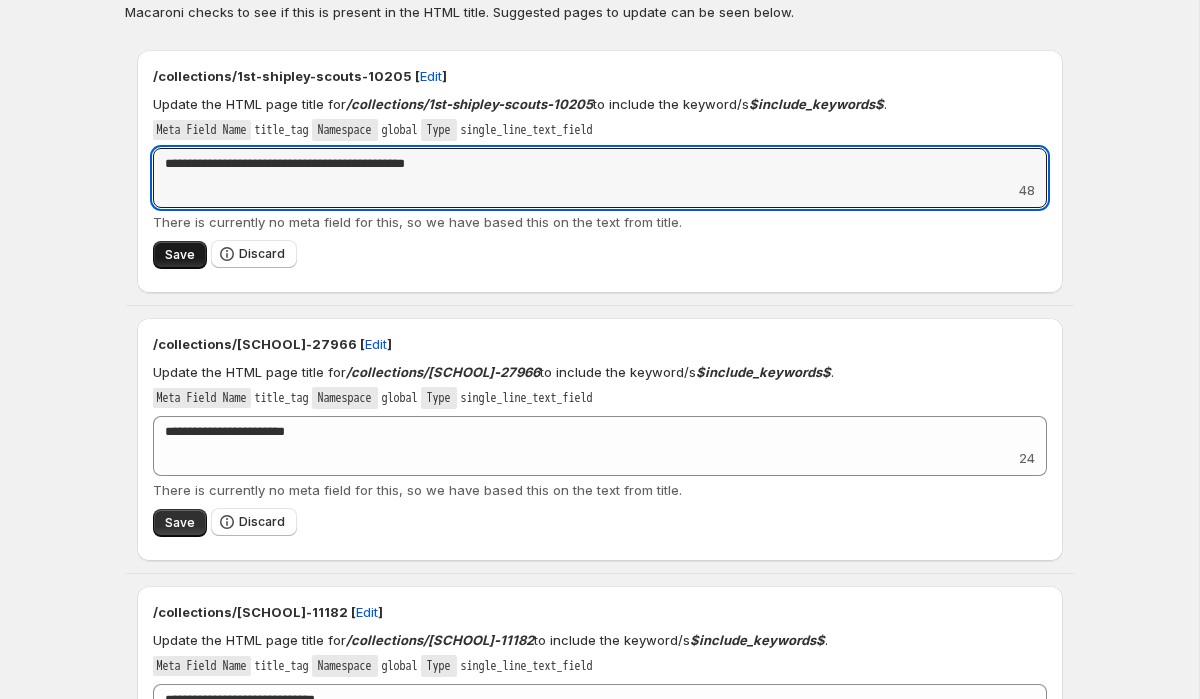 type on "**********" 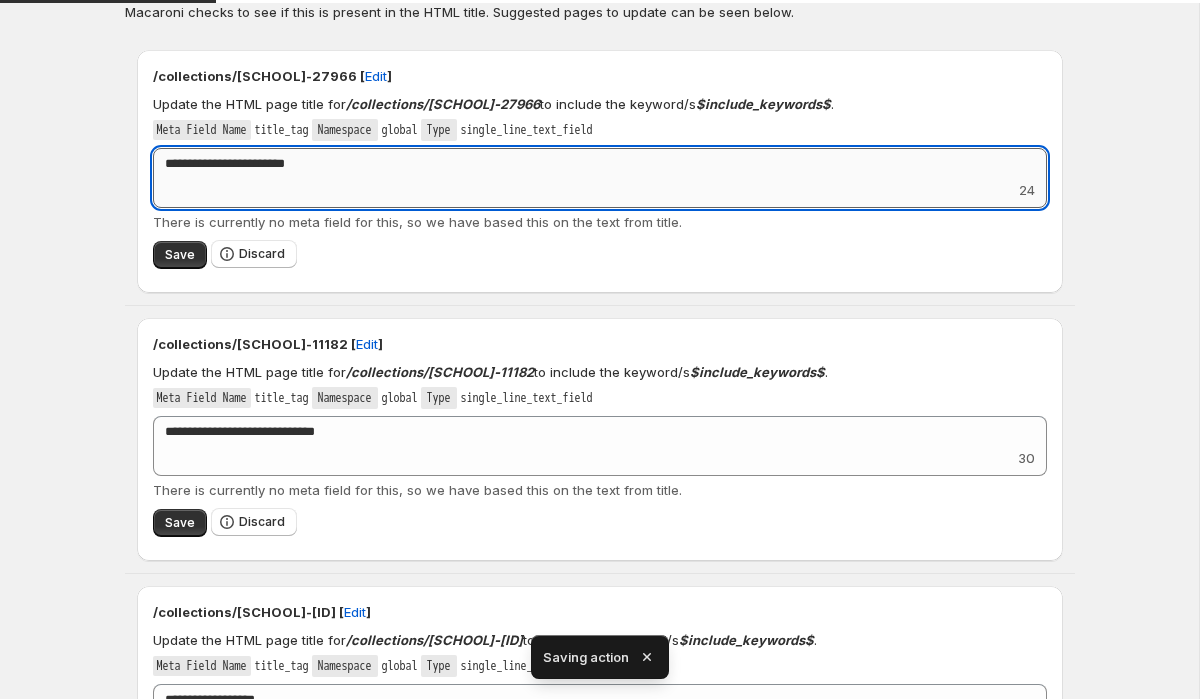 click on "**********" at bounding box center [600, 164] 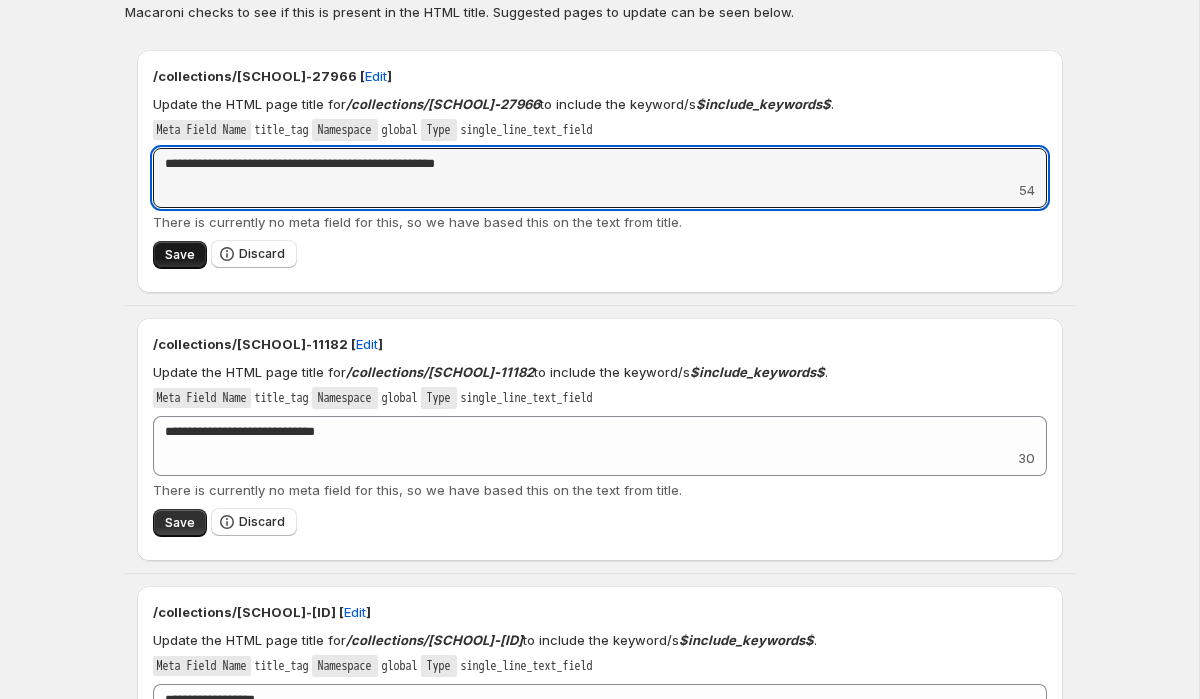 type on "**********" 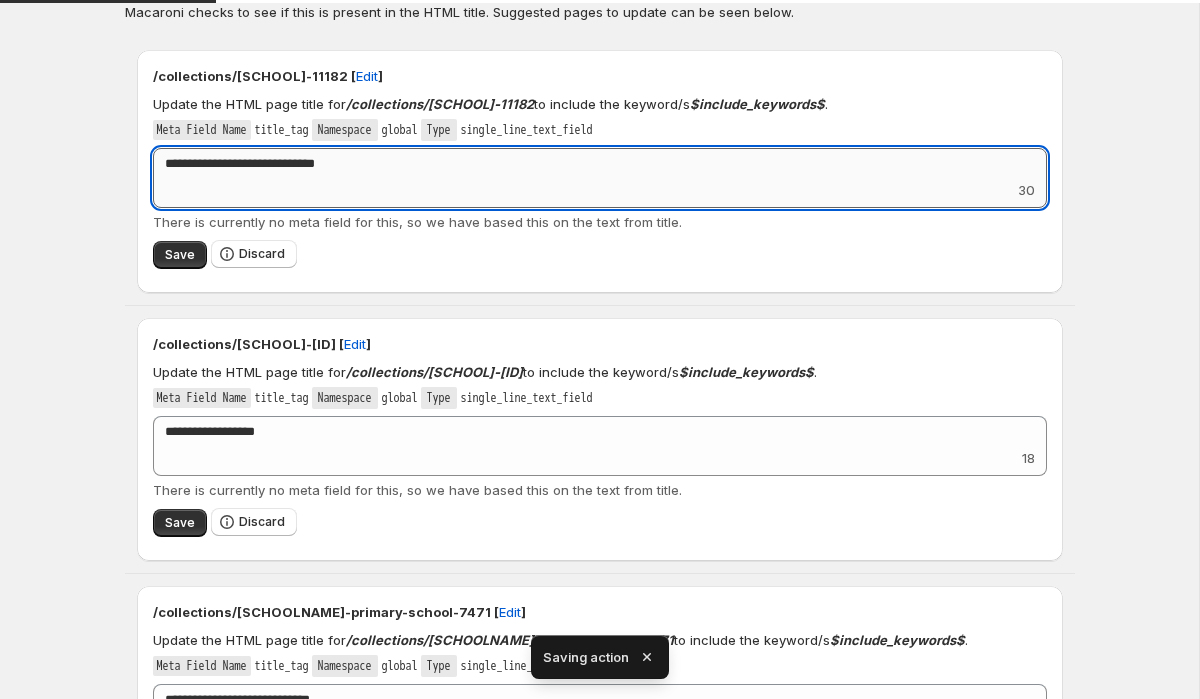 click on "**********" at bounding box center (600, 164) 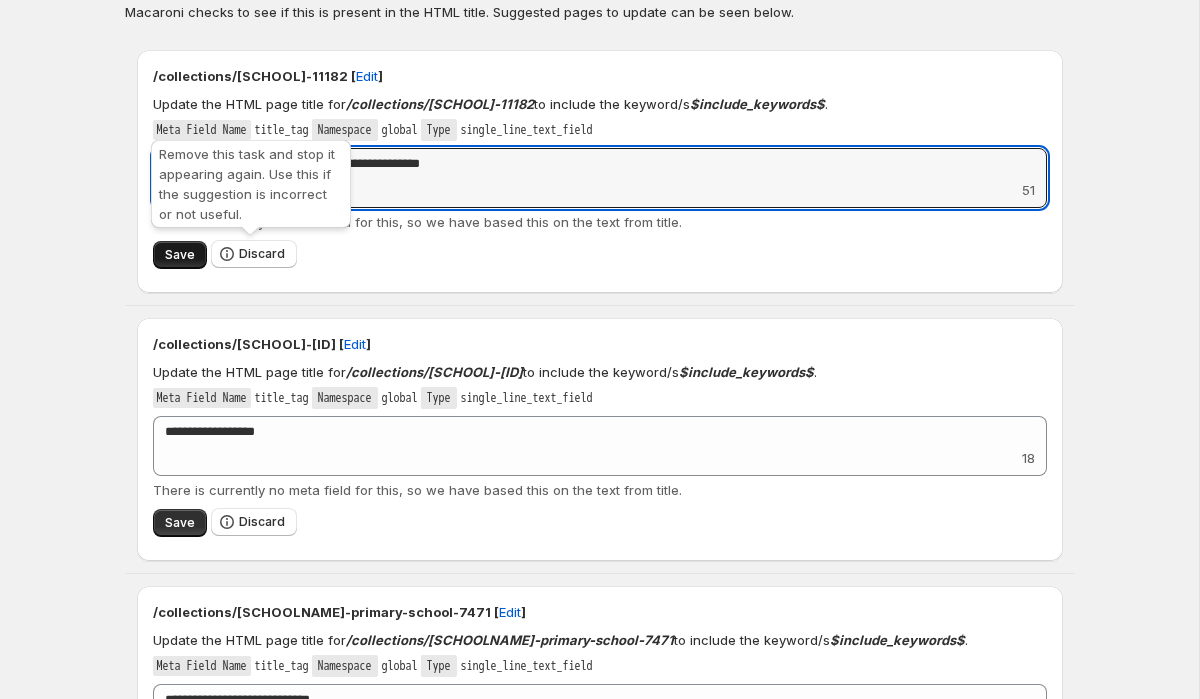 type on "**********" 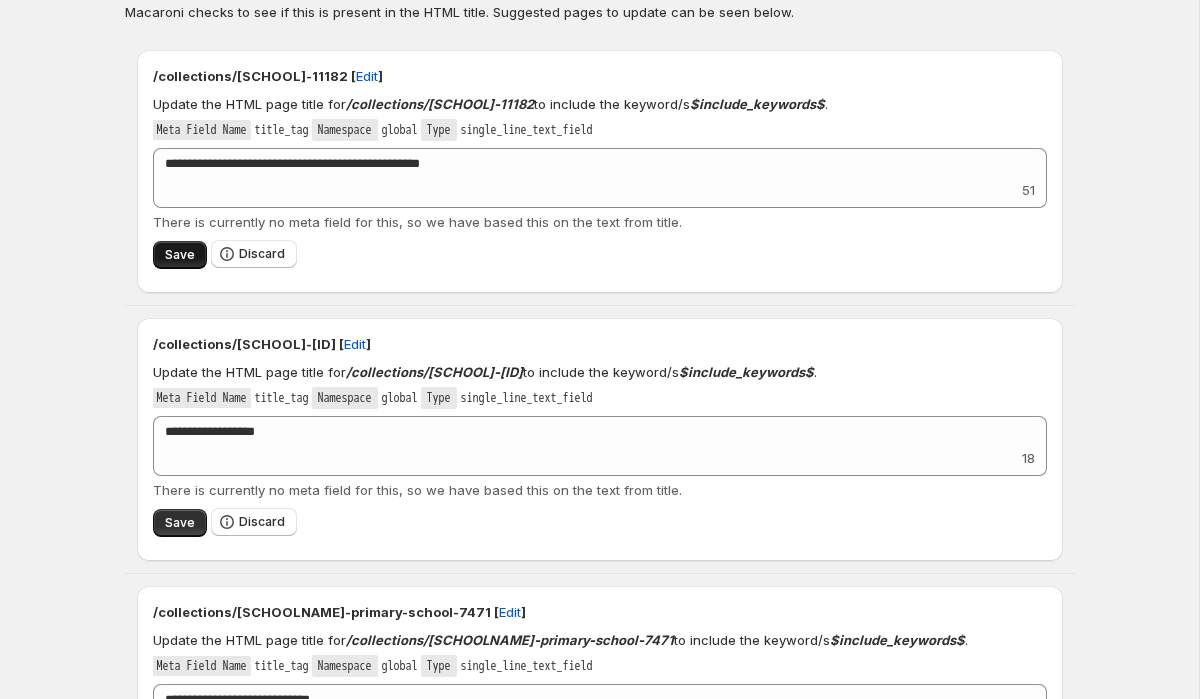 click on "Save" at bounding box center (180, 255) 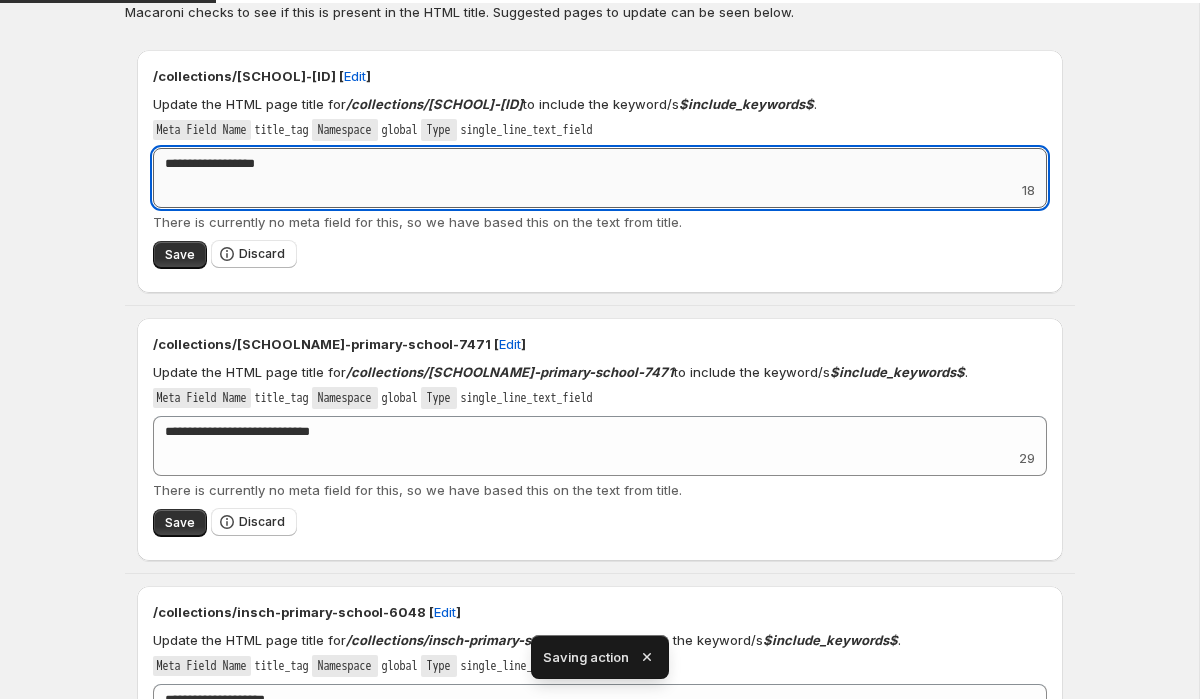 click on "**********" at bounding box center (600, 164) 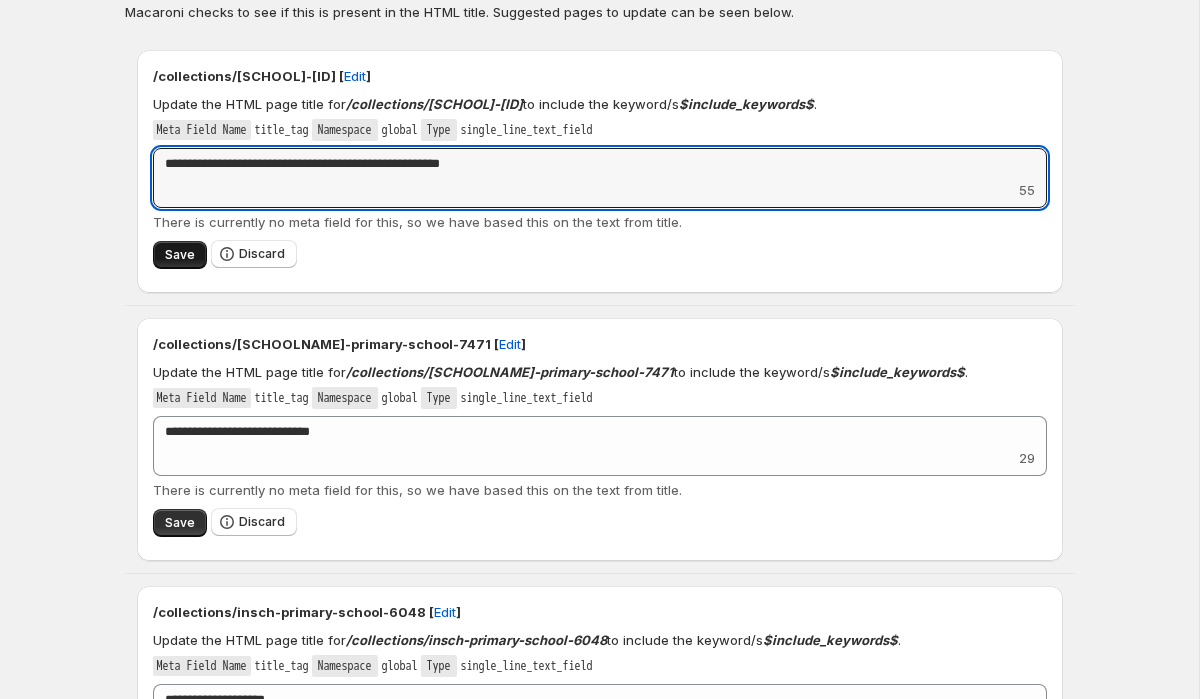 type on "**********" 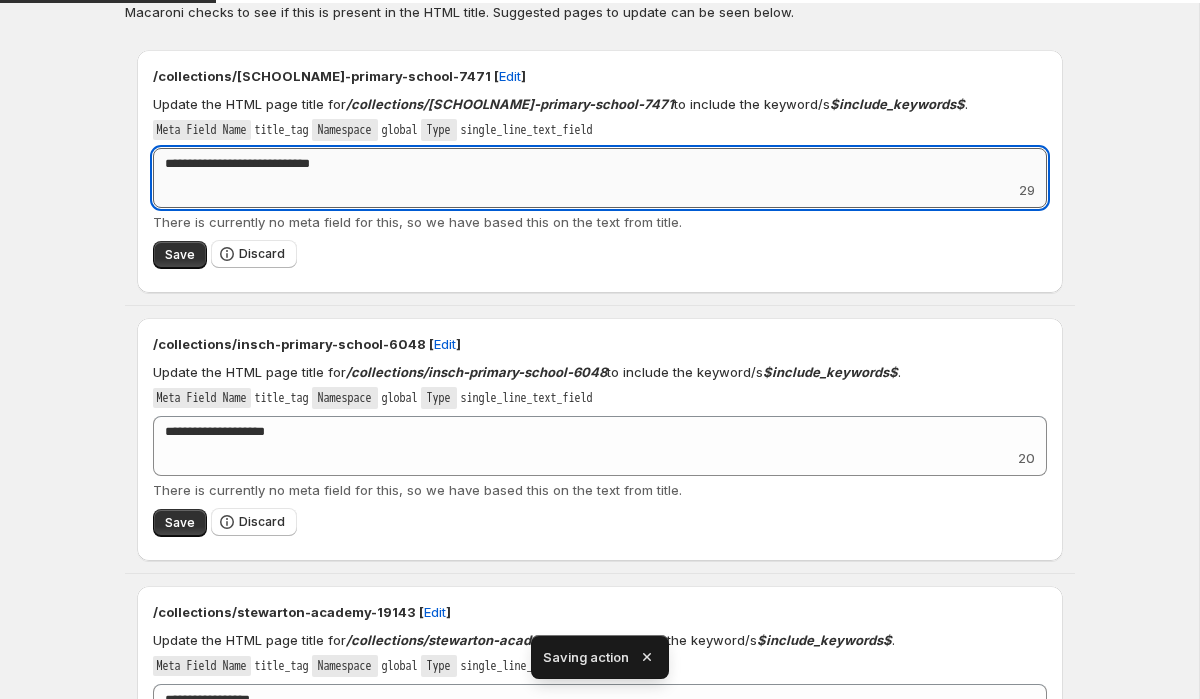 click on "**********" at bounding box center [600, 164] 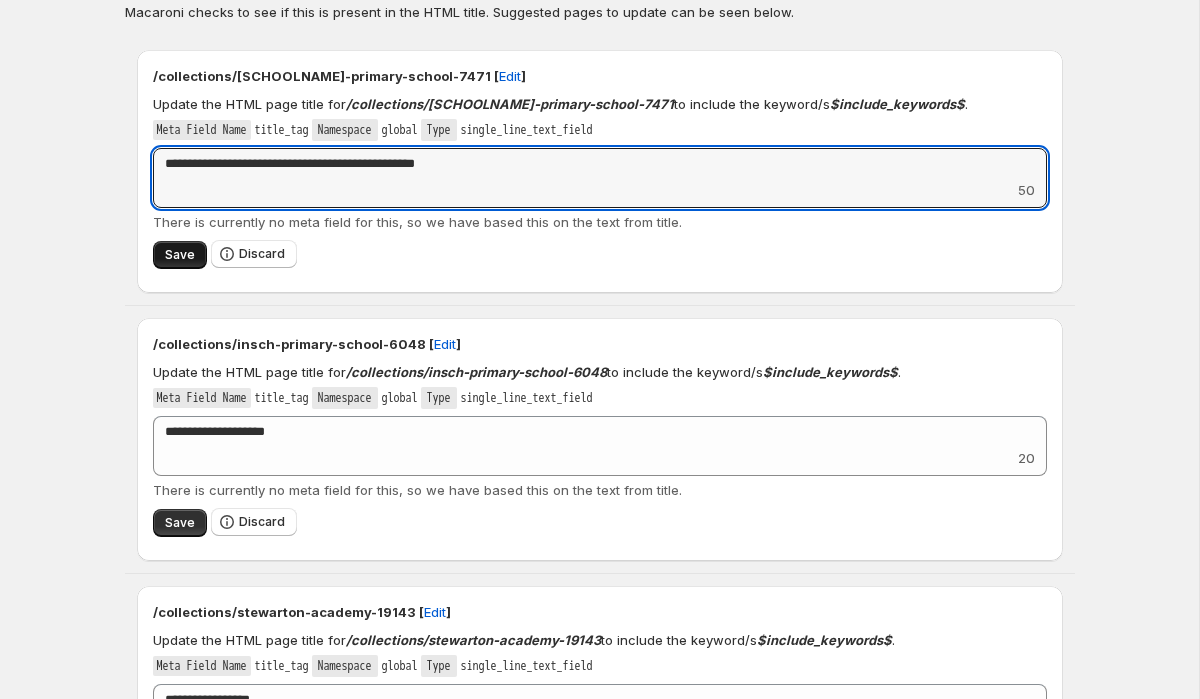 type on "**********" 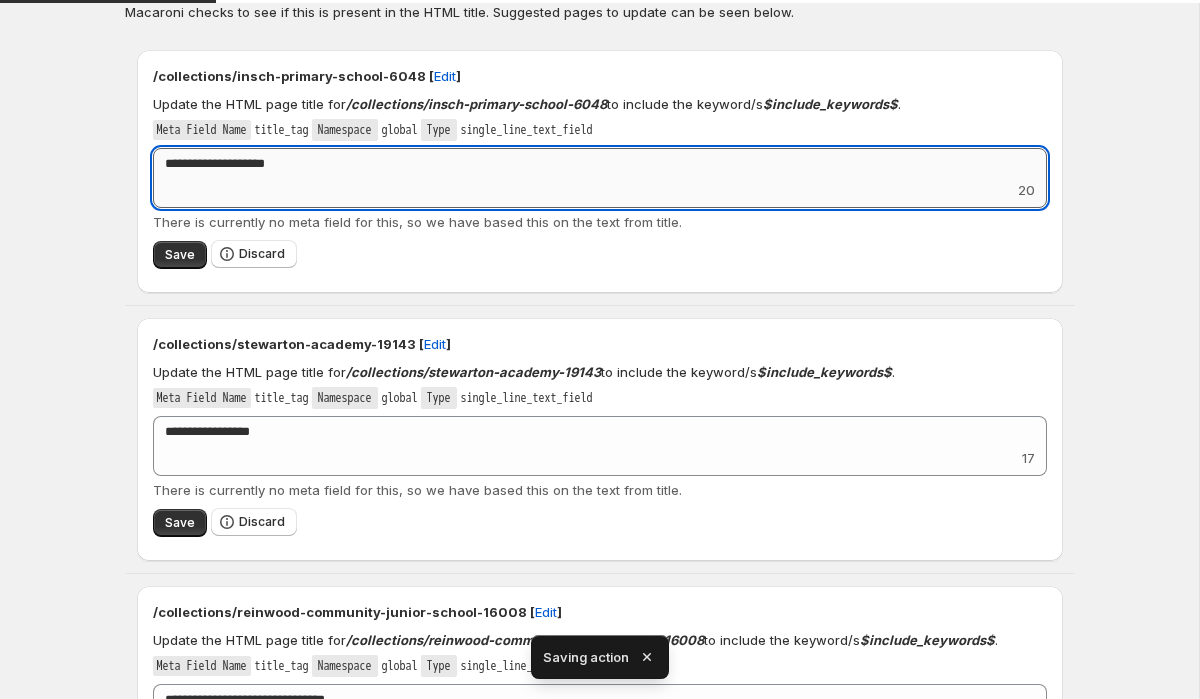 click on "**********" at bounding box center [600, 164] 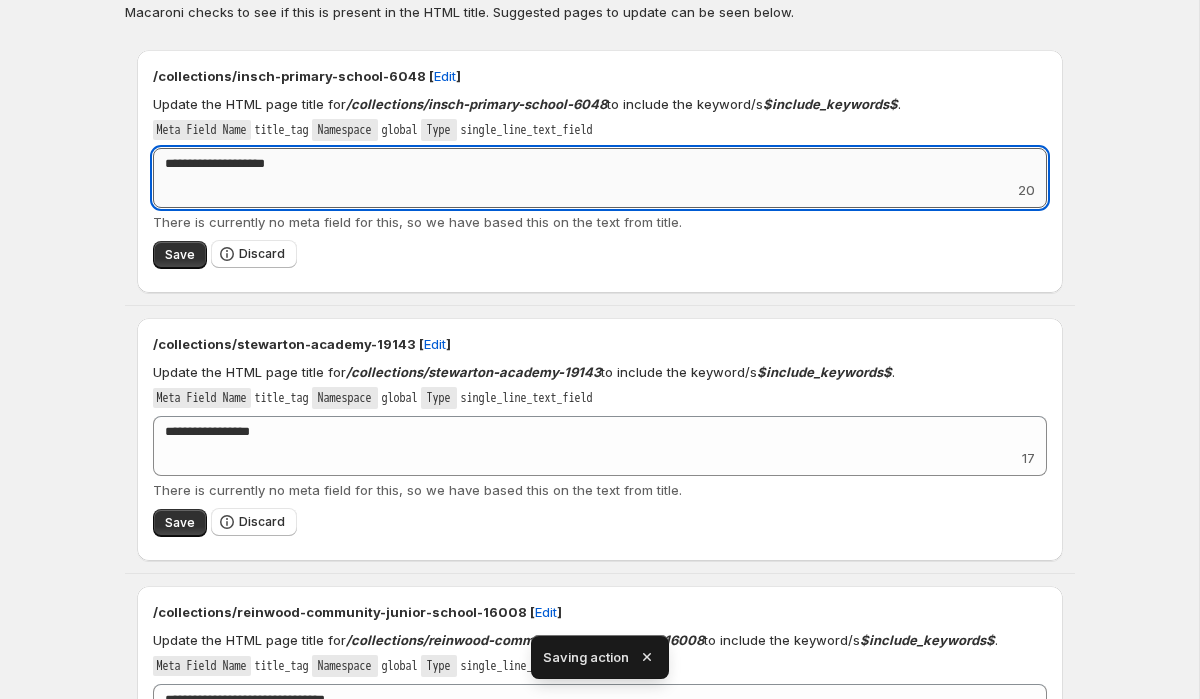 click on "**********" at bounding box center (600, 164) 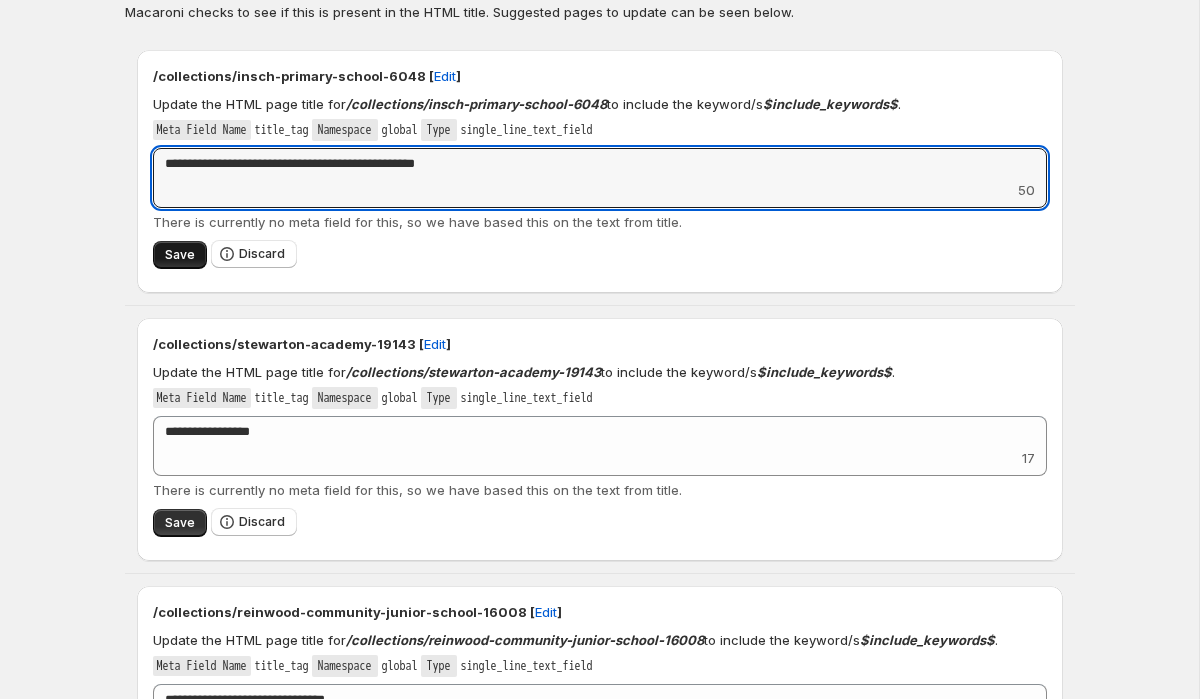 type on "**********" 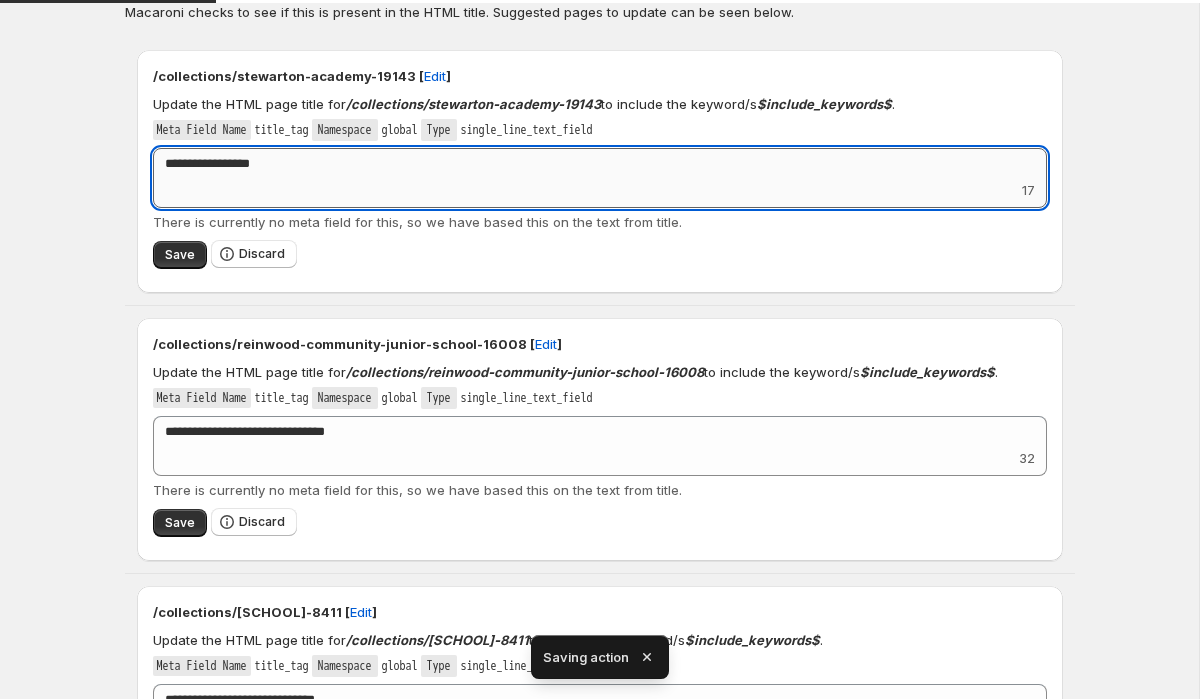 click on "**********" at bounding box center [600, 164] 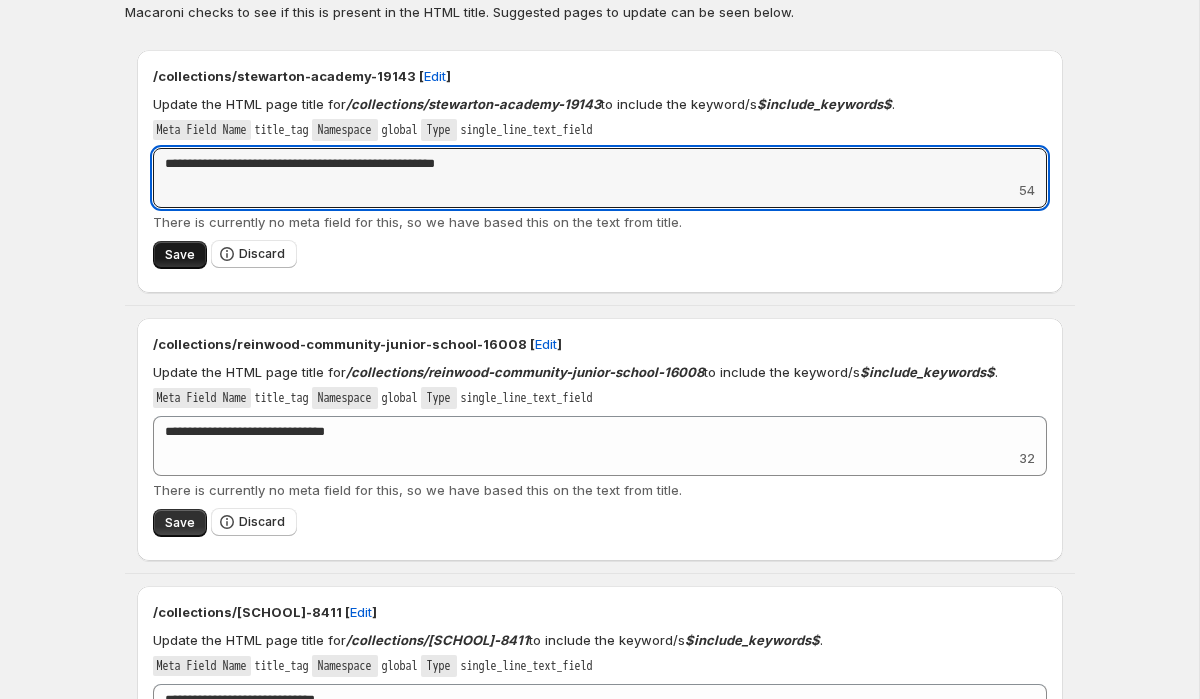 type on "**********" 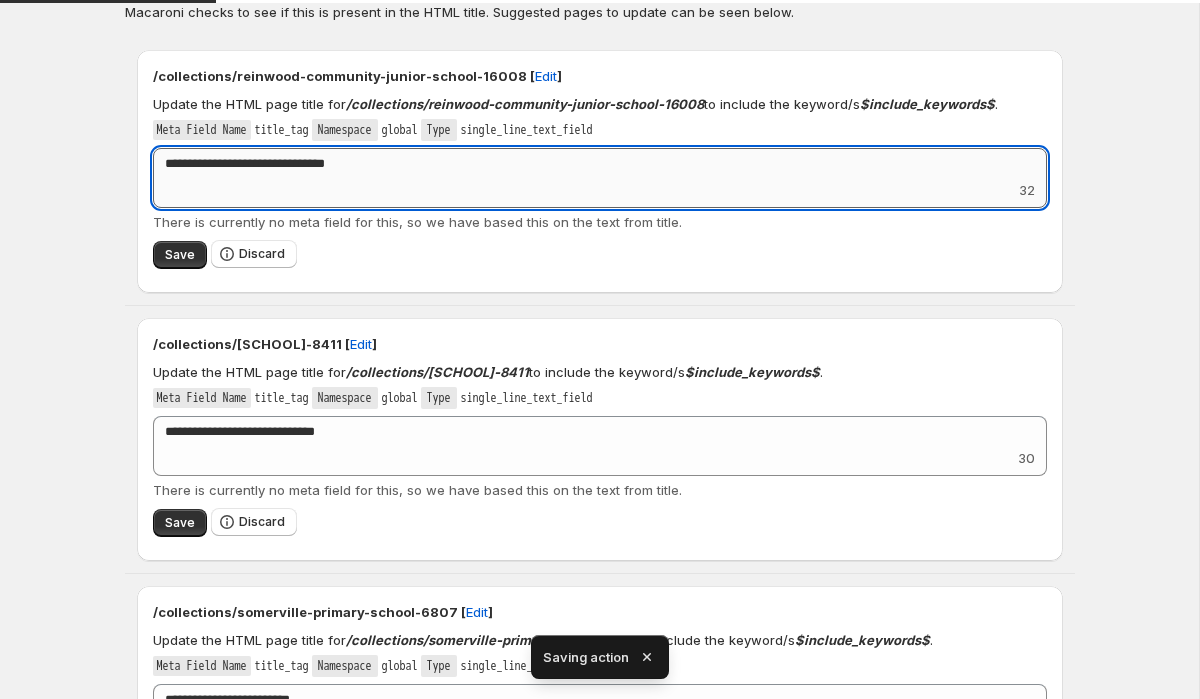 click on "**********" at bounding box center [600, 164] 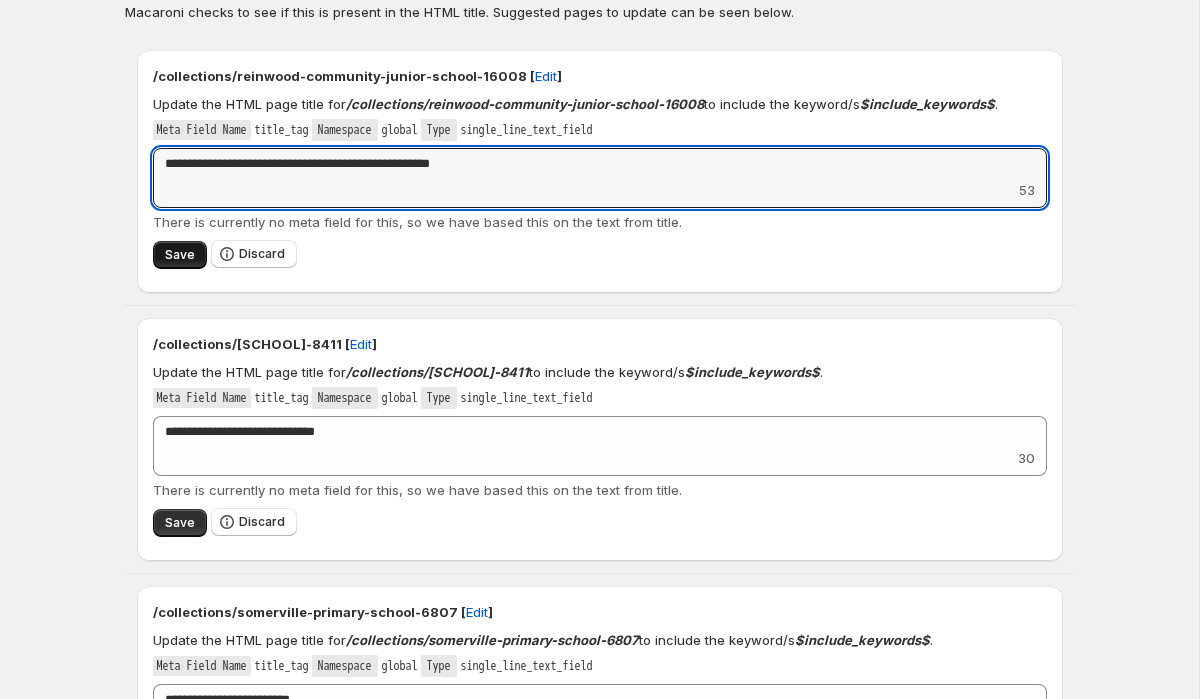 type on "**********" 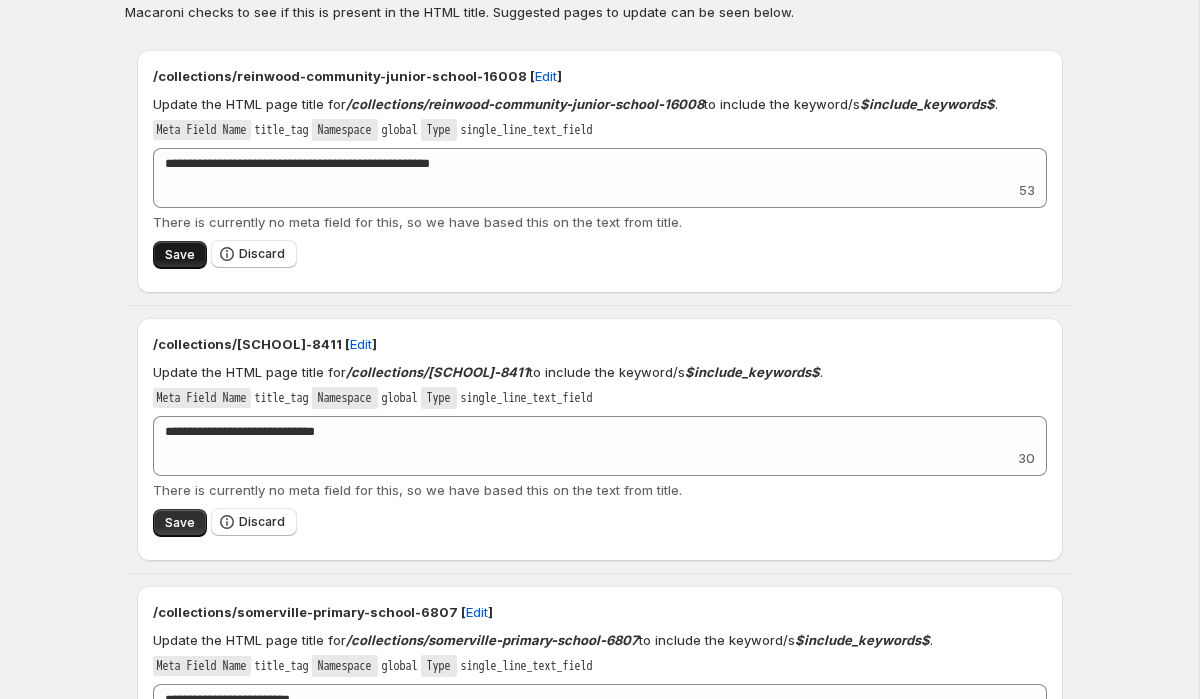 click on "Save" at bounding box center [180, 255] 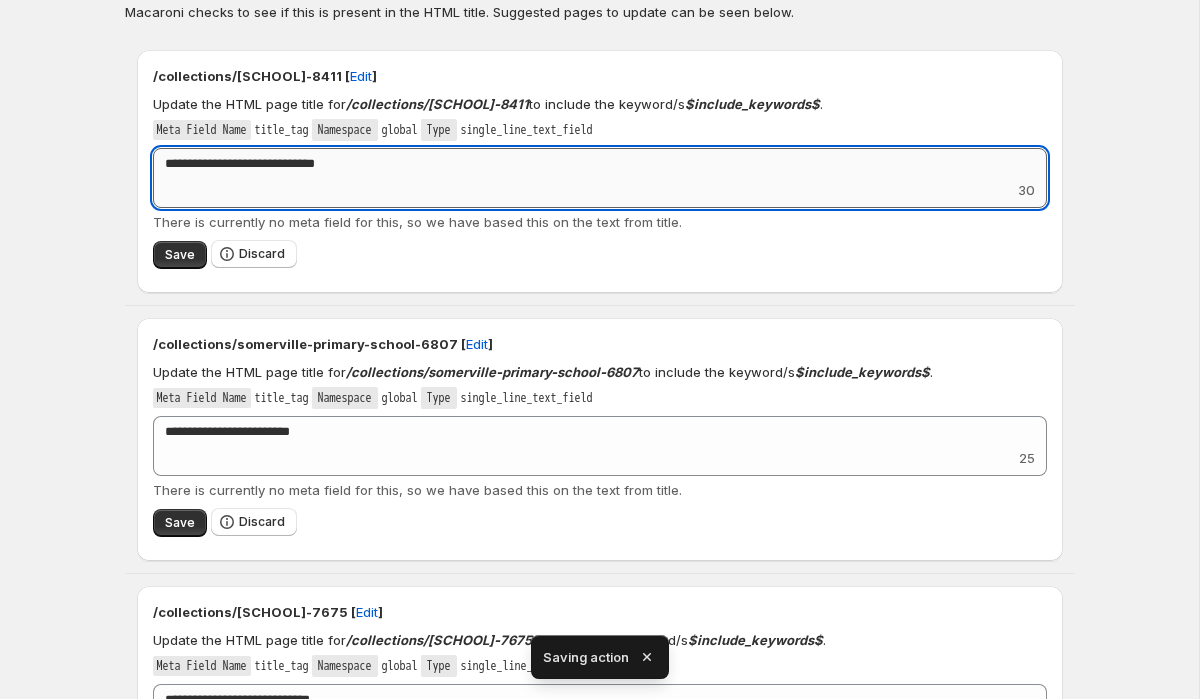 click on "**********" at bounding box center [600, 164] 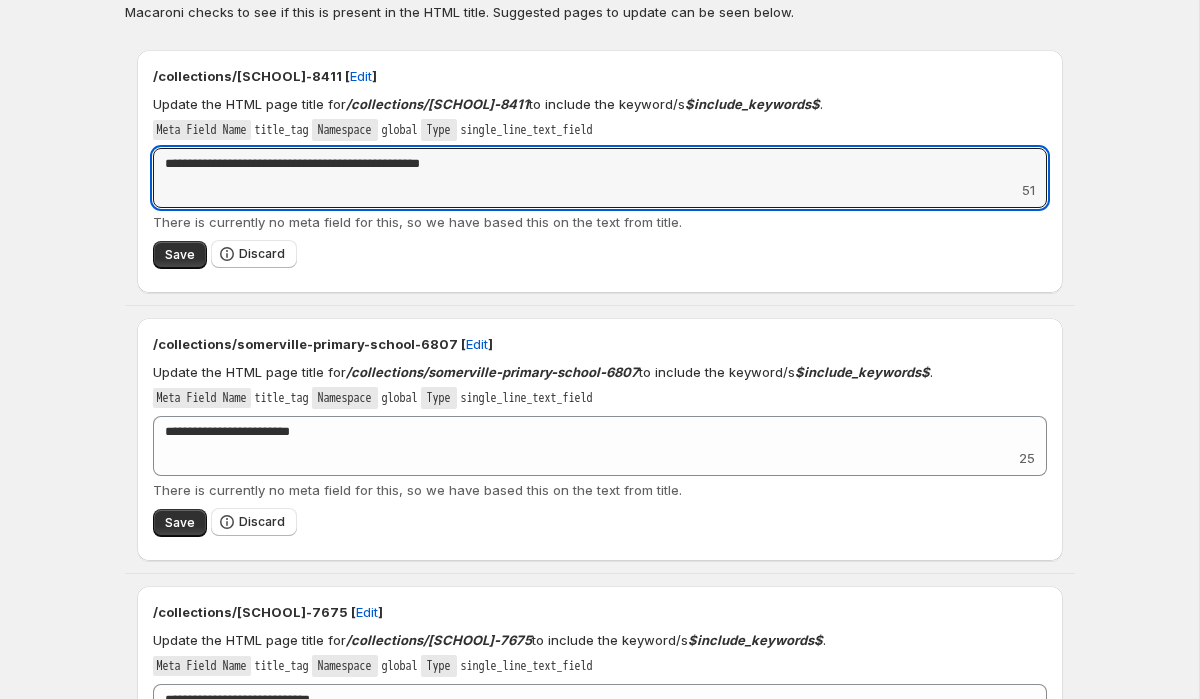 type on "**********" 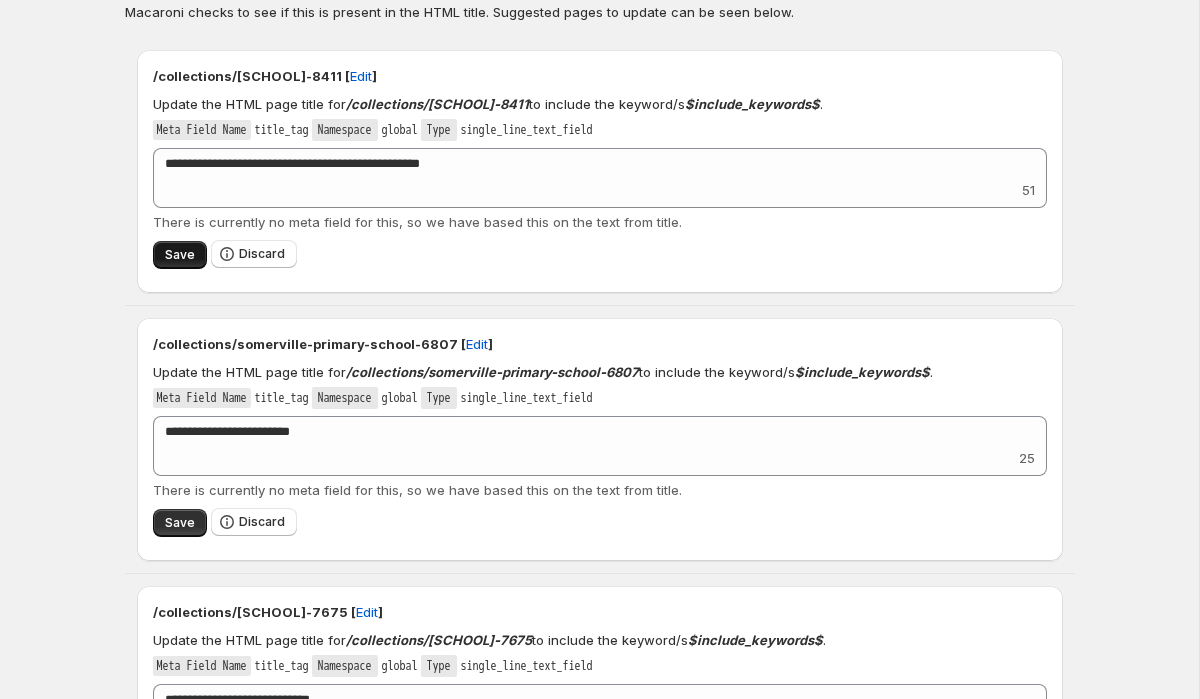click on "Save" at bounding box center [180, 255] 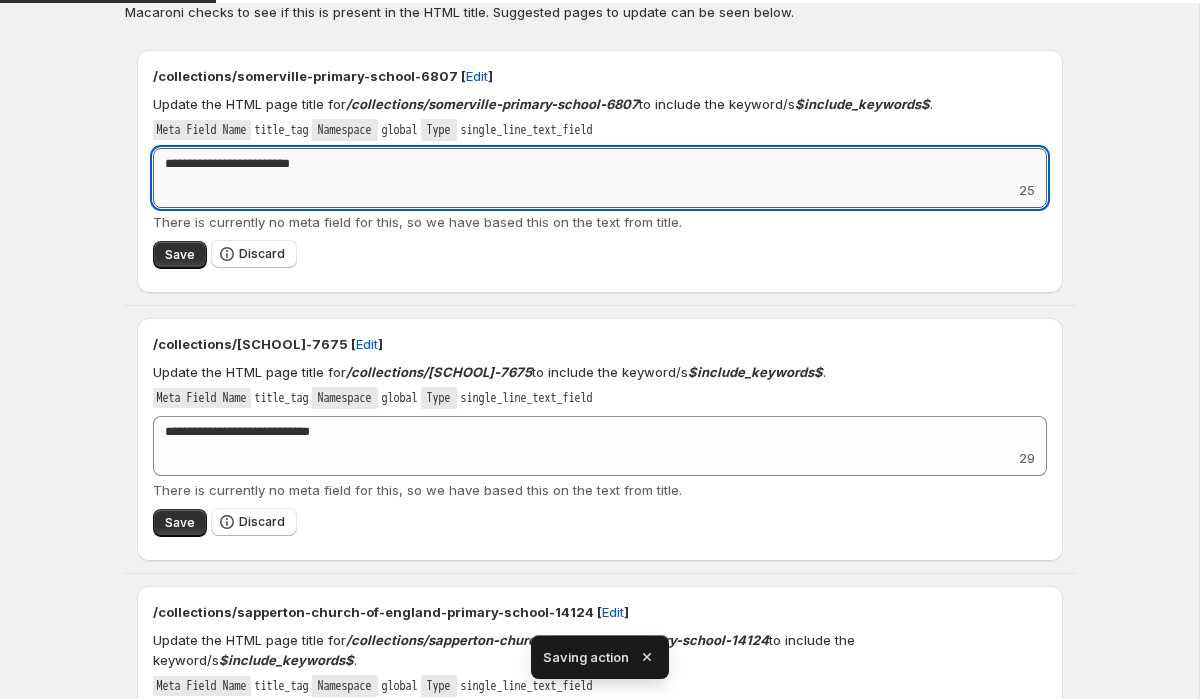 click on "**********" at bounding box center (600, 164) 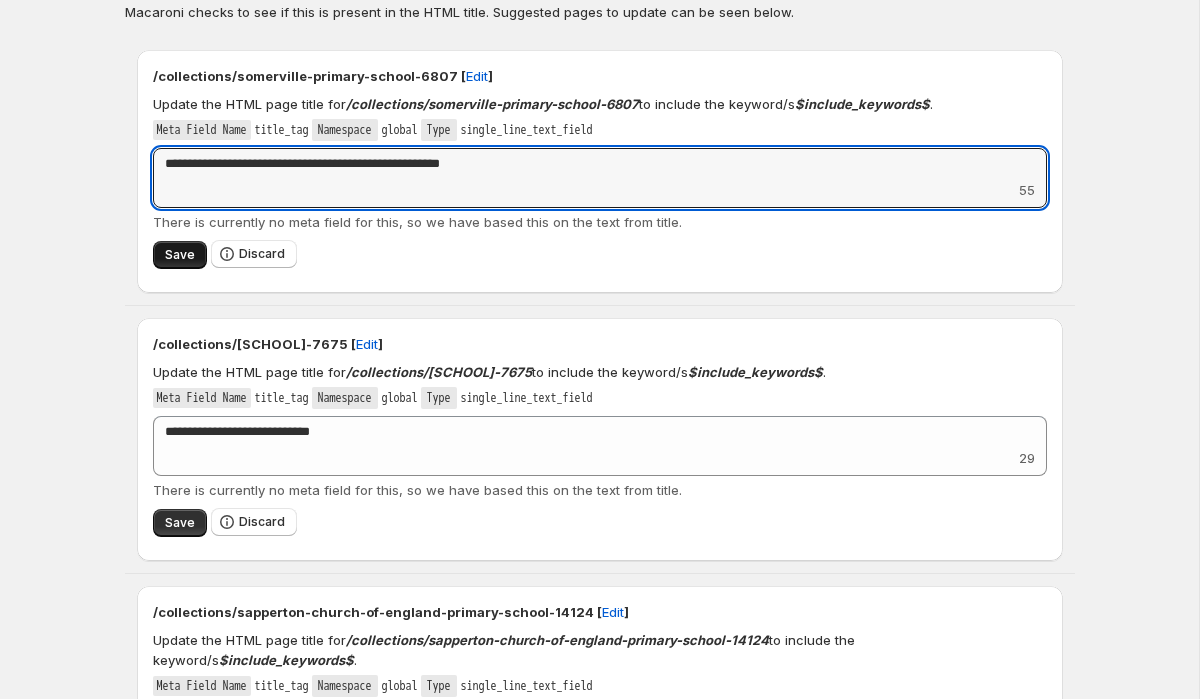 type on "**********" 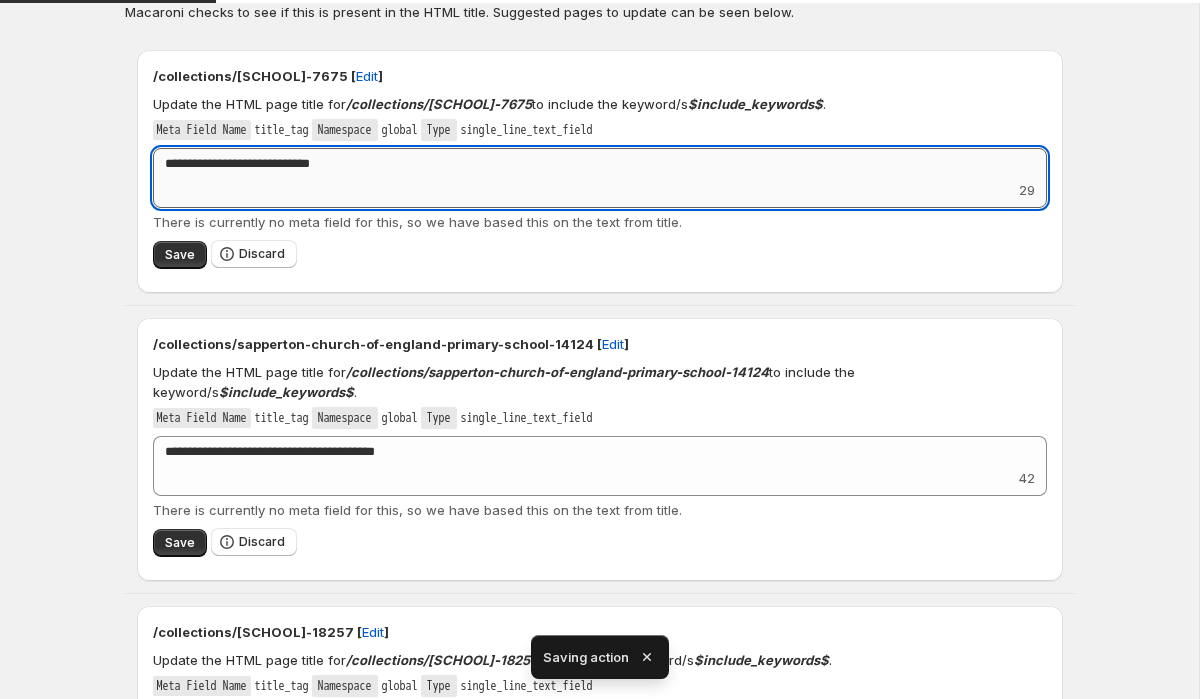 click on "**********" at bounding box center [600, 164] 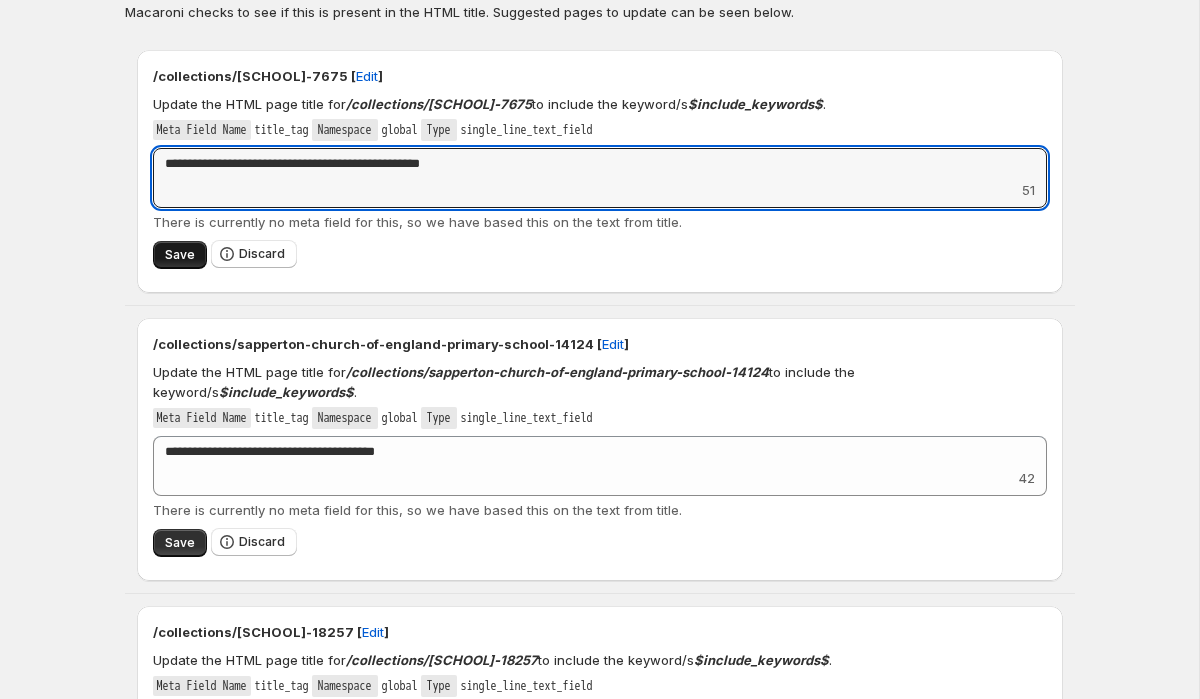 type on "**********" 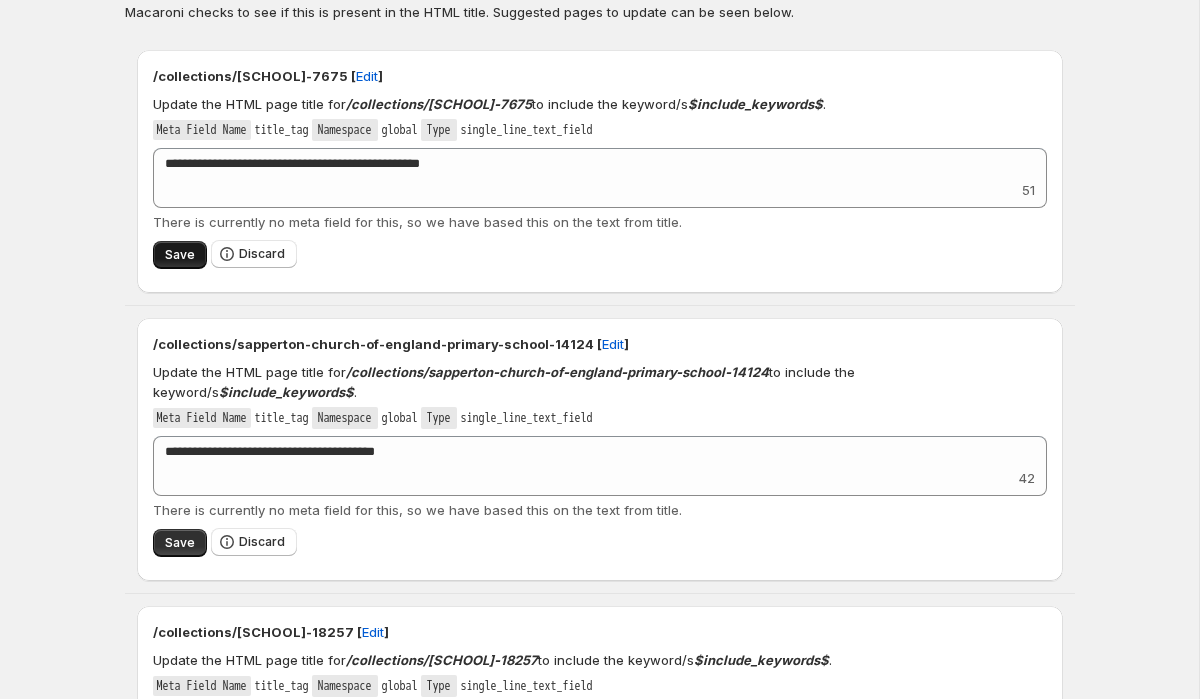 click on "Save" at bounding box center [180, 255] 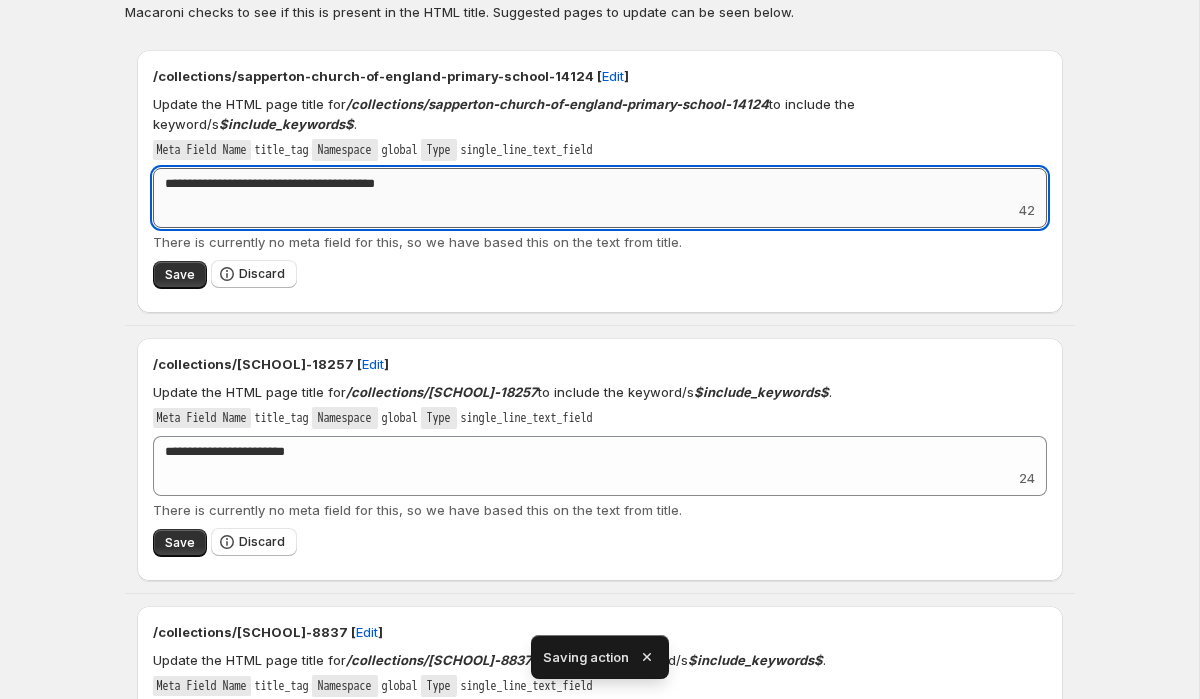 click on "**********" at bounding box center [600, 184] 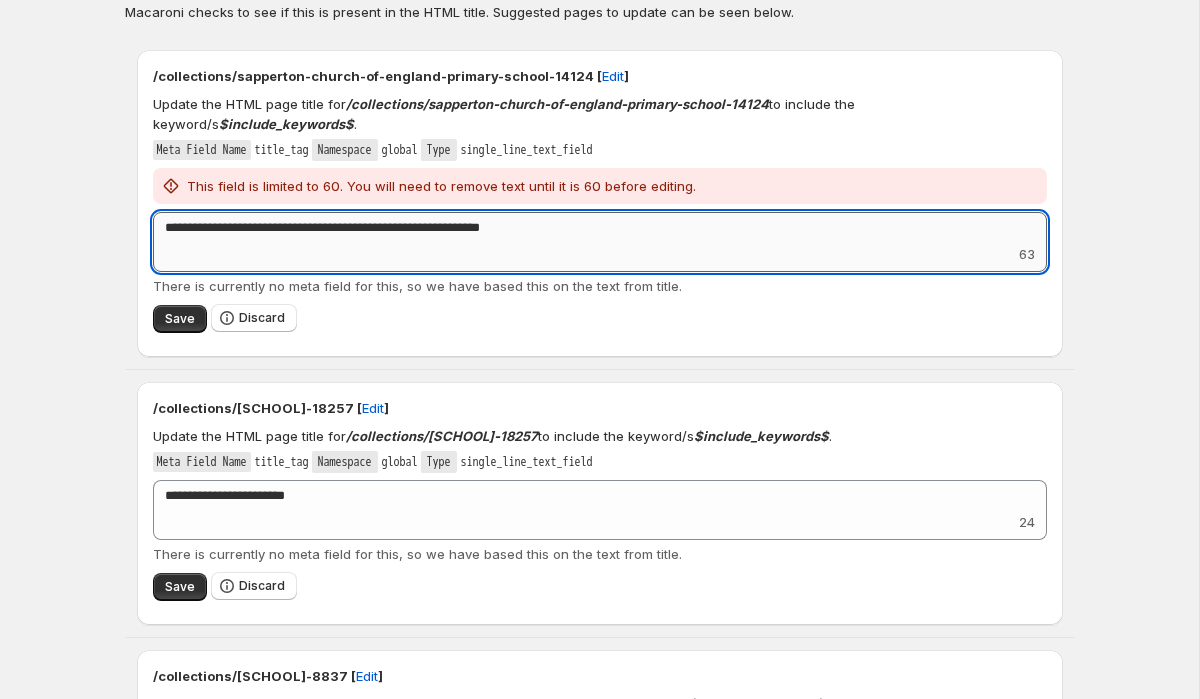 drag, startPoint x: 346, startPoint y: 228, endPoint x: 242, endPoint y: 231, distance: 104.04326 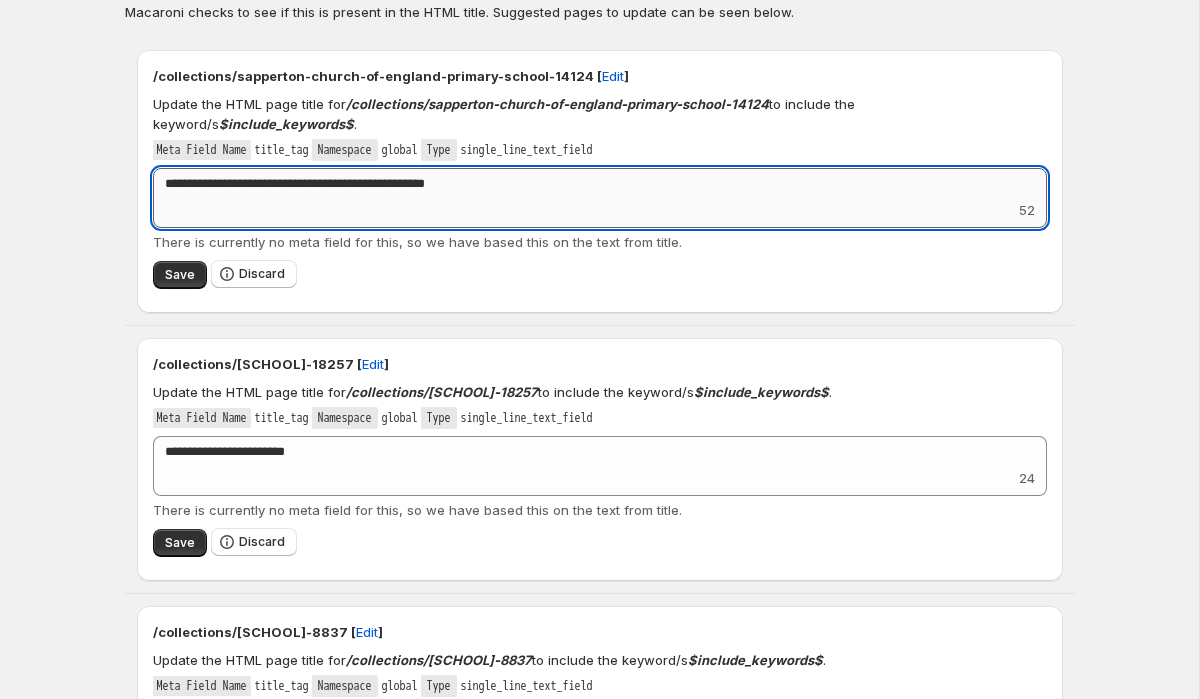 click on "**********" at bounding box center [600, 184] 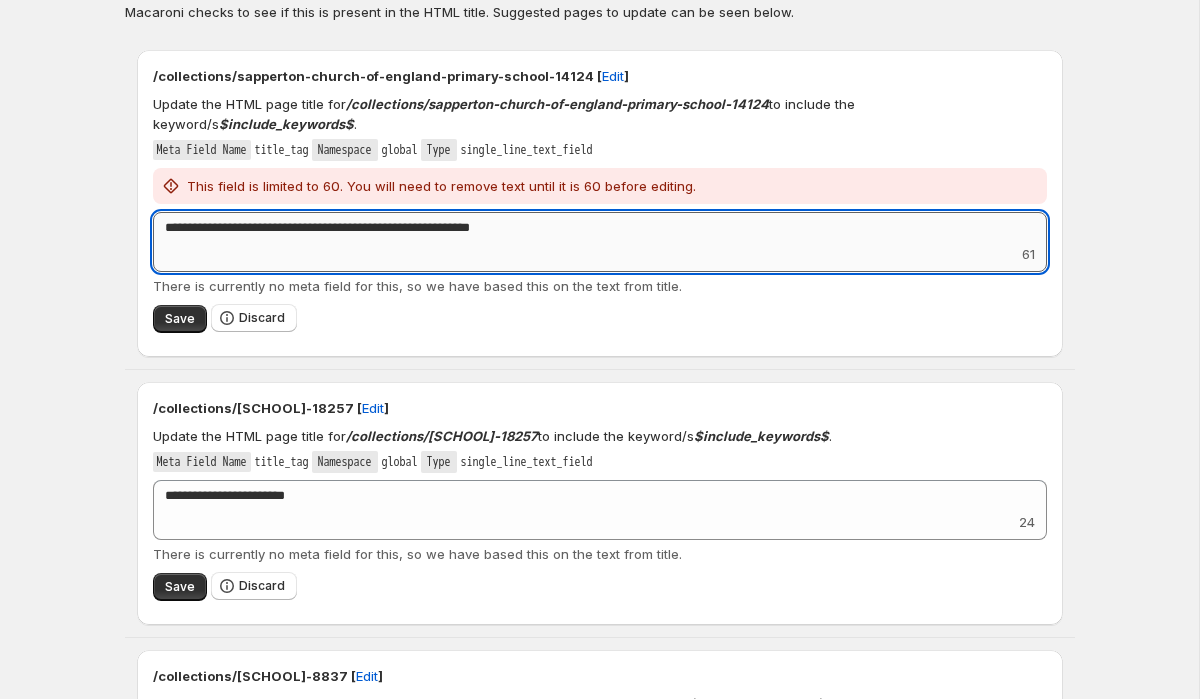 click on "**********" at bounding box center (600, 228) 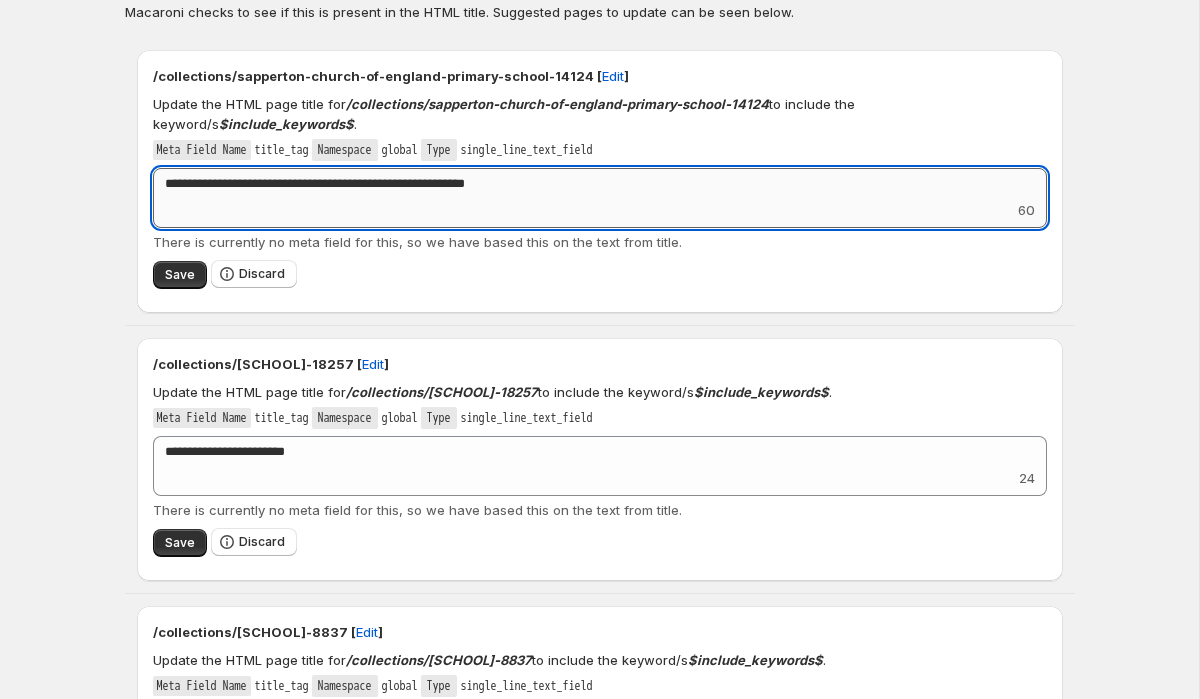 click on "**********" at bounding box center [600, 184] 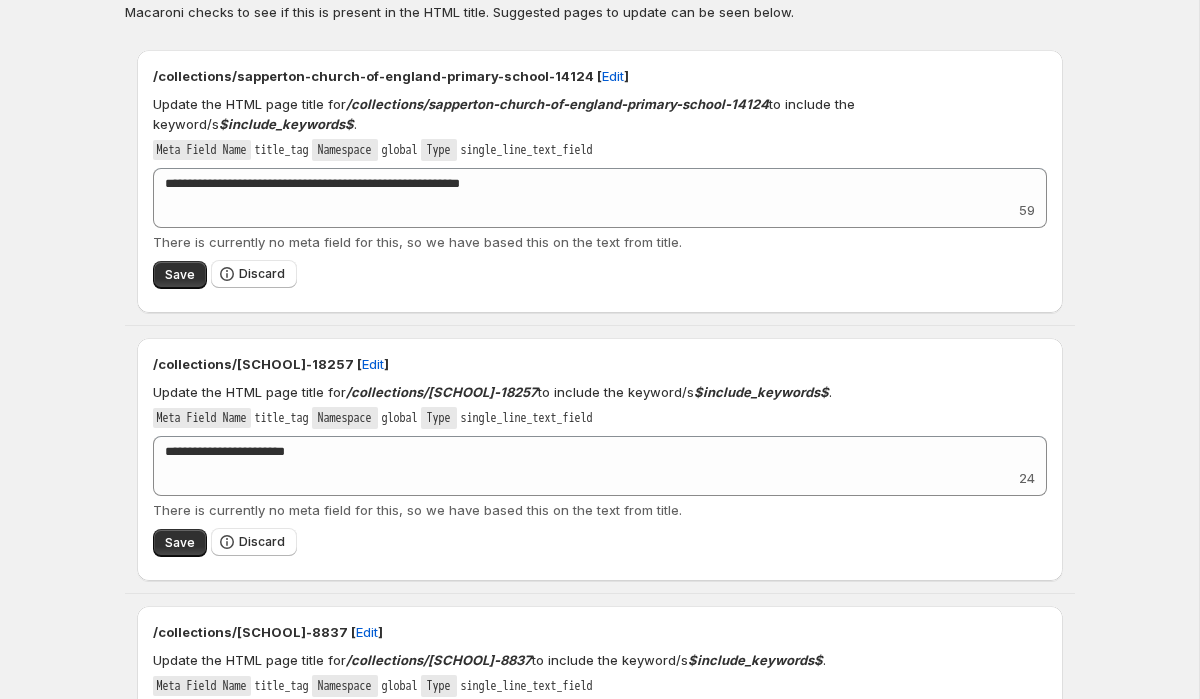 click on "**********" at bounding box center (600, 198) 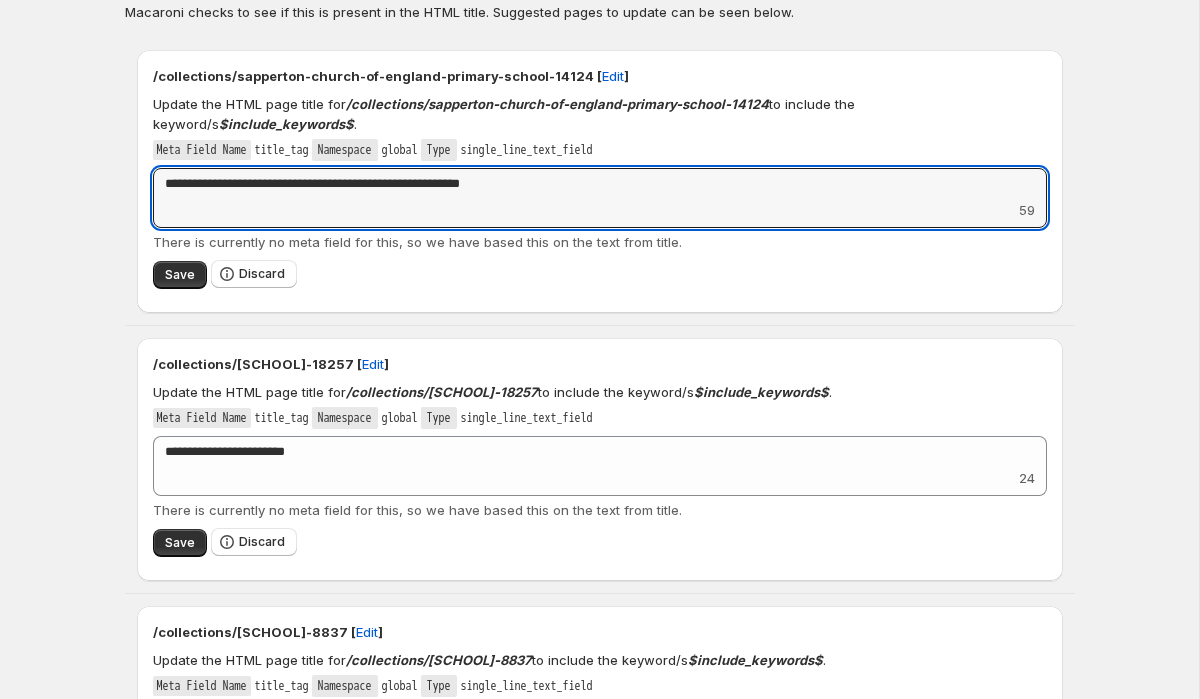click on "**********" at bounding box center (600, 2685) 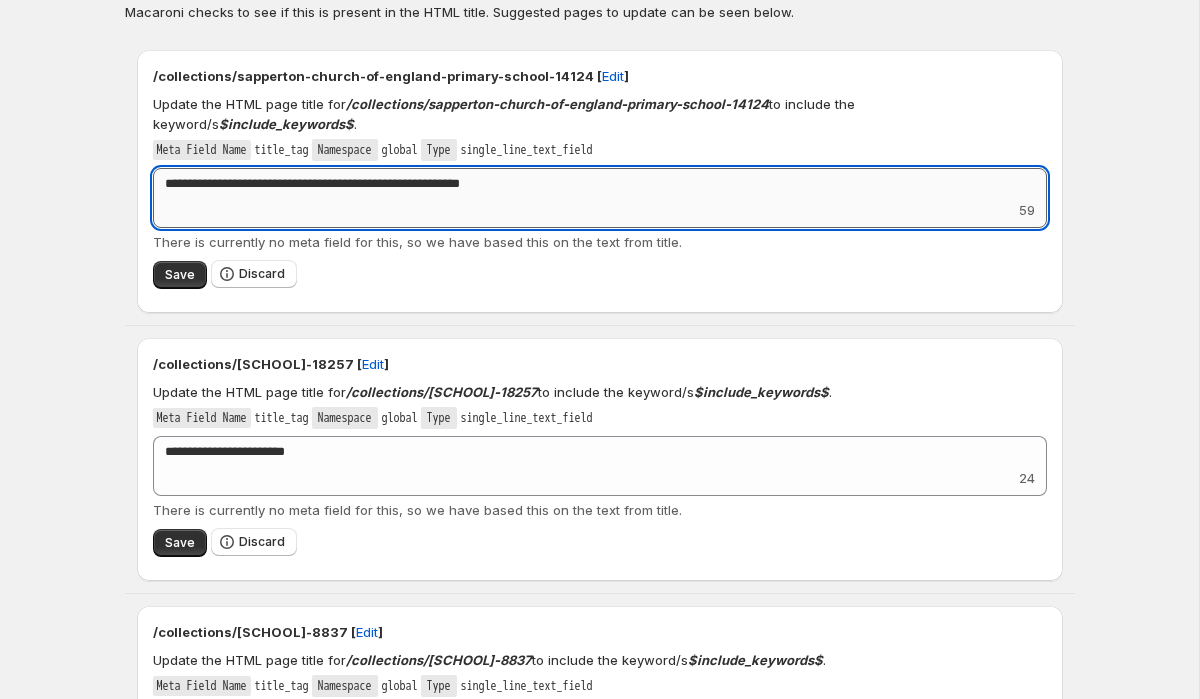 click on "**********" at bounding box center (600, 184) 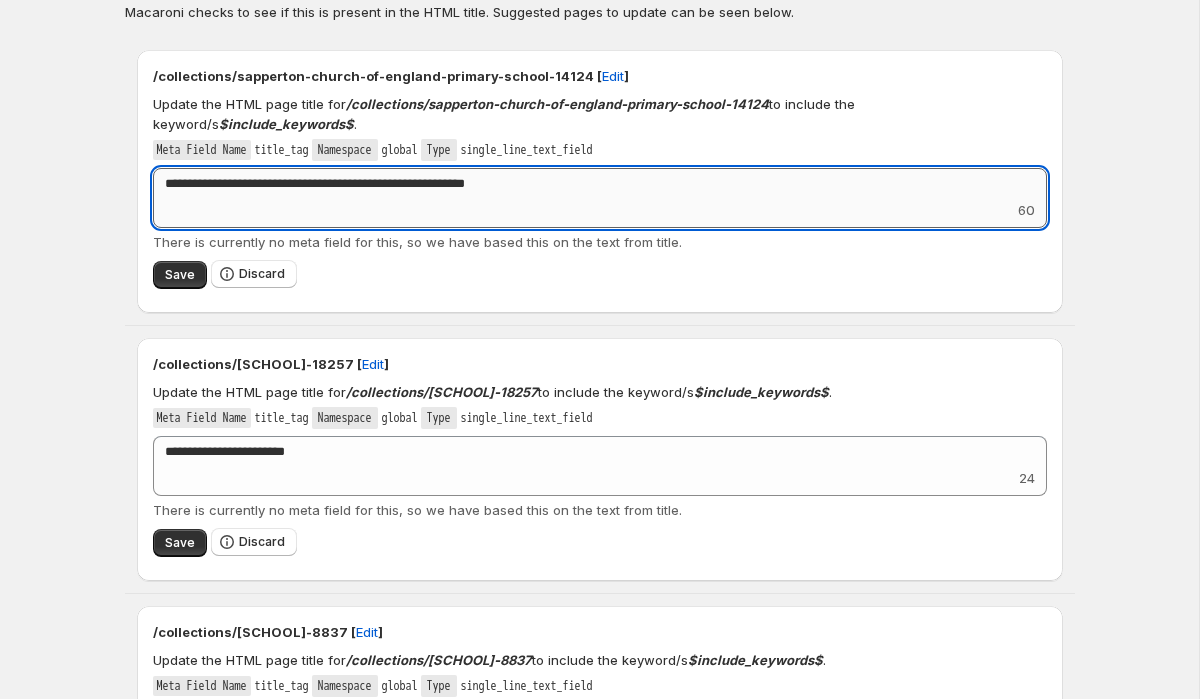 click on "**********" at bounding box center (600, 184) 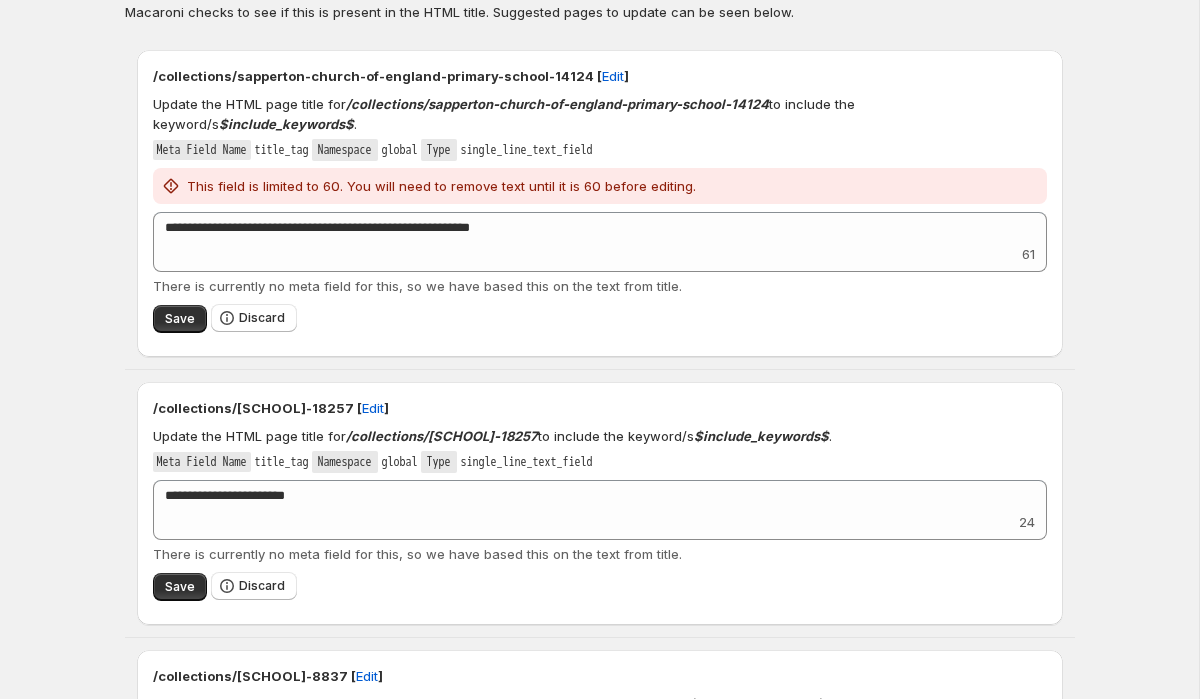 click on "**********" at bounding box center (599, 2707) 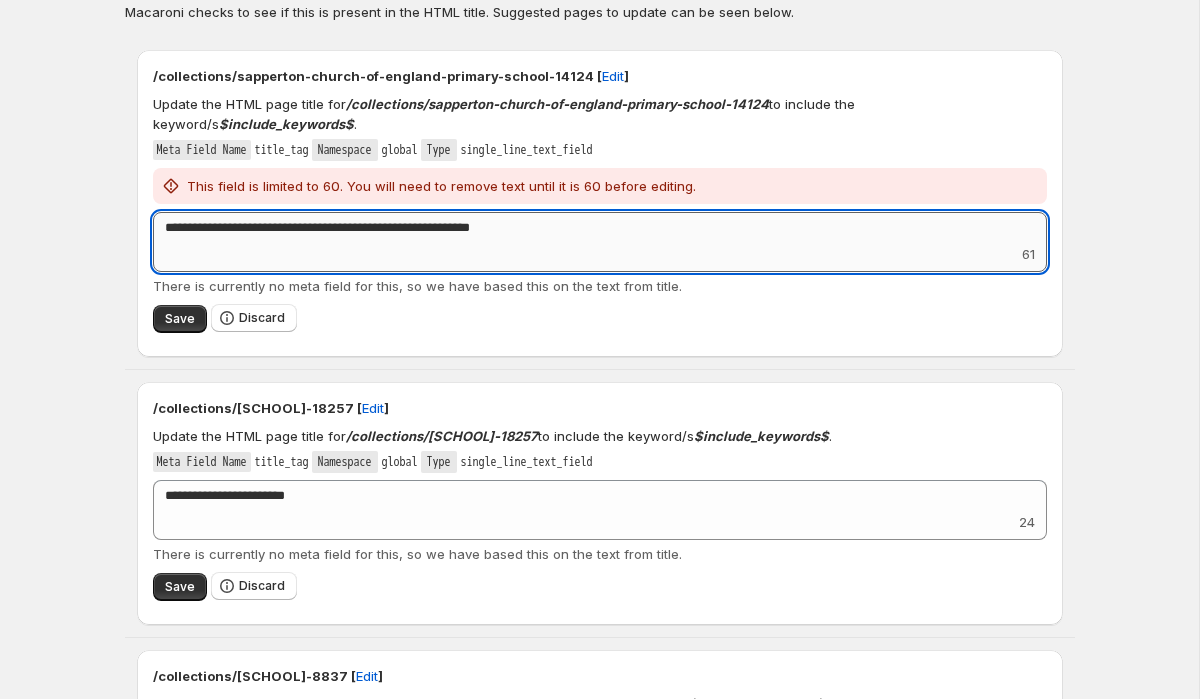 click on "**********" at bounding box center (600, 228) 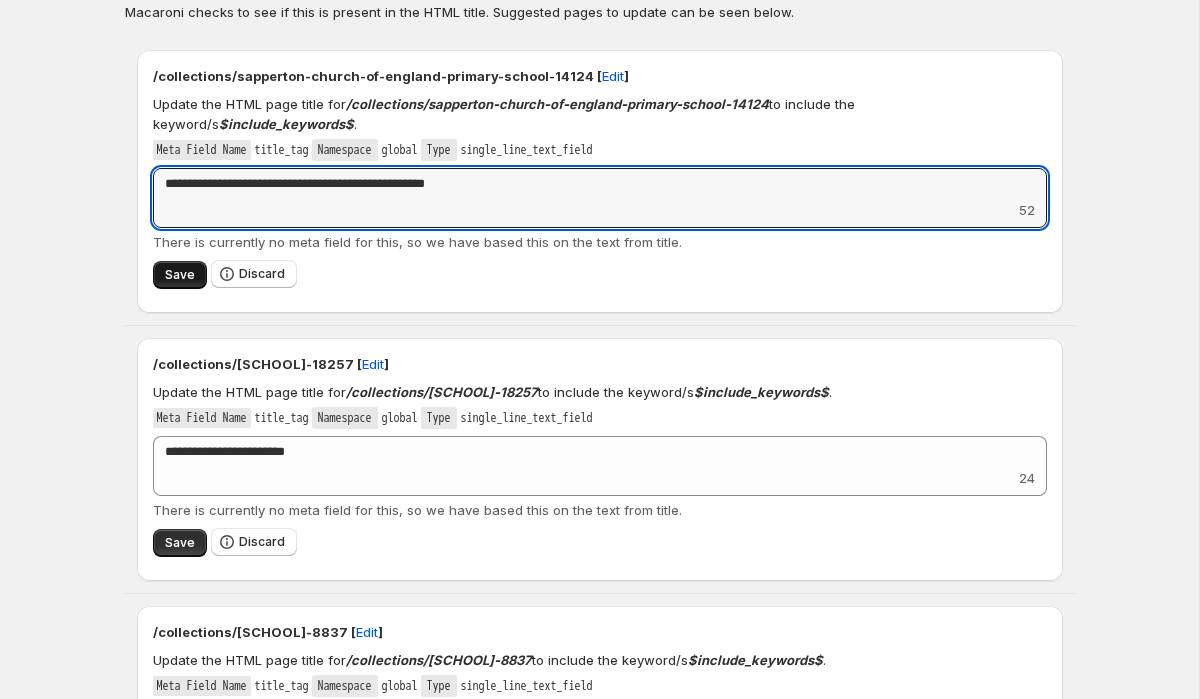 type on "**********" 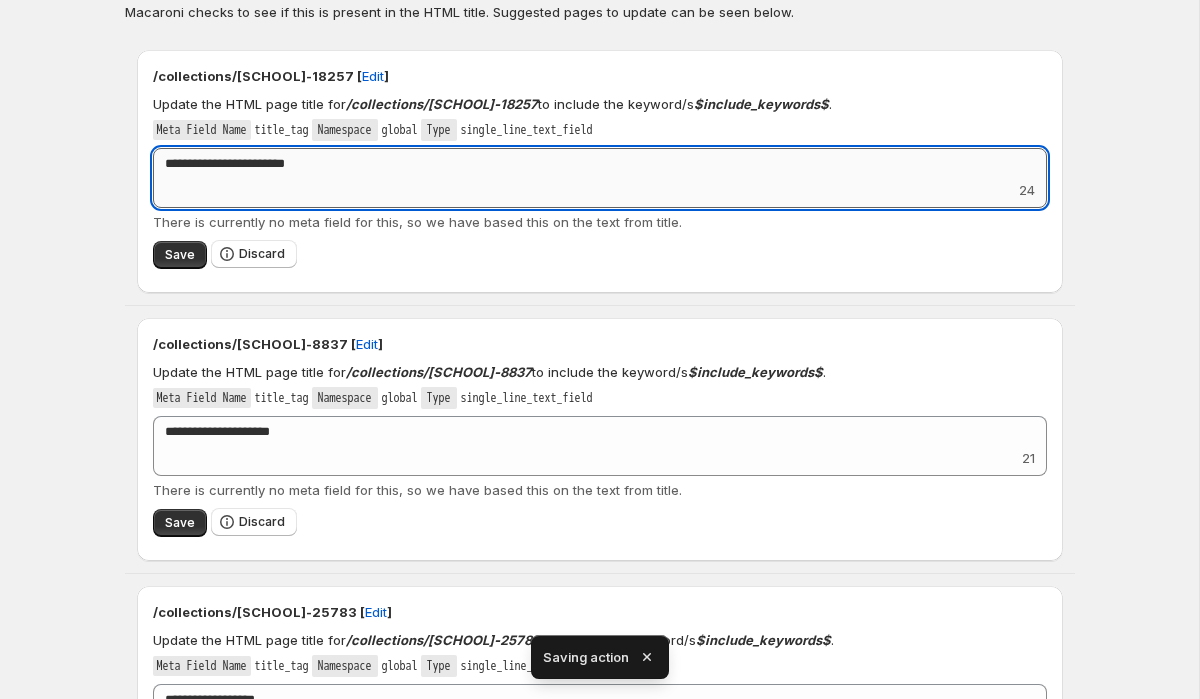 click on "**********" at bounding box center [600, 164] 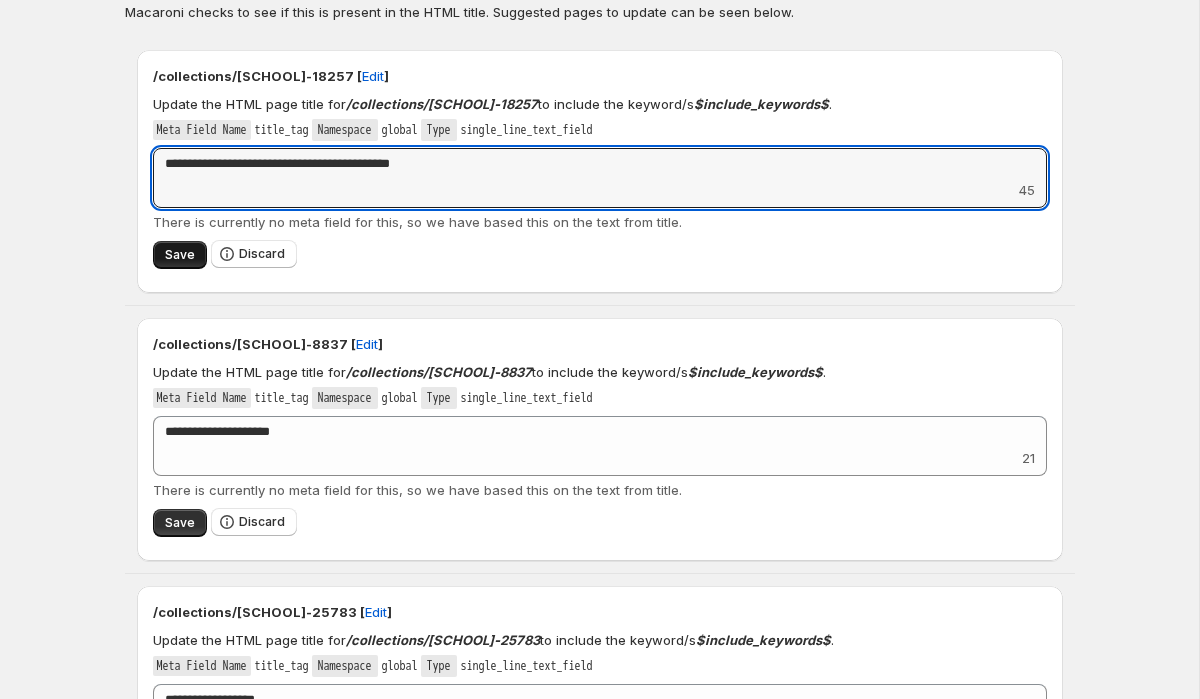 type on "**********" 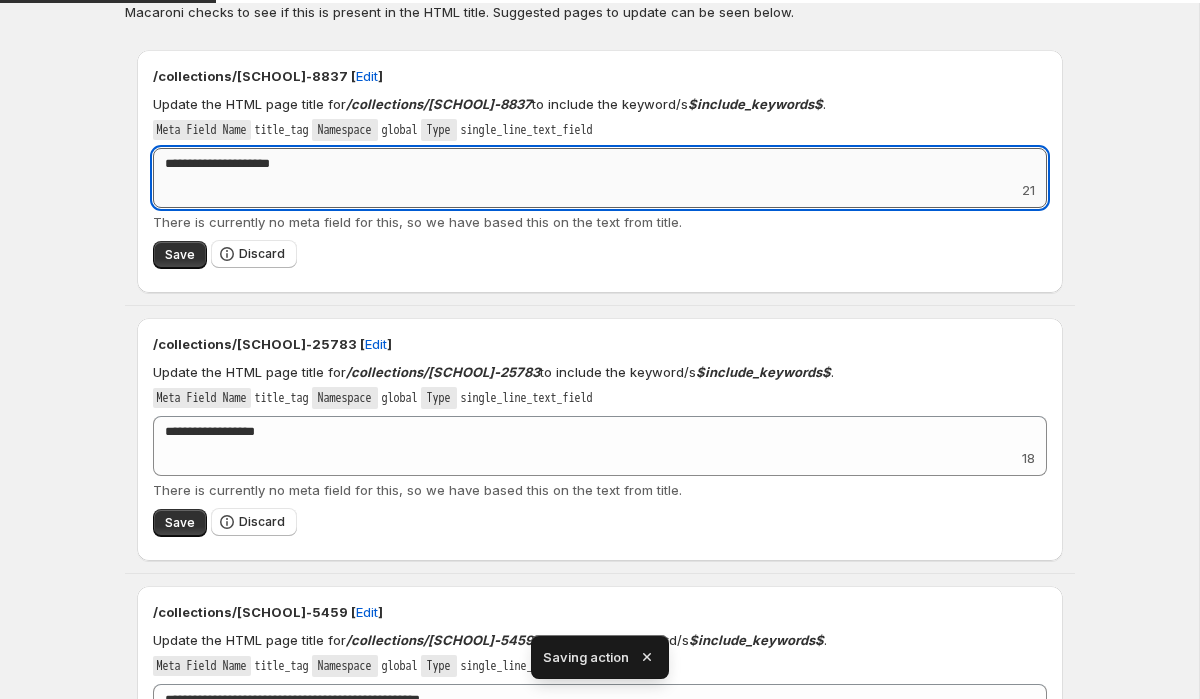 click on "**********" at bounding box center [600, 164] 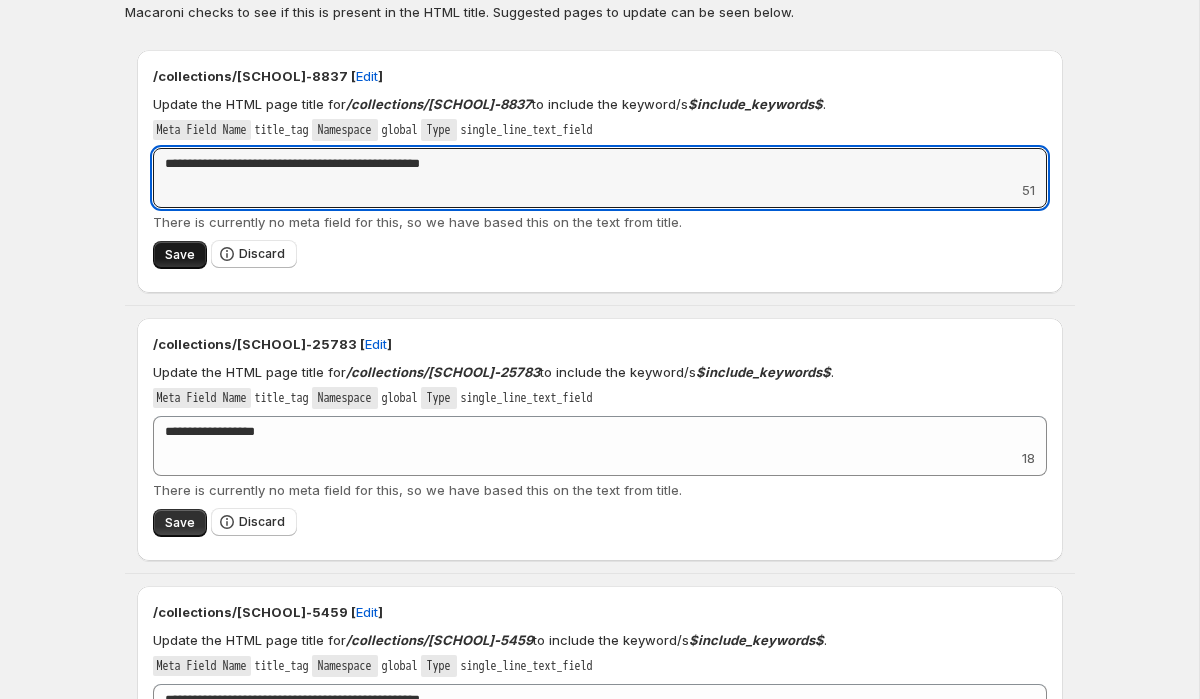 type on "**********" 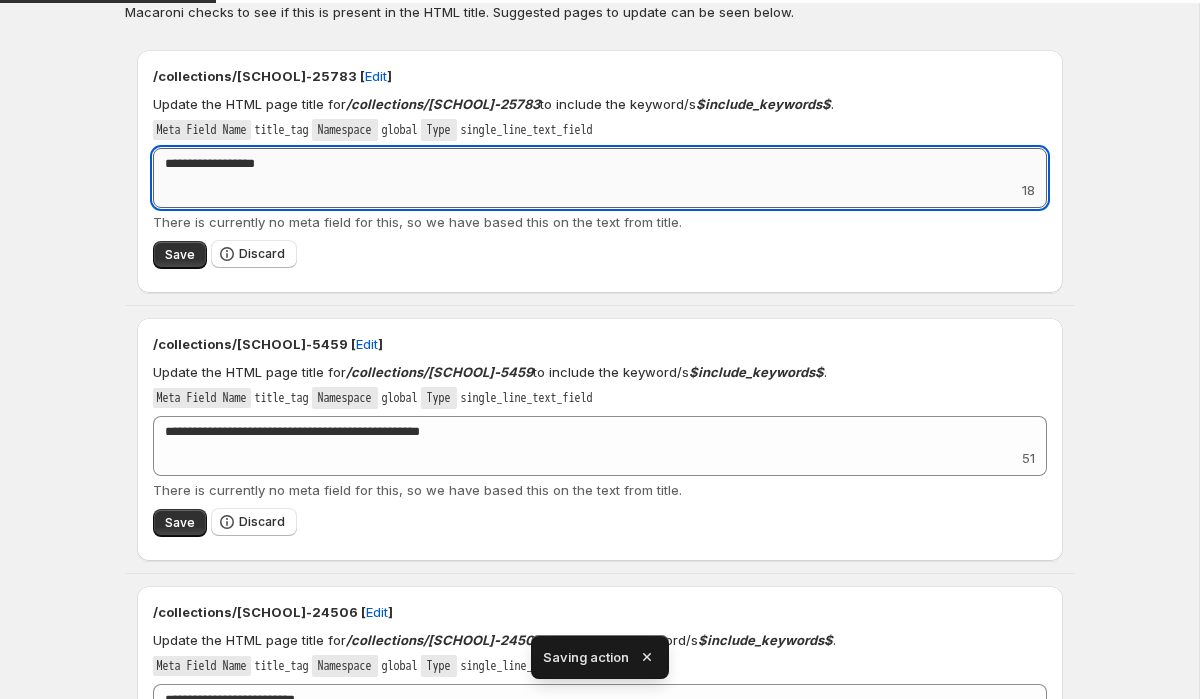click on "**********" at bounding box center [600, 164] 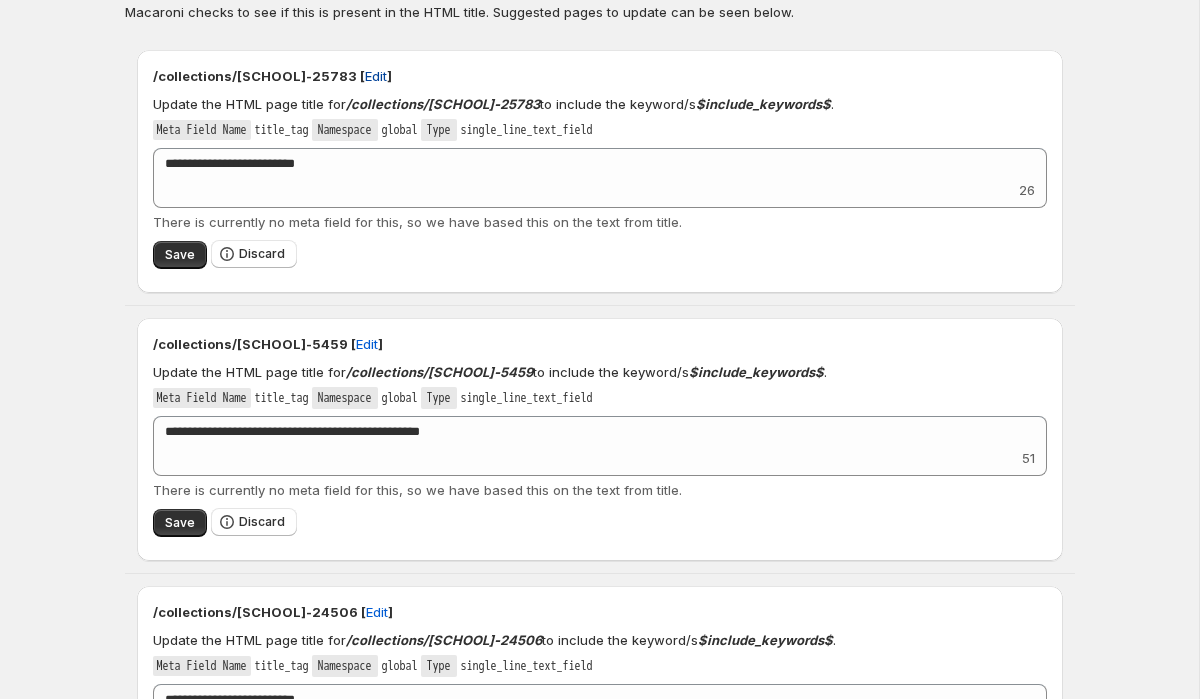 click on "Edit" at bounding box center (376, 76) 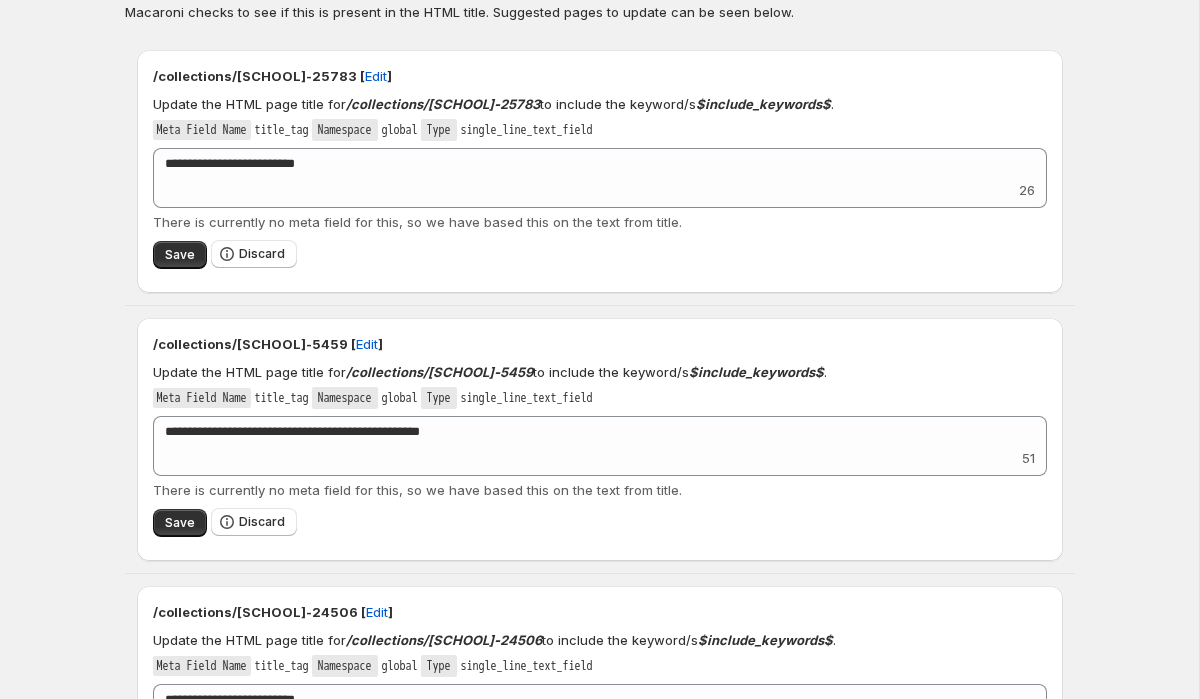 click on "**********" at bounding box center (600, 178) 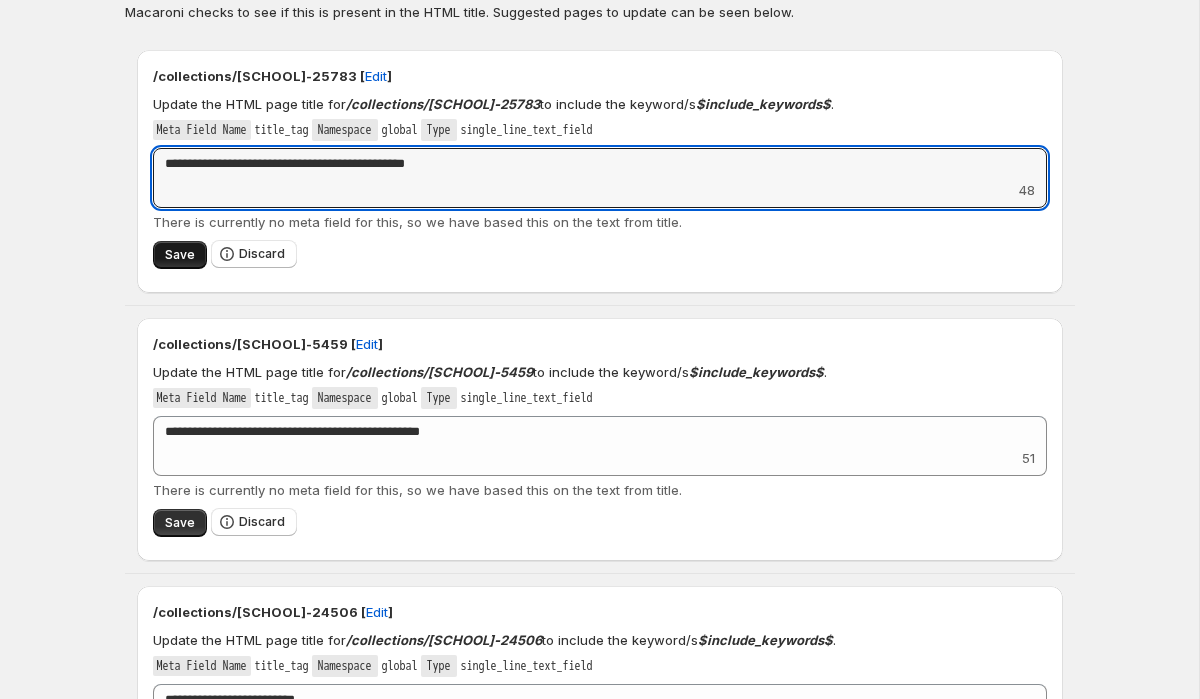 type on "**********" 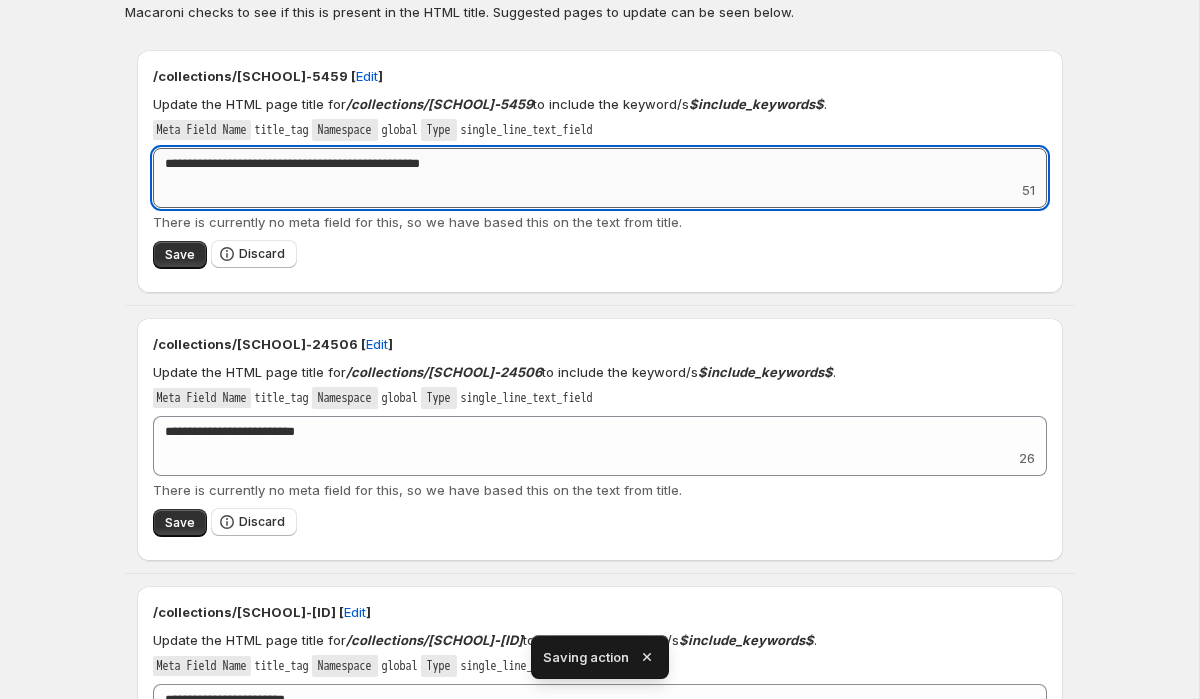 drag, startPoint x: 402, startPoint y: 182, endPoint x: 296, endPoint y: 181, distance: 106.004715 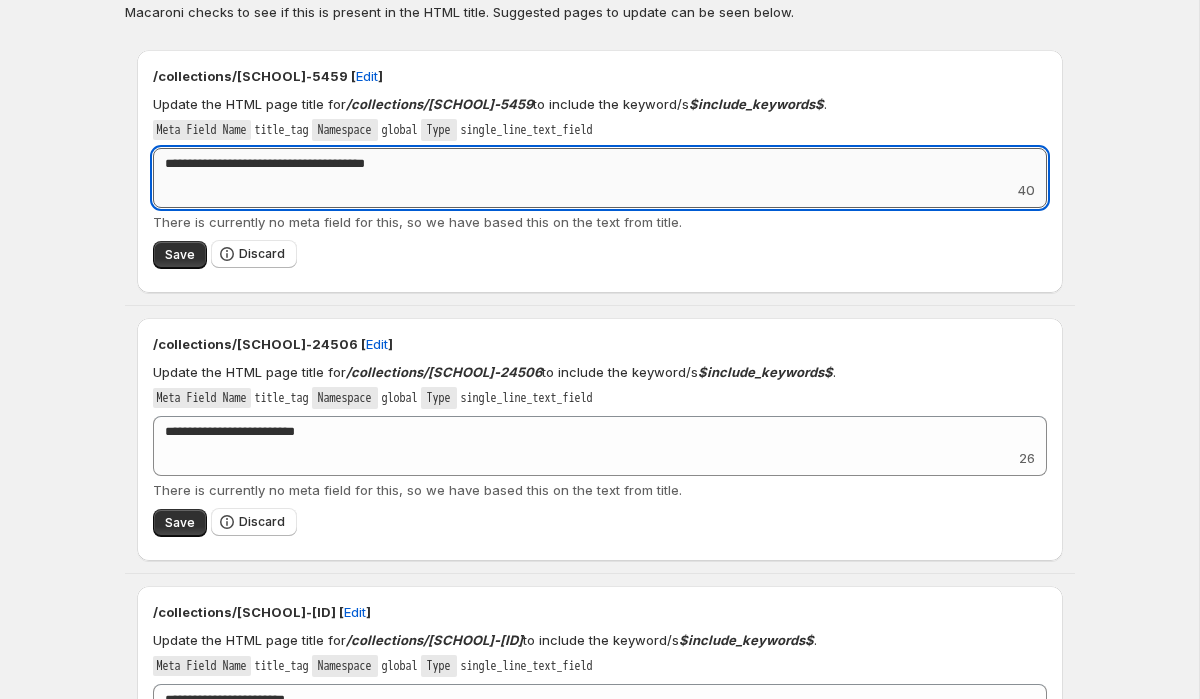 click on "**********" at bounding box center [600, 164] 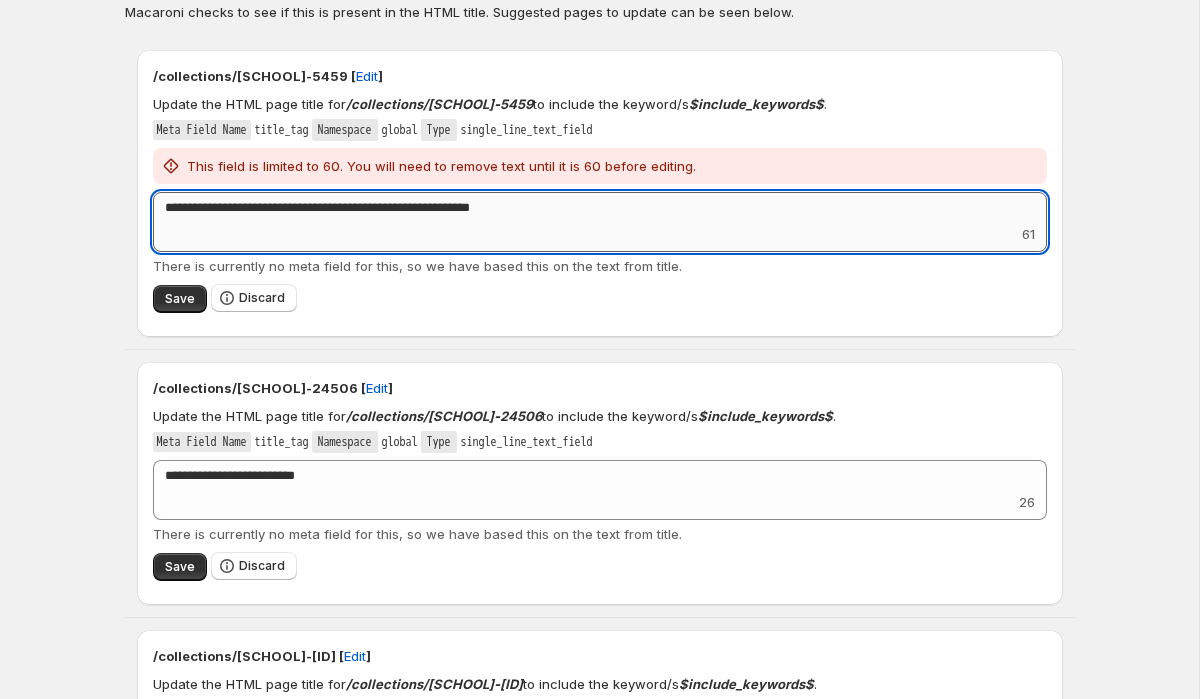 click on "**********" at bounding box center [600, 208] 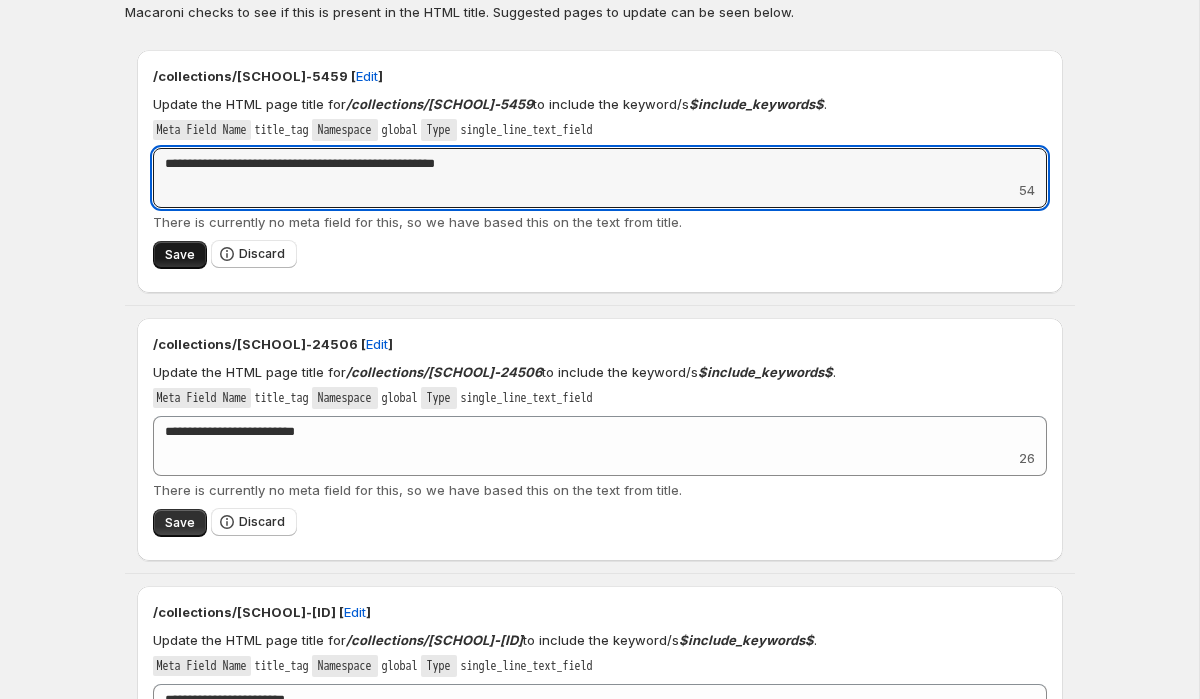 type on "**********" 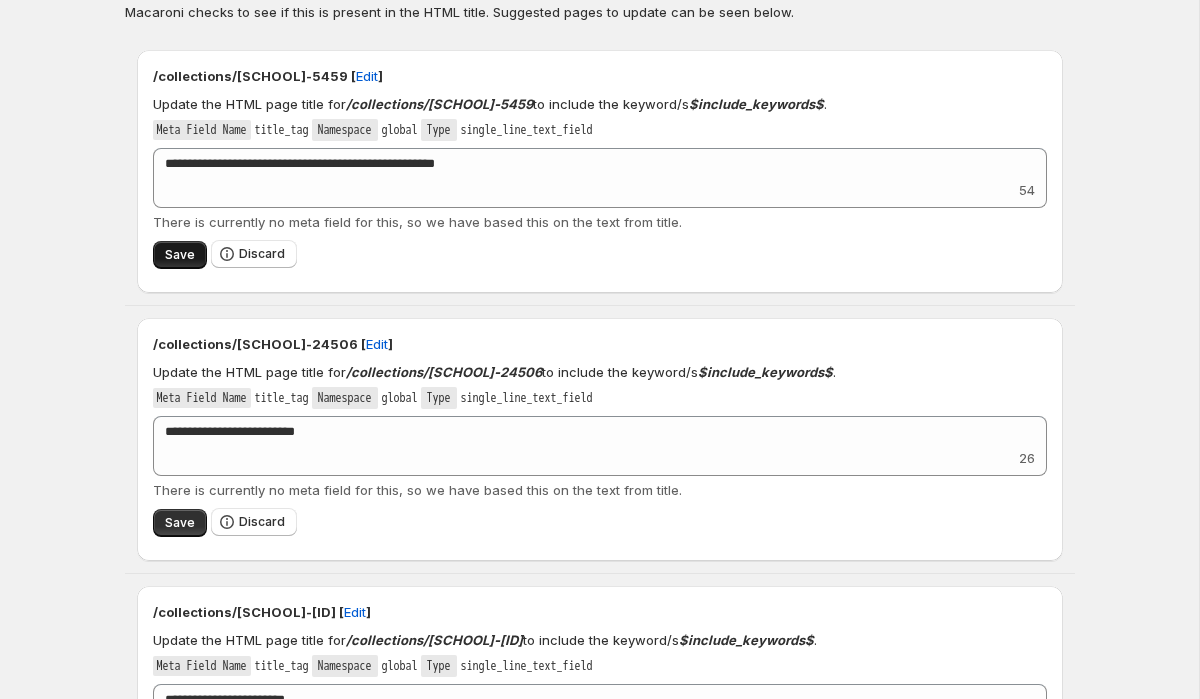 click on "Save" at bounding box center (180, 255) 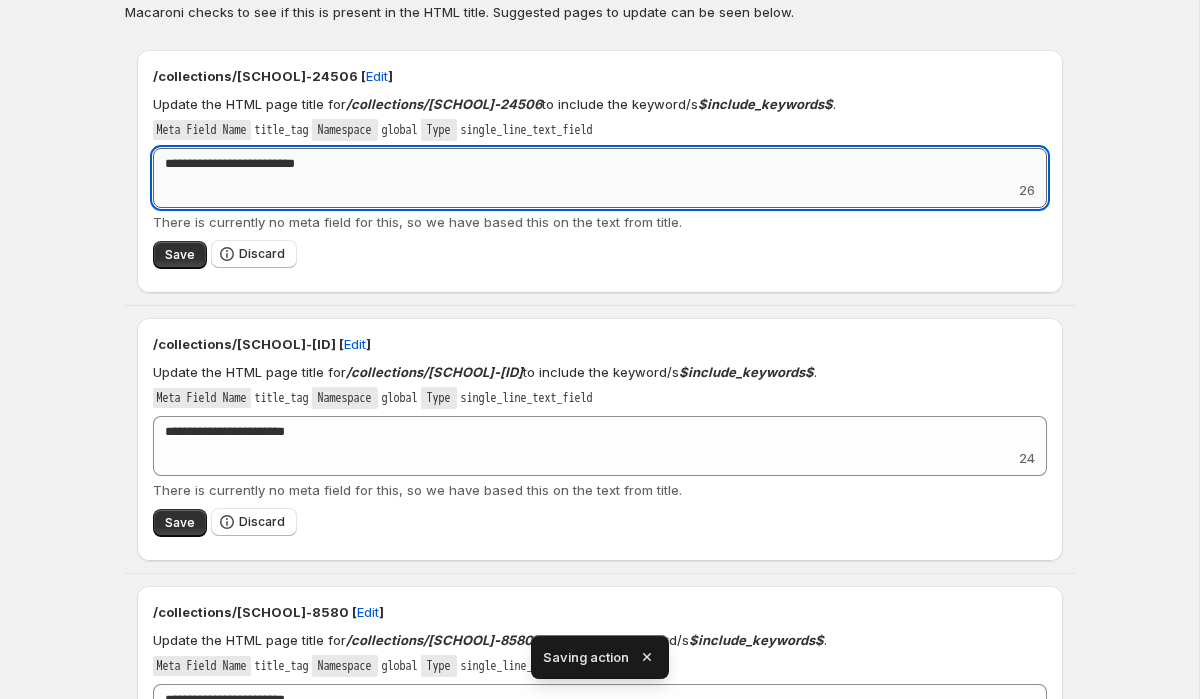 click on "**********" at bounding box center (600, 164) 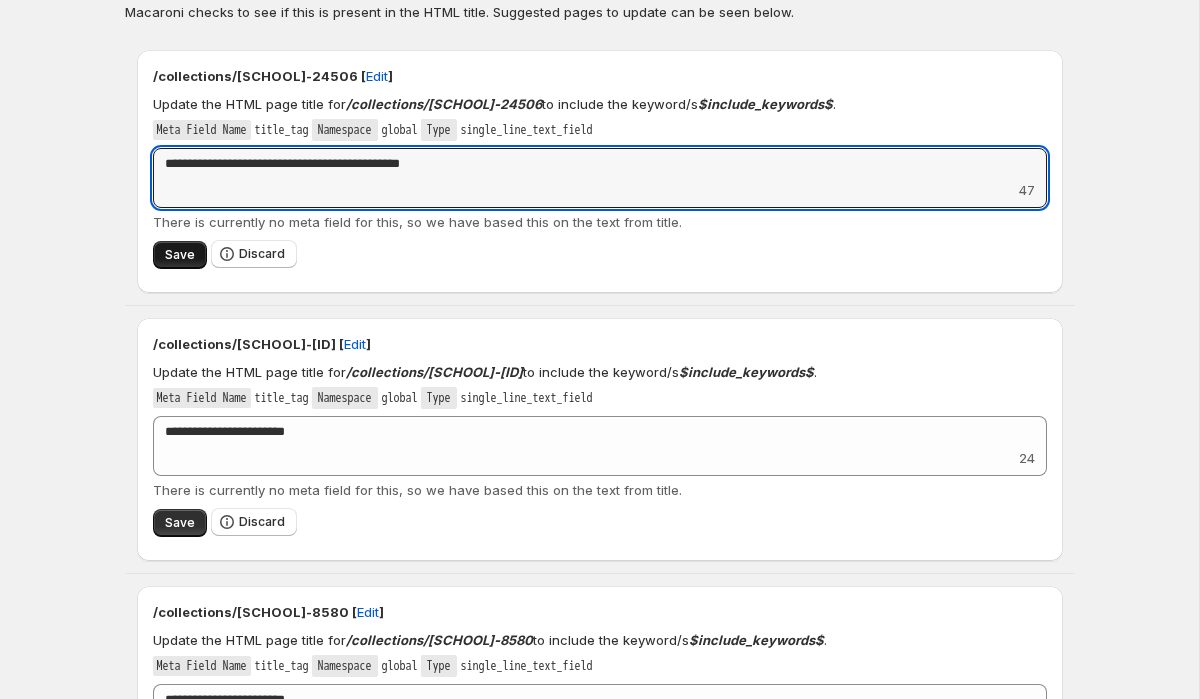 type on "**********" 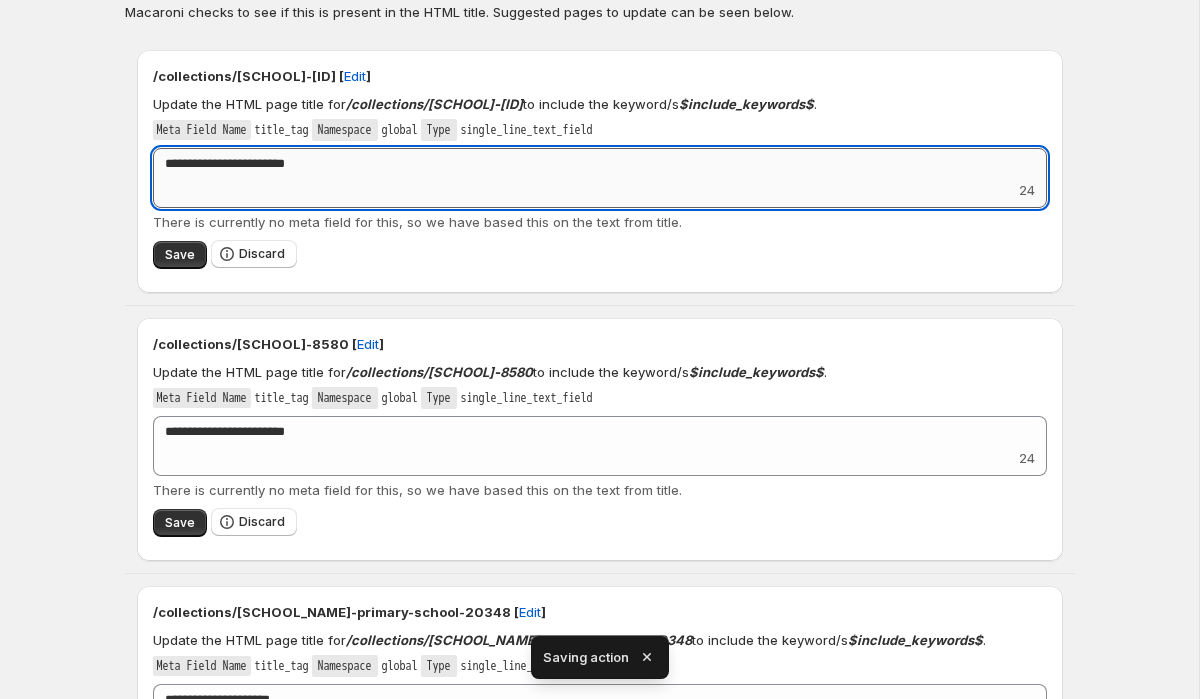 click on "**********" at bounding box center (600, 164) 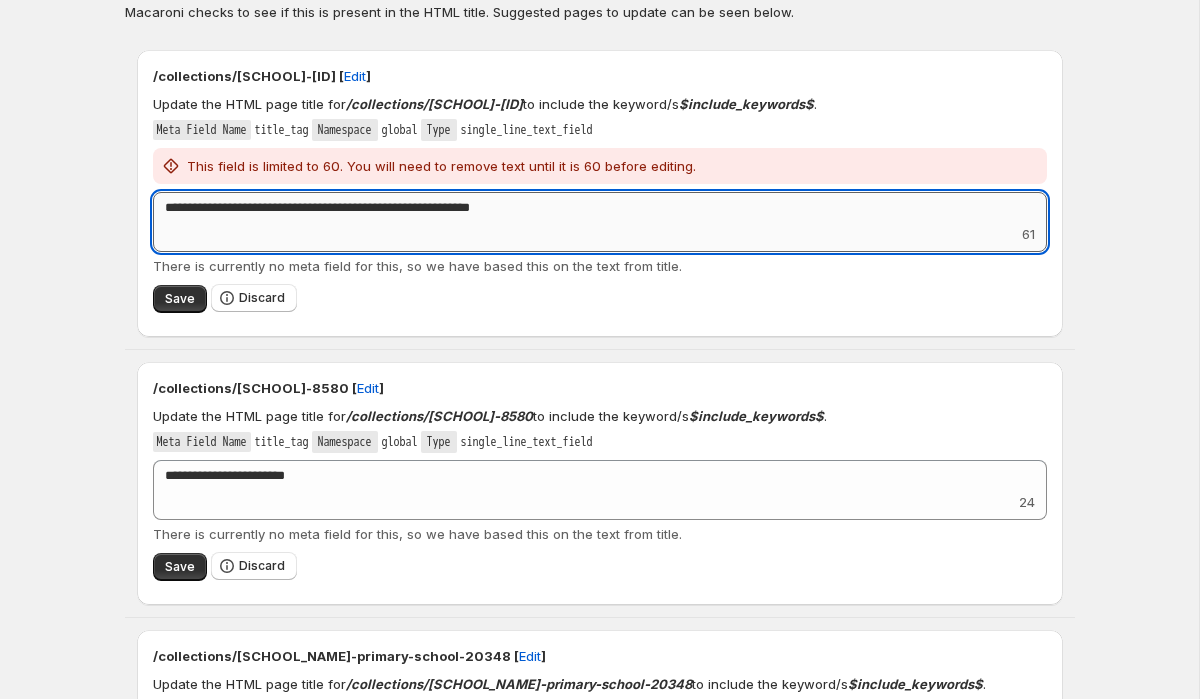 click on "**********" at bounding box center (600, 208) 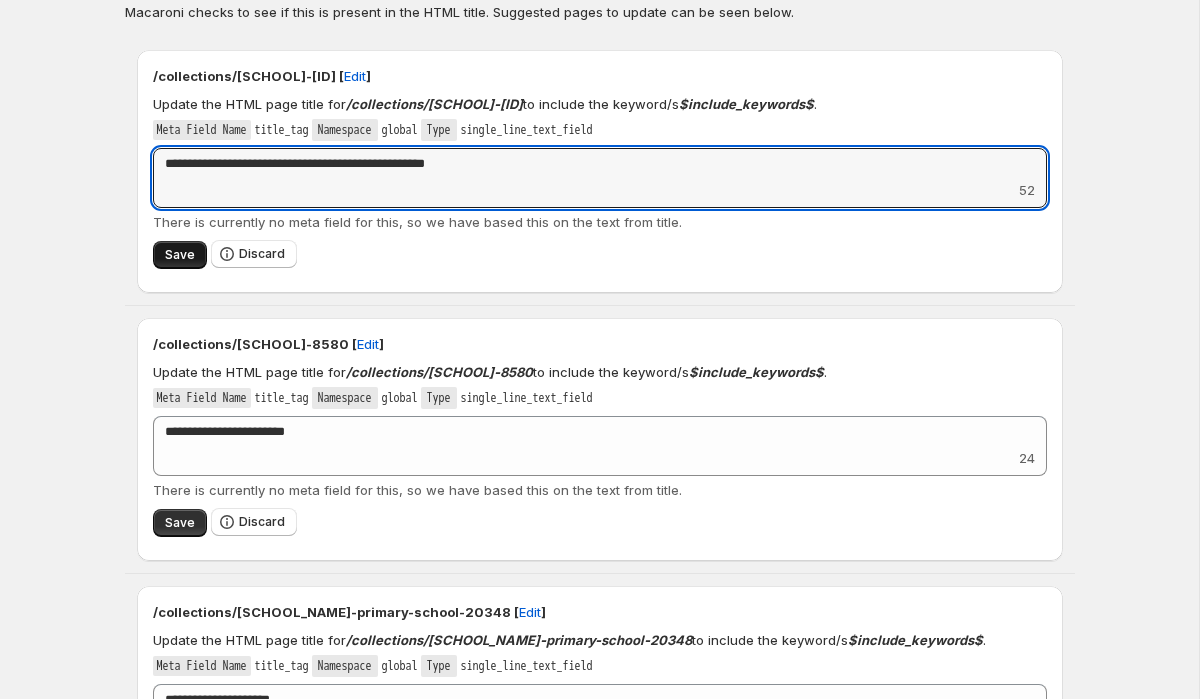 type on "**********" 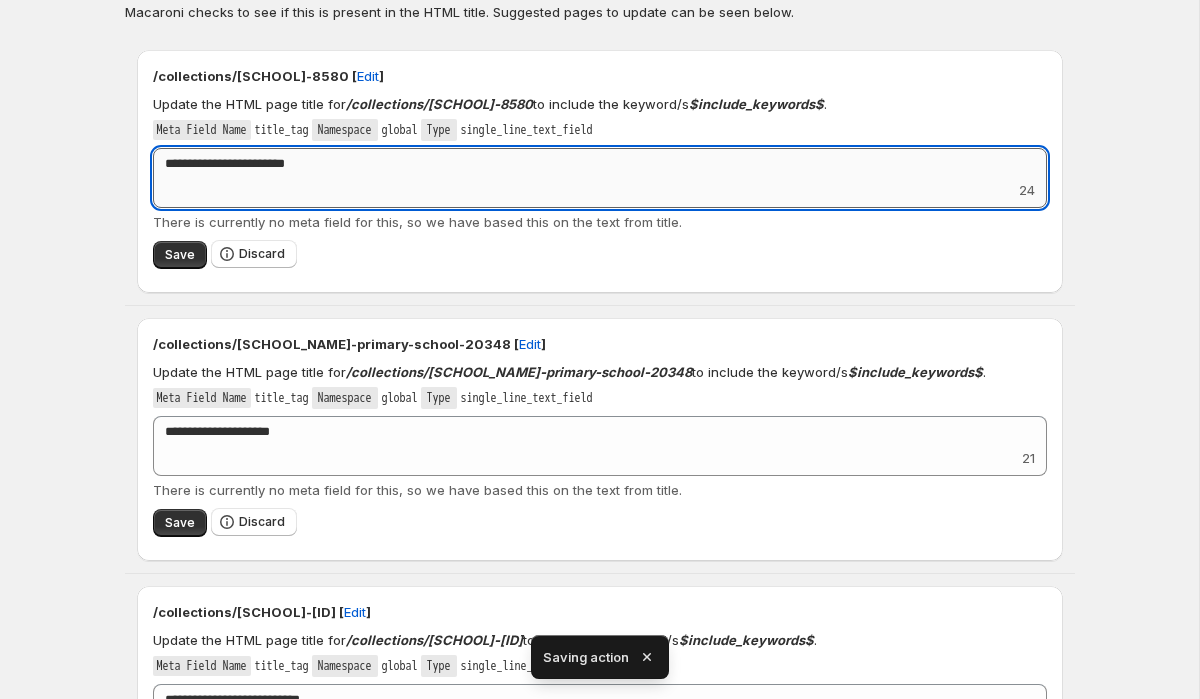 click on "**********" at bounding box center [600, 164] 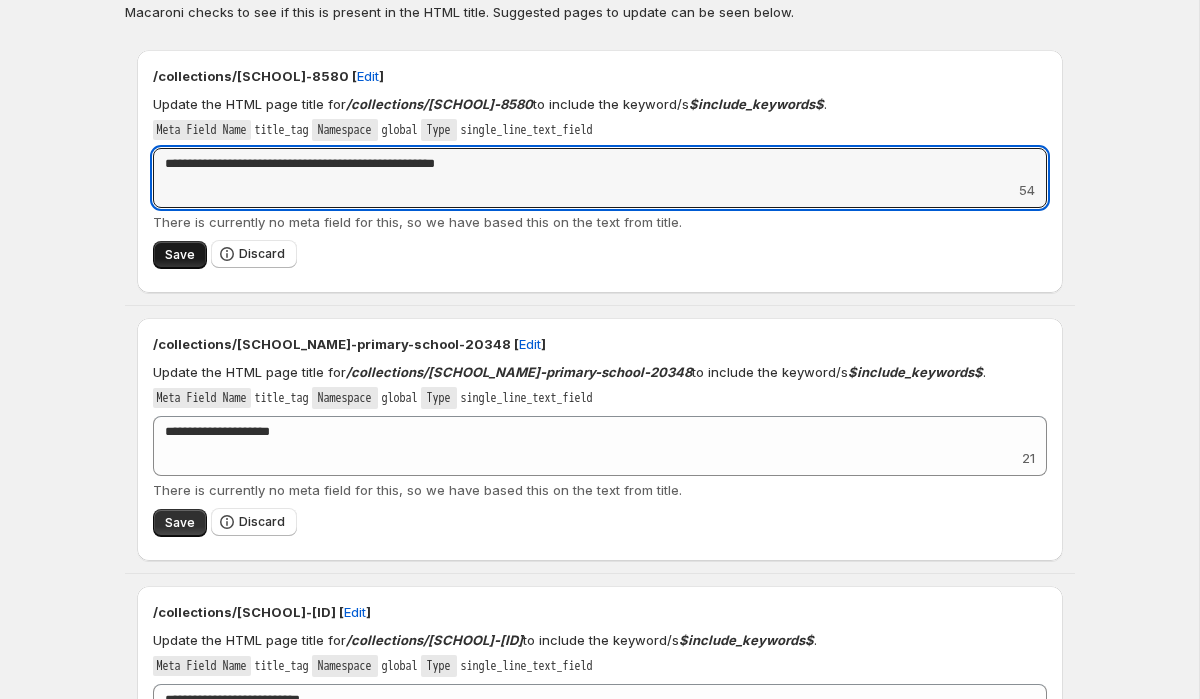 type on "**********" 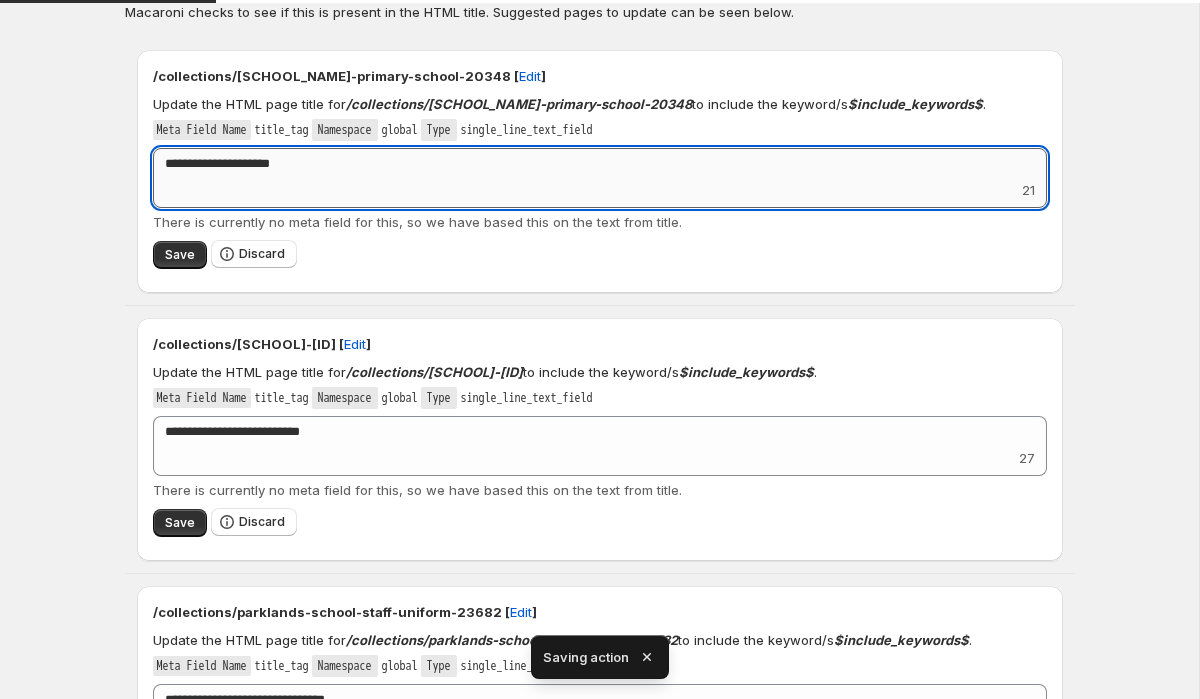 click on "**********" at bounding box center (600, 164) 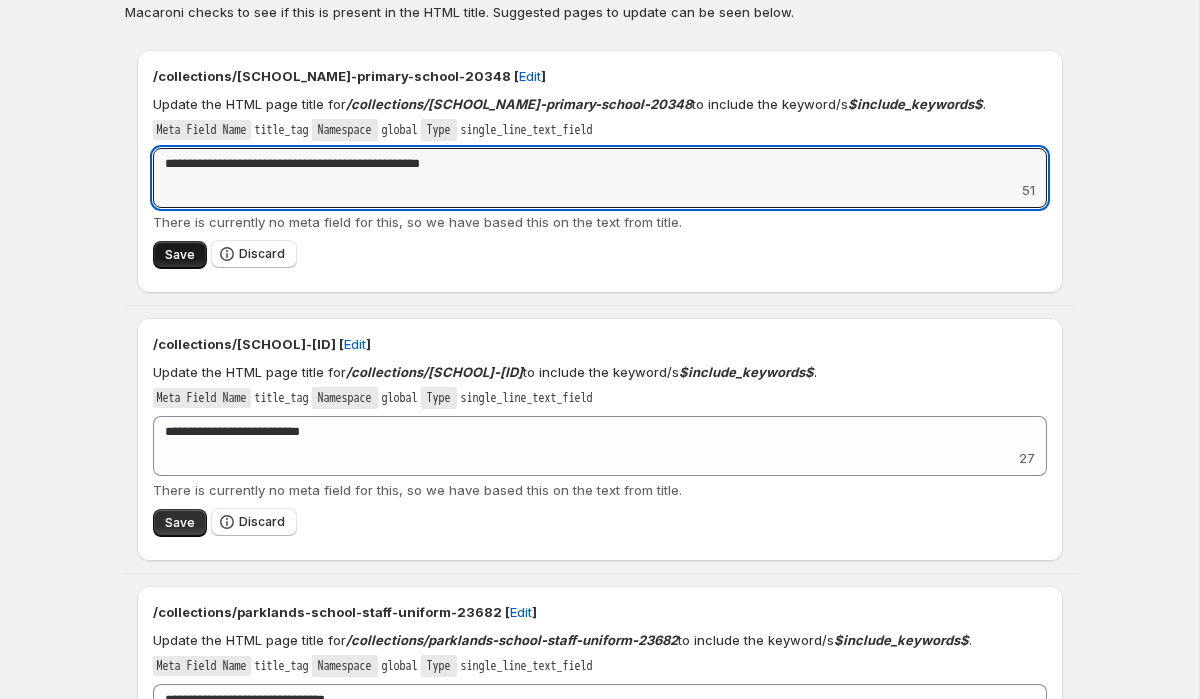 type on "**********" 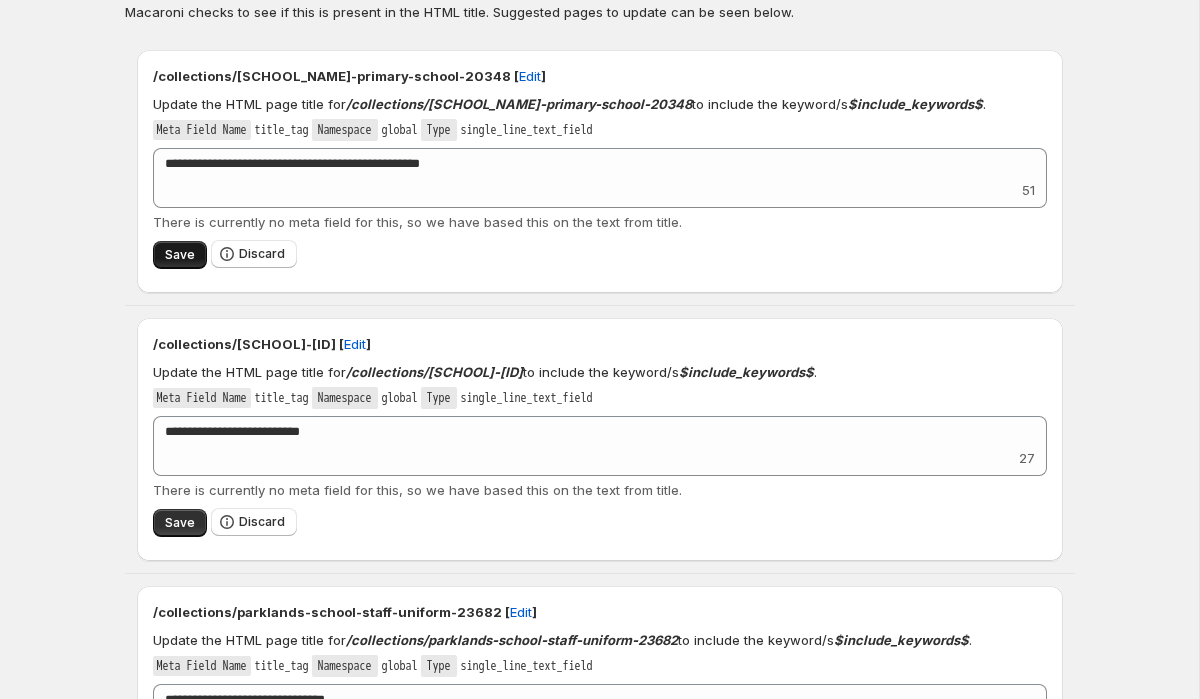 click on "Save" at bounding box center [180, 255] 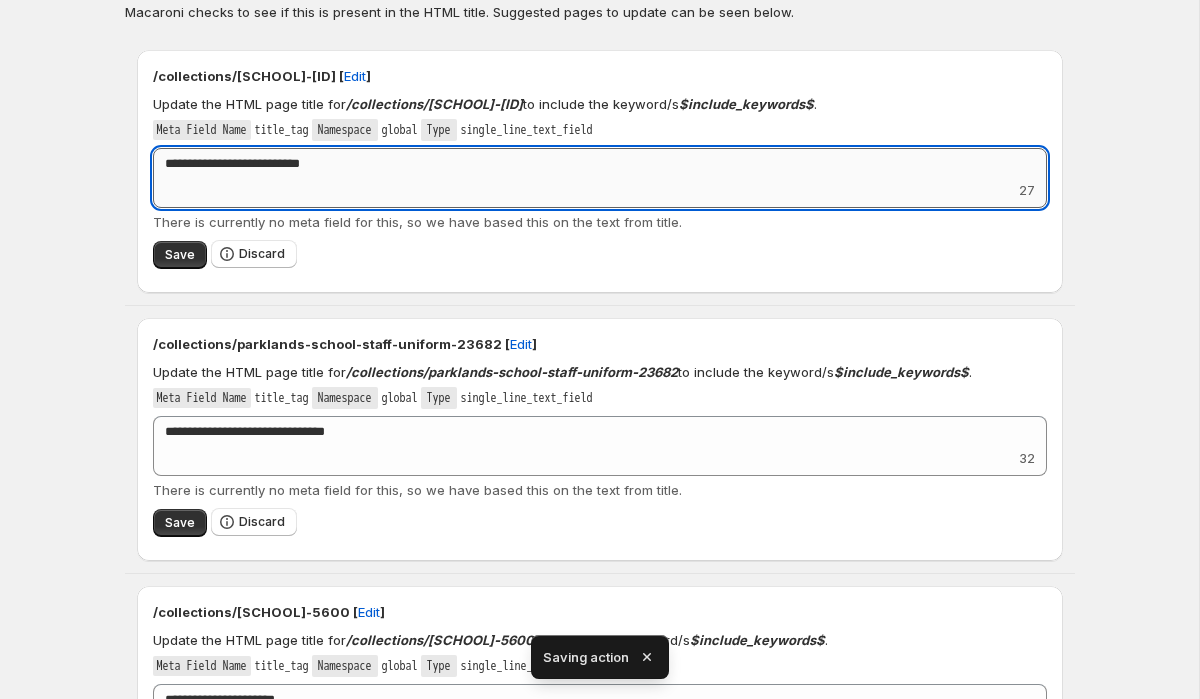 click on "**********" at bounding box center (600, 164) 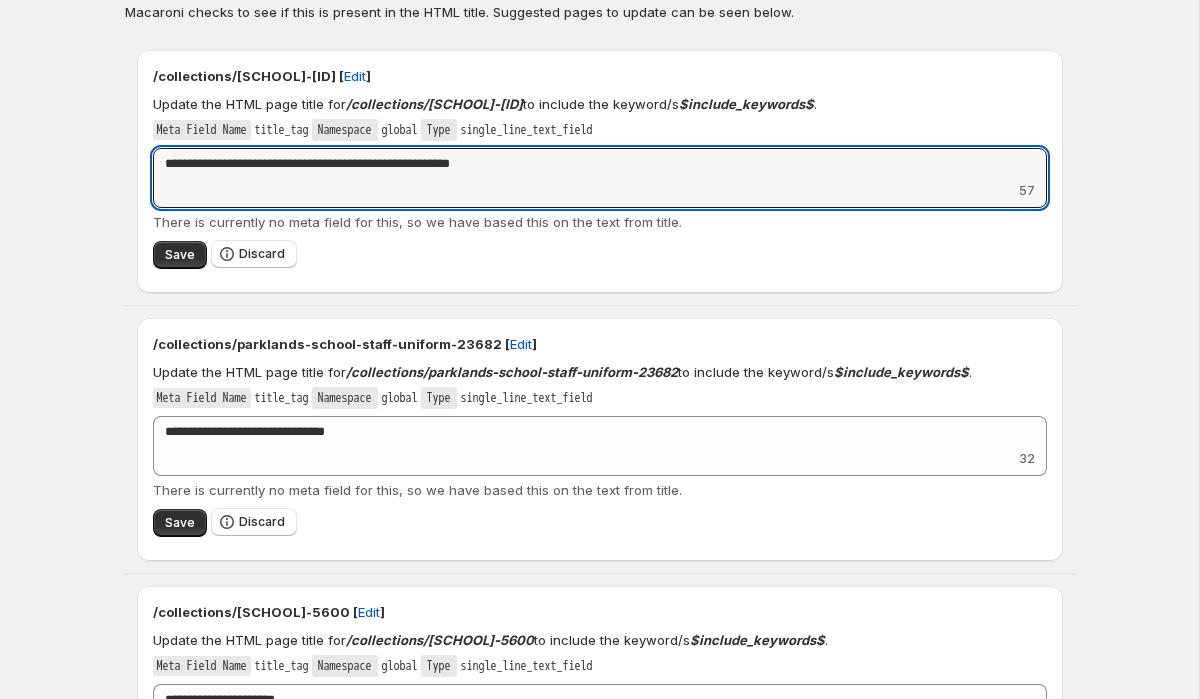 type on "**********" 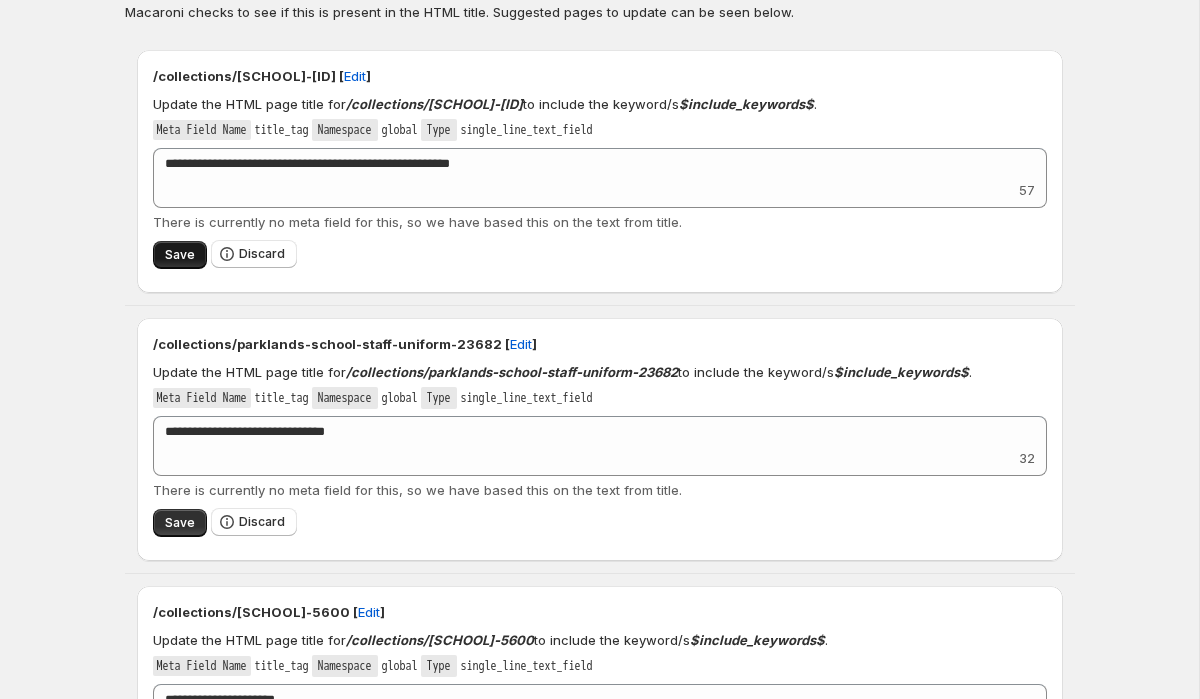 click on "Save" at bounding box center [180, 255] 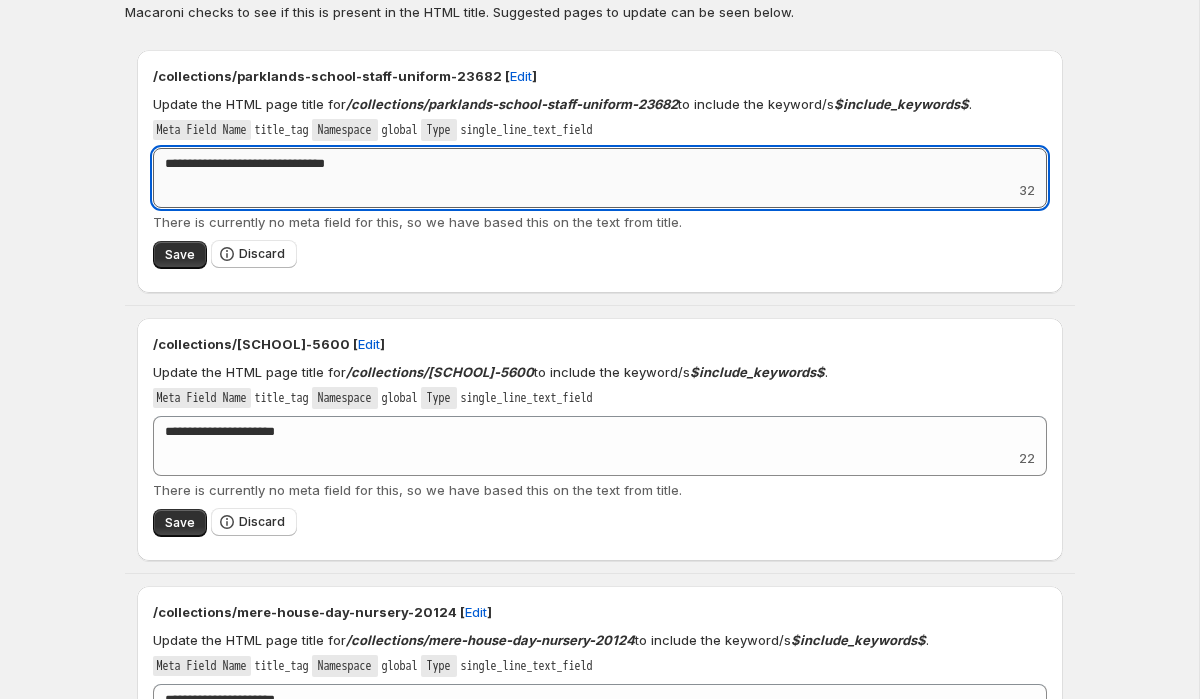 click on "**********" at bounding box center (600, 164) 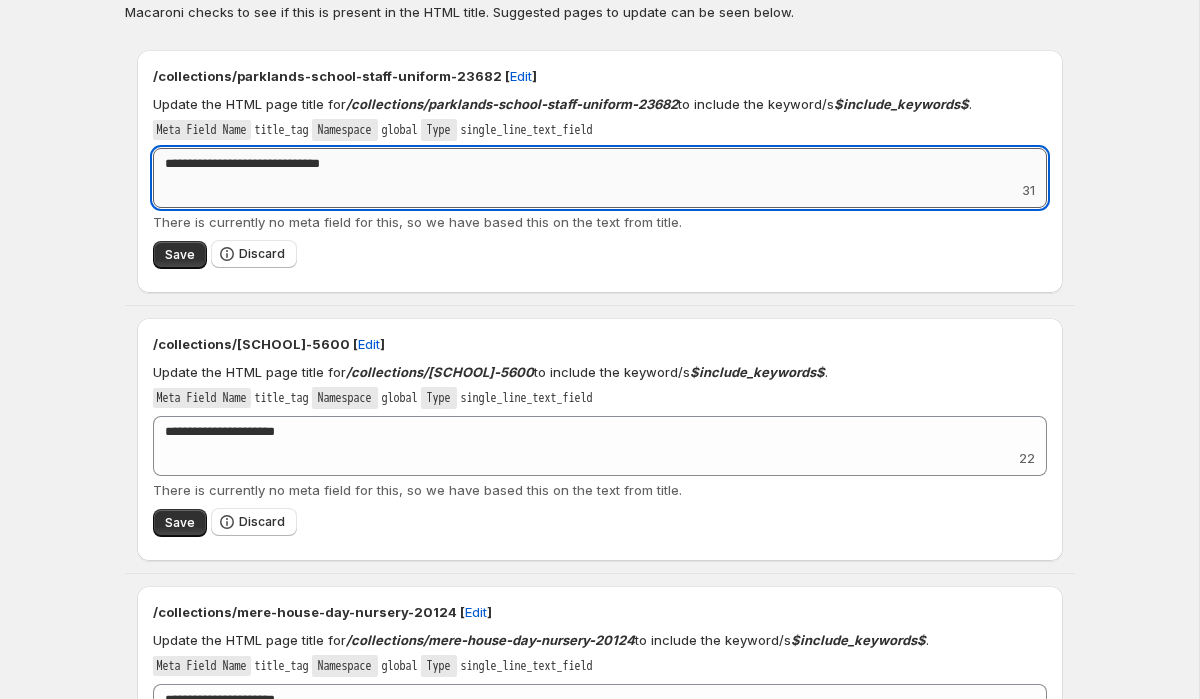 click on "**********" at bounding box center (600, 164) 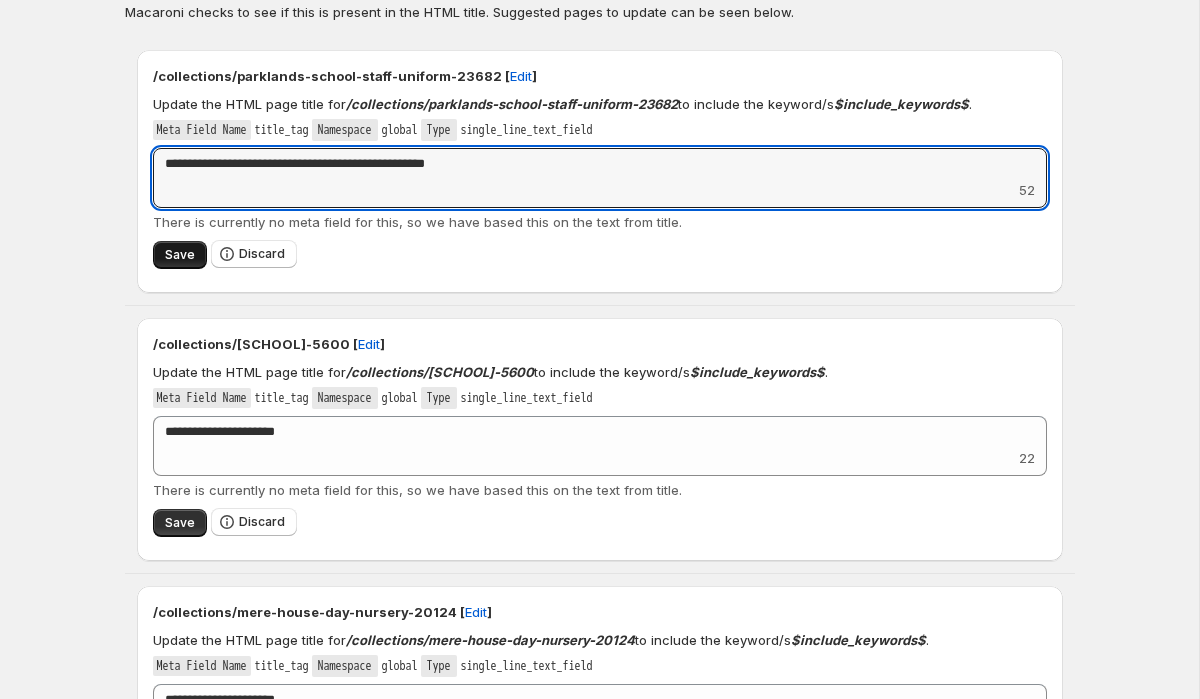 type on "**********" 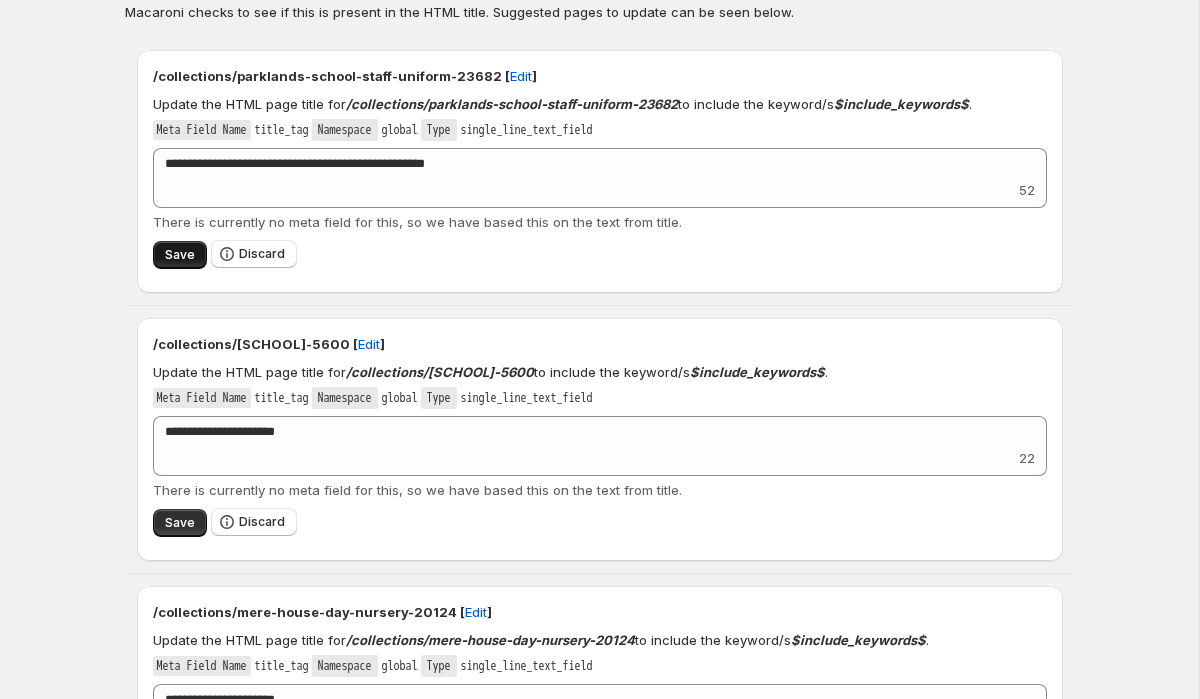 click on "Save" at bounding box center [180, 255] 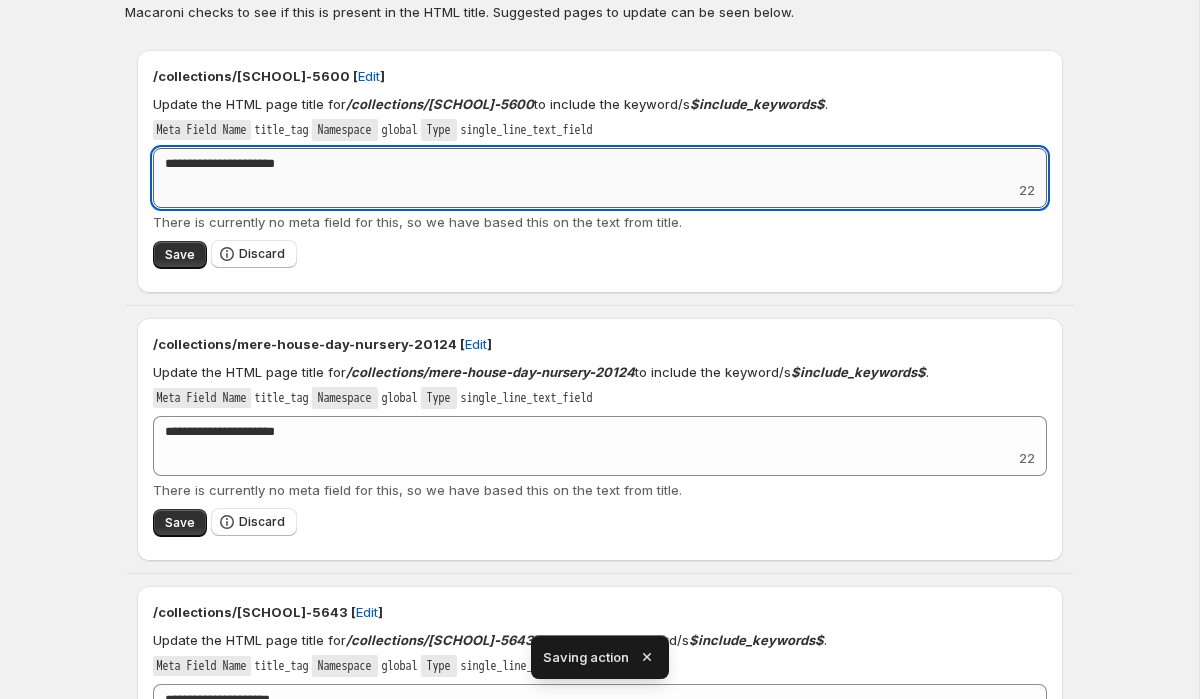 click on "**********" at bounding box center [600, 164] 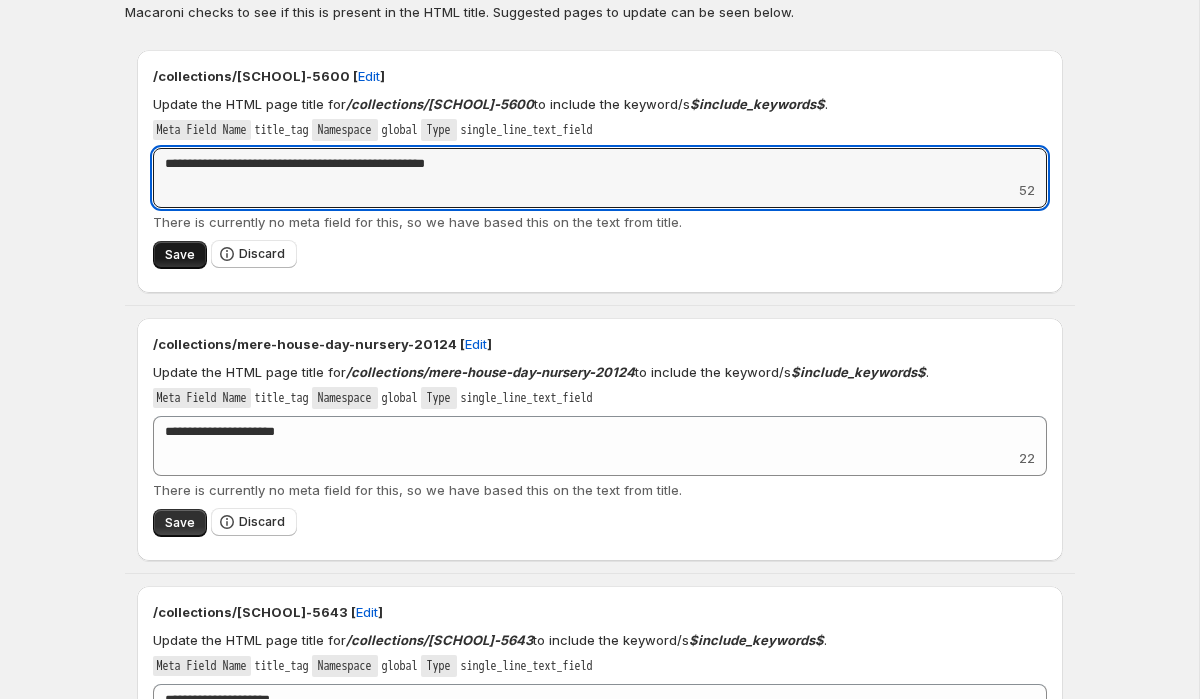 type on "**********" 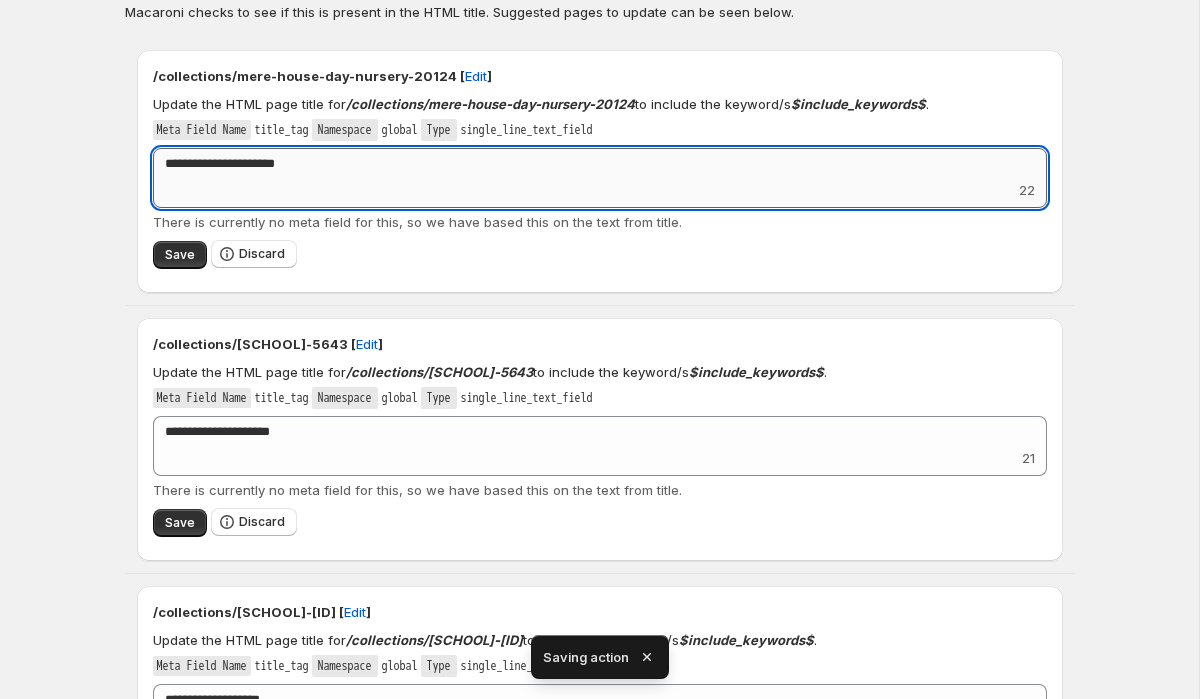 click on "**********" at bounding box center [600, 164] 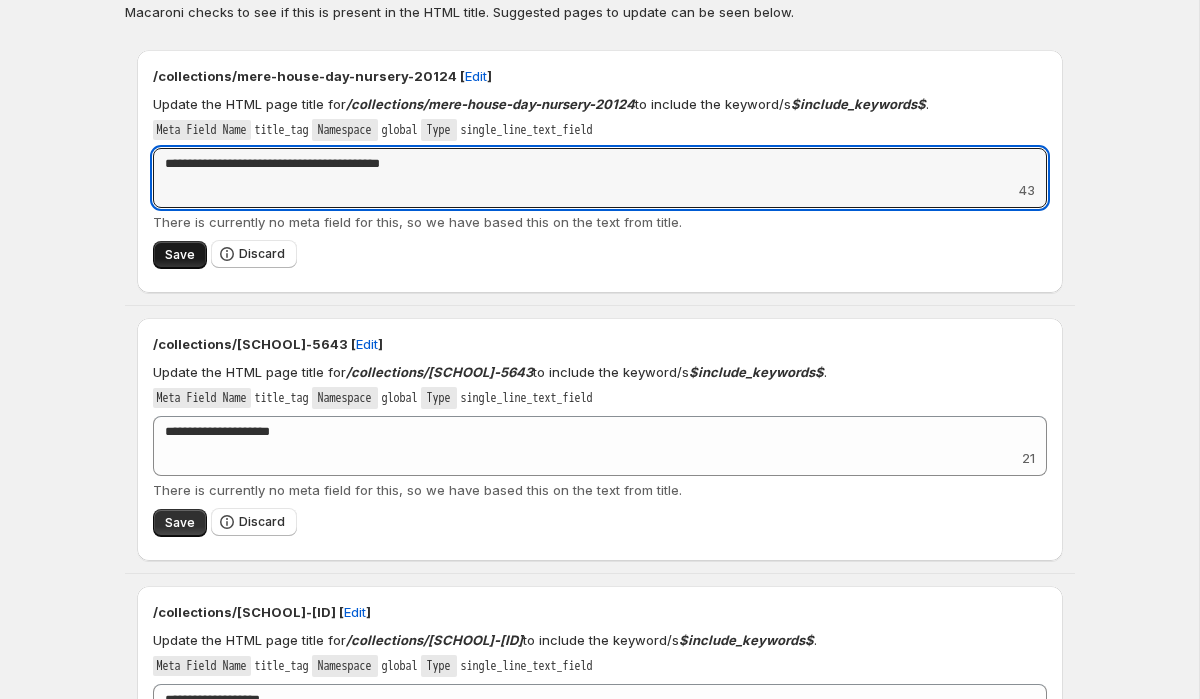type on "**********" 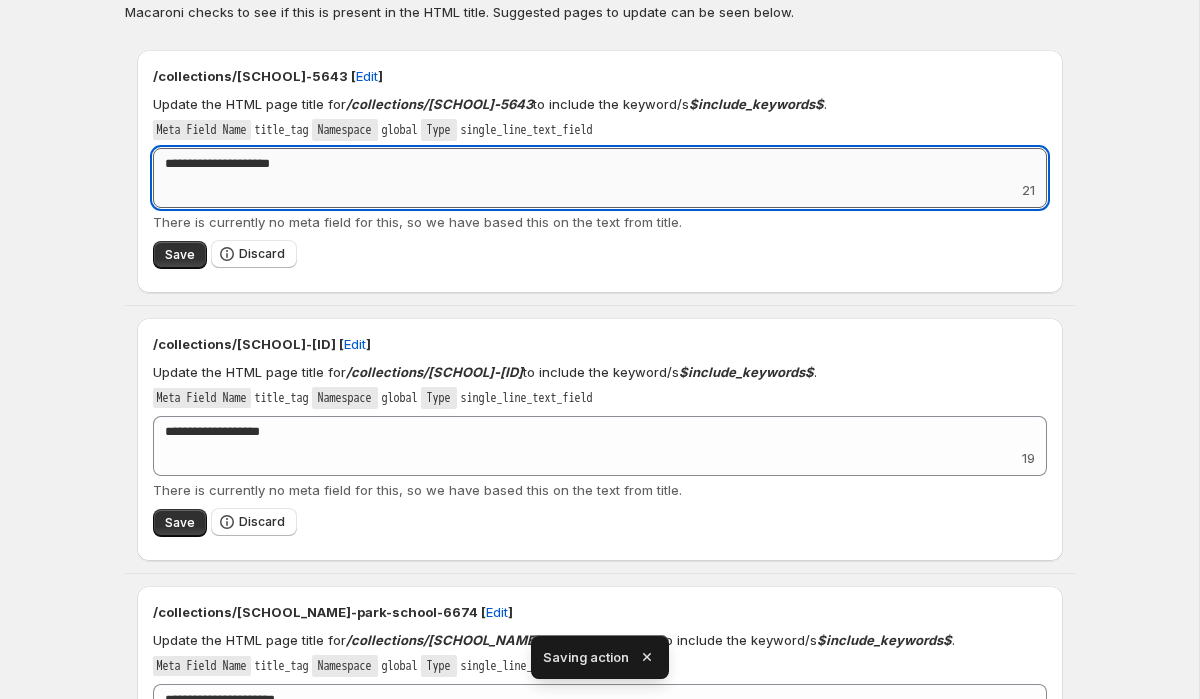 click on "**********" at bounding box center (600, 164) 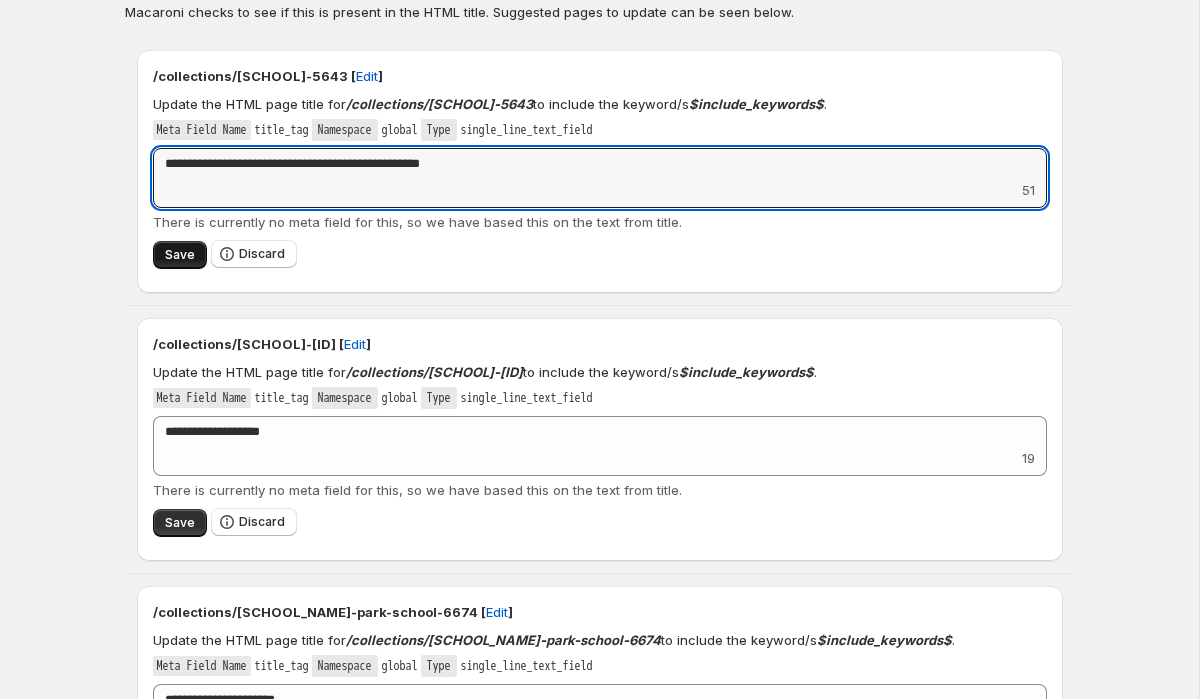 type on "**********" 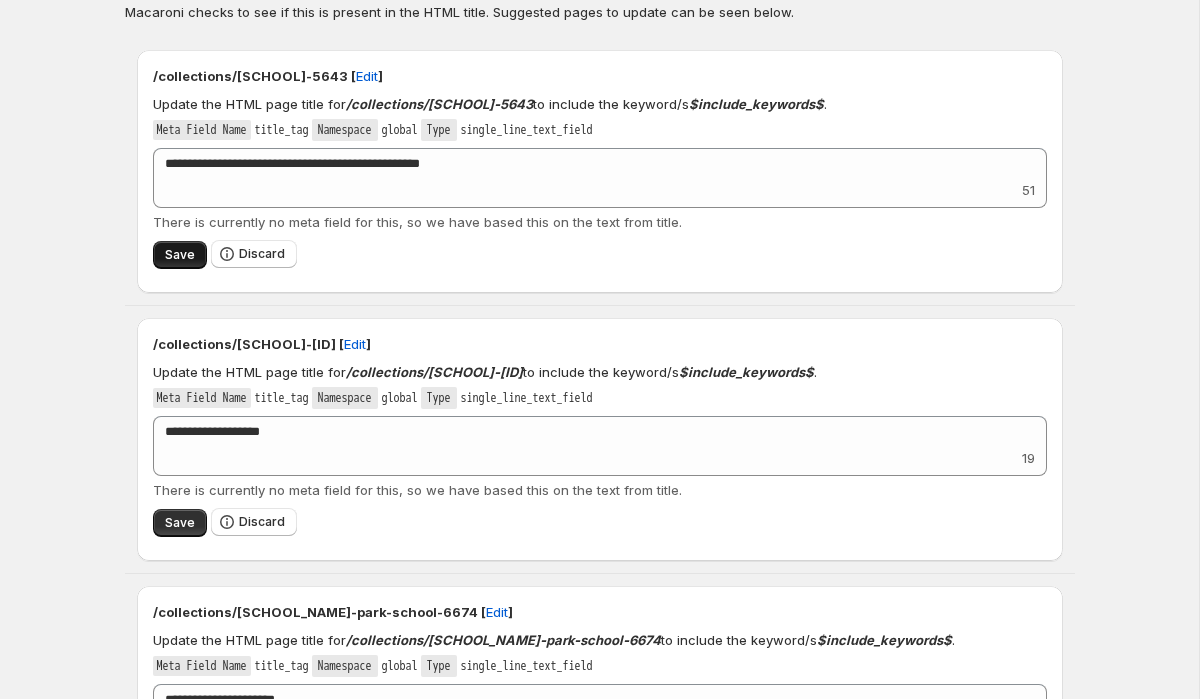 click on "Save" at bounding box center [180, 255] 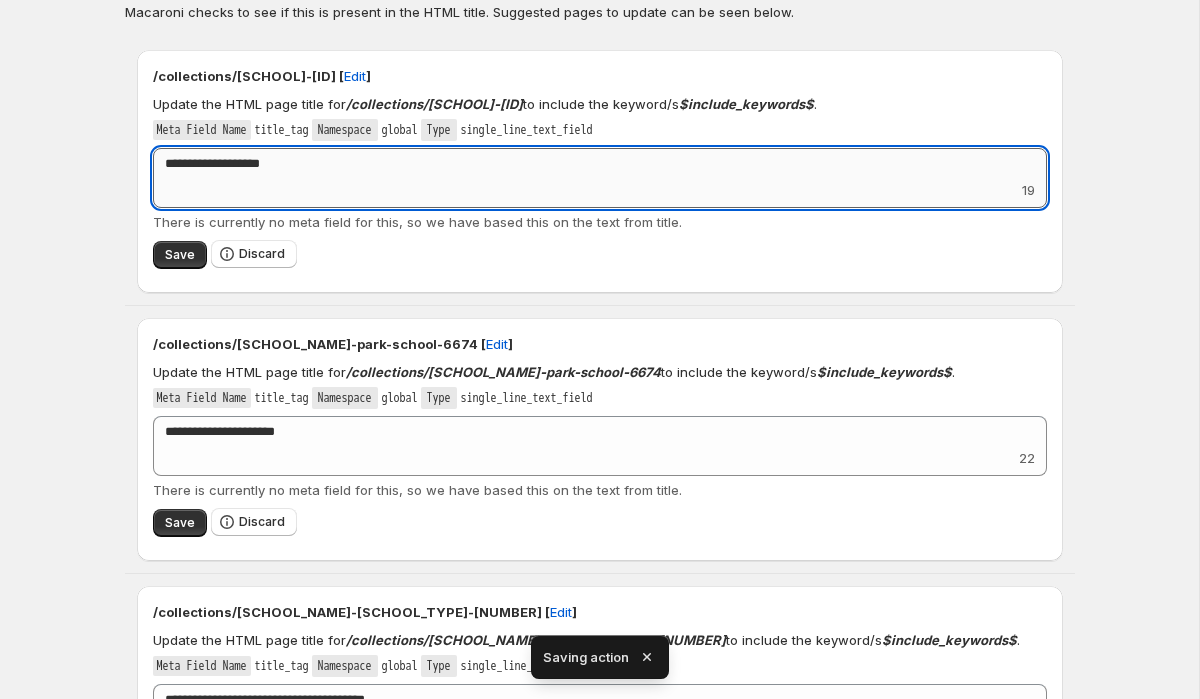 click on "**********" at bounding box center [600, 164] 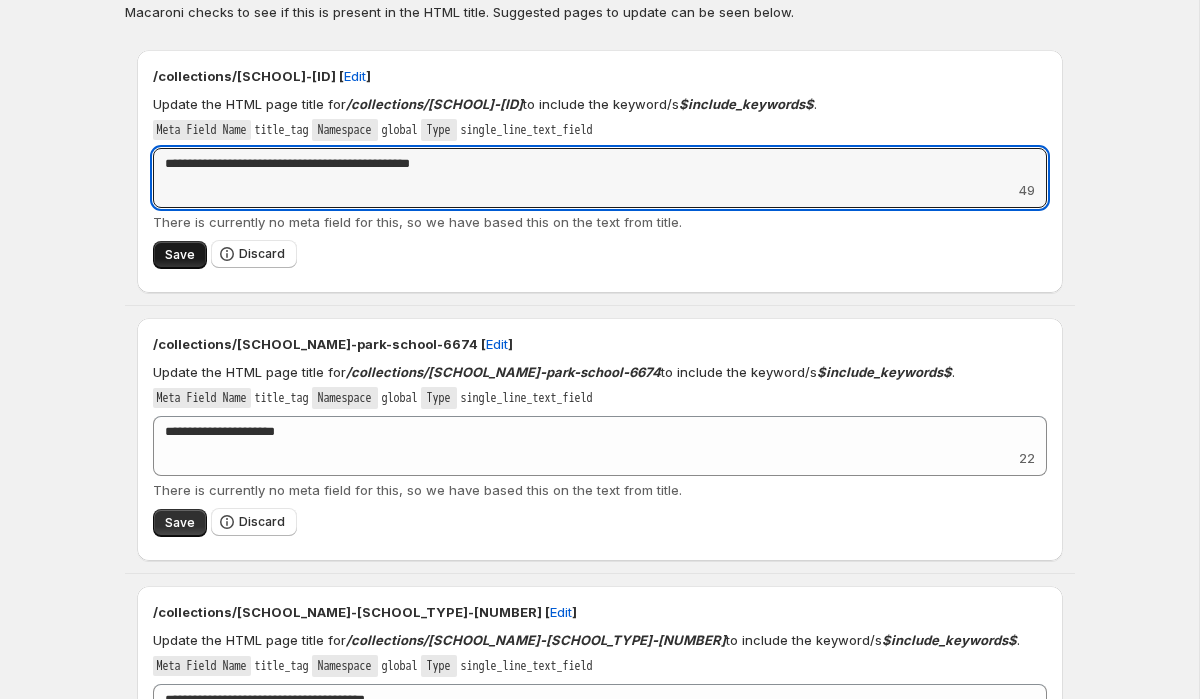 type on "**********" 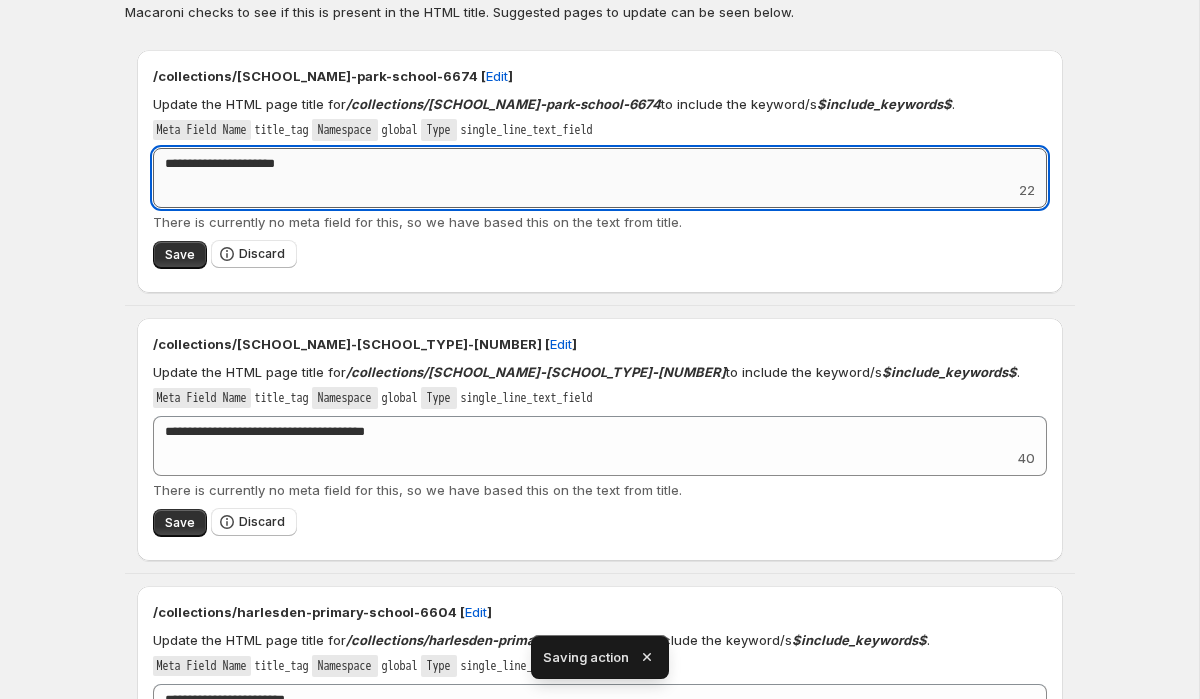 click on "**********" at bounding box center (600, 164) 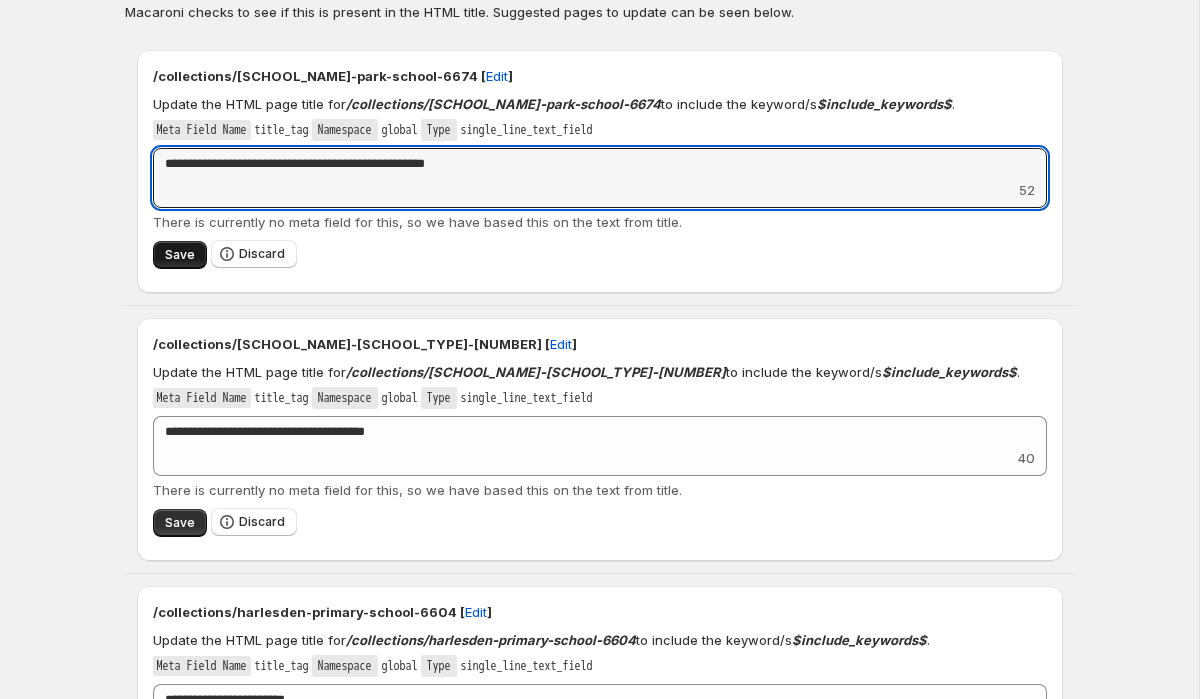 type on "**********" 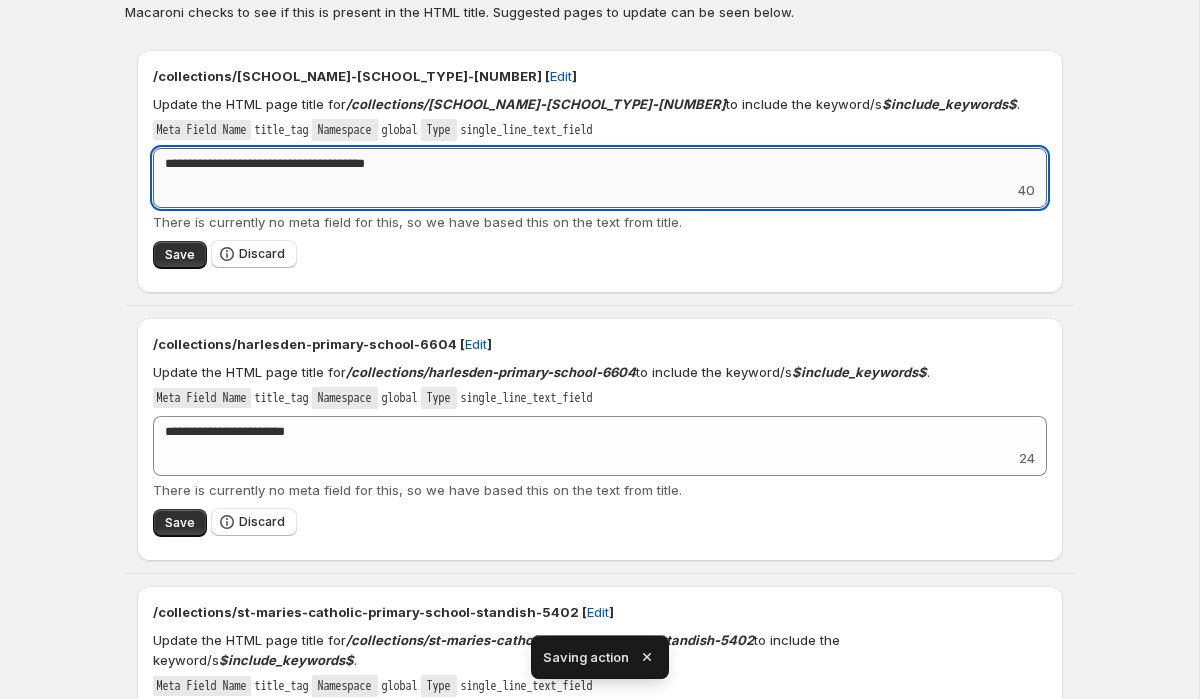 click on "**********" at bounding box center [600, 164] 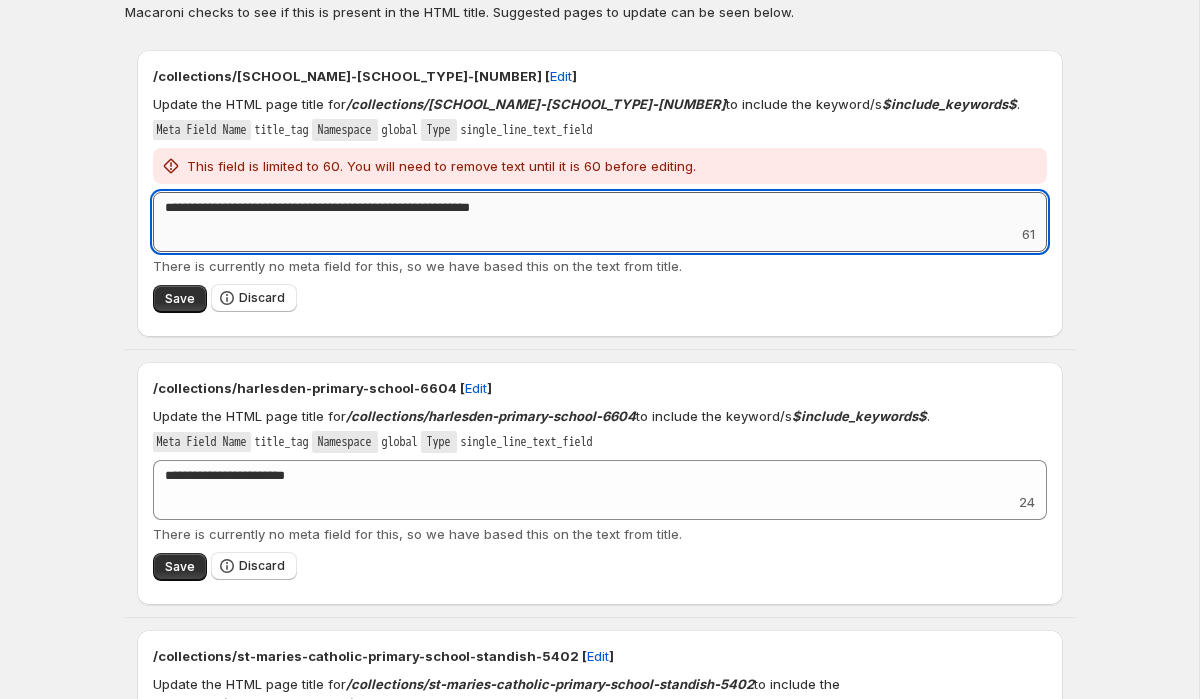 drag, startPoint x: 413, startPoint y: 203, endPoint x: 345, endPoint y: 204, distance: 68.007355 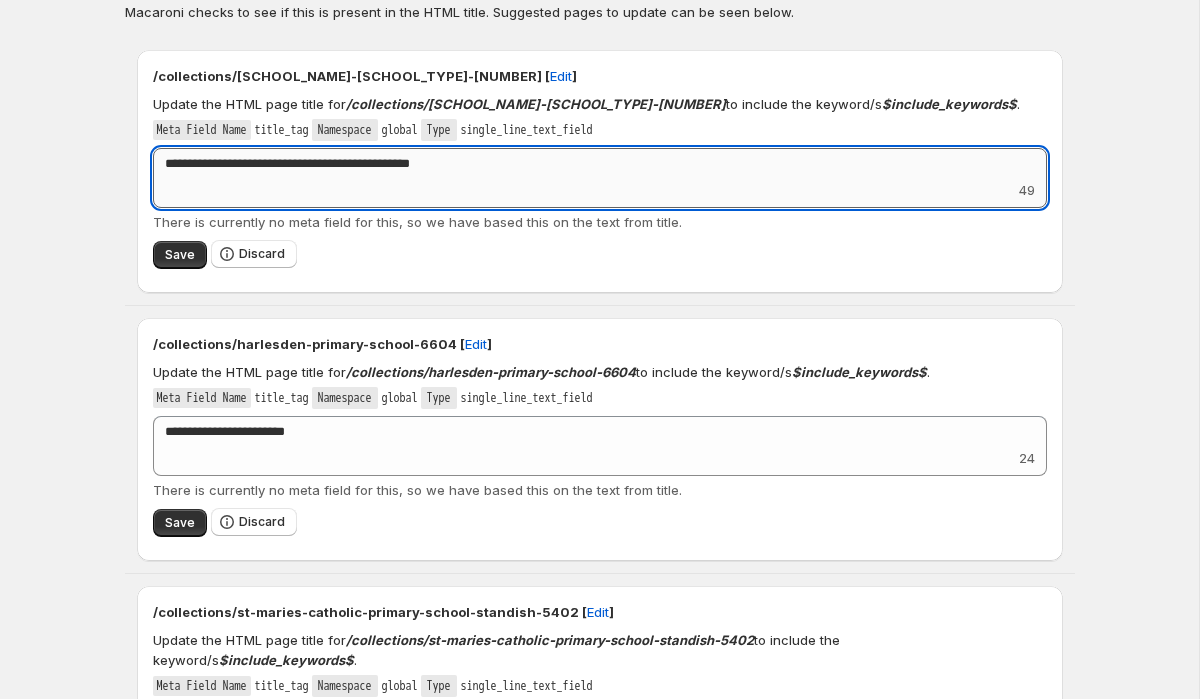 click on "**********" at bounding box center (600, 164) 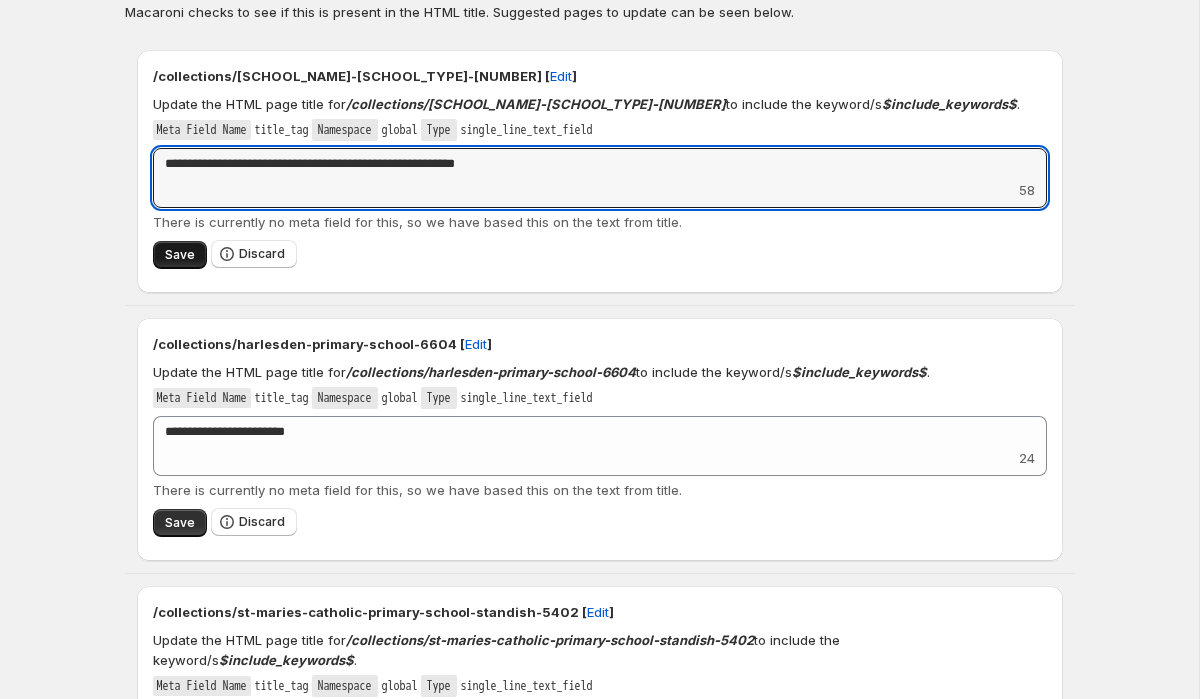 type on "**********" 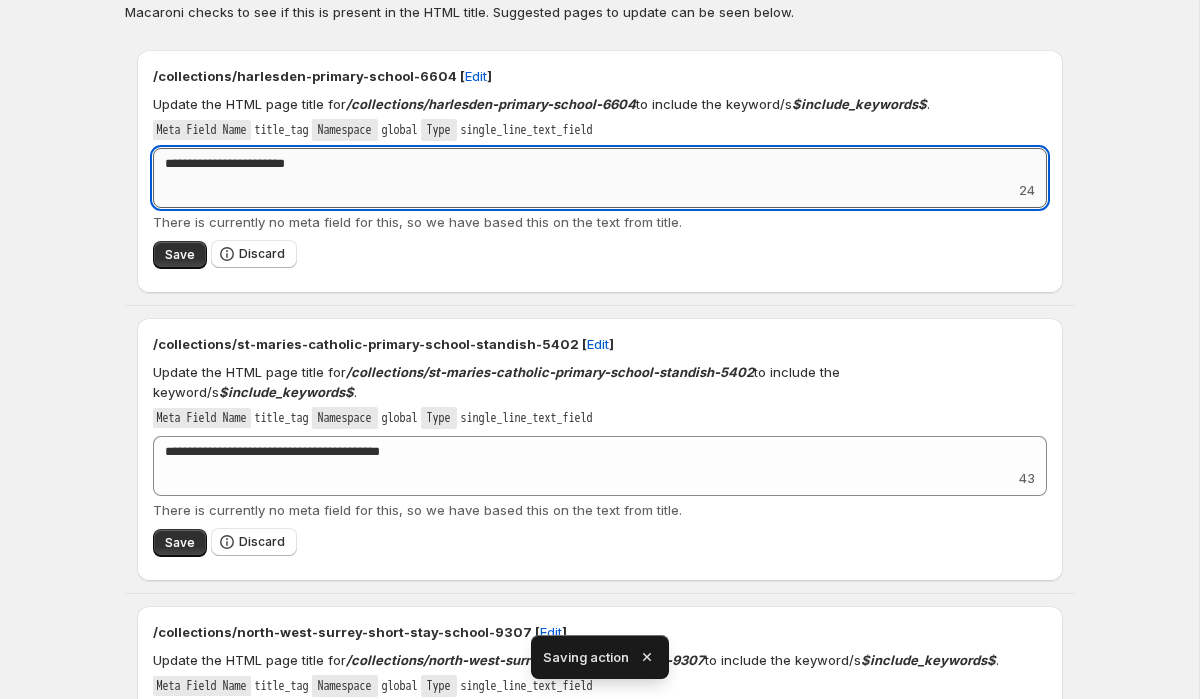 click on "**********" at bounding box center (600, 164) 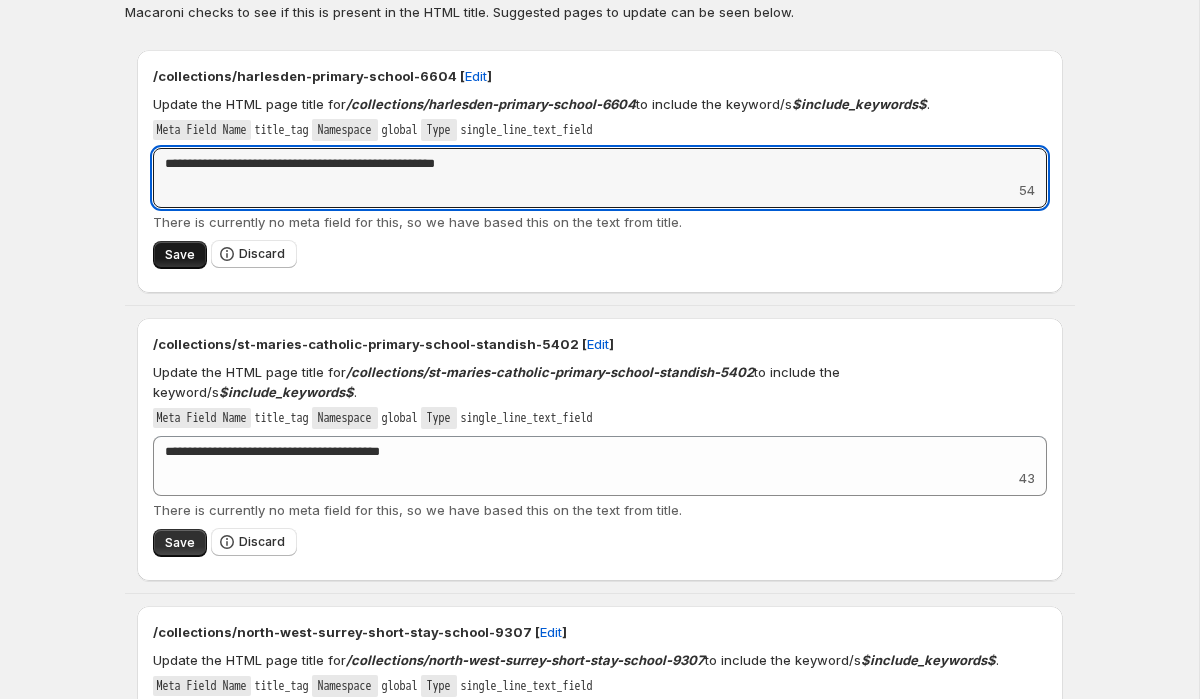 type on "**********" 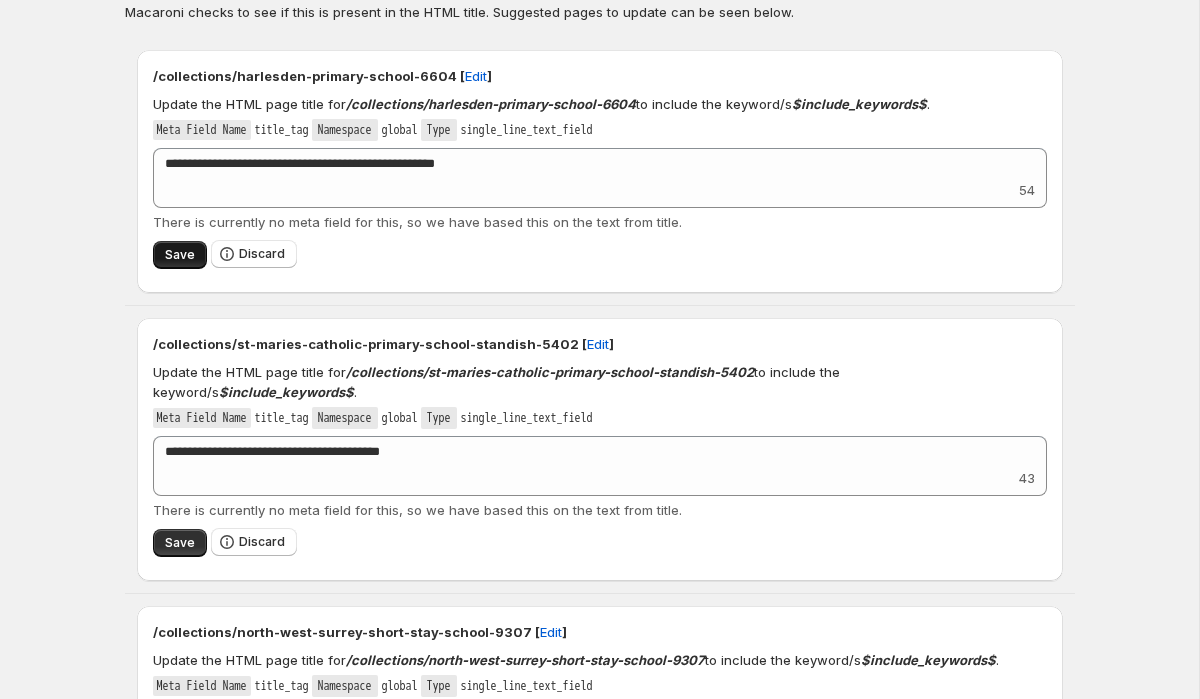 click on "Save" at bounding box center [180, 255] 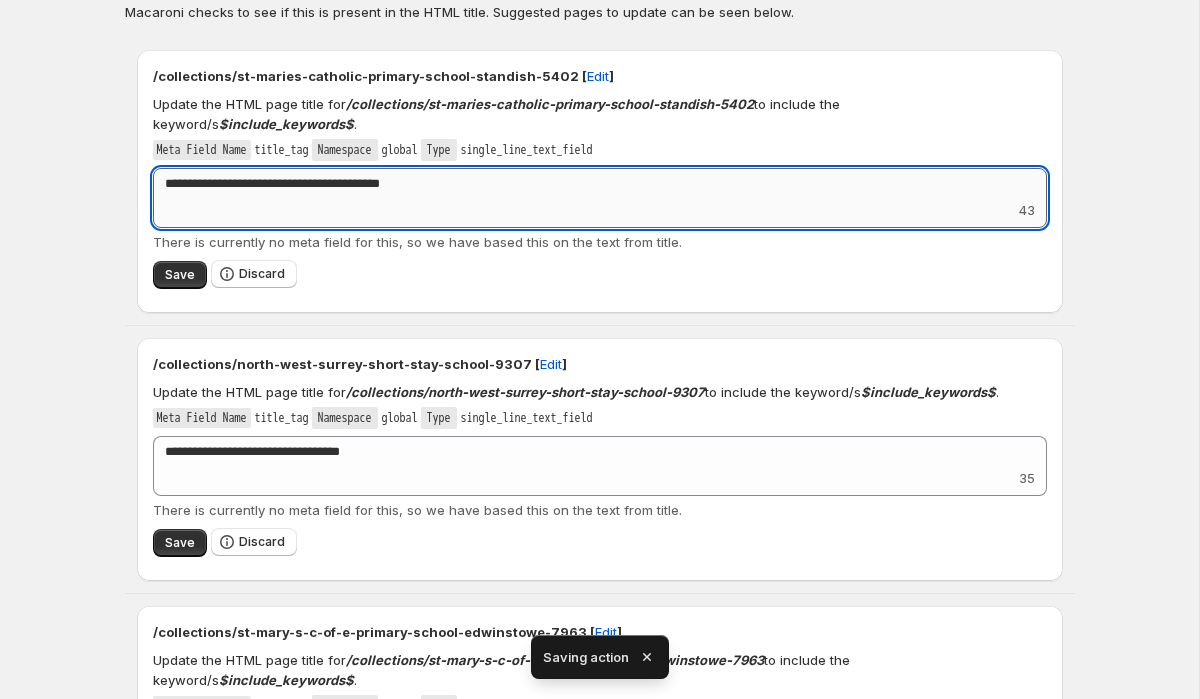 click on "**********" at bounding box center (600, 184) 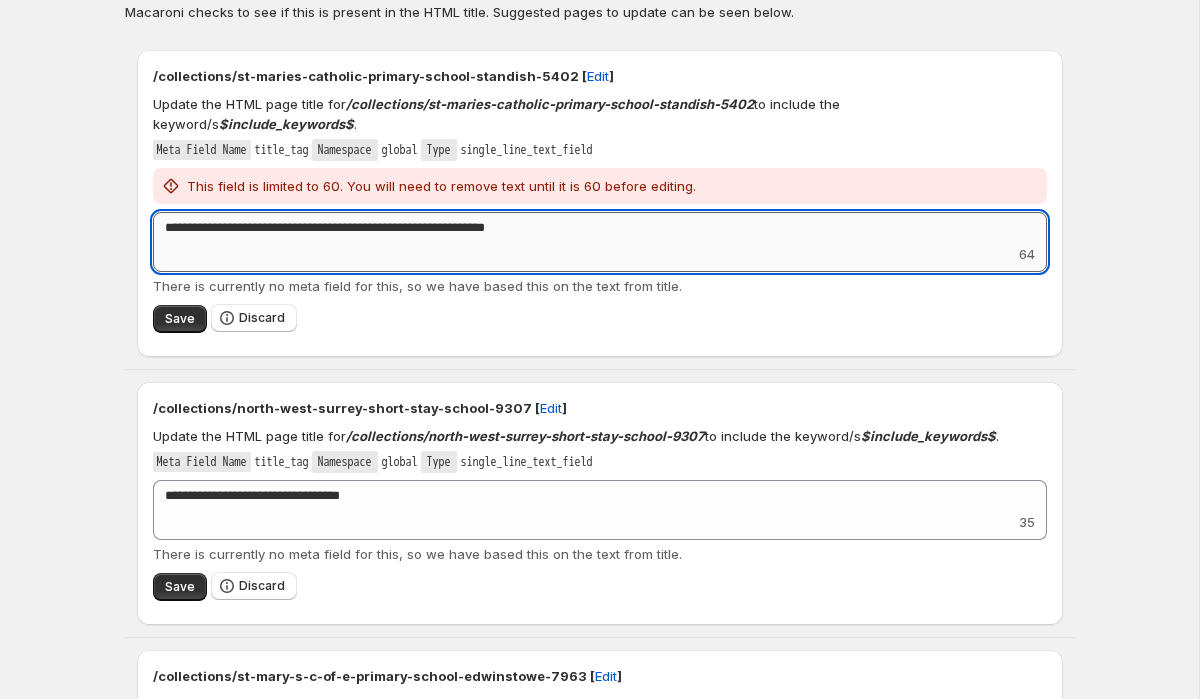 click on "**********" at bounding box center (600, 228) 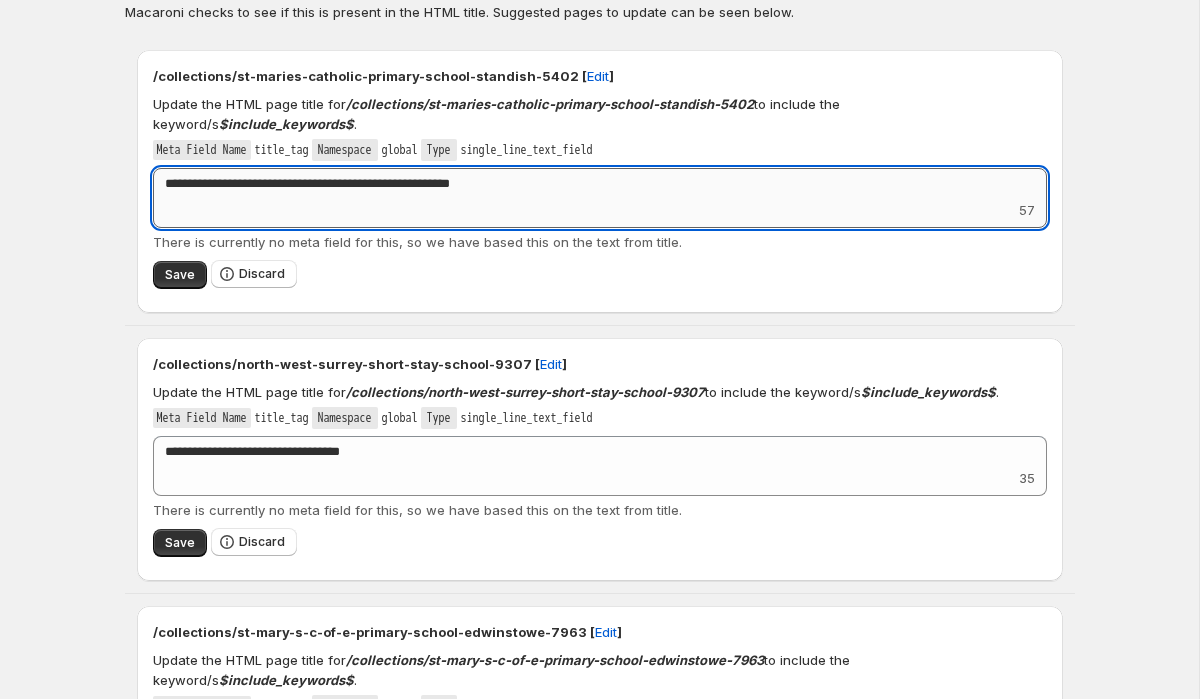 click on "**********" at bounding box center (600, 184) 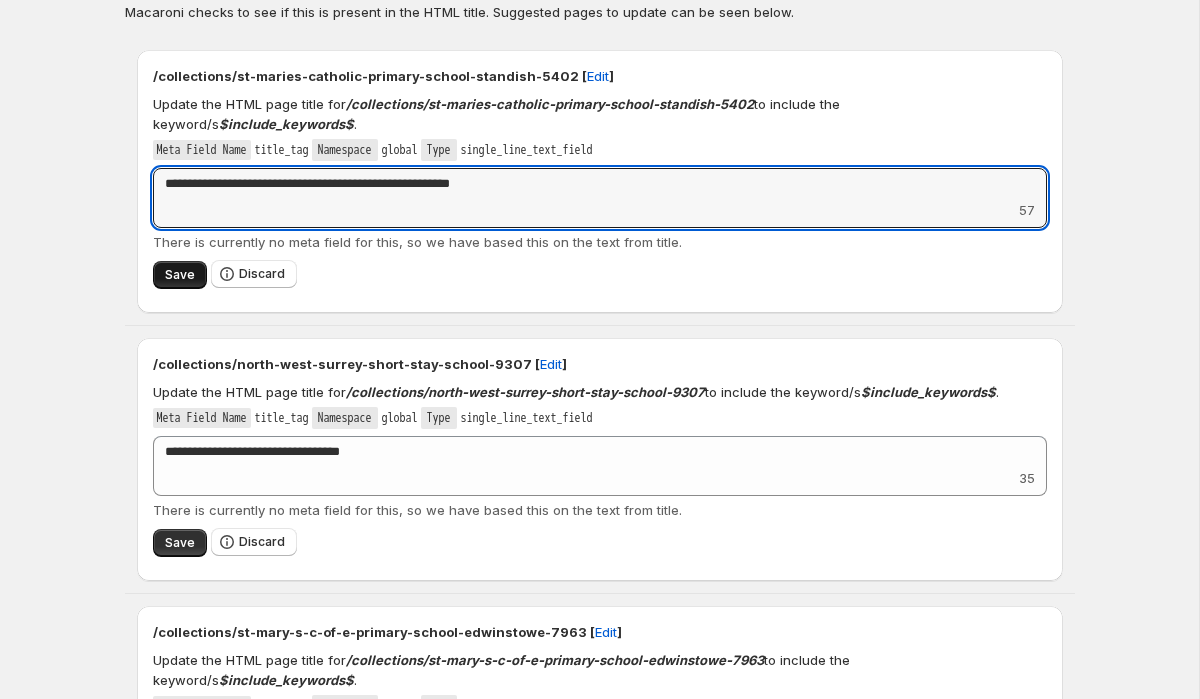 type on "**********" 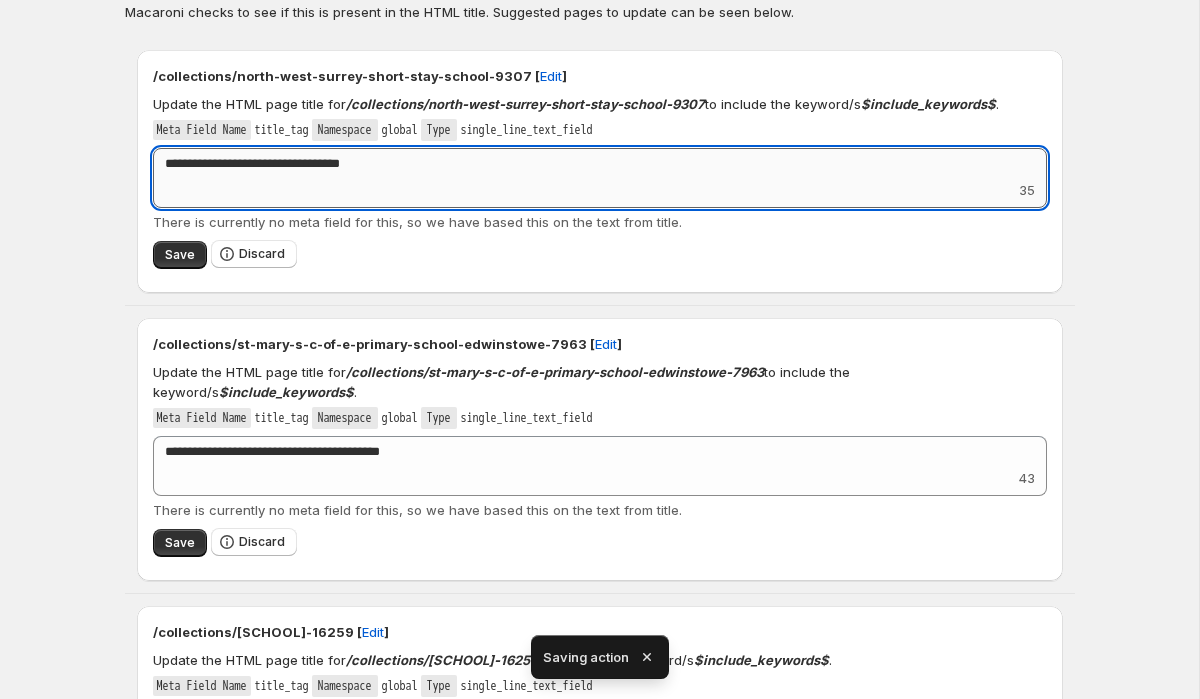 click on "**********" at bounding box center [600, 164] 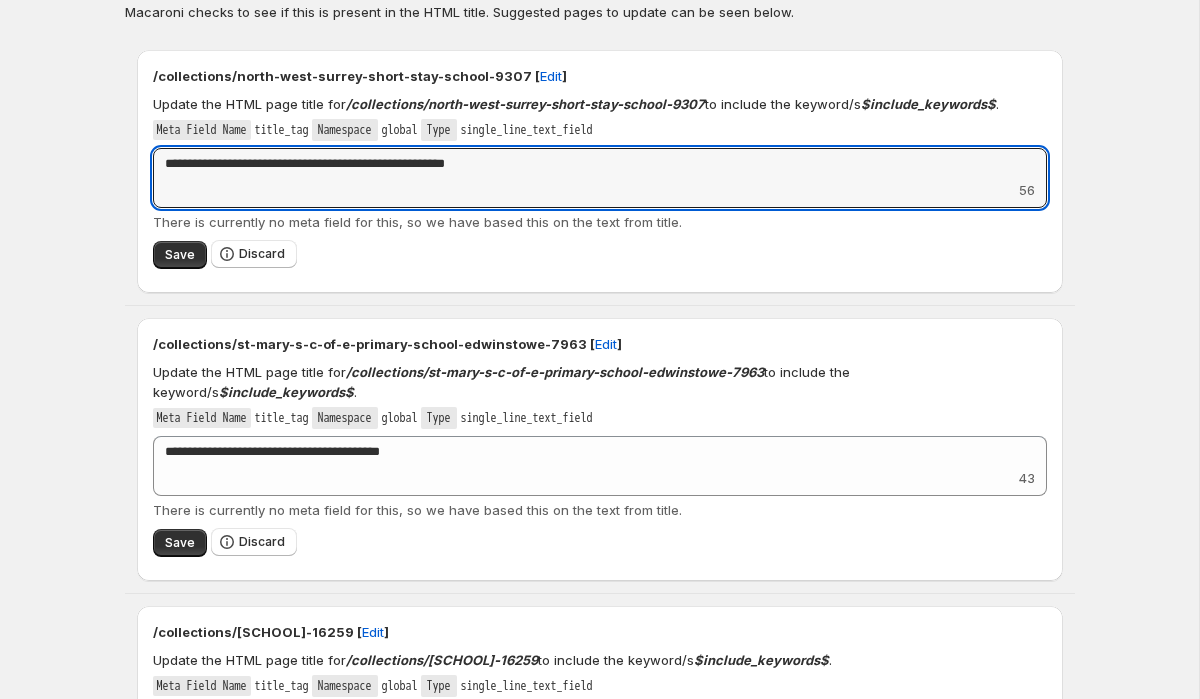 type on "**********" 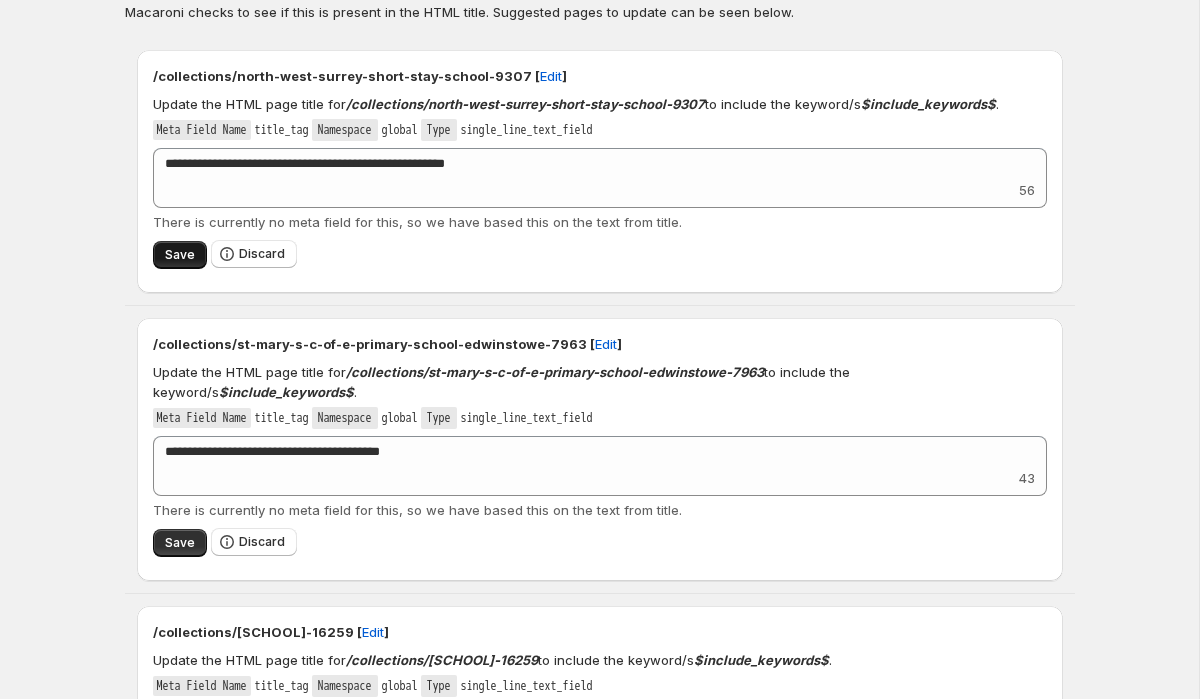 click on "Save" at bounding box center (180, 255) 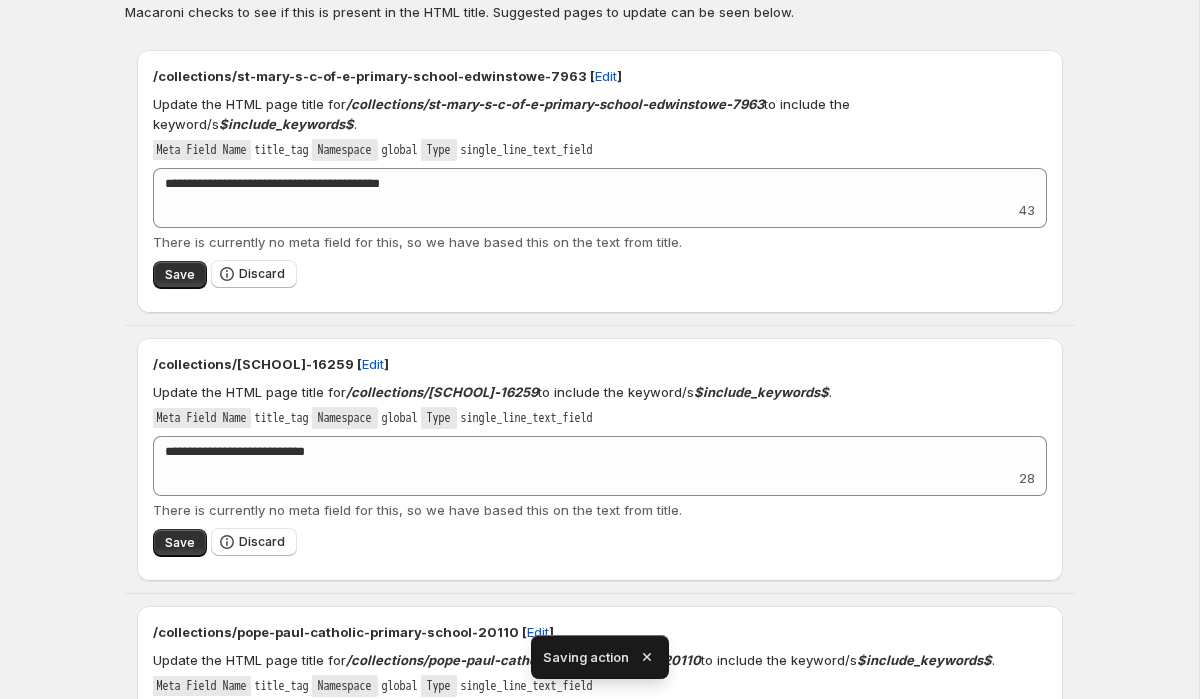 click on "**********" at bounding box center [600, 181] 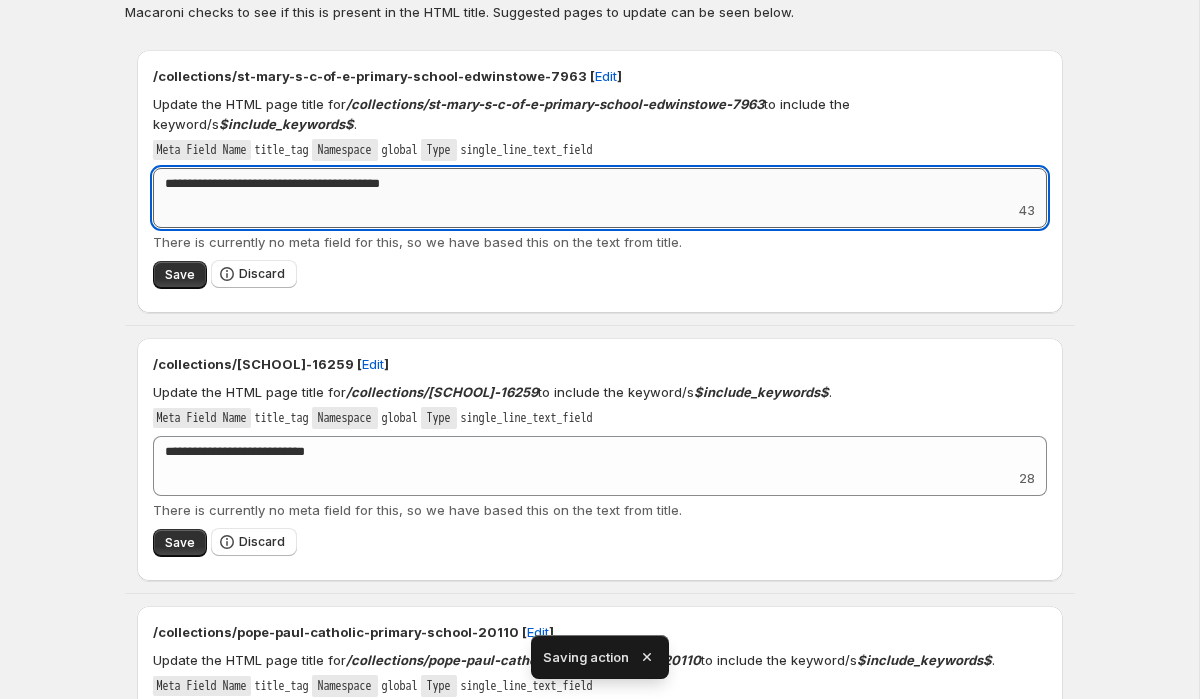 click on "**********" at bounding box center [600, 184] 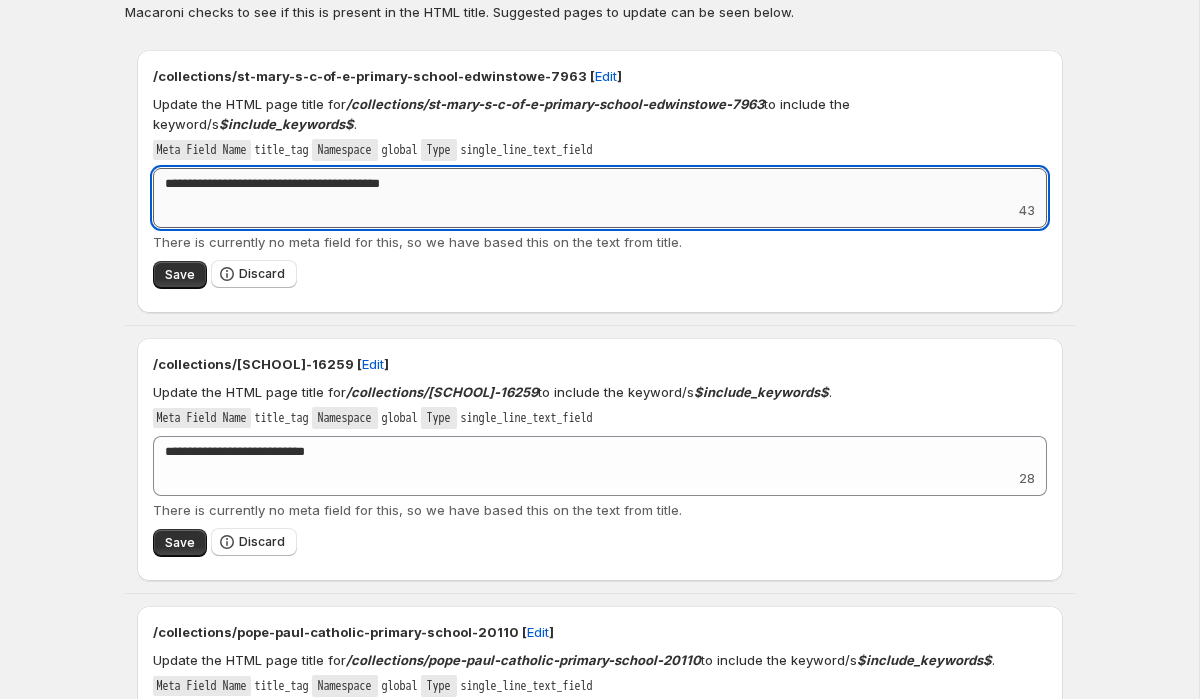 drag, startPoint x: 363, startPoint y: 185, endPoint x: 313, endPoint y: 185, distance: 50 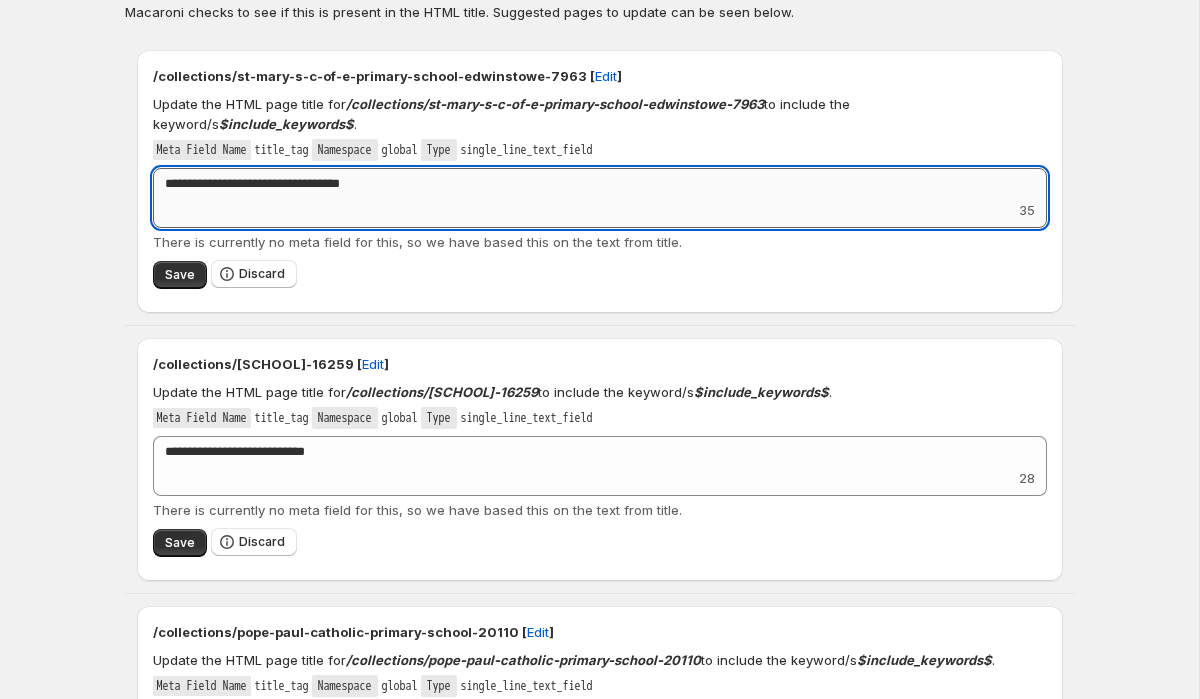click on "**********" at bounding box center (600, 184) 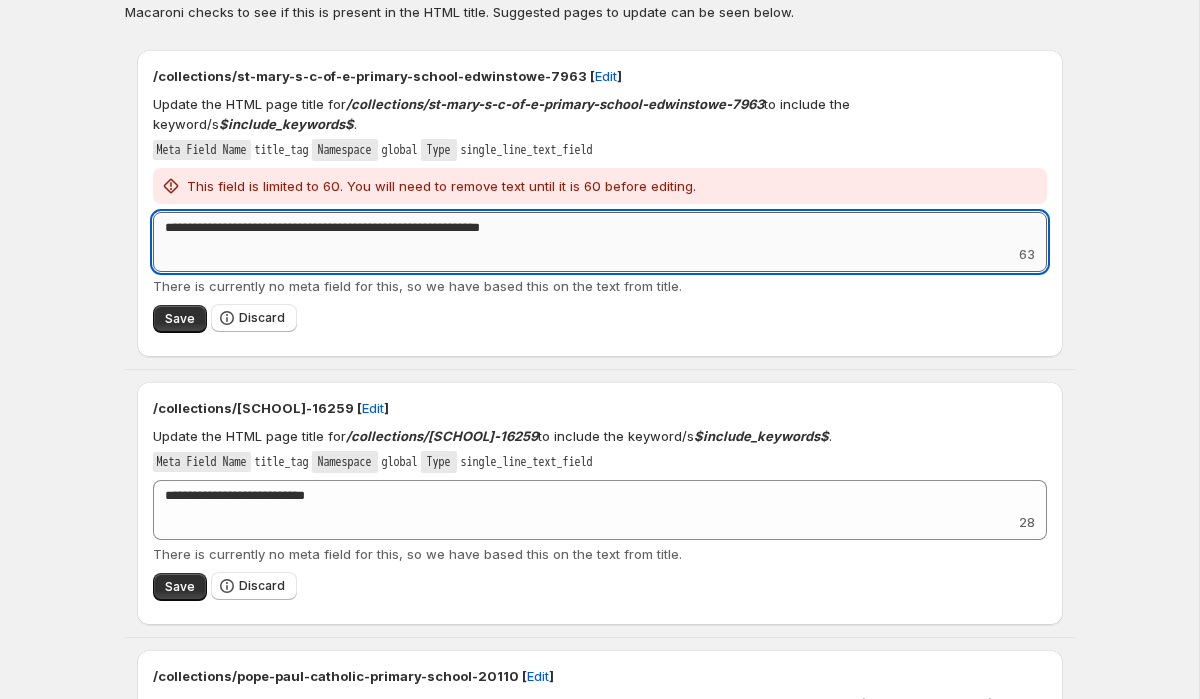 click on "**********" at bounding box center (600, 228) 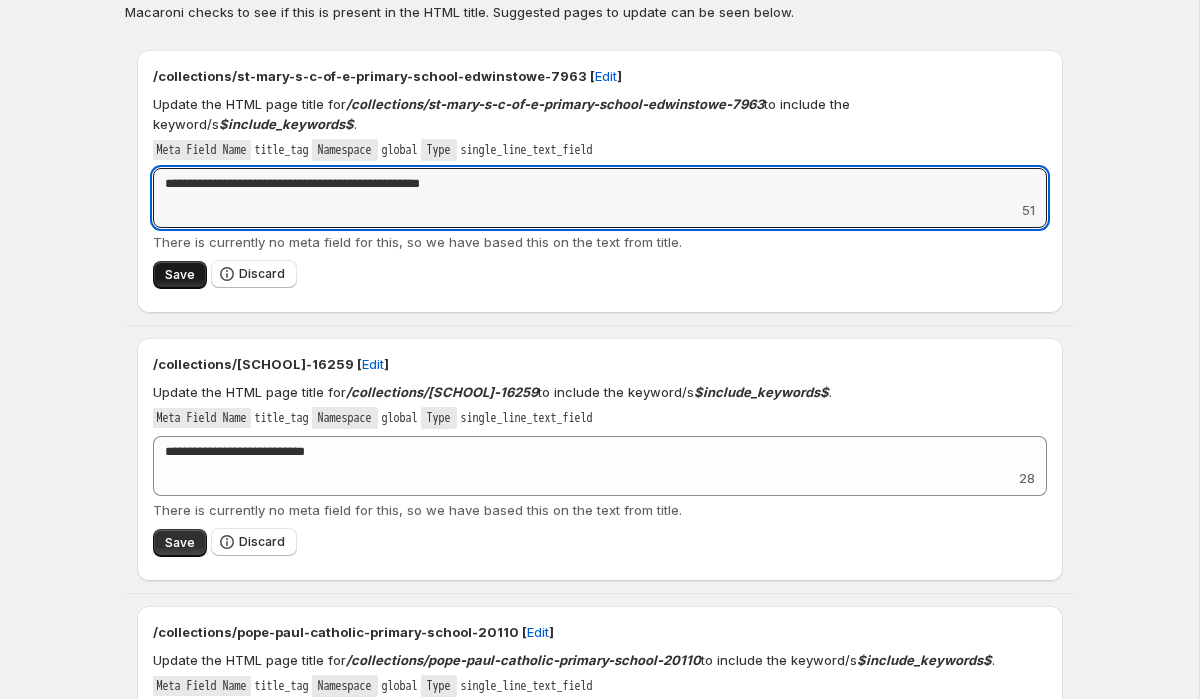 type on "**********" 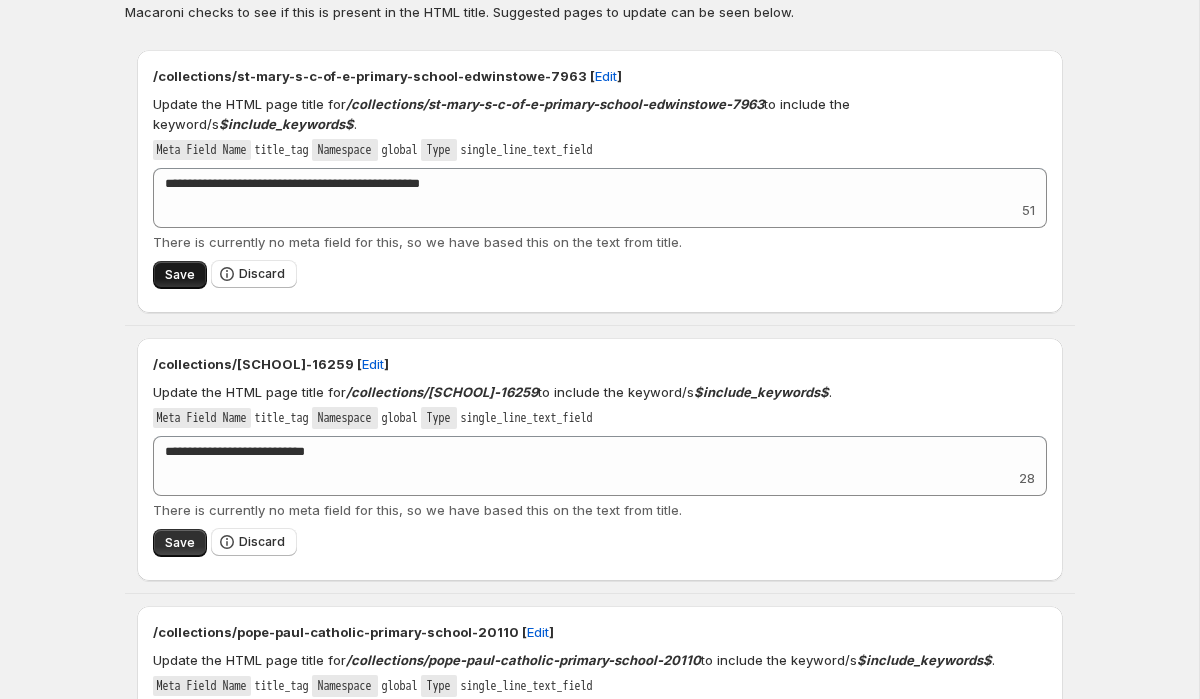 click on "Save" at bounding box center [180, 275] 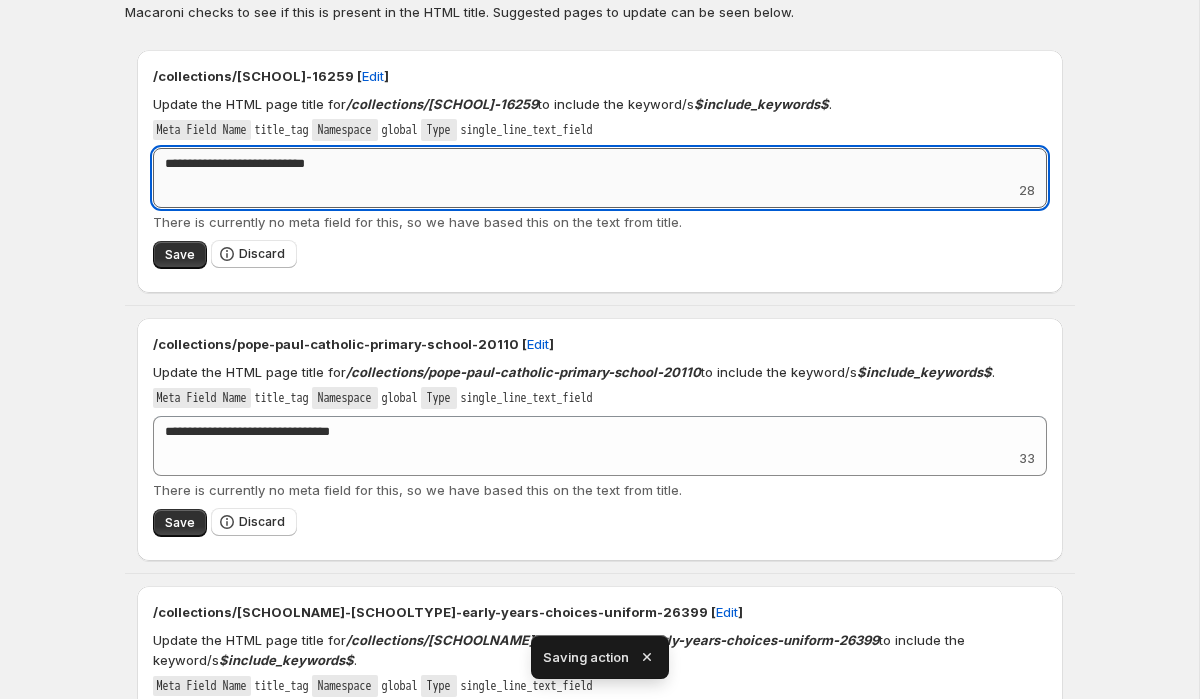 click on "**********" at bounding box center (600, 164) 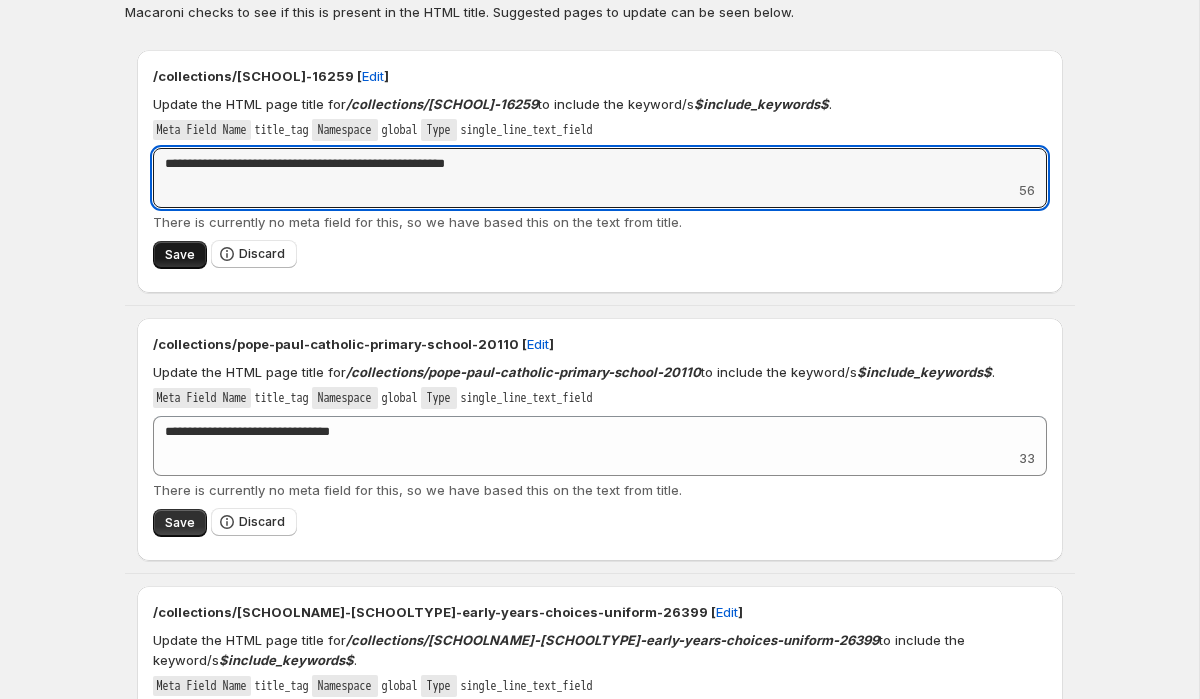 type on "**********" 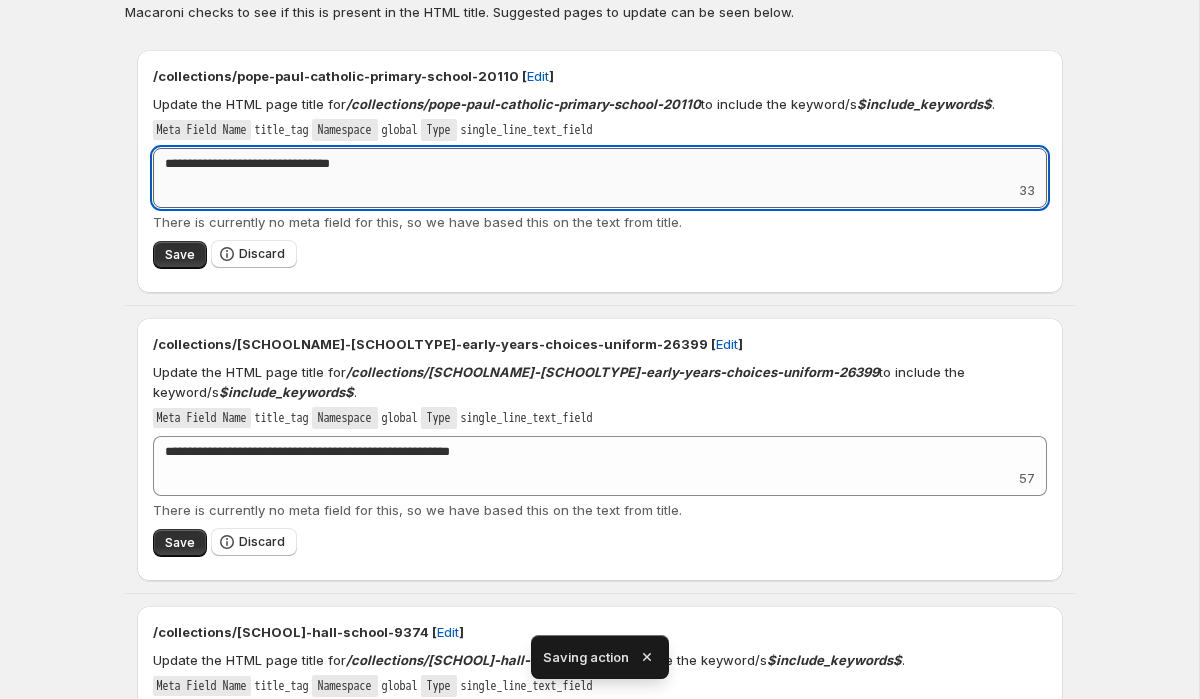 click on "**********" at bounding box center [600, 164] 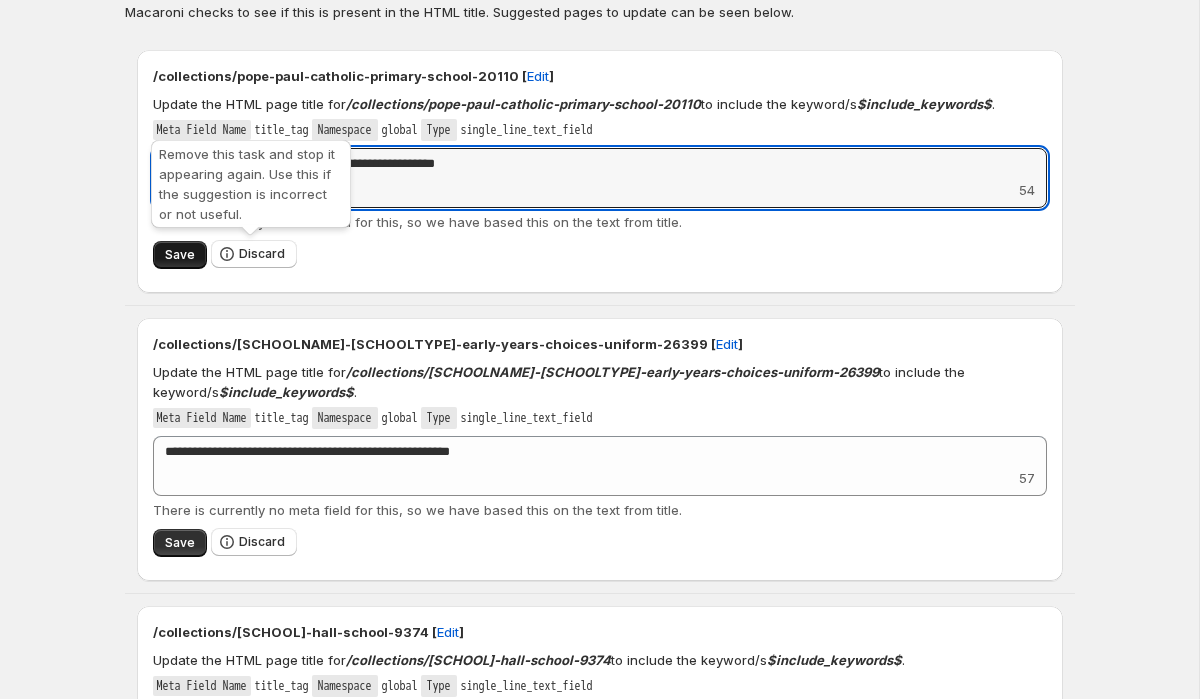 type on "**********" 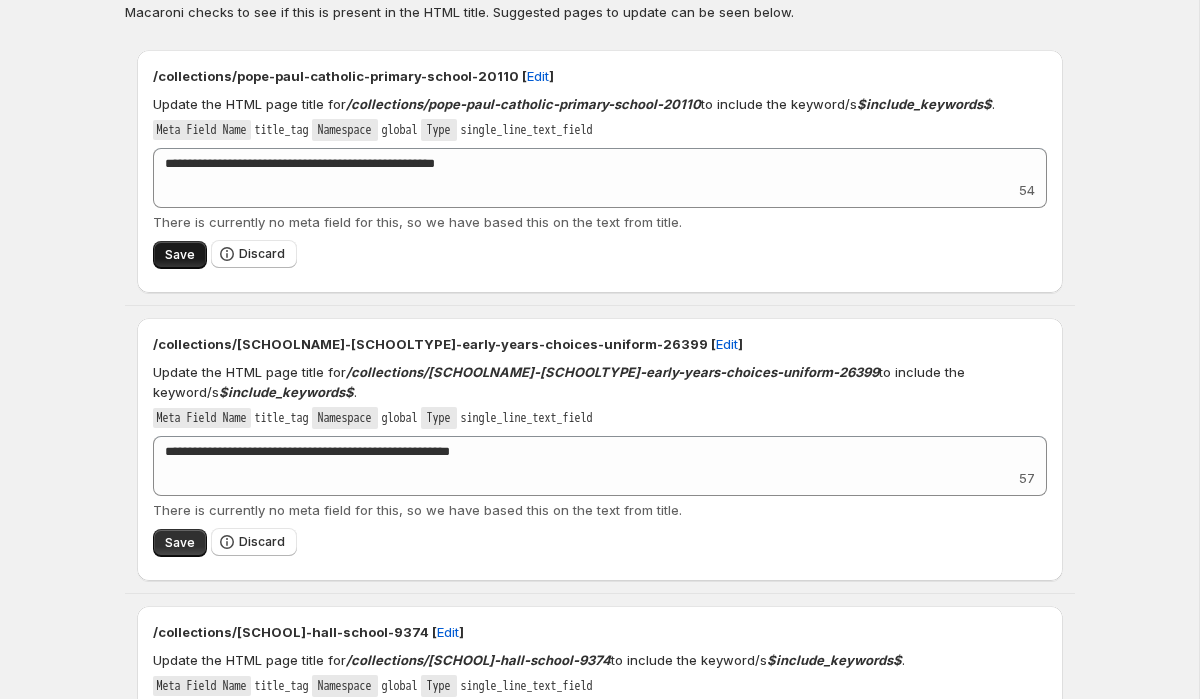 click on "Save" at bounding box center [180, 255] 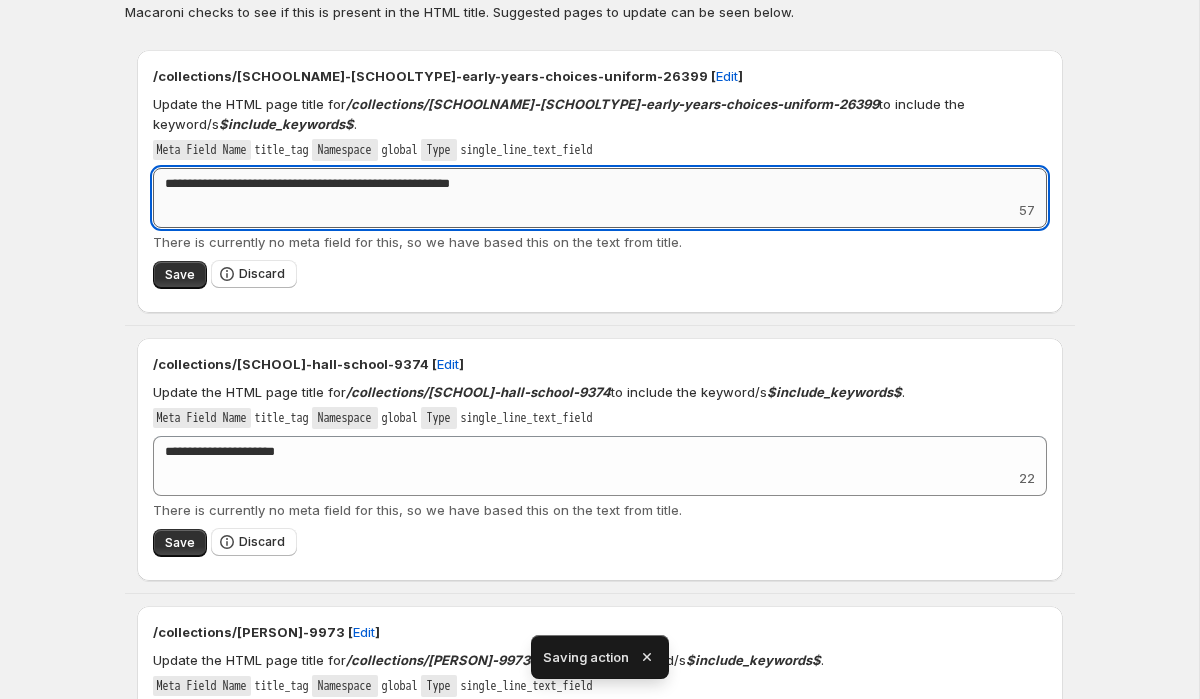 click on "**********" at bounding box center [600, 184] 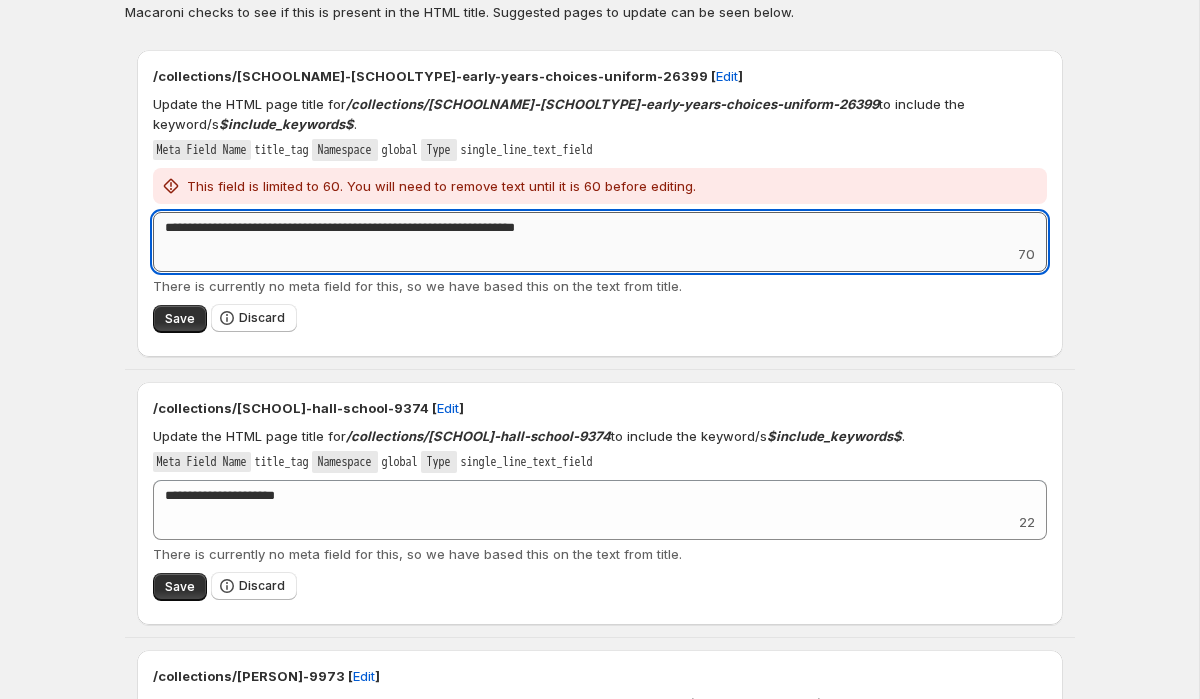 drag, startPoint x: 478, startPoint y: 228, endPoint x: 347, endPoint y: 228, distance: 131 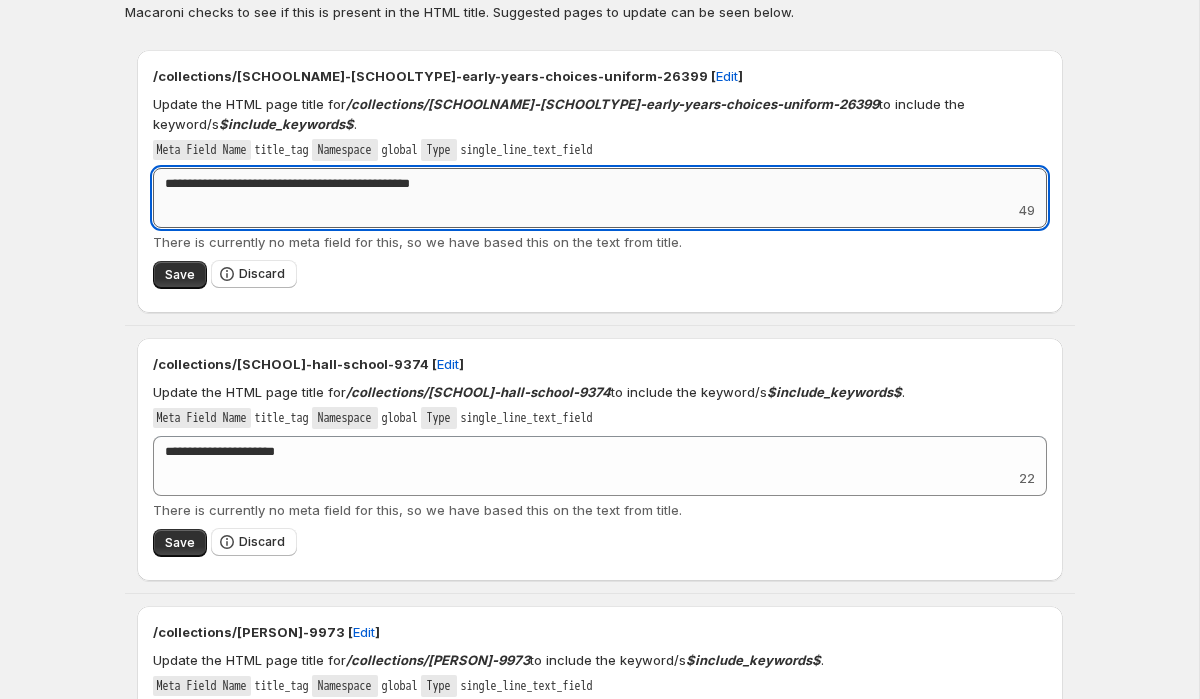 click on "**********" at bounding box center (600, 184) 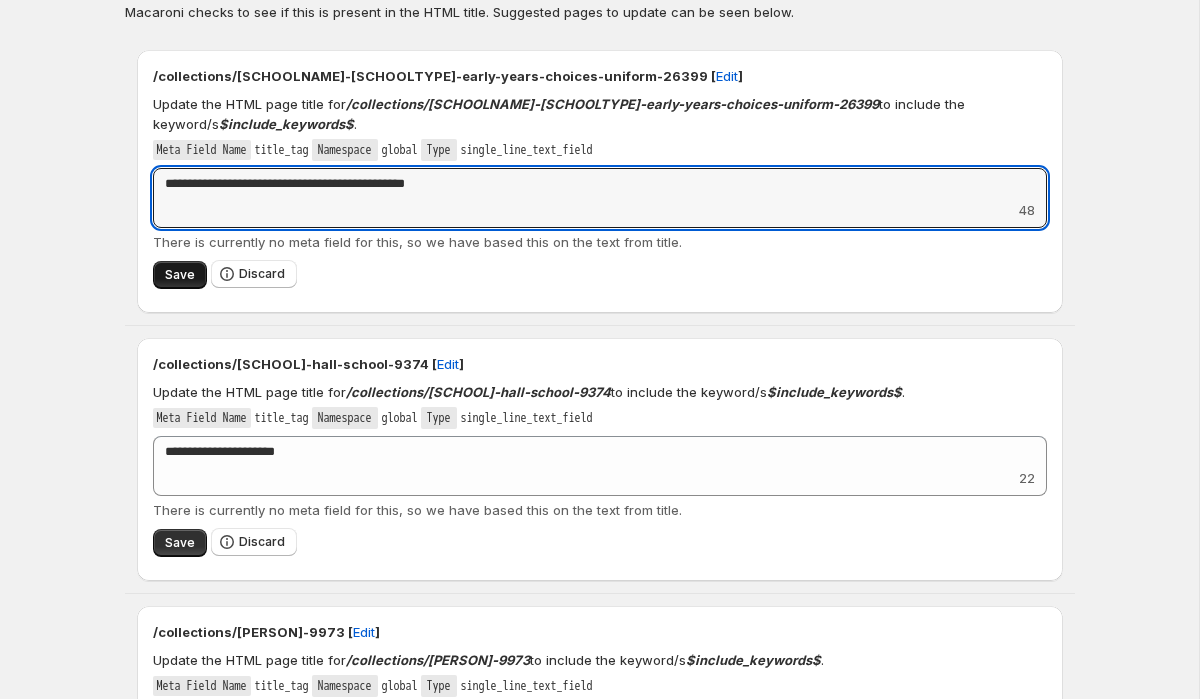 type on "**********" 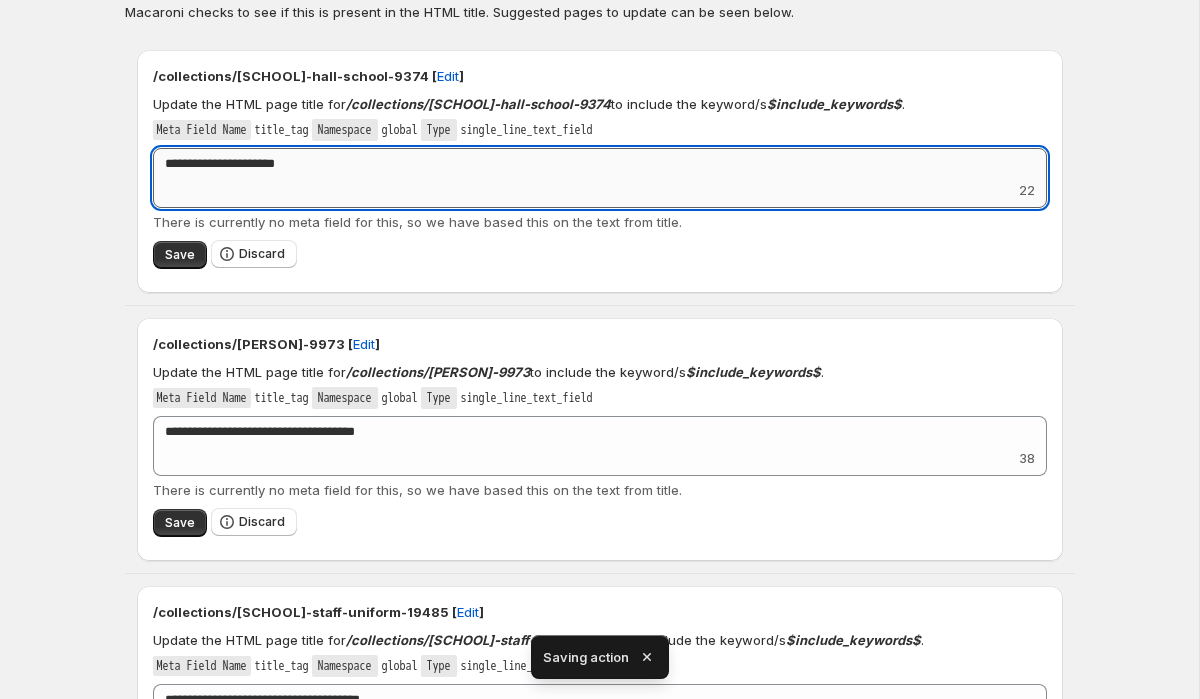 click on "**********" at bounding box center (600, 164) 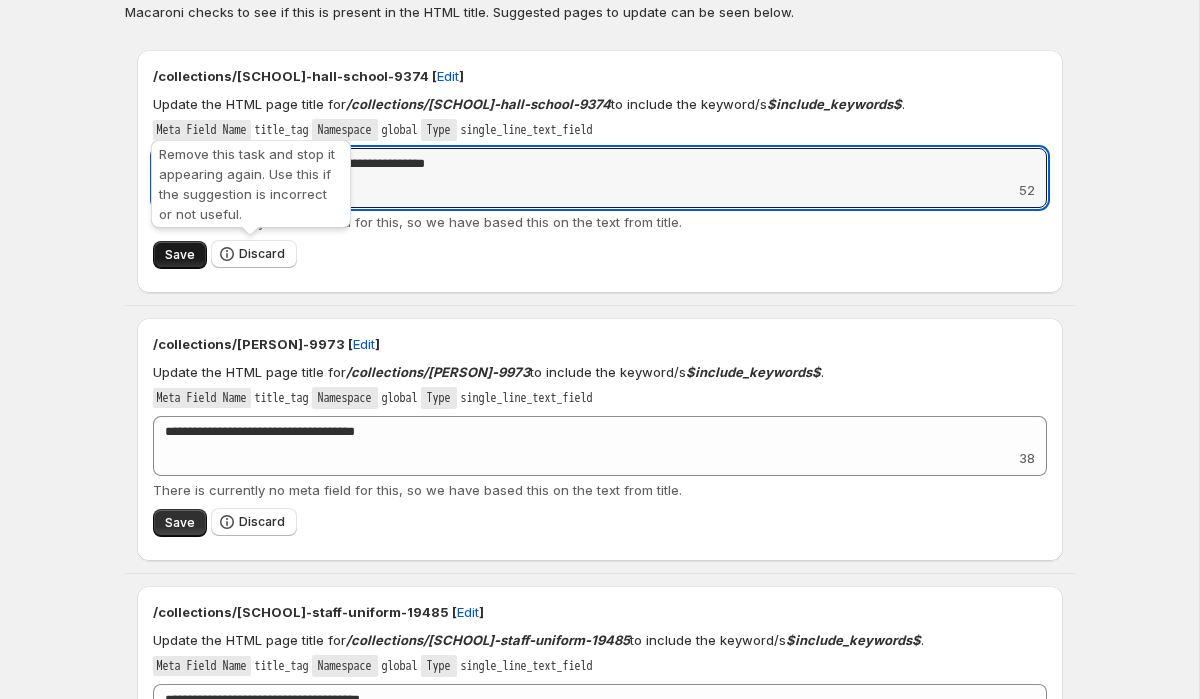type on "**********" 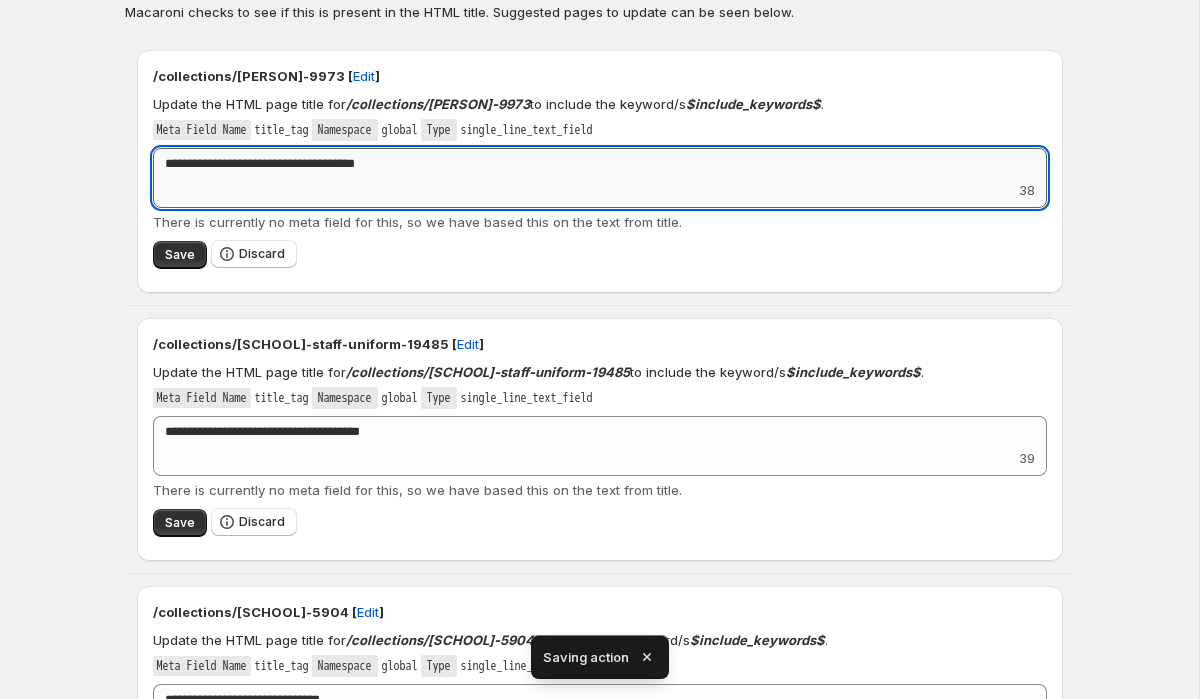 click on "**********" at bounding box center [600, 164] 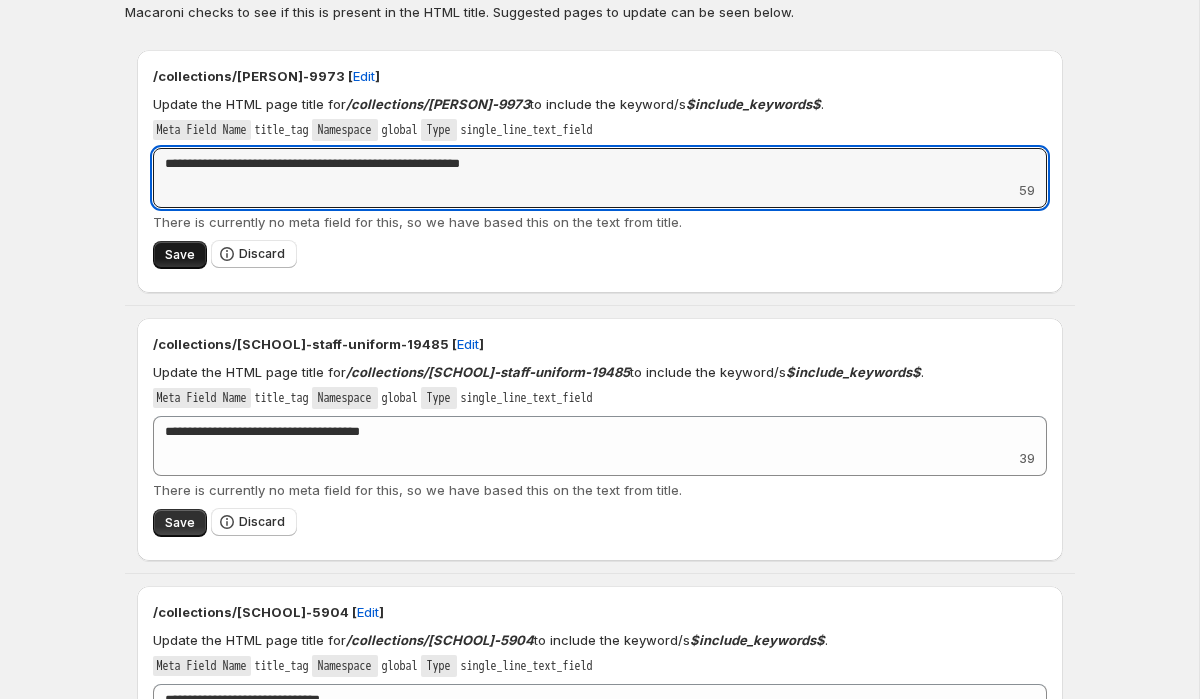 type on "**********" 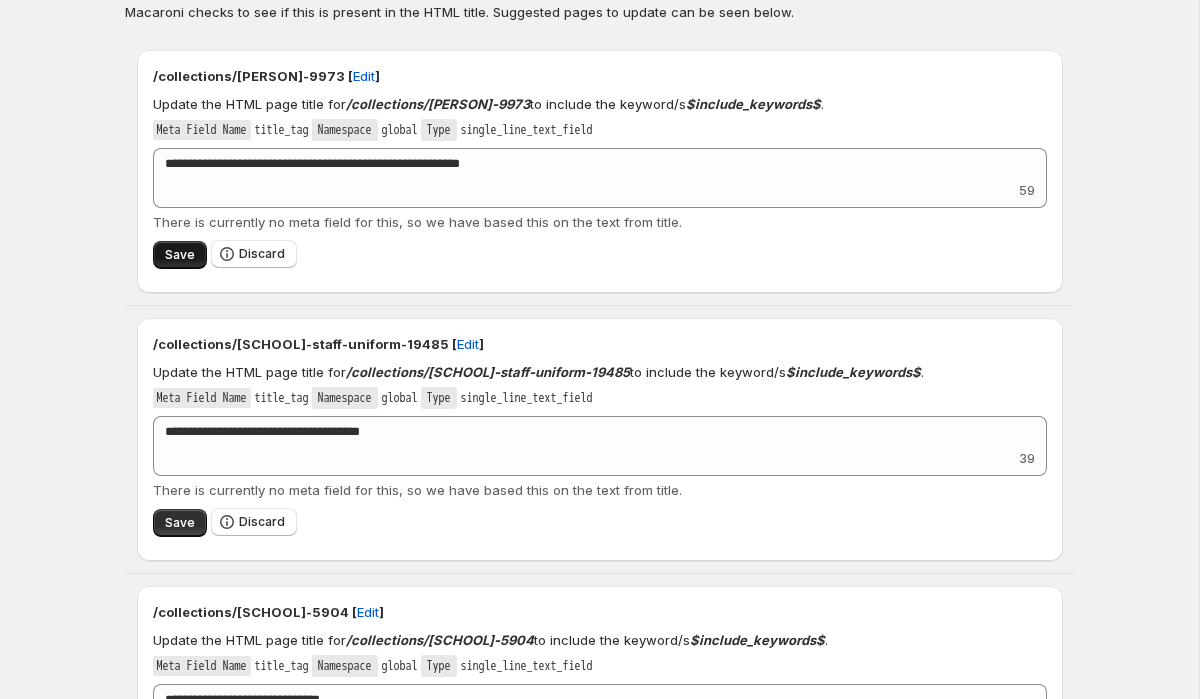 click on "Save" at bounding box center (180, 255) 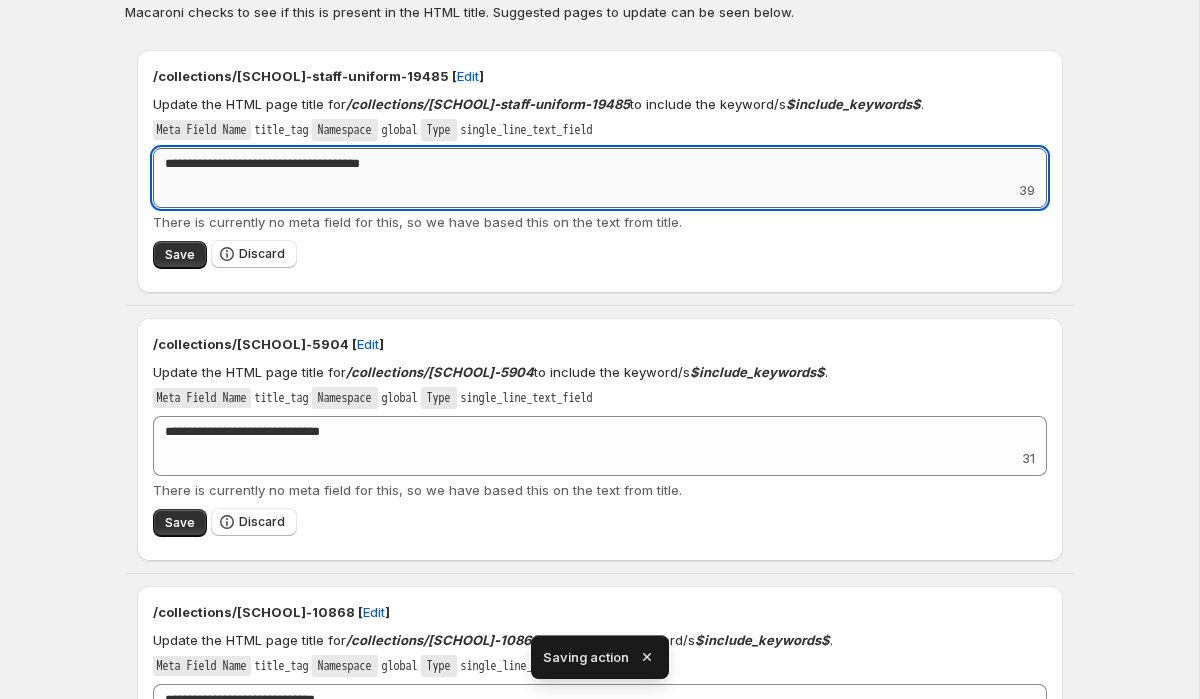 click on "**********" at bounding box center [600, 164] 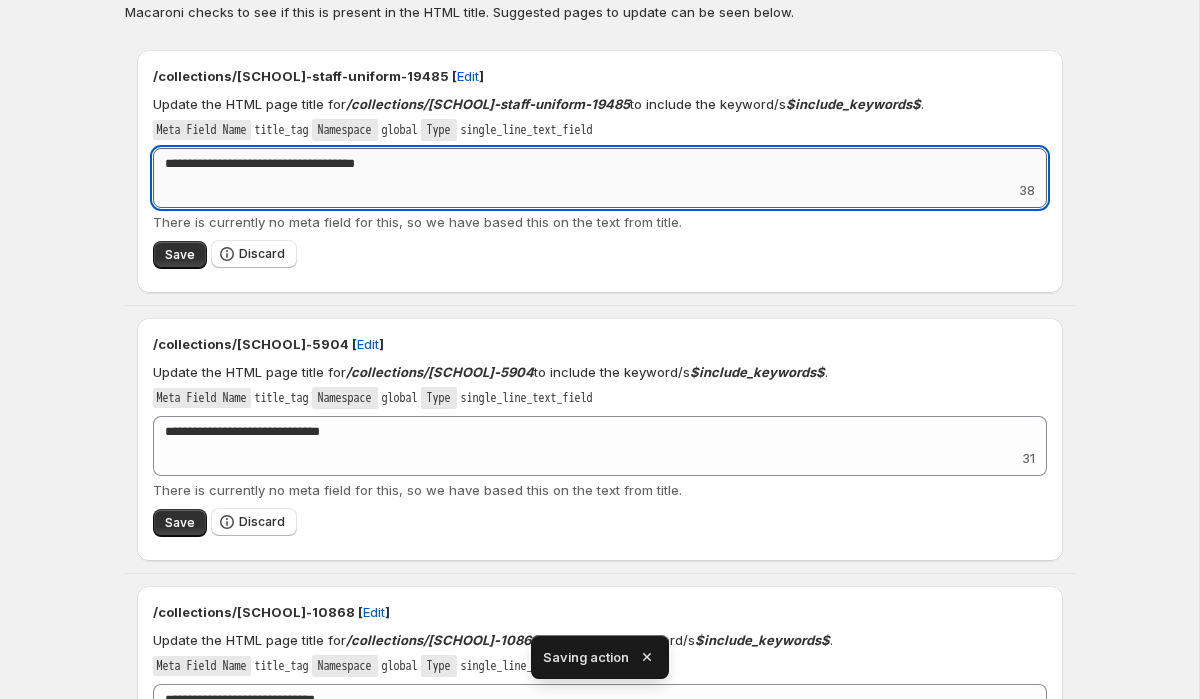 click on "**********" at bounding box center [600, 164] 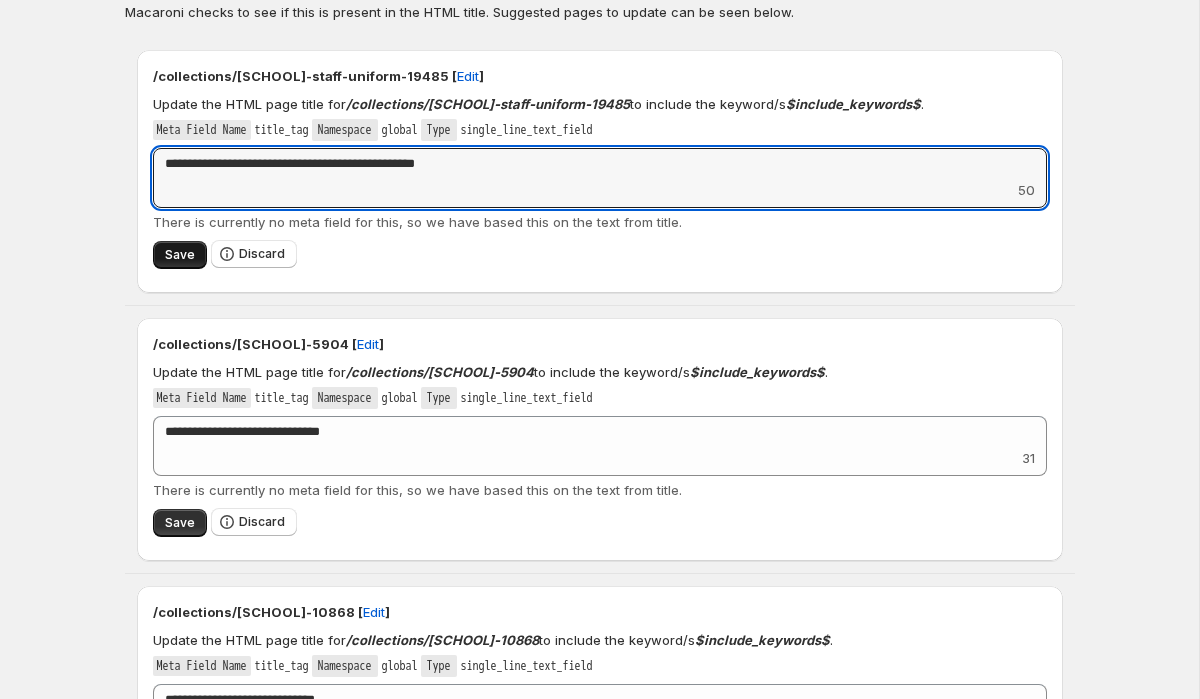 type on "**********" 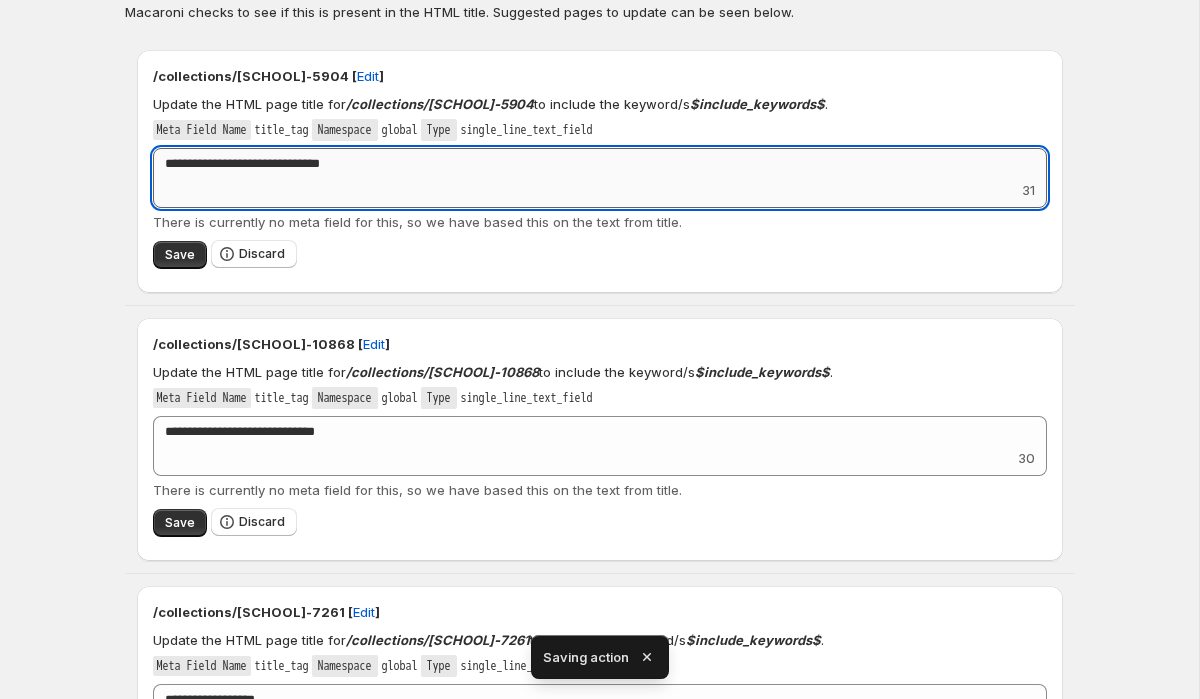 click on "**********" at bounding box center (600, 164) 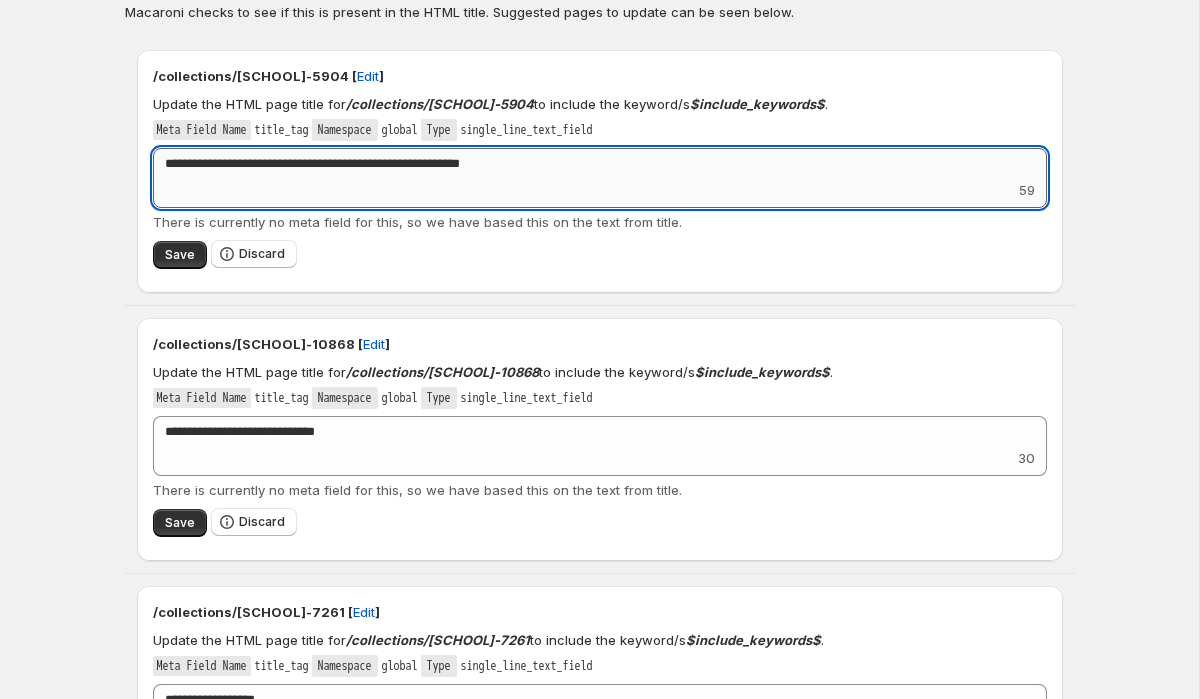click on "**********" at bounding box center (600, 164) 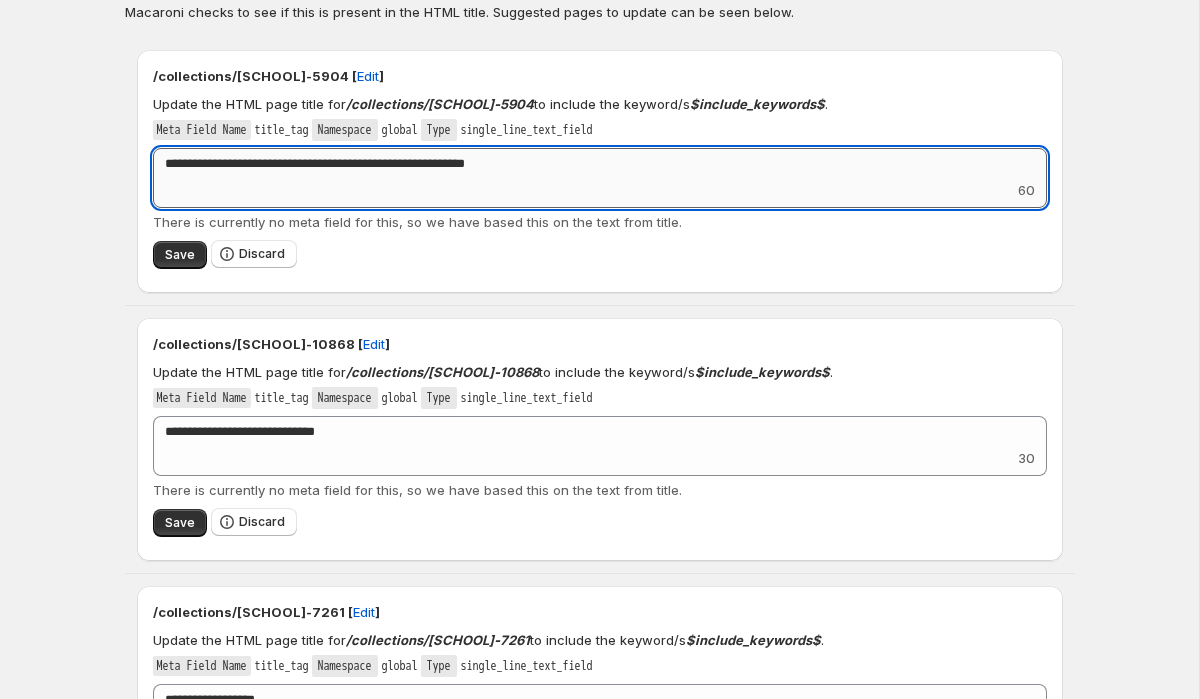 click on "**********" at bounding box center (600, 164) 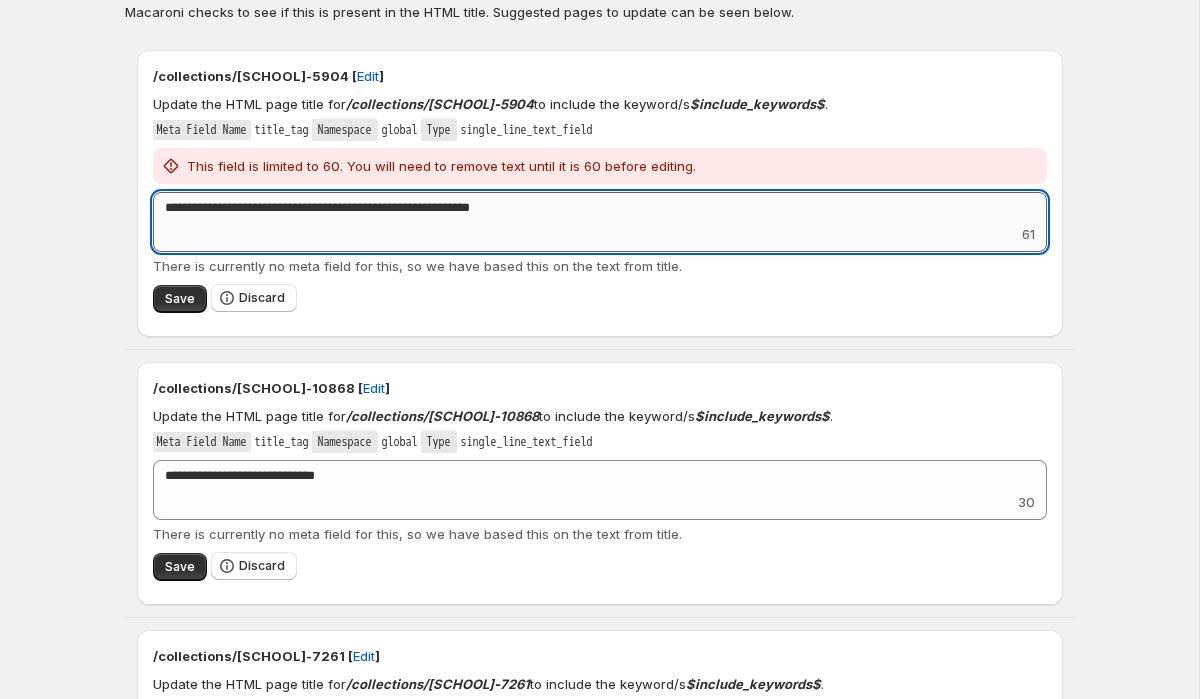 click on "**********" at bounding box center [600, 208] 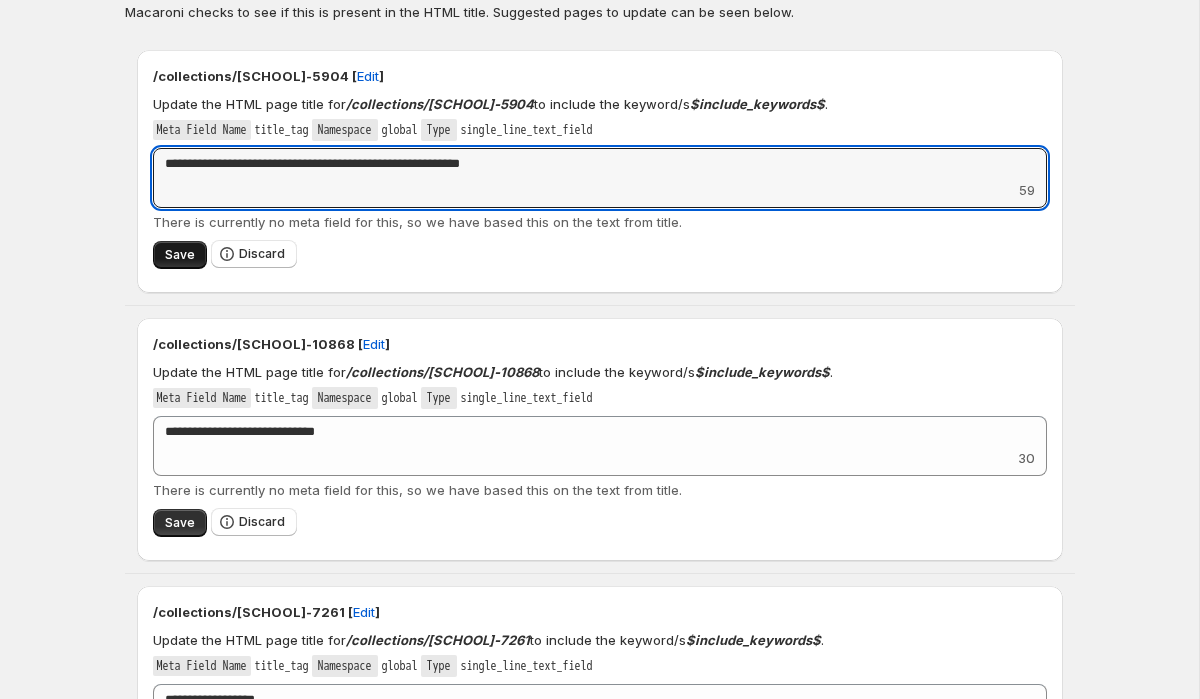 type on "**********" 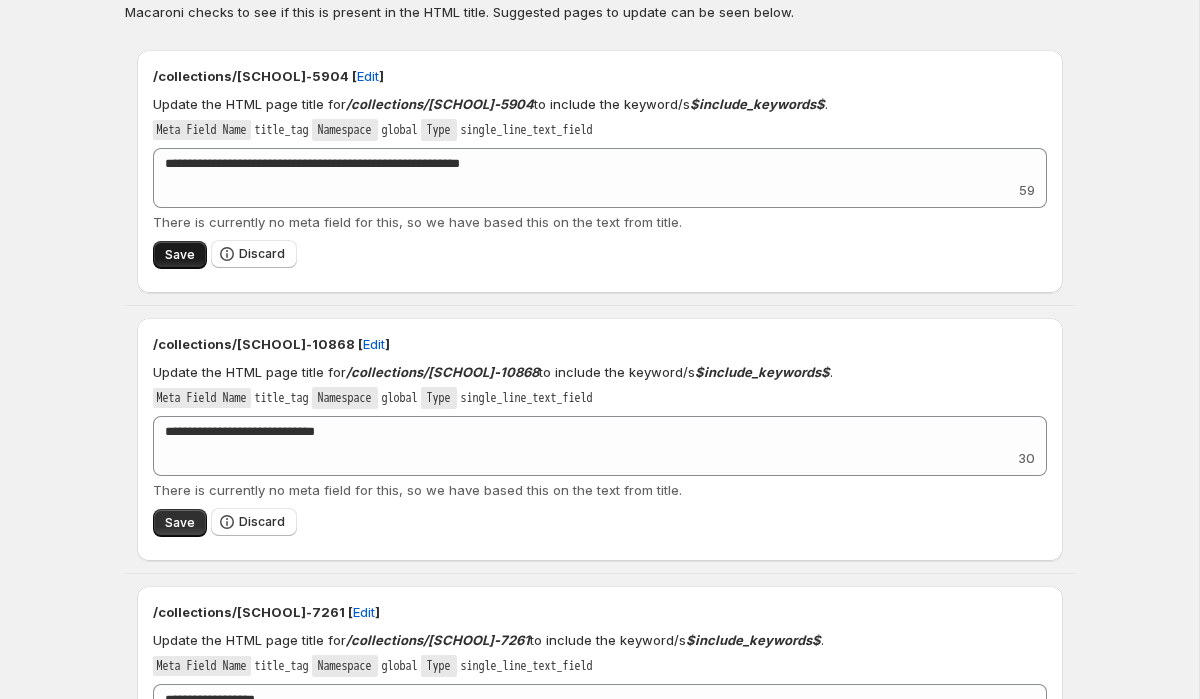 click on "Save" at bounding box center [180, 255] 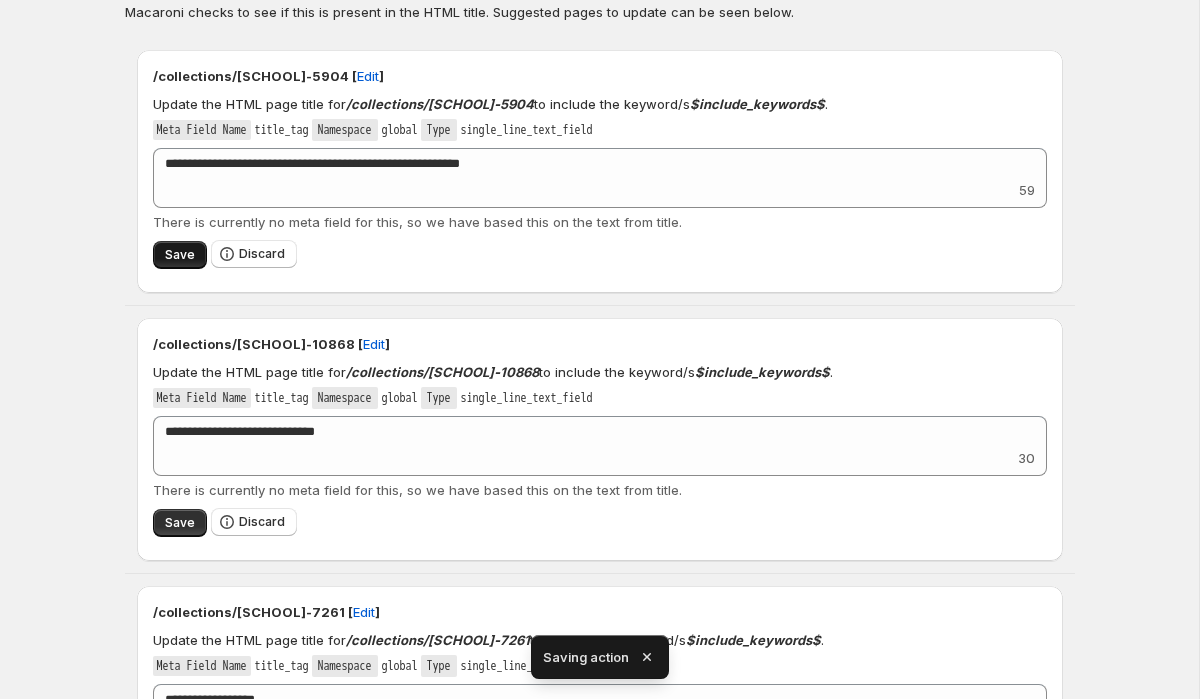 scroll, scrollTop: 0, scrollLeft: 0, axis: both 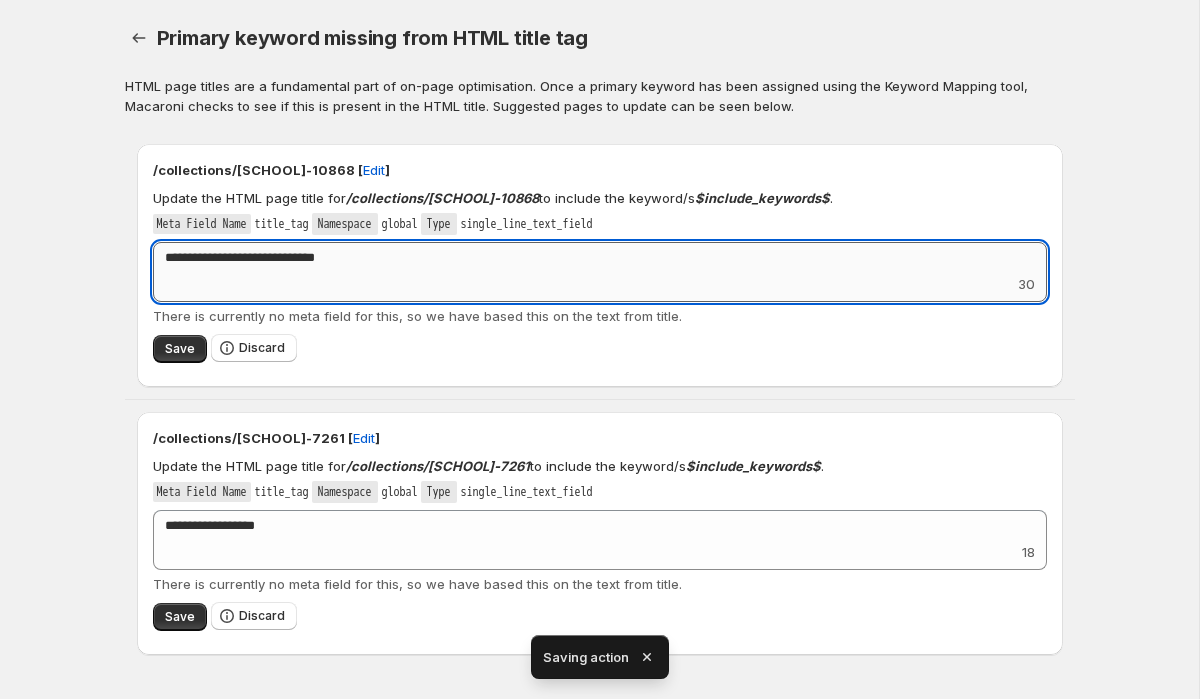 click on "**********" at bounding box center (600, 258) 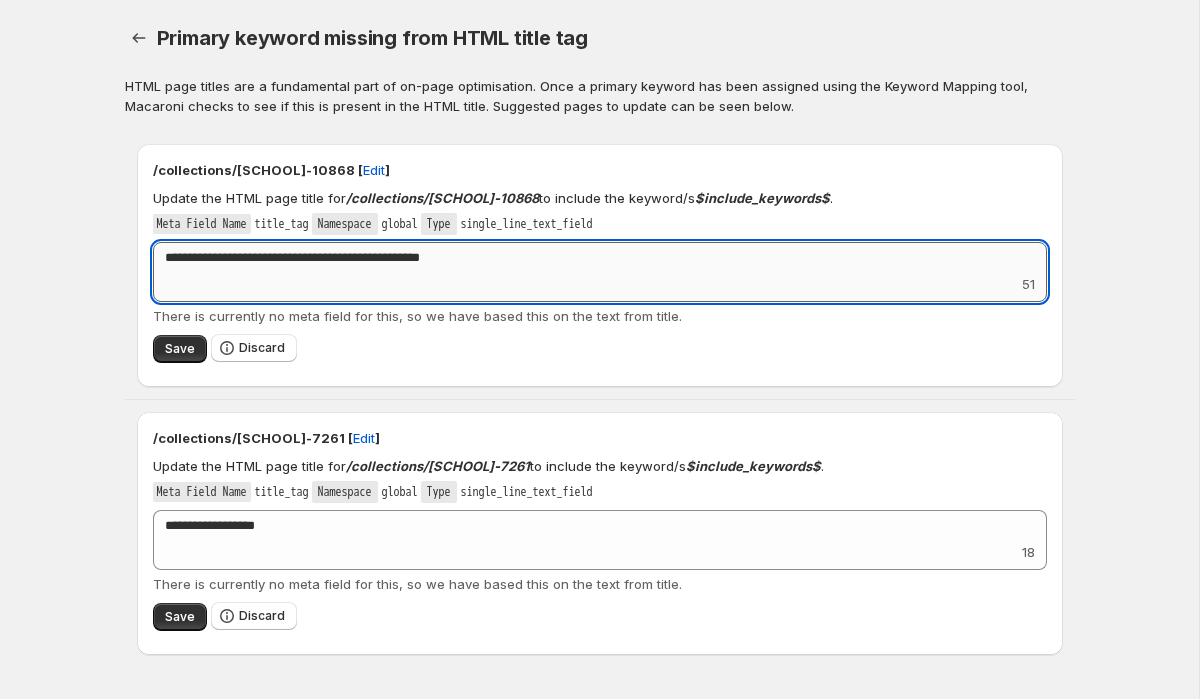 click on "**********" at bounding box center (600, 258) 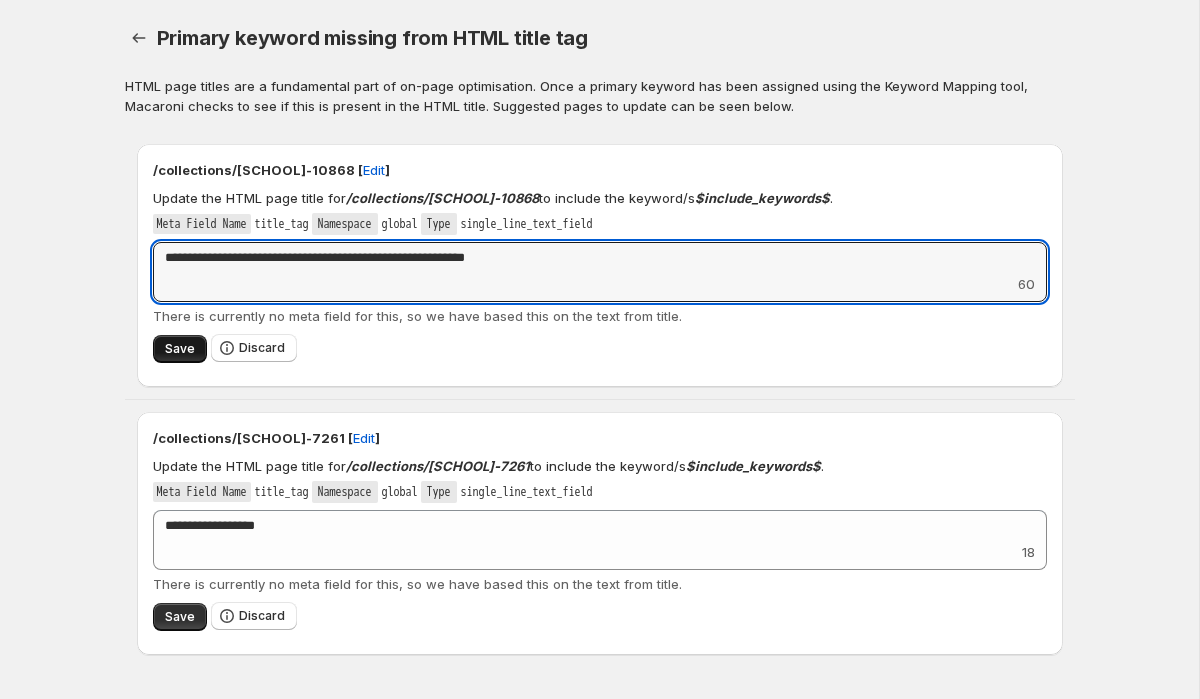 type on "**********" 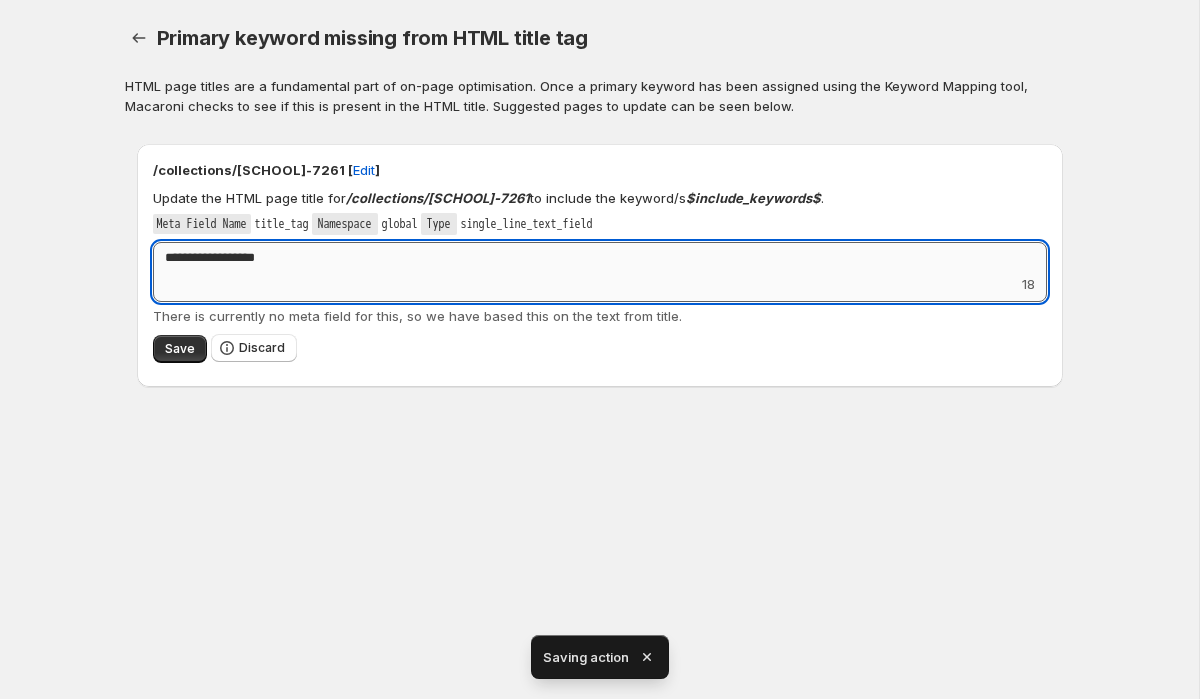 click on "**********" at bounding box center [600, 258] 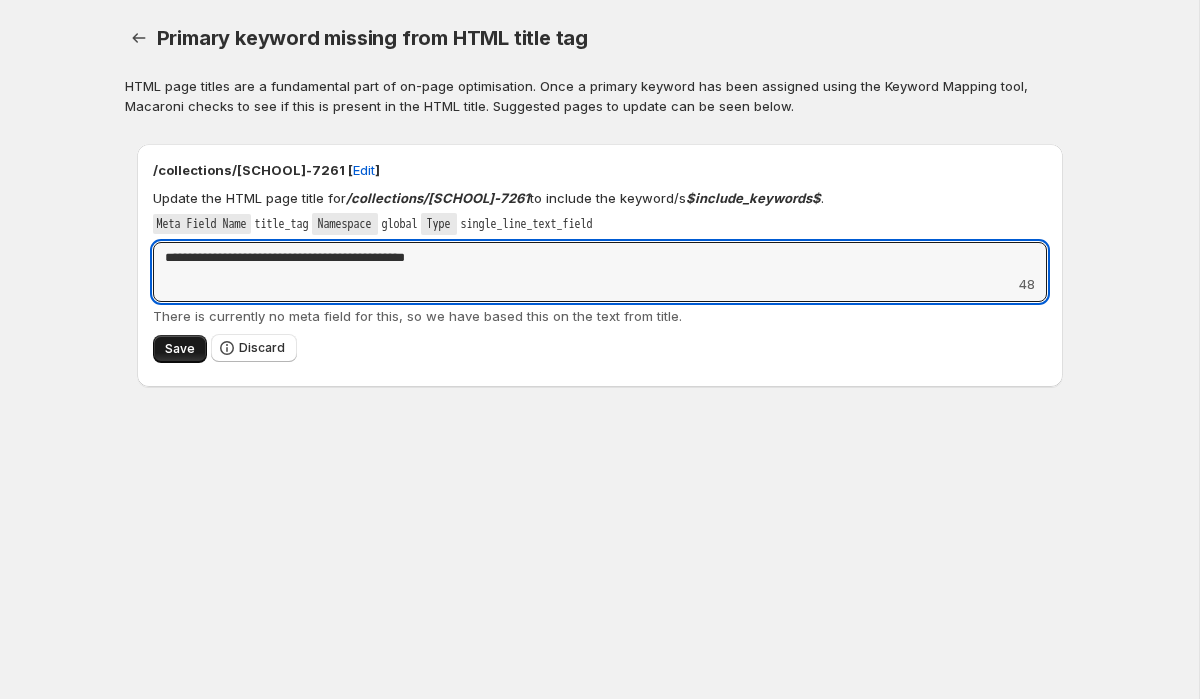type on "**********" 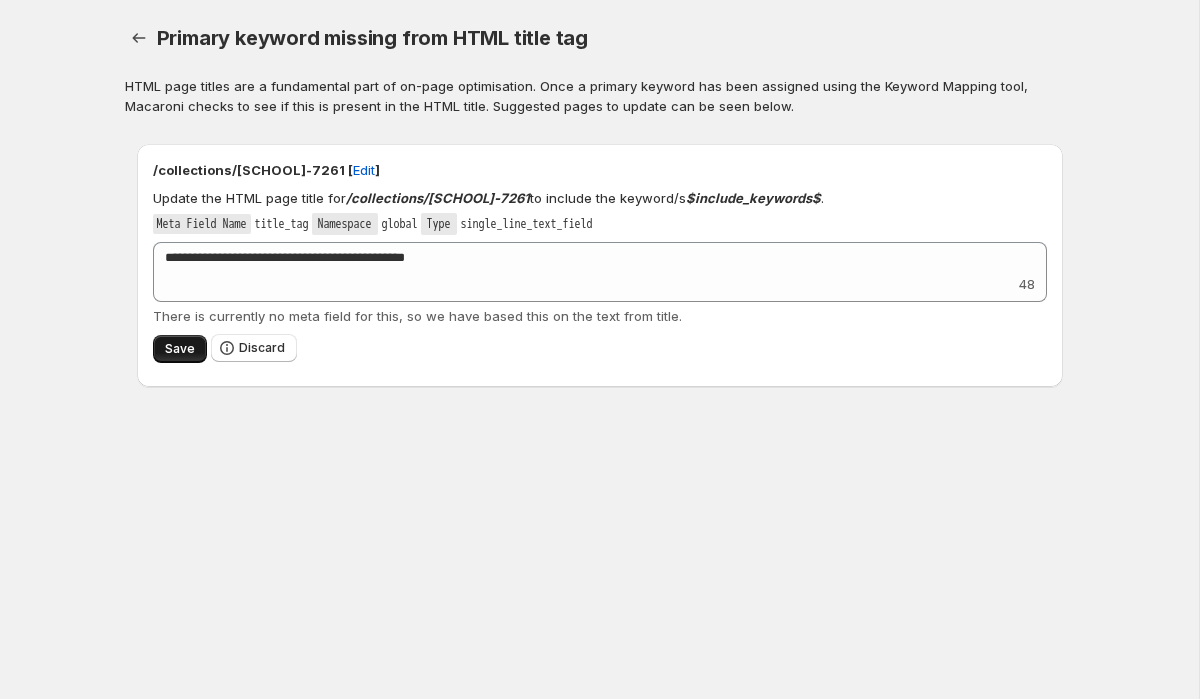click on "Save" at bounding box center (180, 349) 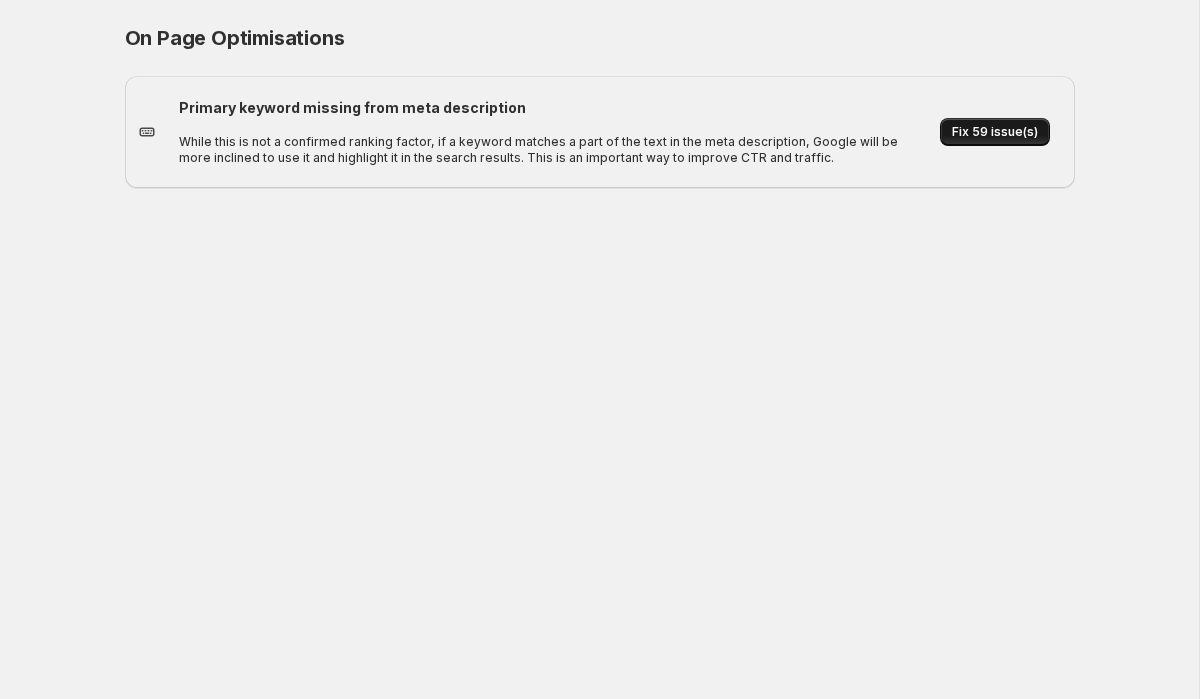 click on "Fix 59 issue(s)" at bounding box center (995, 132) 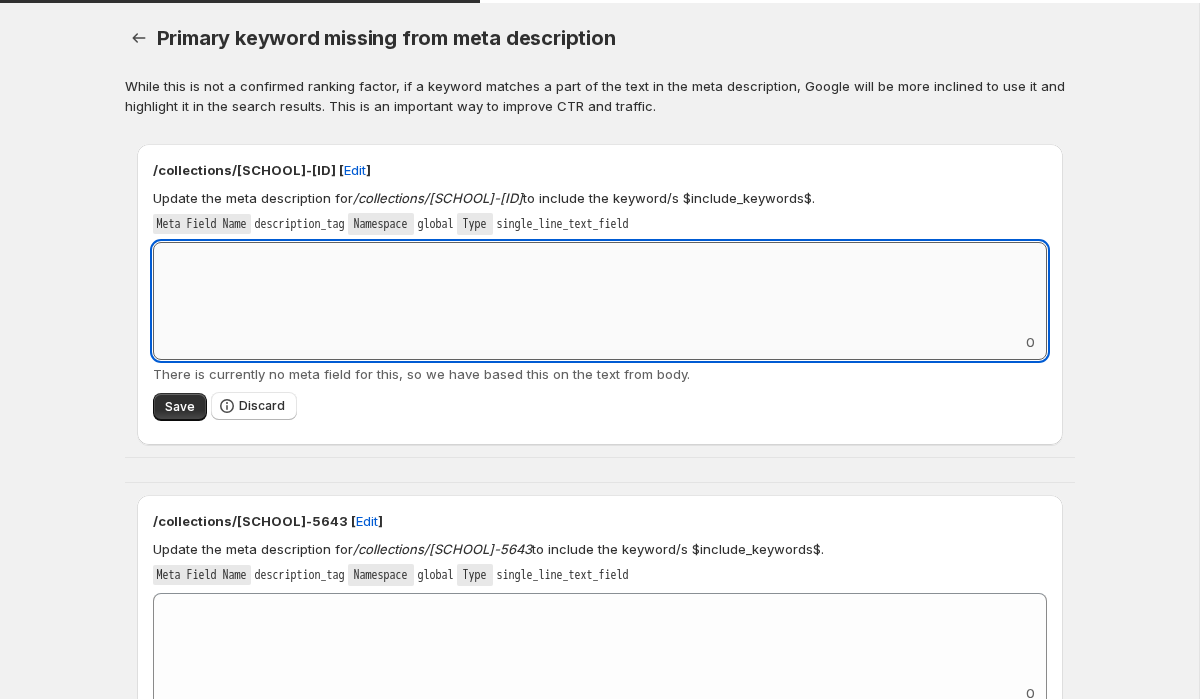 click on "Add keyword label" at bounding box center (600, 287) 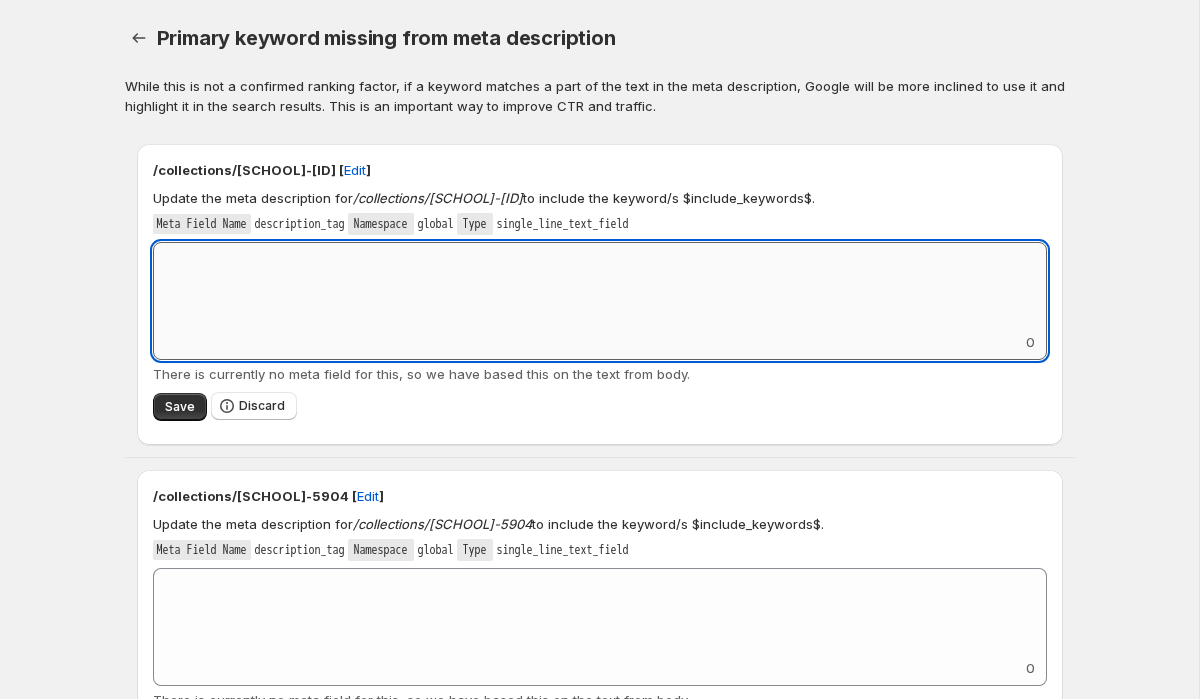 paste on "**********" 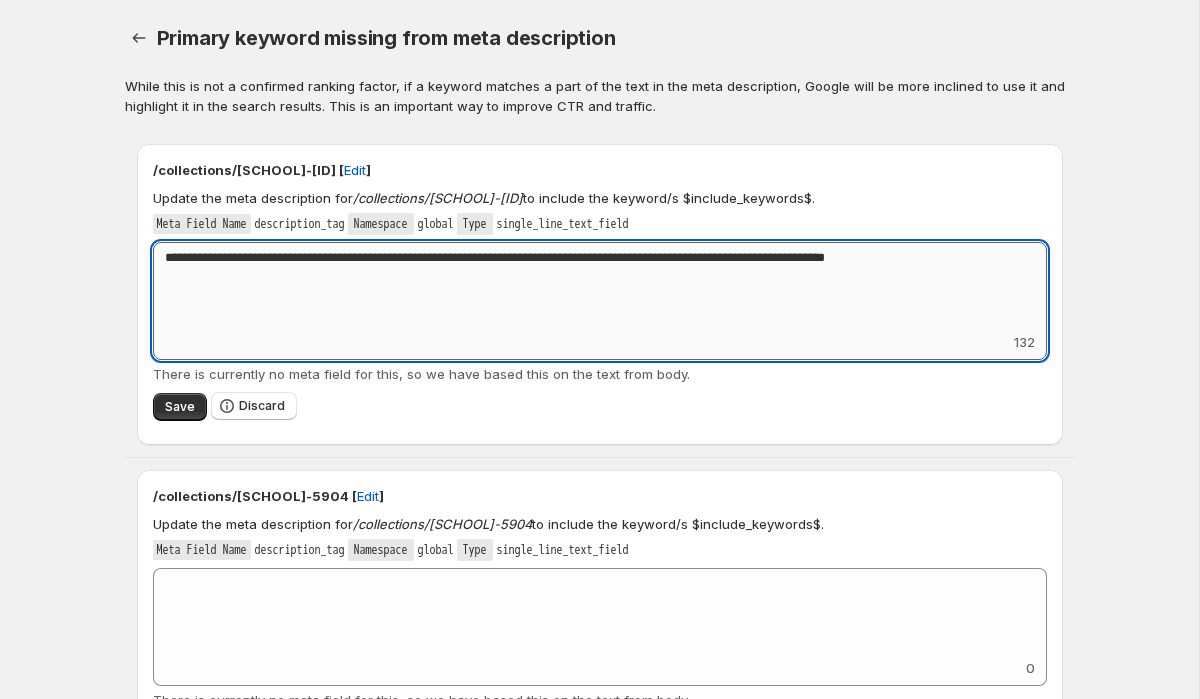 click on "**********" at bounding box center (600, 287) 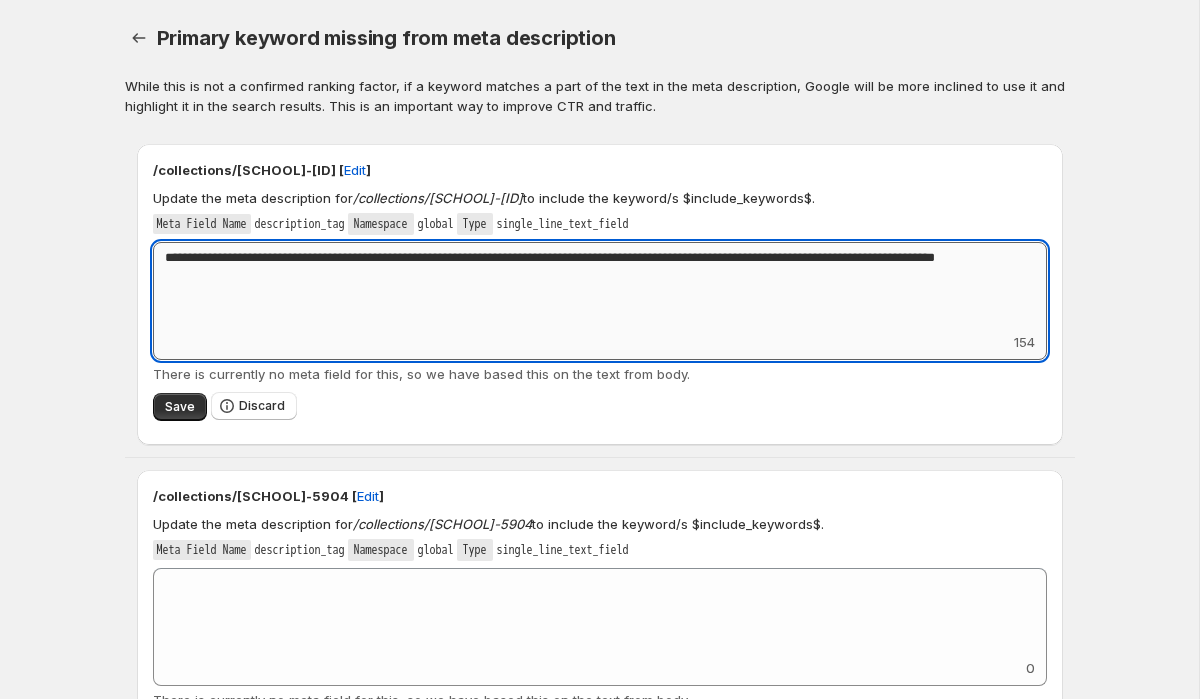 drag, startPoint x: 673, startPoint y: 256, endPoint x: 442, endPoint y: 265, distance: 231.17526 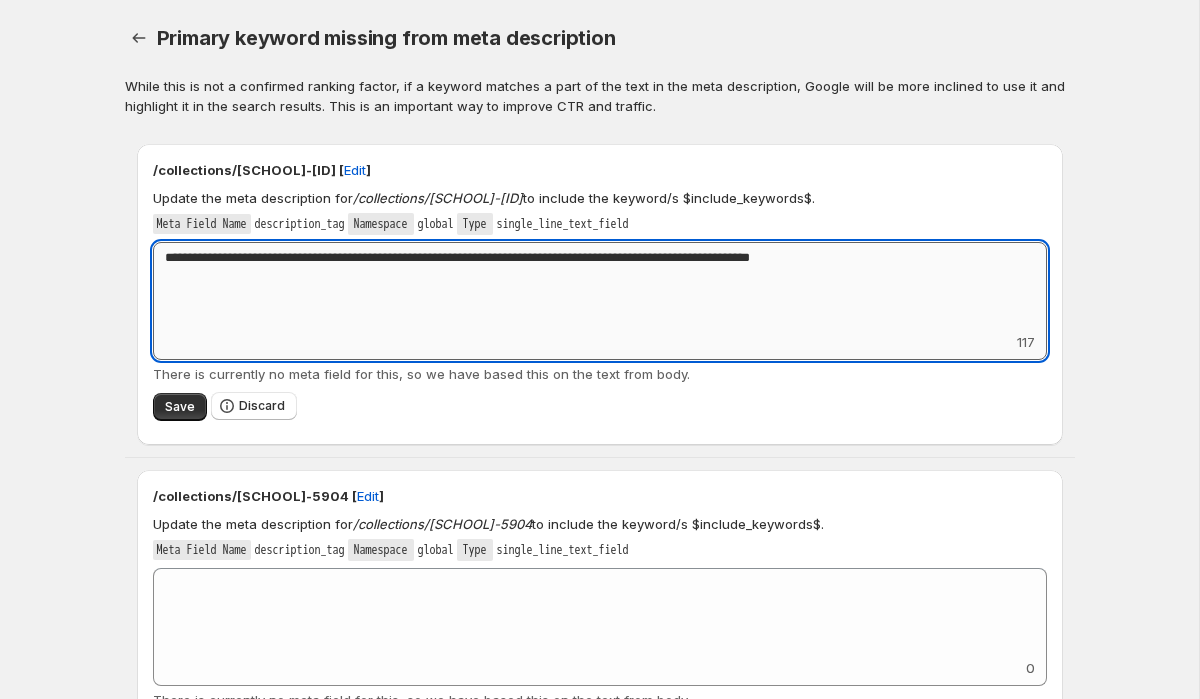 click on "**********" at bounding box center (600, 287) 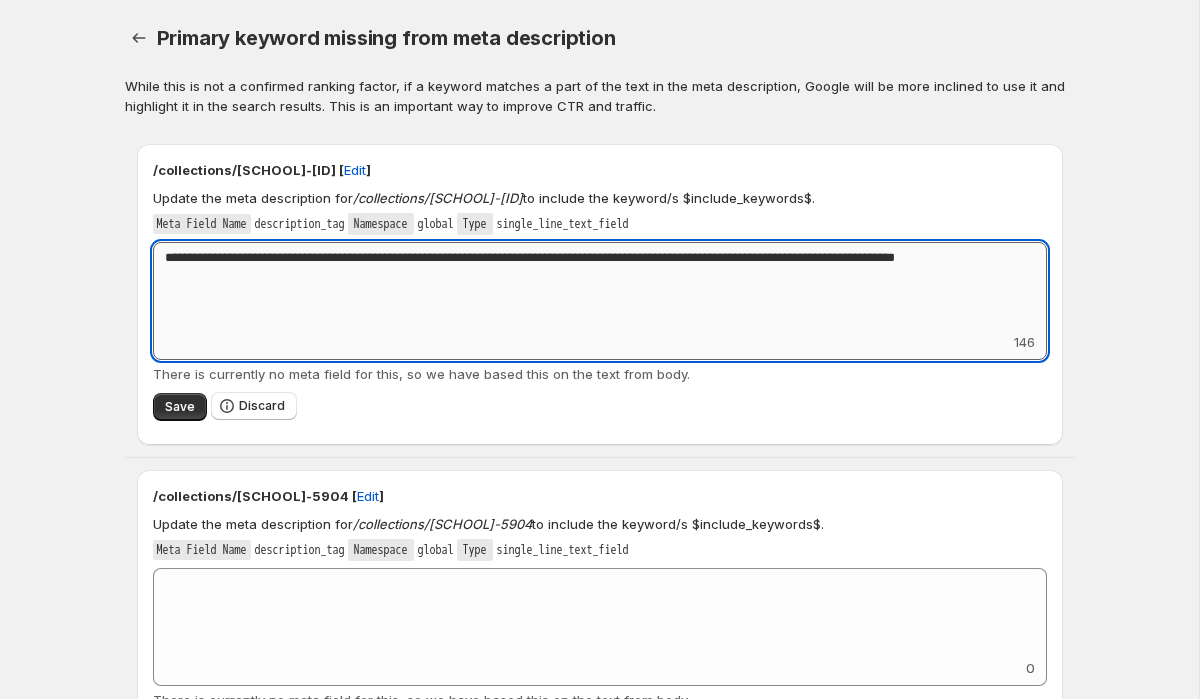 click on "**********" at bounding box center (600, 287) 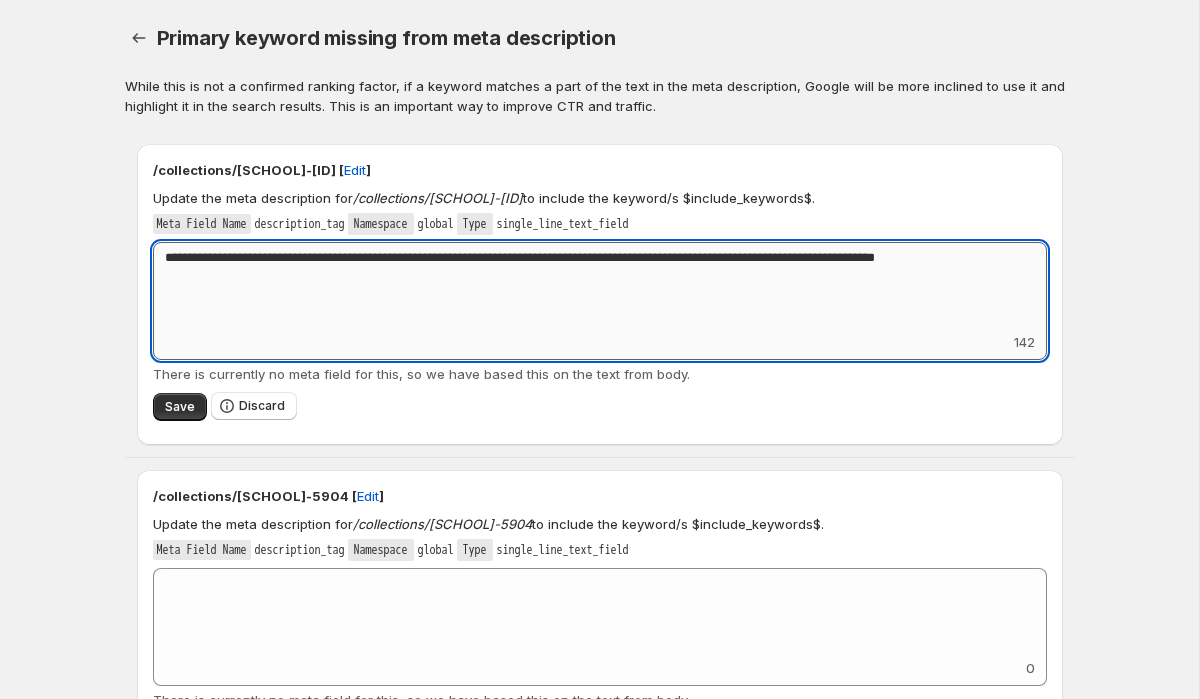 click on "**********" at bounding box center (600, 287) 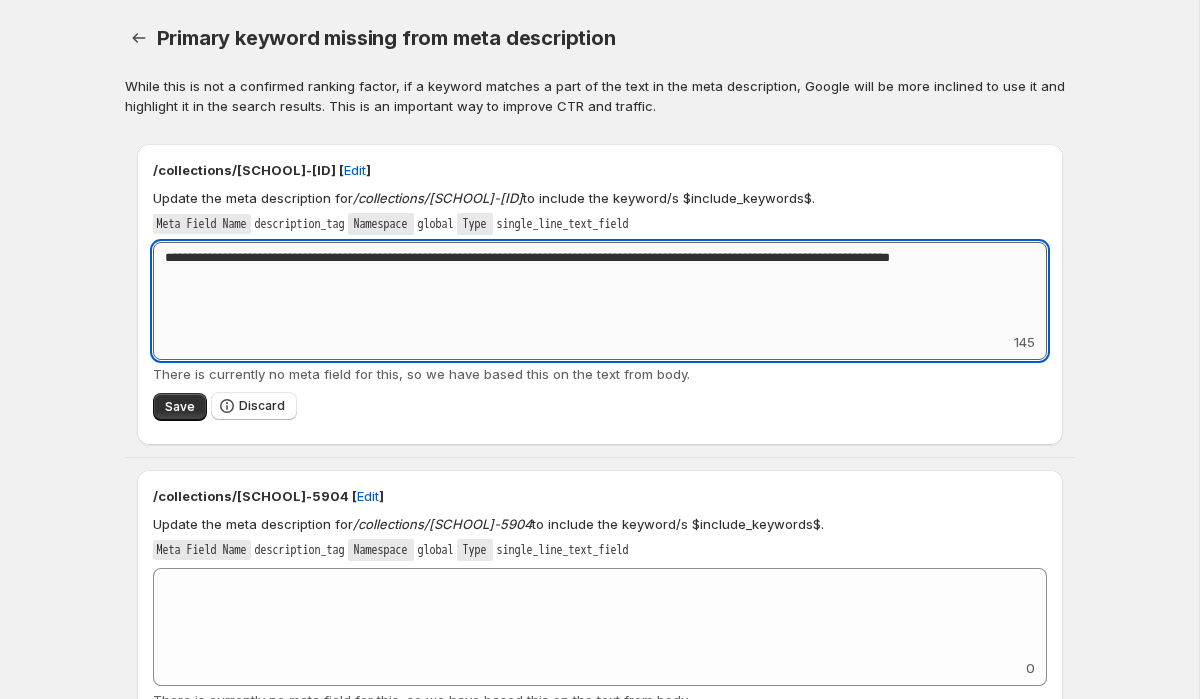 click on "**********" at bounding box center [600, 287] 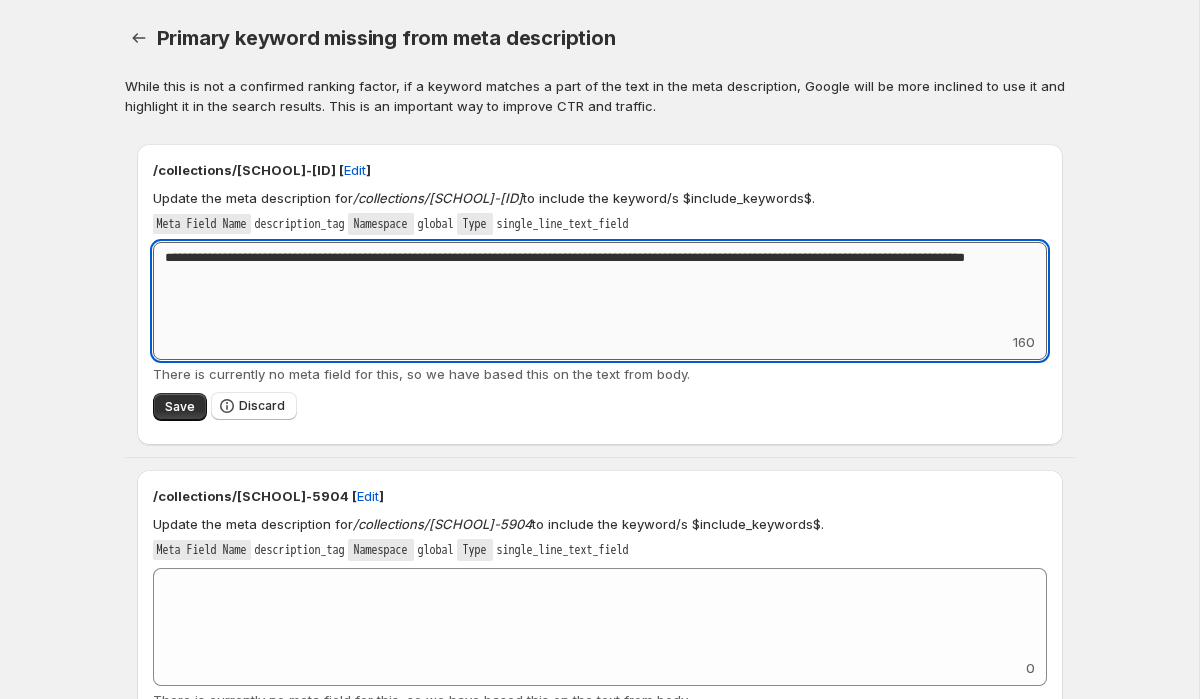 drag, startPoint x: 683, startPoint y: 261, endPoint x: 683, endPoint y: 280, distance: 19 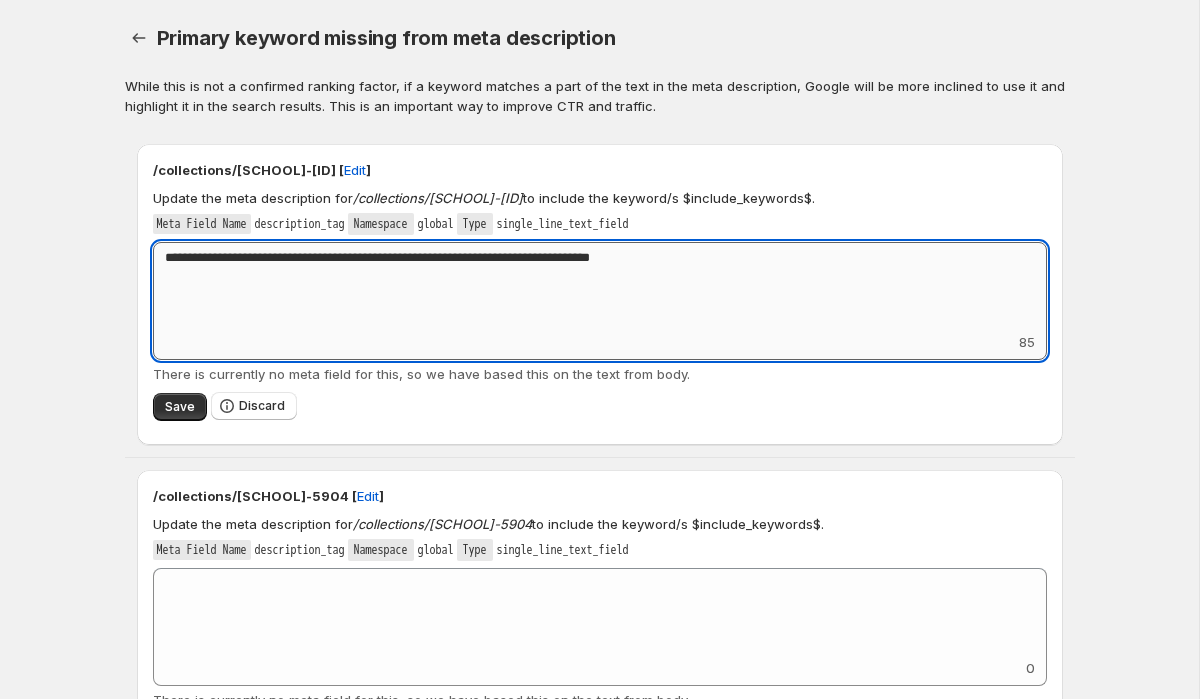 paste on "**********" 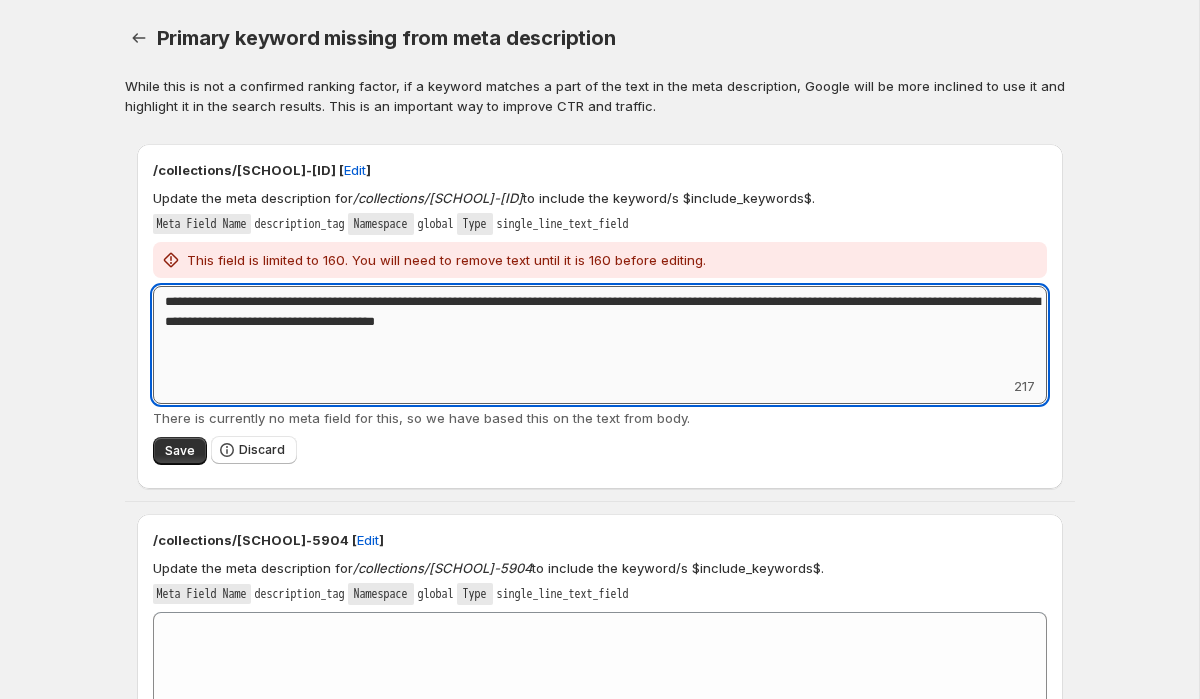 click on "**********" at bounding box center [600, 331] 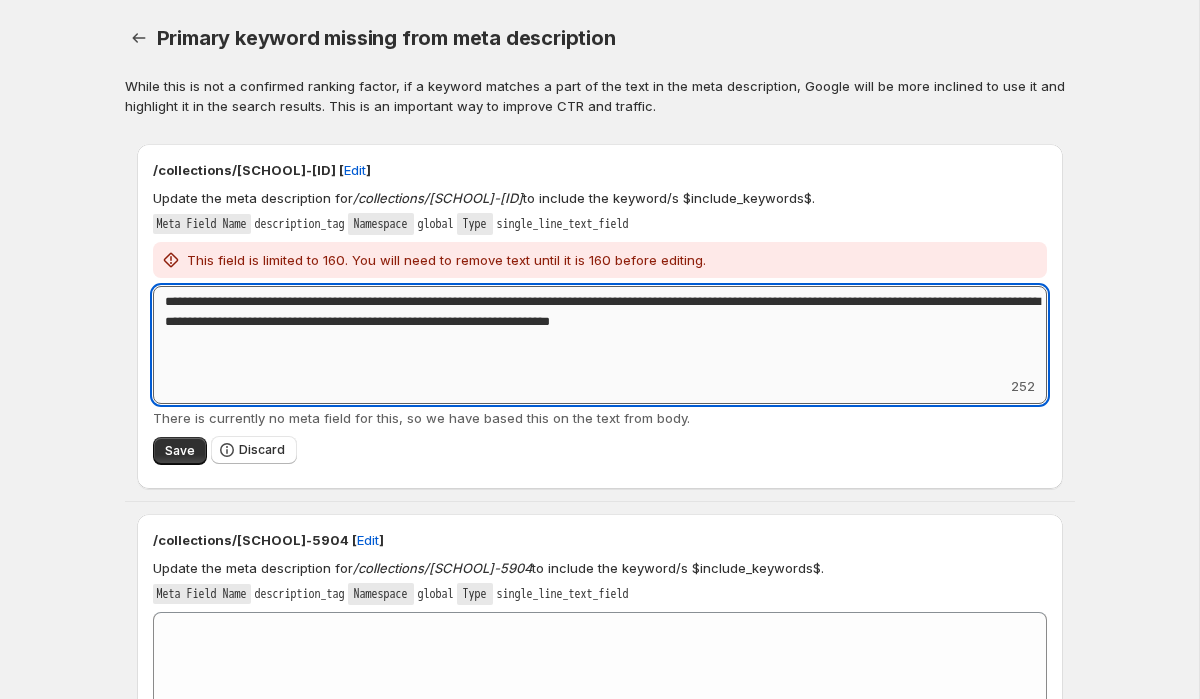 click on "**********" at bounding box center (600, 331) 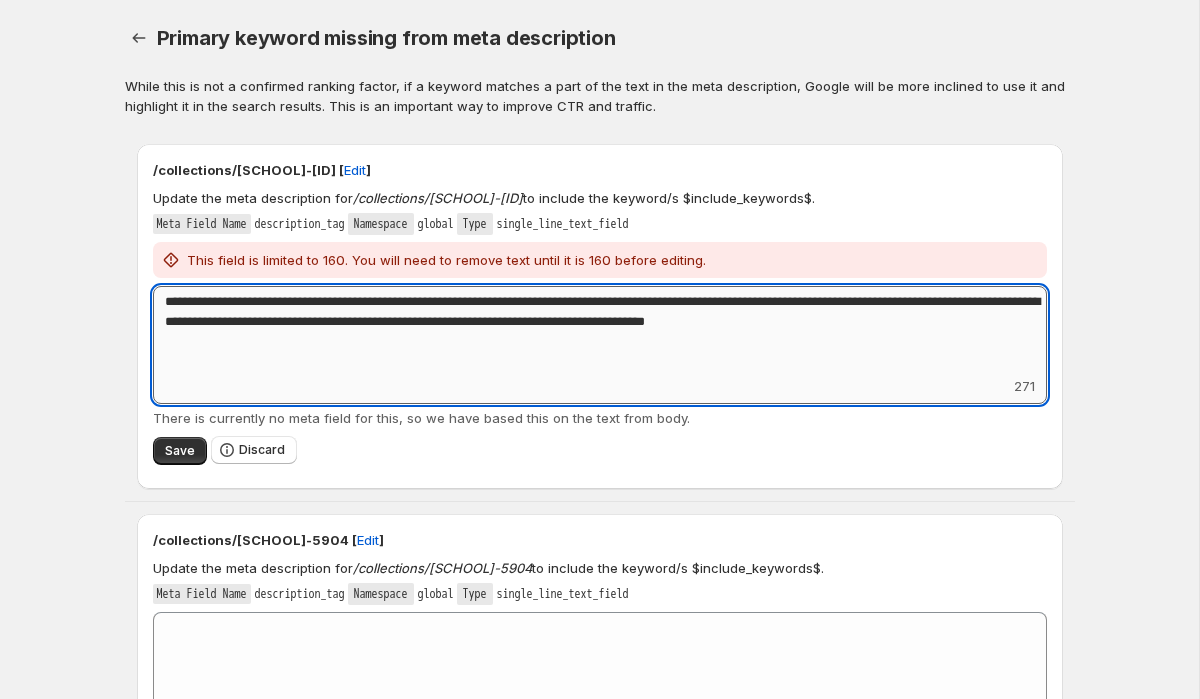 drag, startPoint x: 773, startPoint y: 305, endPoint x: 653, endPoint y: 298, distance: 120.203995 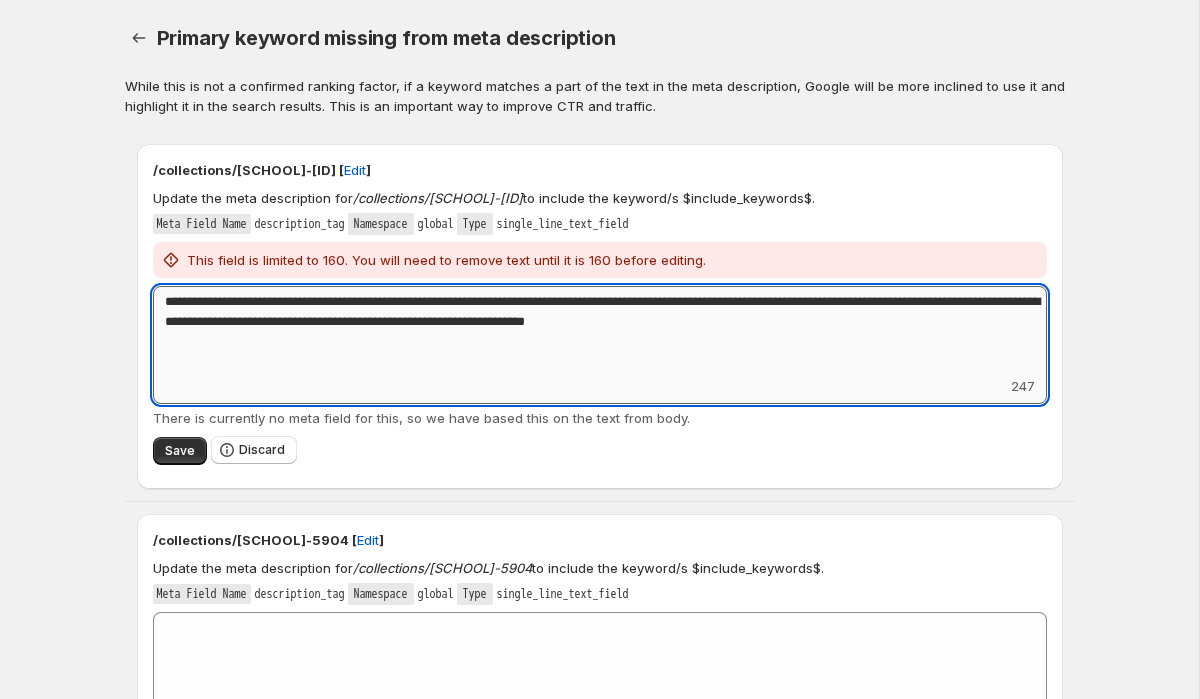 click on "**********" at bounding box center [600, 331] 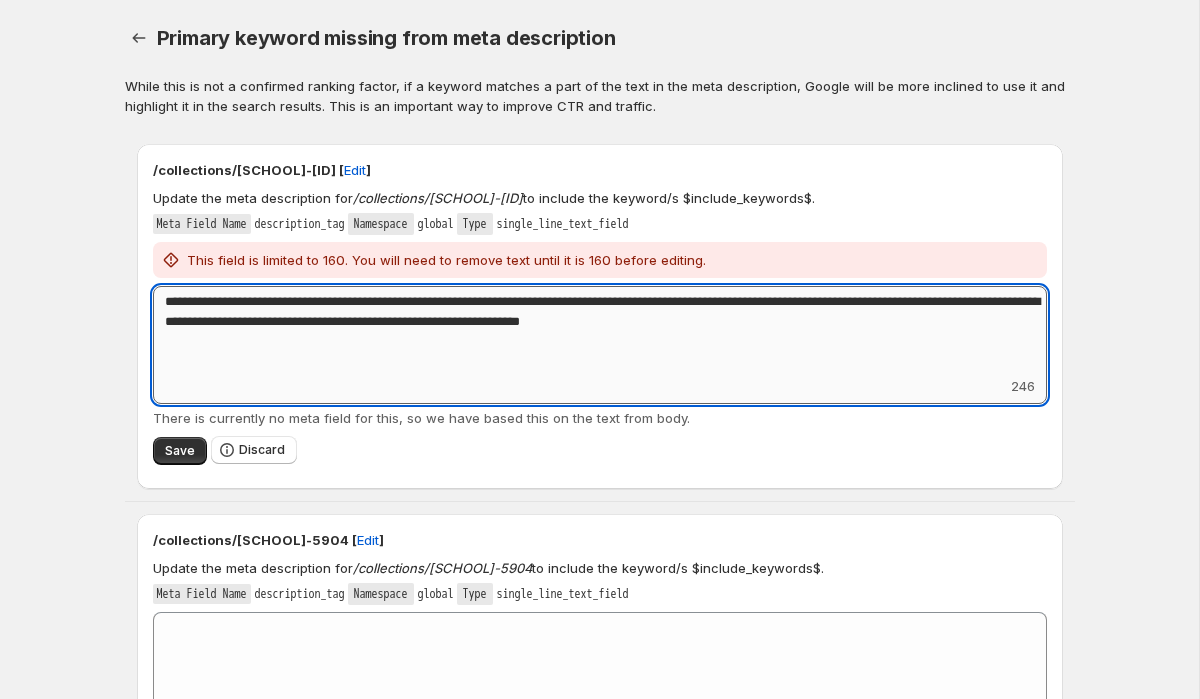 click on "**********" at bounding box center [600, 331] 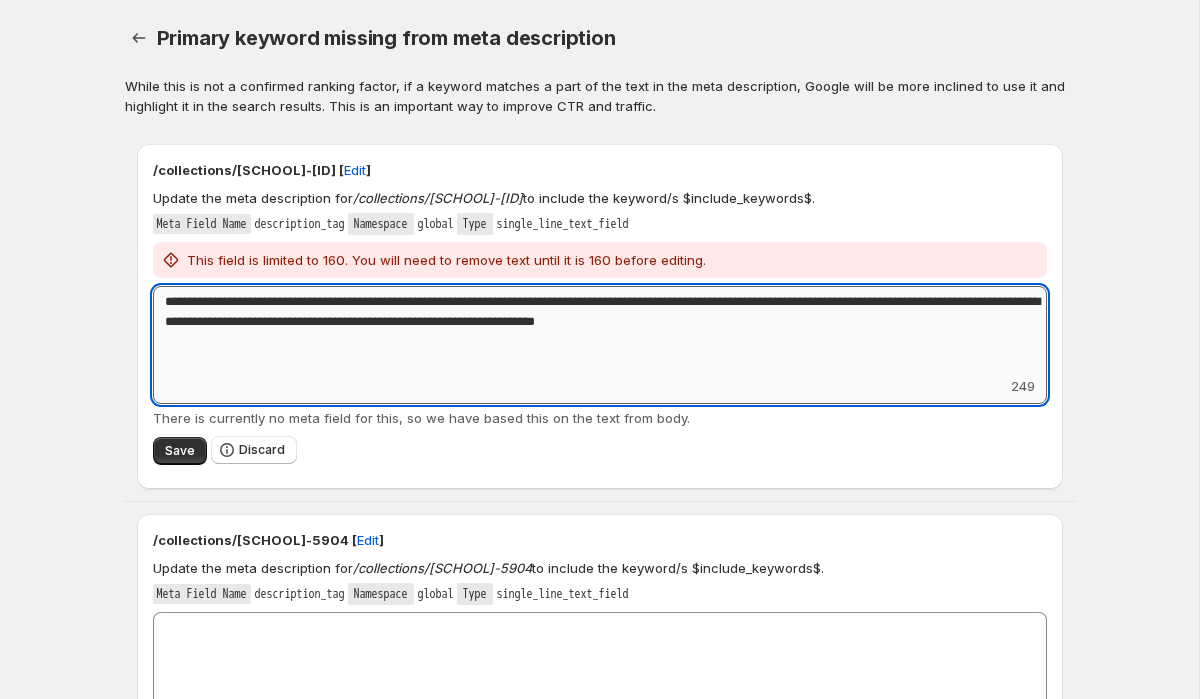 click on "**********" at bounding box center [600, 331] 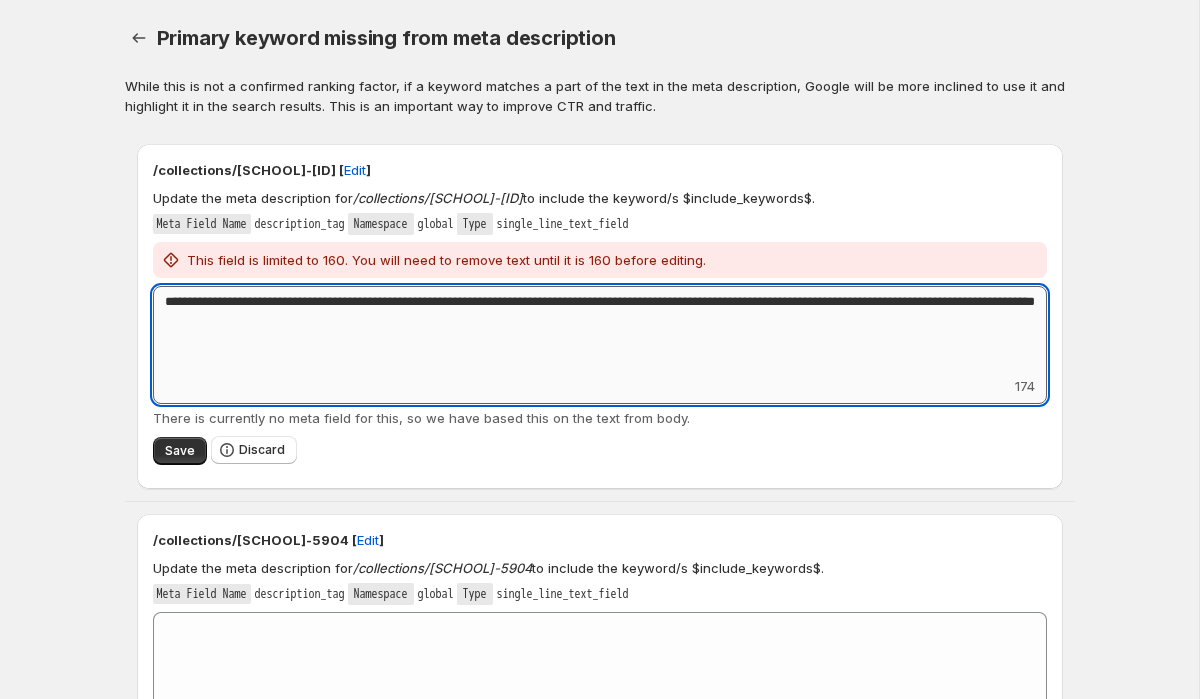 drag, startPoint x: 1022, startPoint y: 300, endPoint x: 892, endPoint y: 300, distance: 130 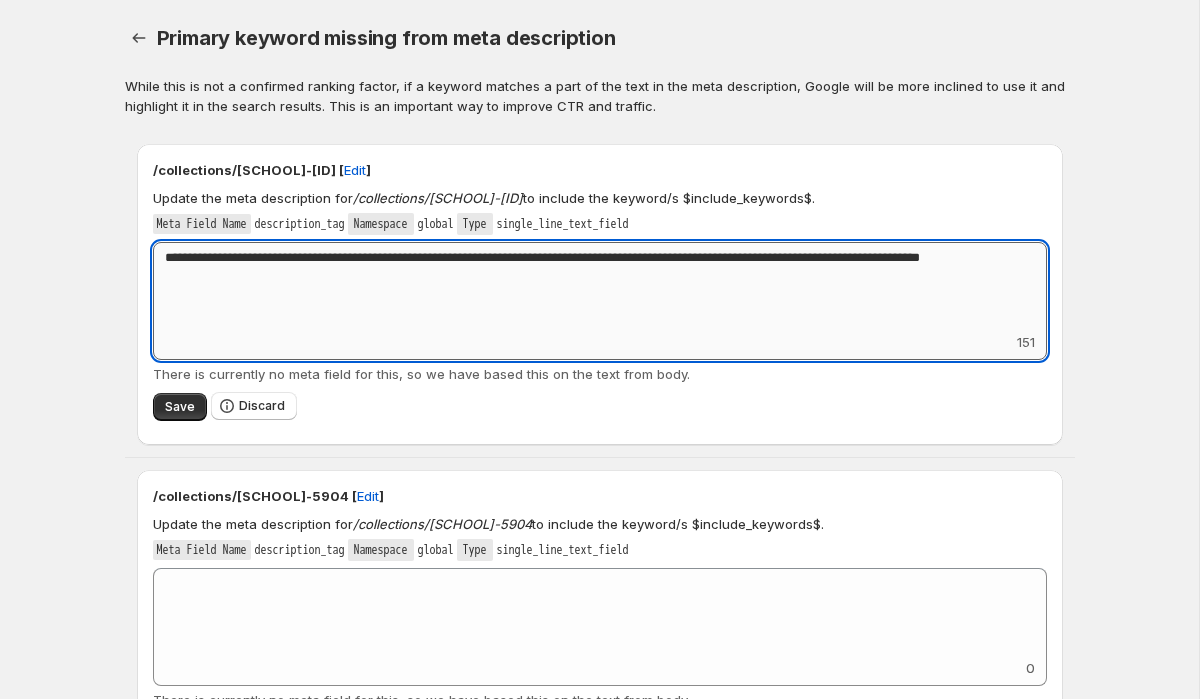 click on "**********" at bounding box center [600, 287] 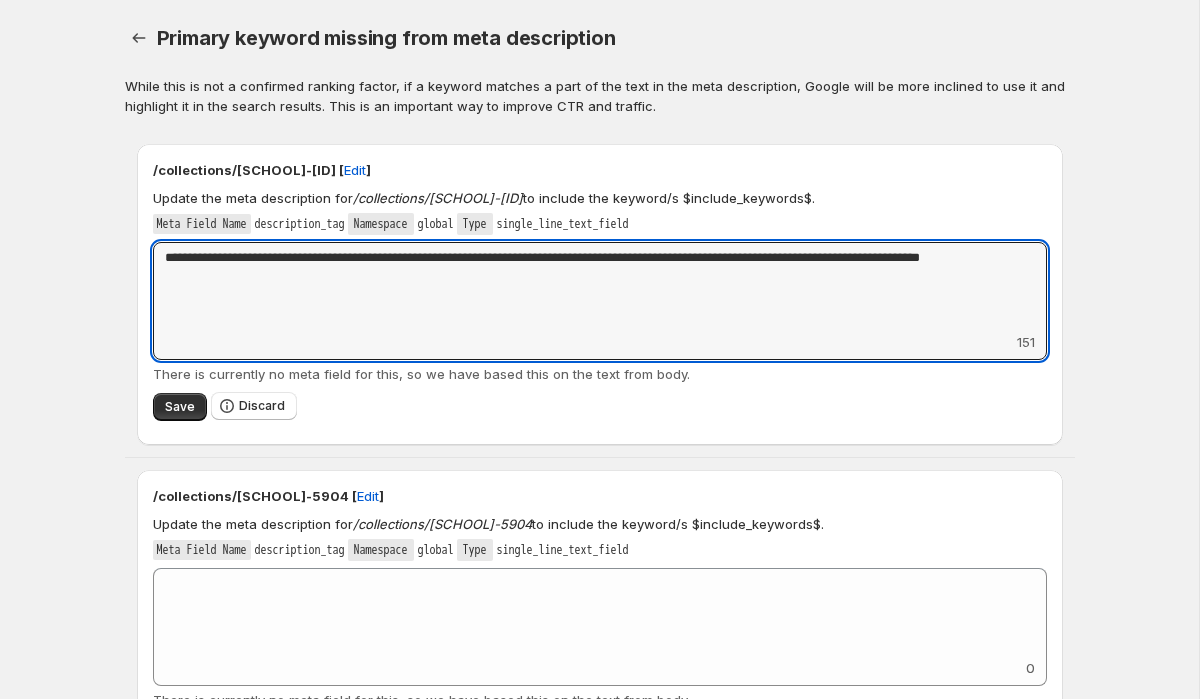 drag, startPoint x: 244, startPoint y: 272, endPoint x: 147, endPoint y: 260, distance: 97.73945 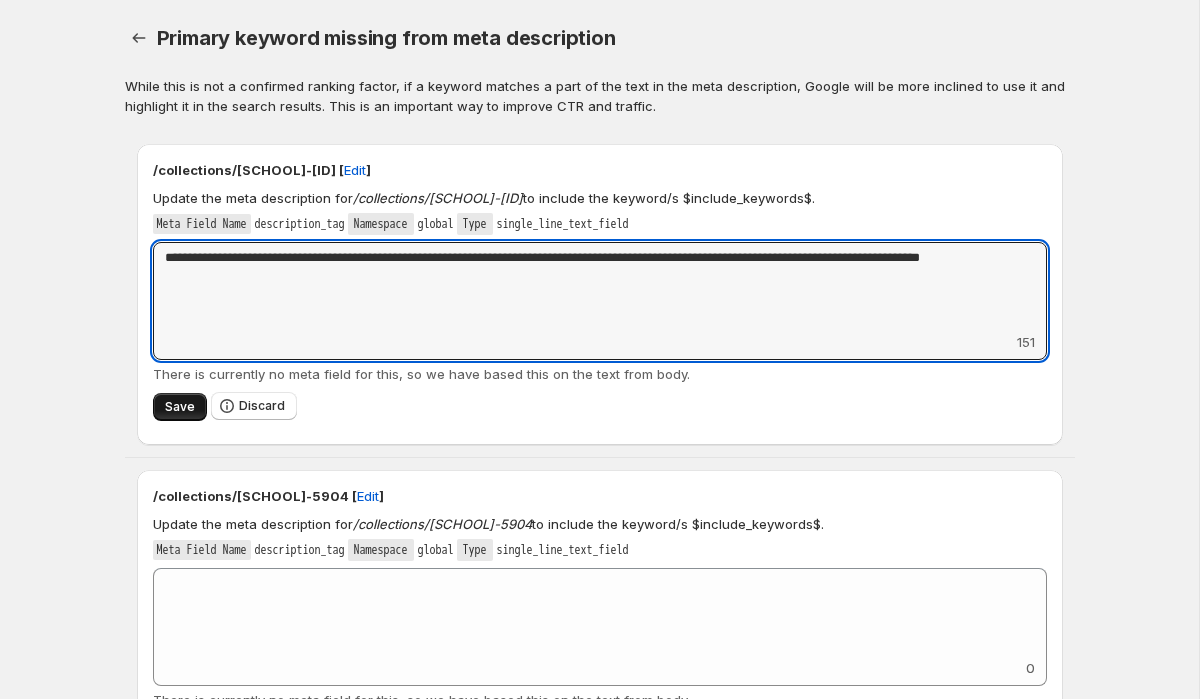 type on "**********" 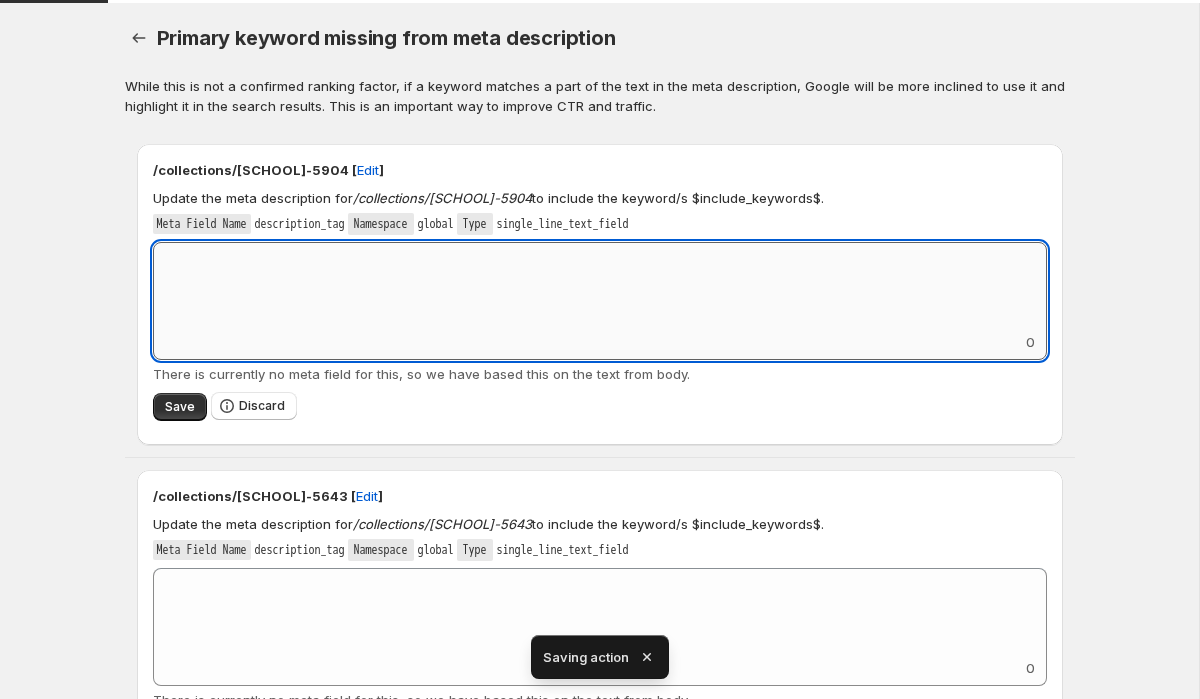 click on "Add keyword label" at bounding box center [600, 287] 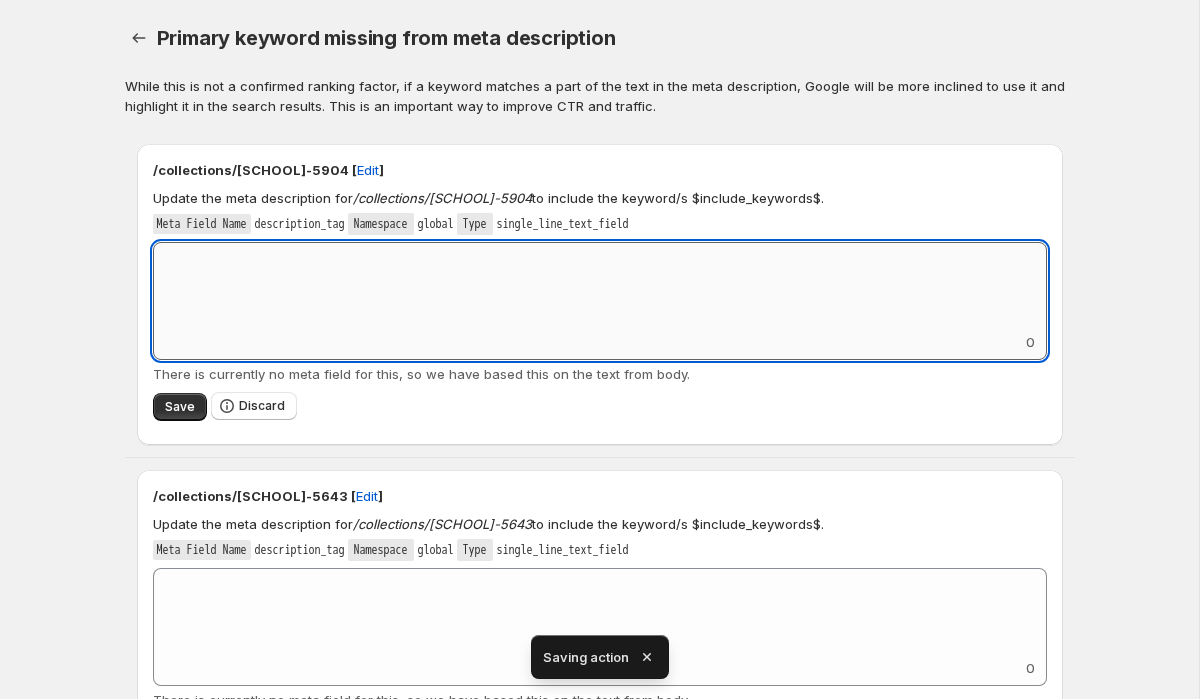 paste on "**********" 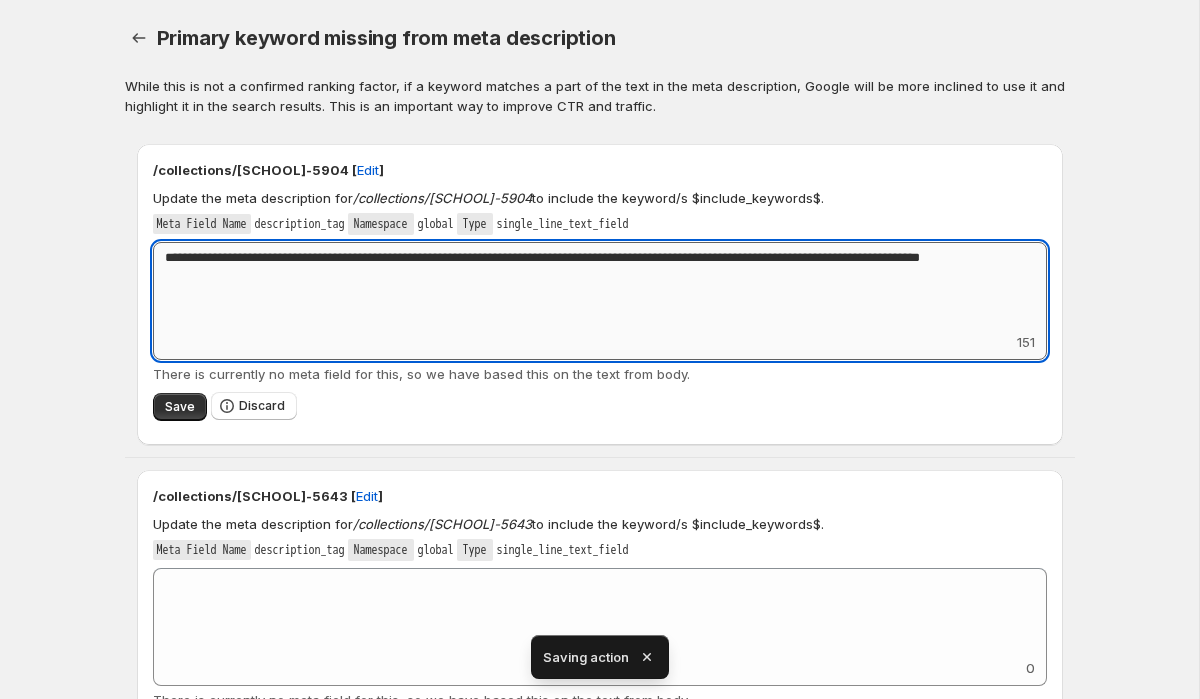 drag, startPoint x: 318, startPoint y: 255, endPoint x: 203, endPoint y: 256, distance: 115.00435 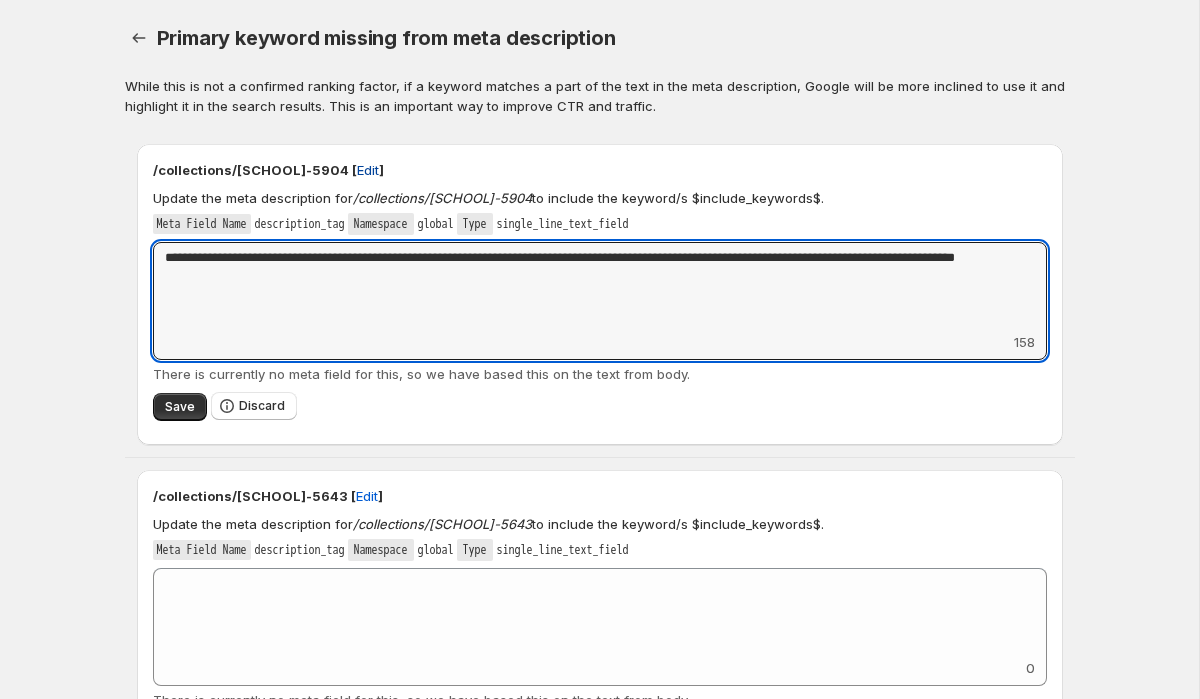 type on "**********" 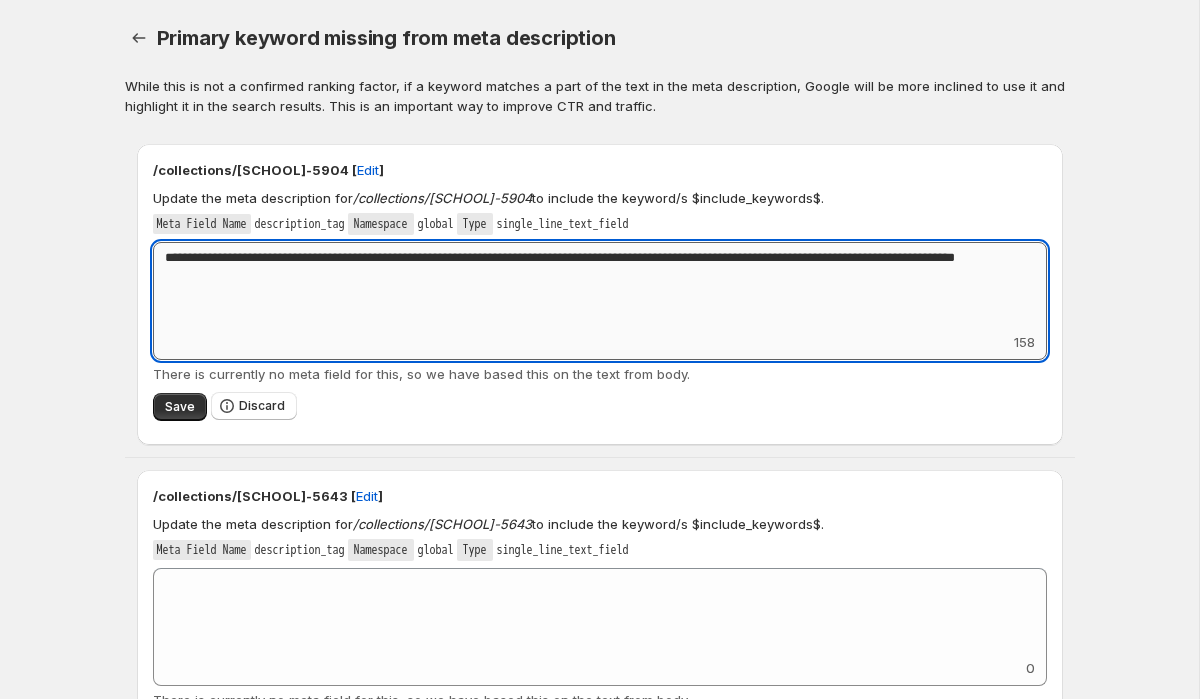 click on "**********" at bounding box center [600, 287] 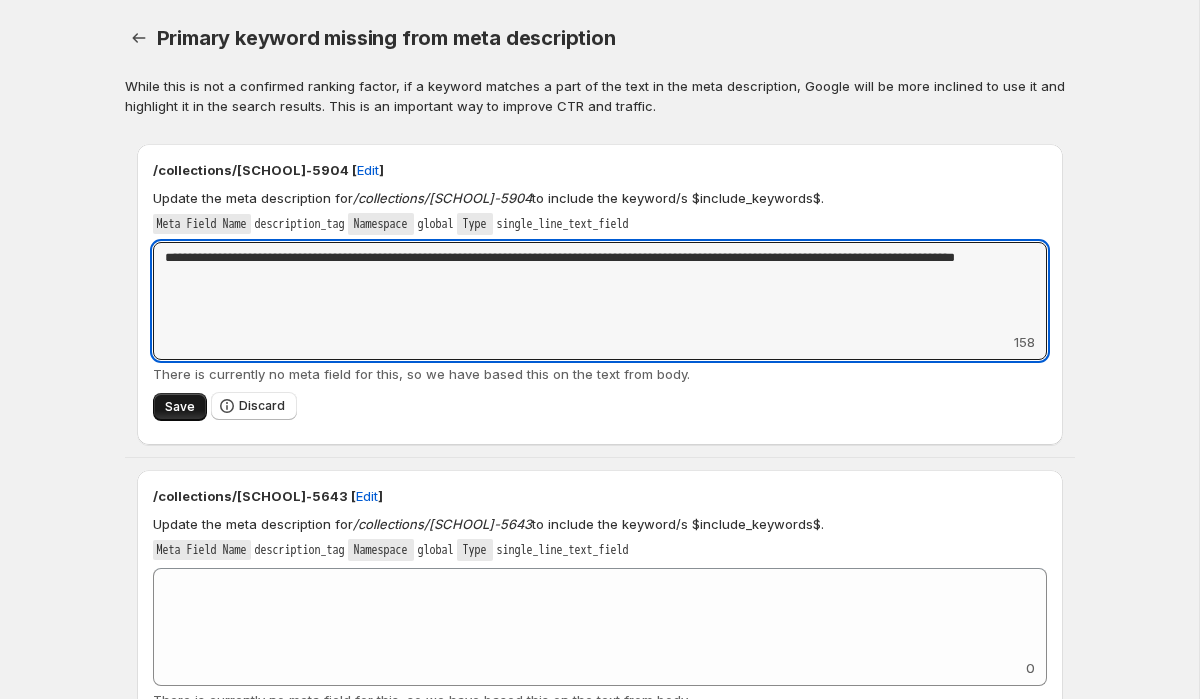 click on "Save" at bounding box center (180, 407) 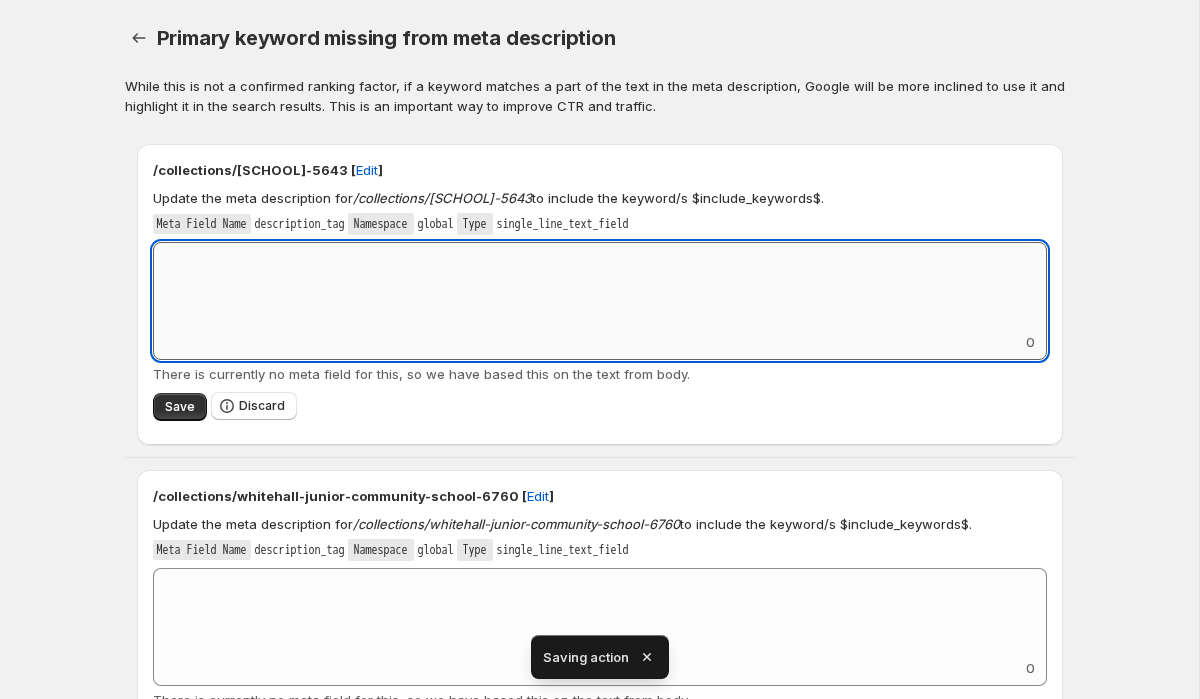 click on "Add keyword label" at bounding box center (600, 287) 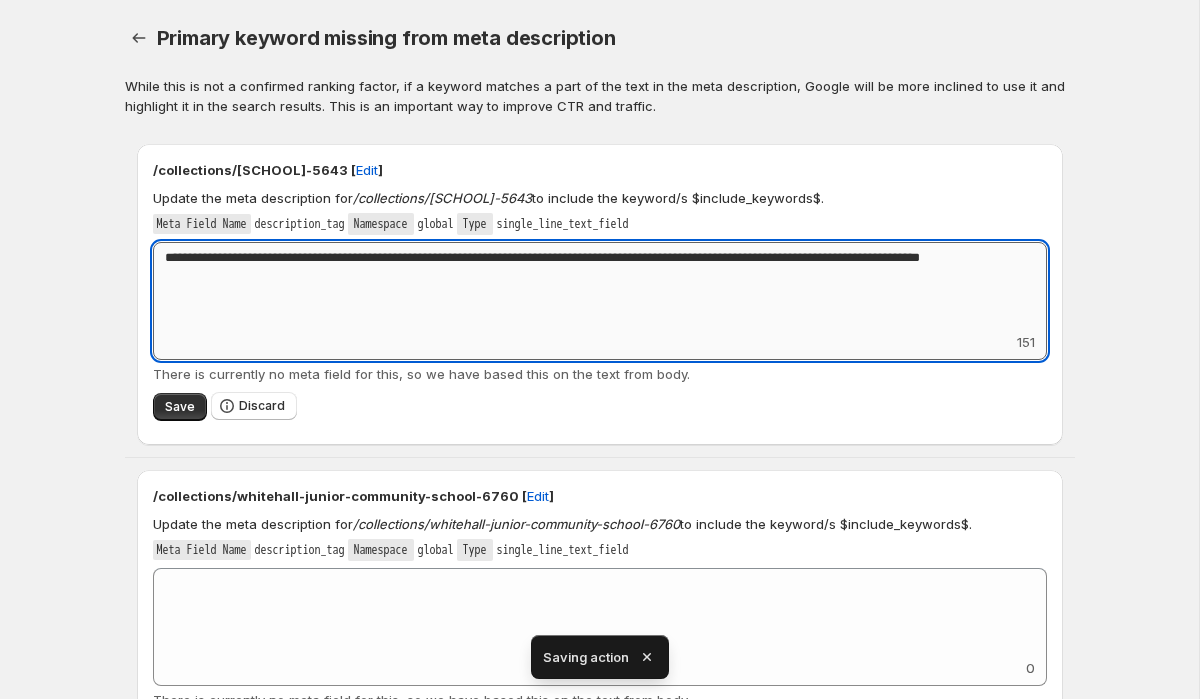 drag, startPoint x: 316, startPoint y: 255, endPoint x: 202, endPoint y: 258, distance: 114.03947 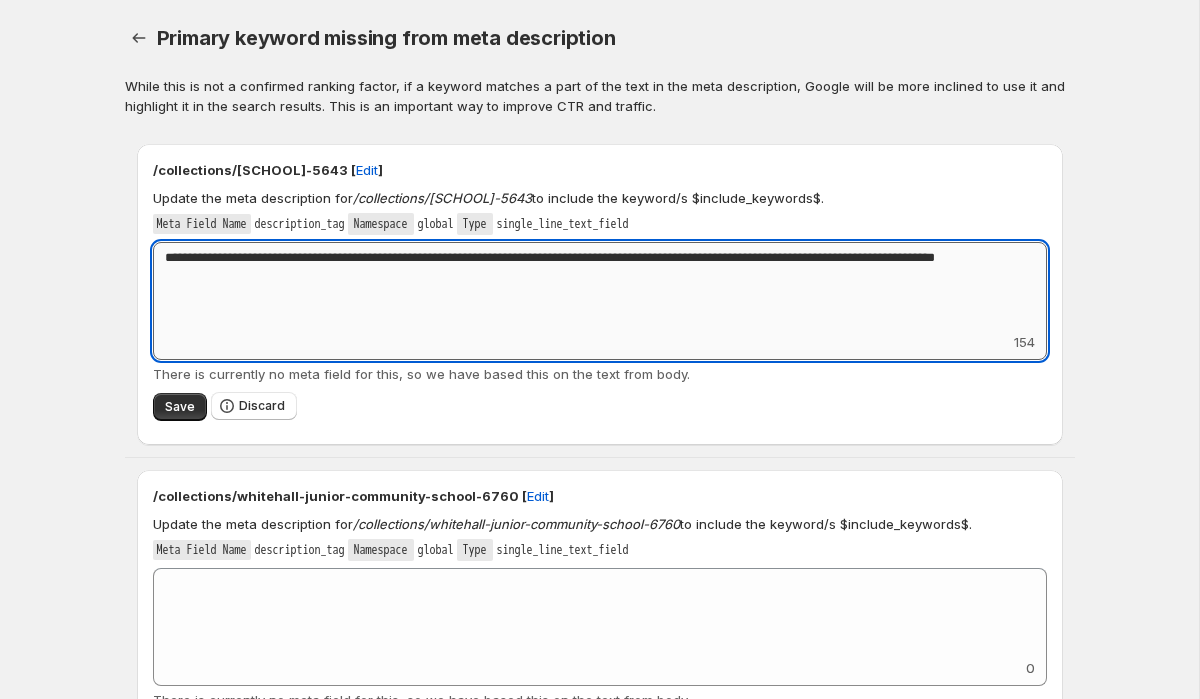 click on "**********" at bounding box center [600, 287] 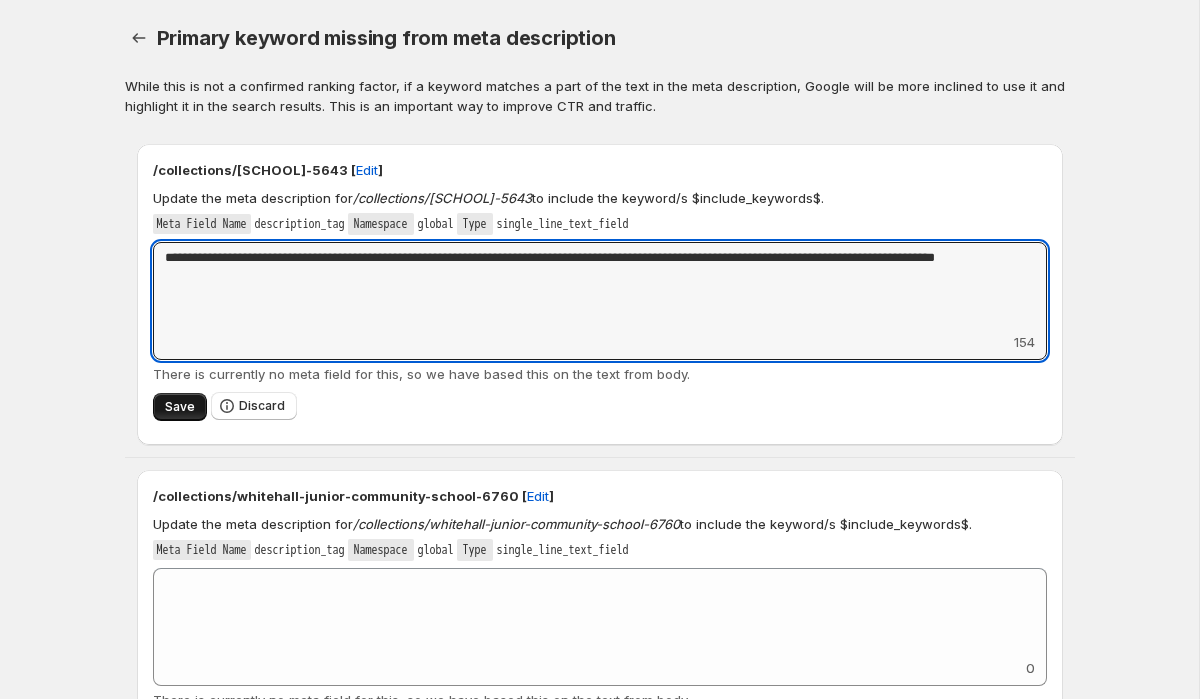 type on "**********" 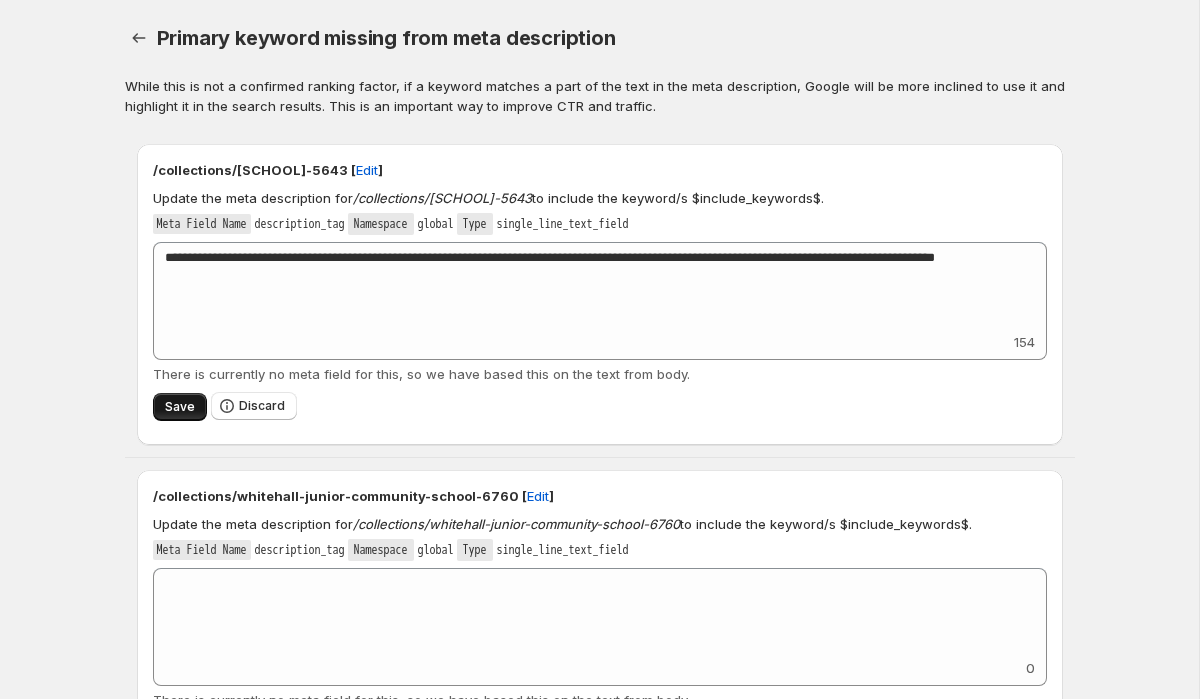 click on "Save" at bounding box center [180, 407] 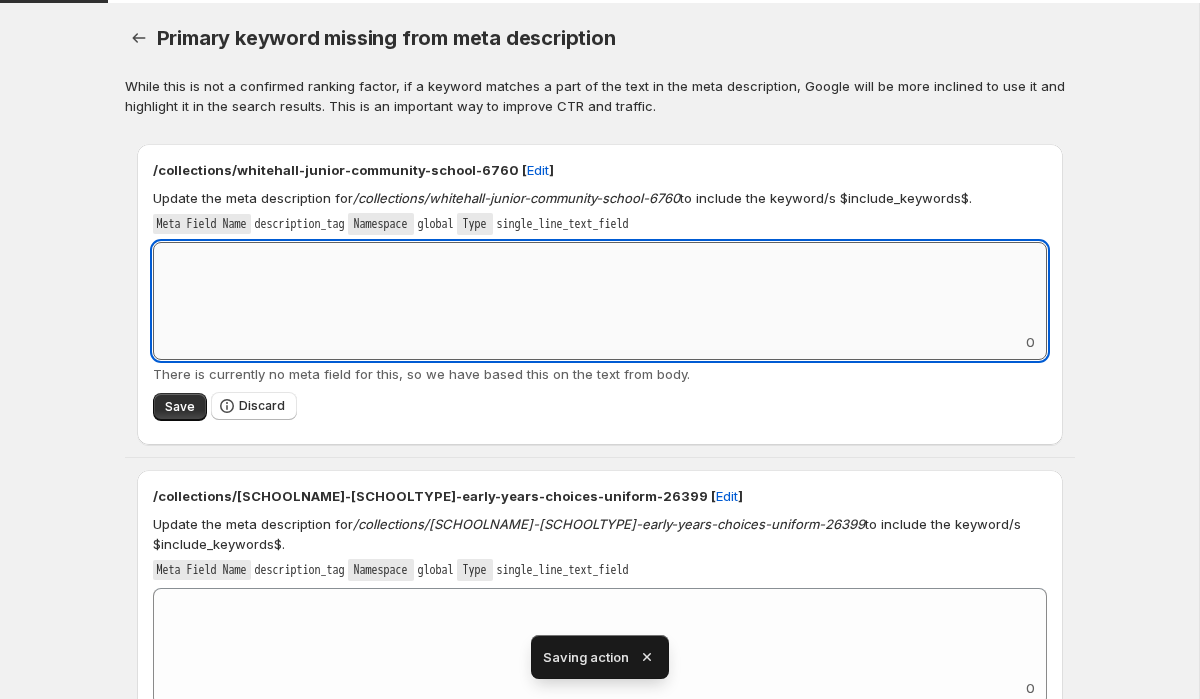 click on "Add keyword label" at bounding box center [600, 287] 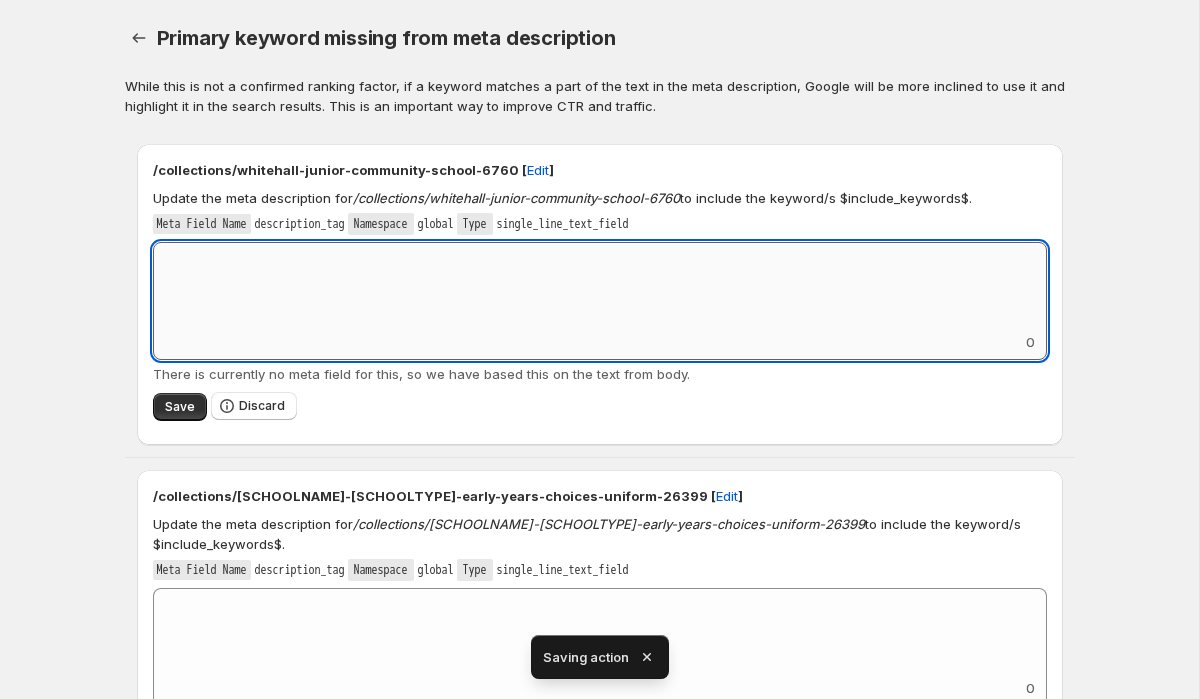 paste on "**********" 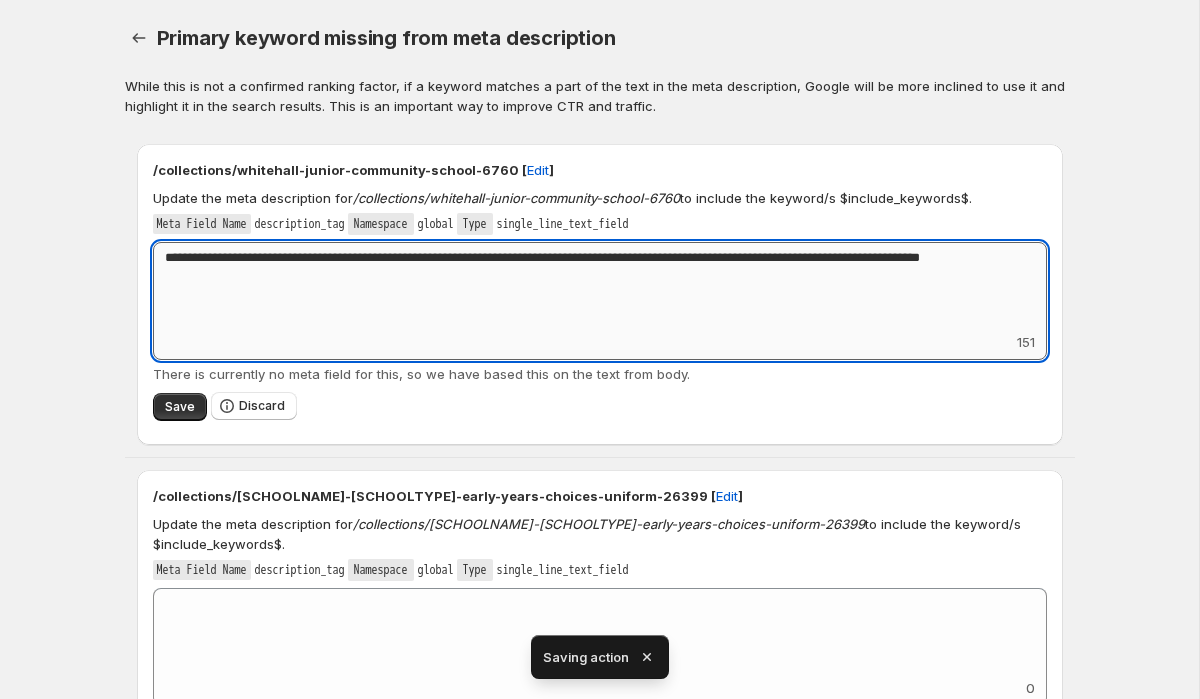 drag, startPoint x: 319, startPoint y: 259, endPoint x: 197, endPoint y: 261, distance: 122.016396 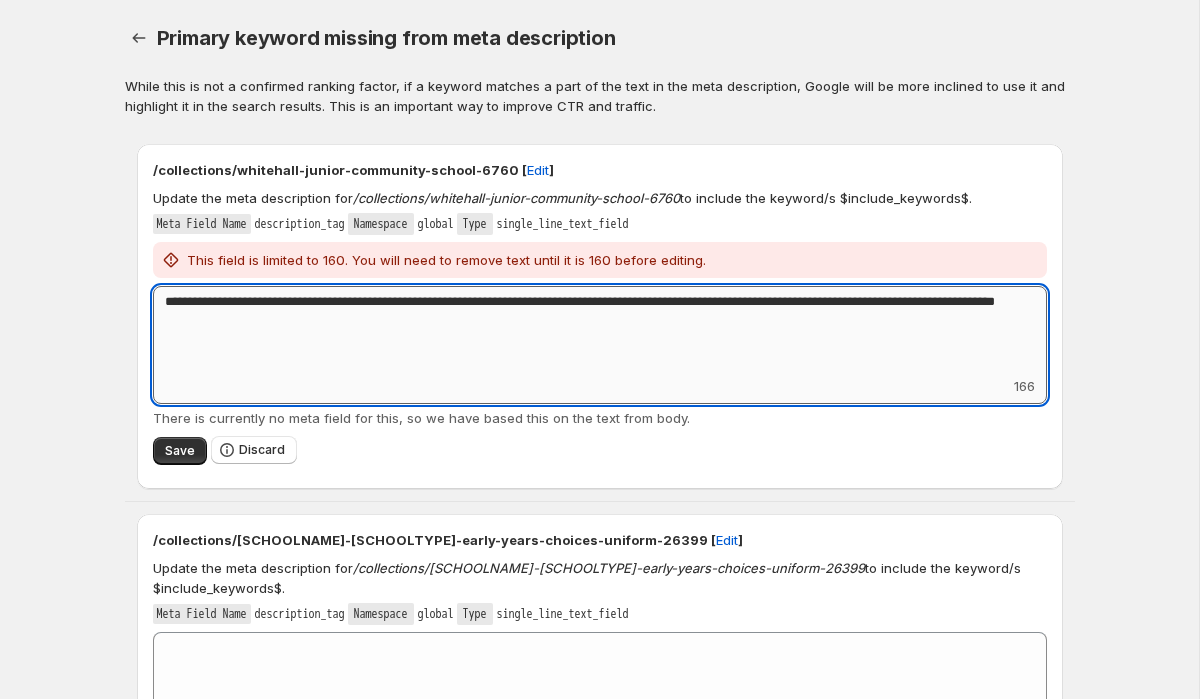 click on "**********" at bounding box center (600, 331) 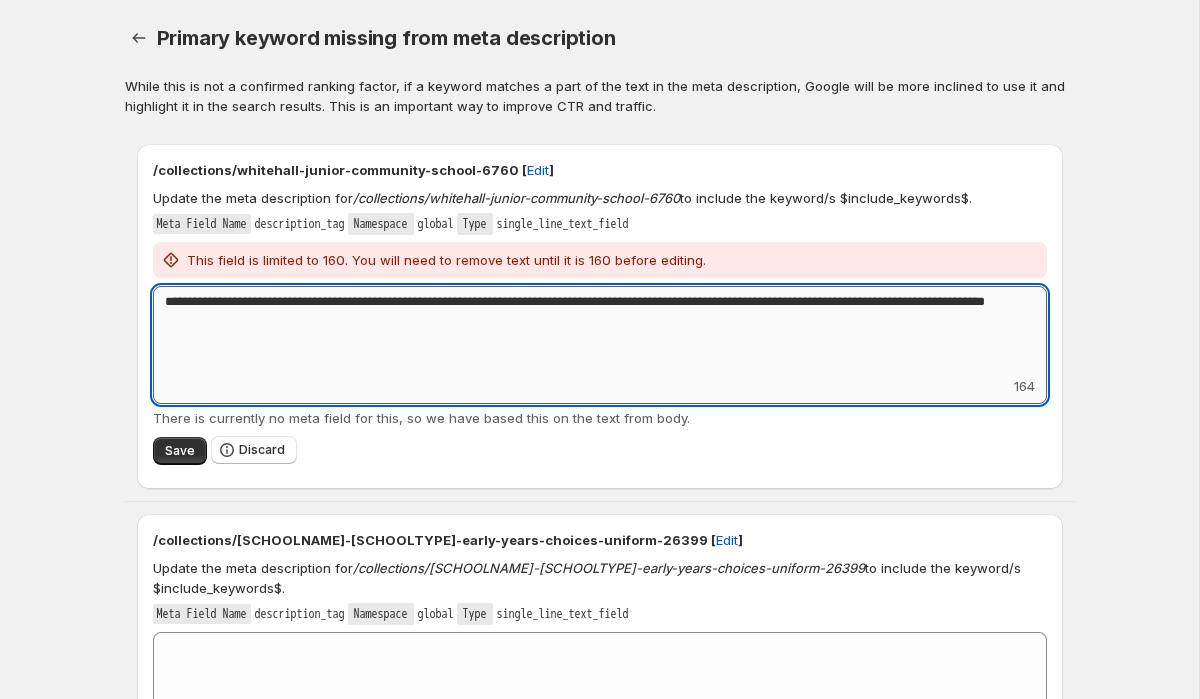 drag, startPoint x: 321, startPoint y: 318, endPoint x: 256, endPoint y: 319, distance: 65.00769 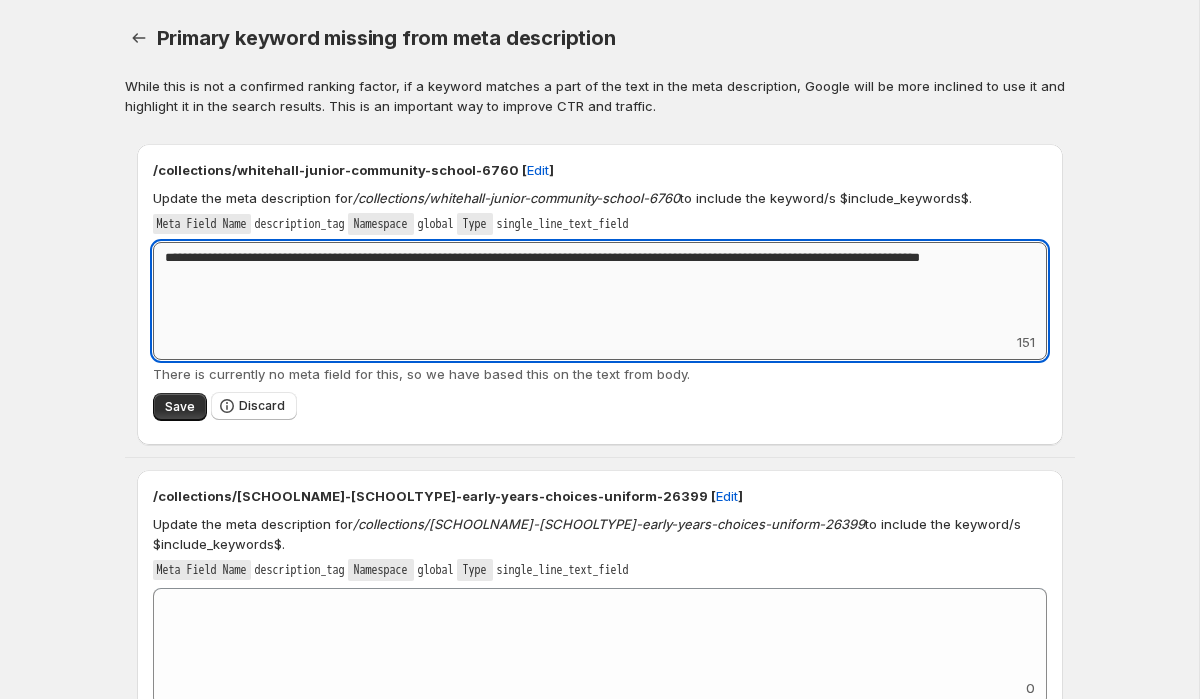 click on "**********" at bounding box center (600, 287) 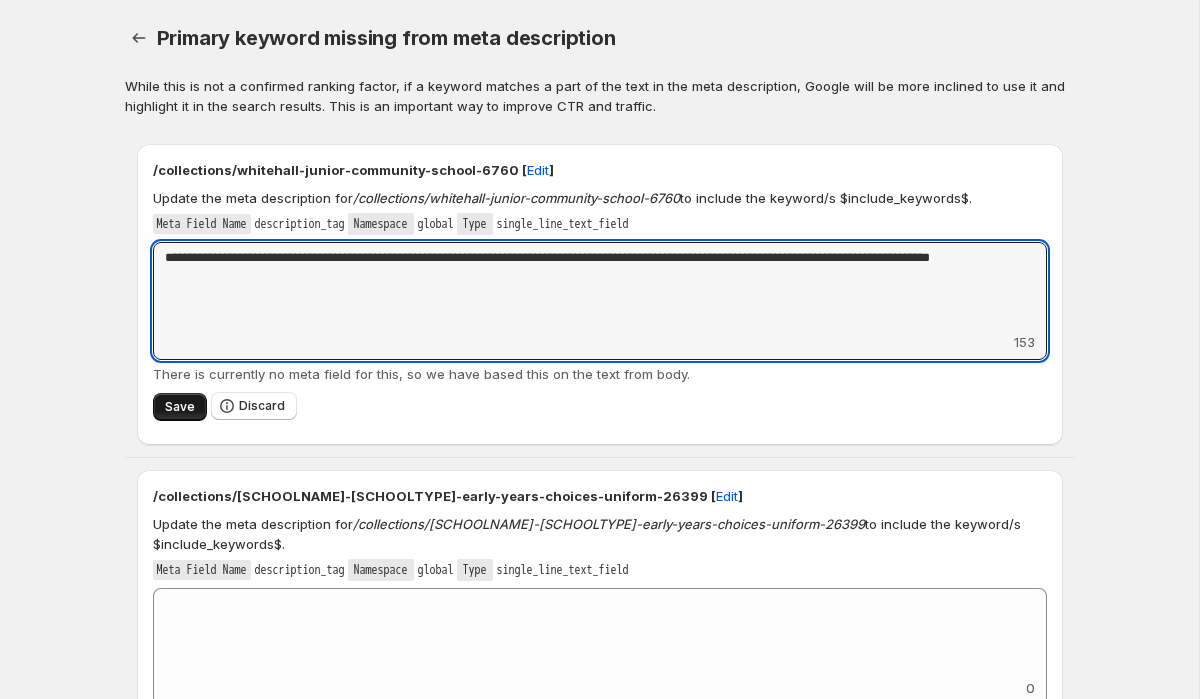 type on "**********" 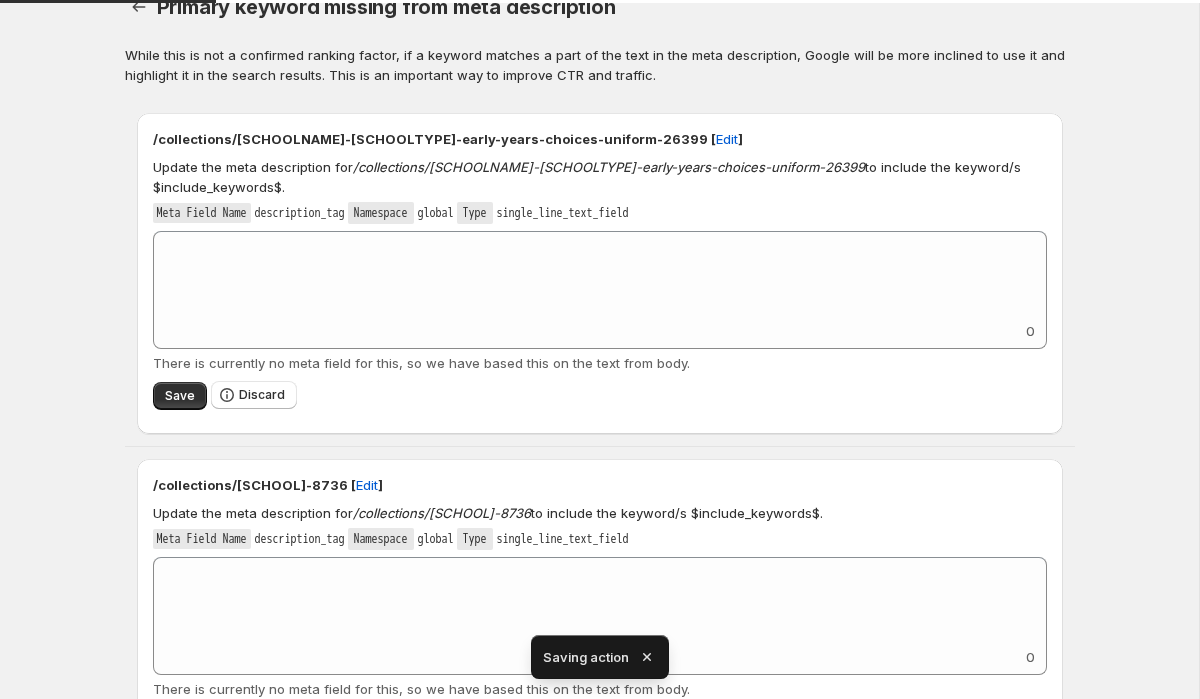 scroll, scrollTop: 32, scrollLeft: 0, axis: vertical 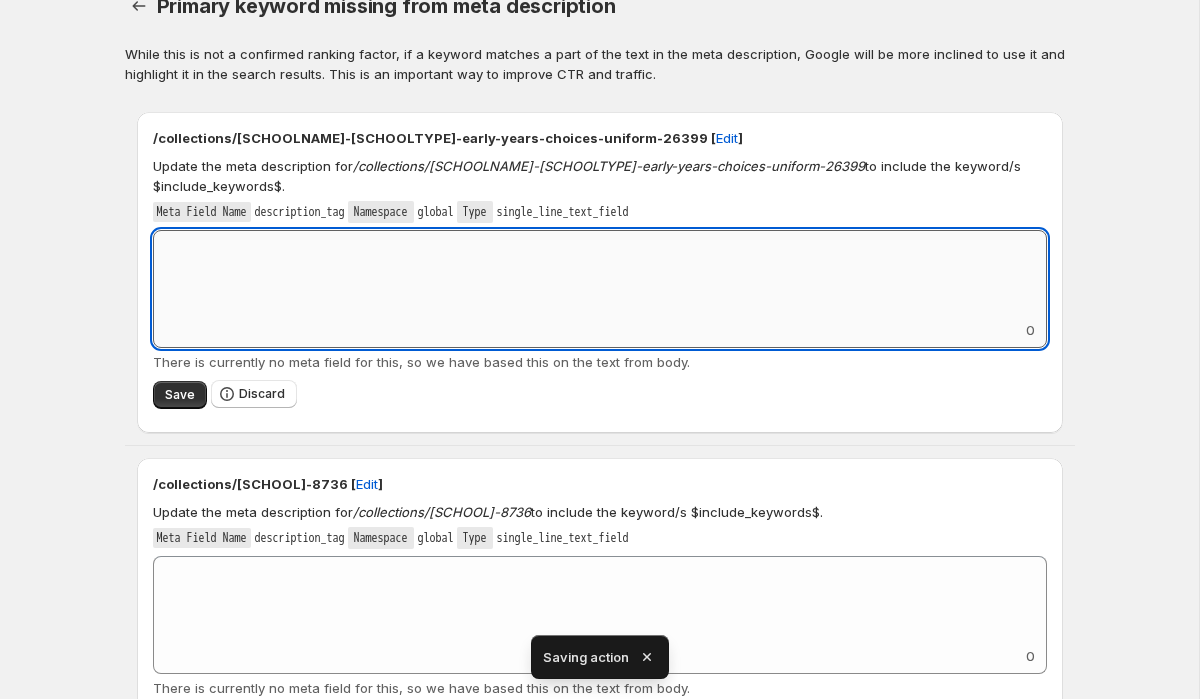click on "Add keyword label" at bounding box center (600, 275) 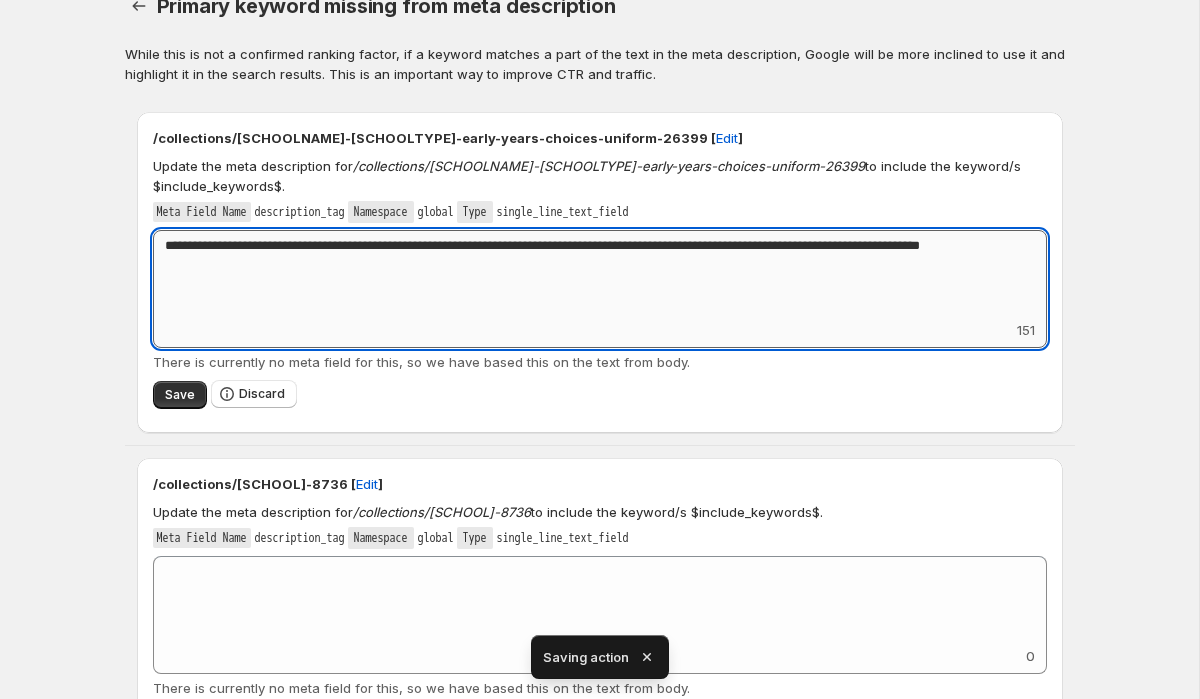 drag, startPoint x: 317, startPoint y: 245, endPoint x: 203, endPoint y: 243, distance: 114.01754 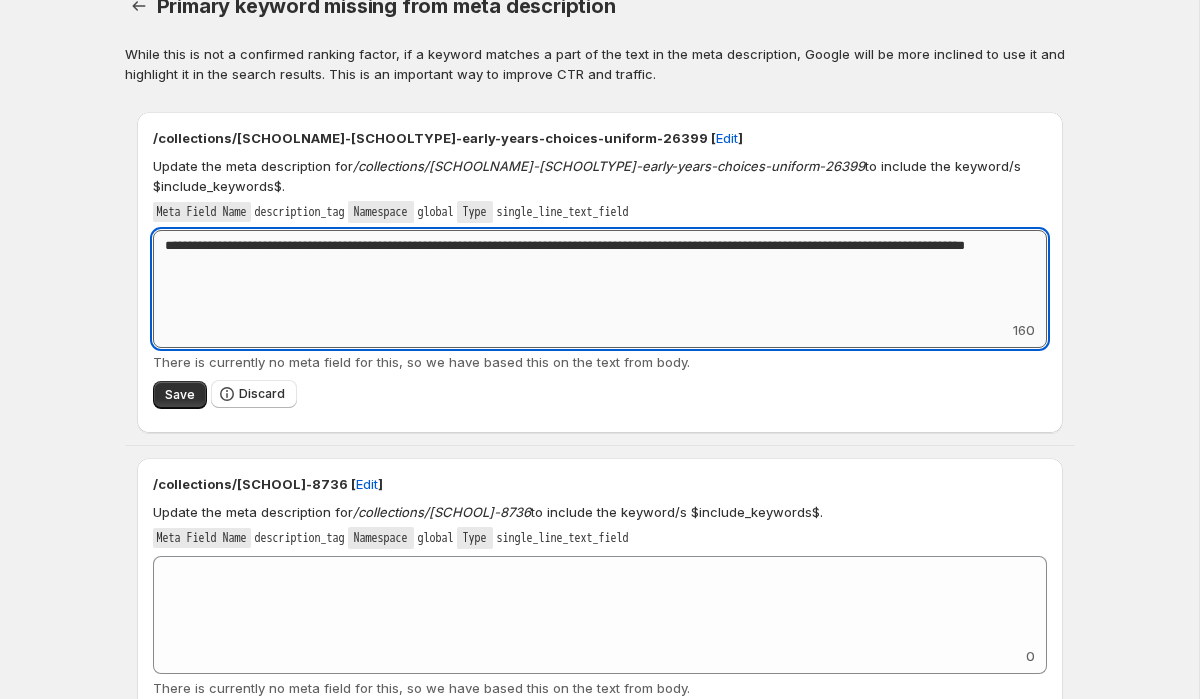 click on "**********" at bounding box center [600, 275] 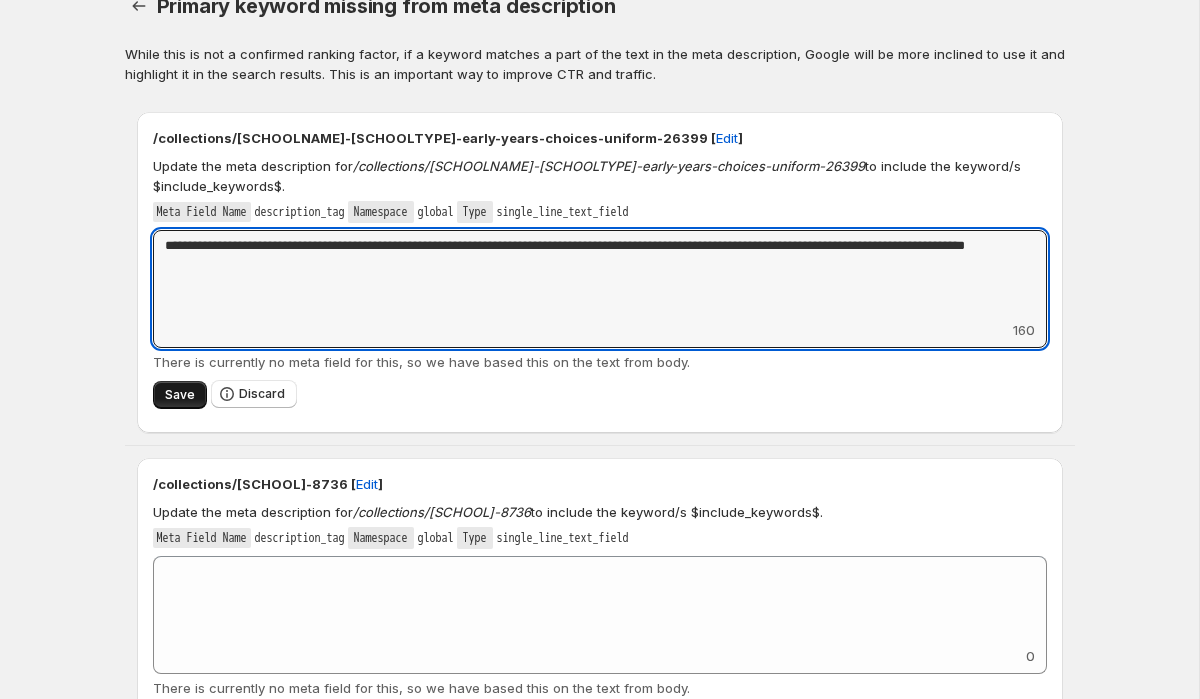 type on "**********" 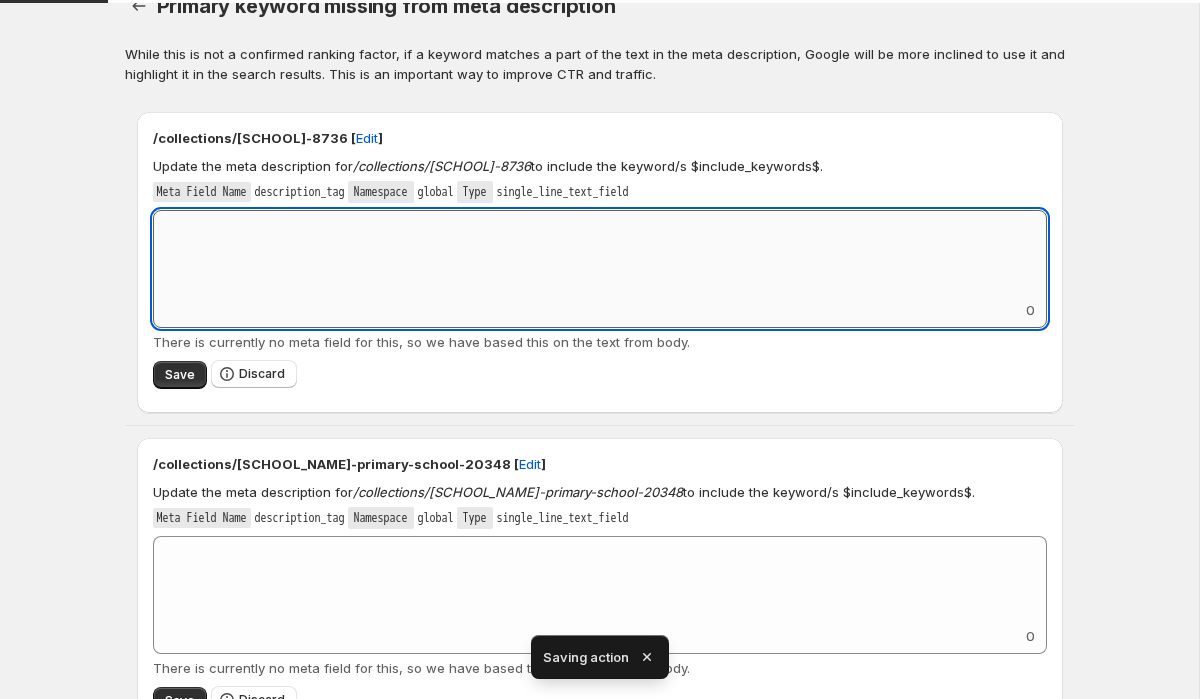 click on "Add keyword label" at bounding box center [600, 255] 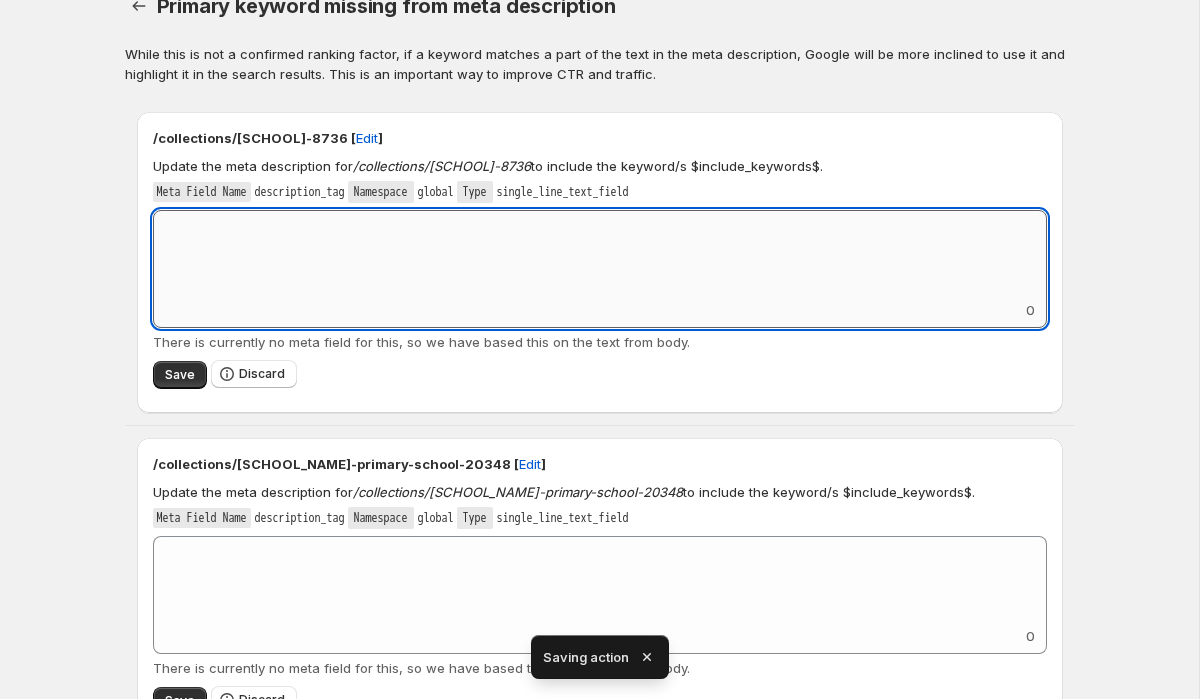 paste on "**********" 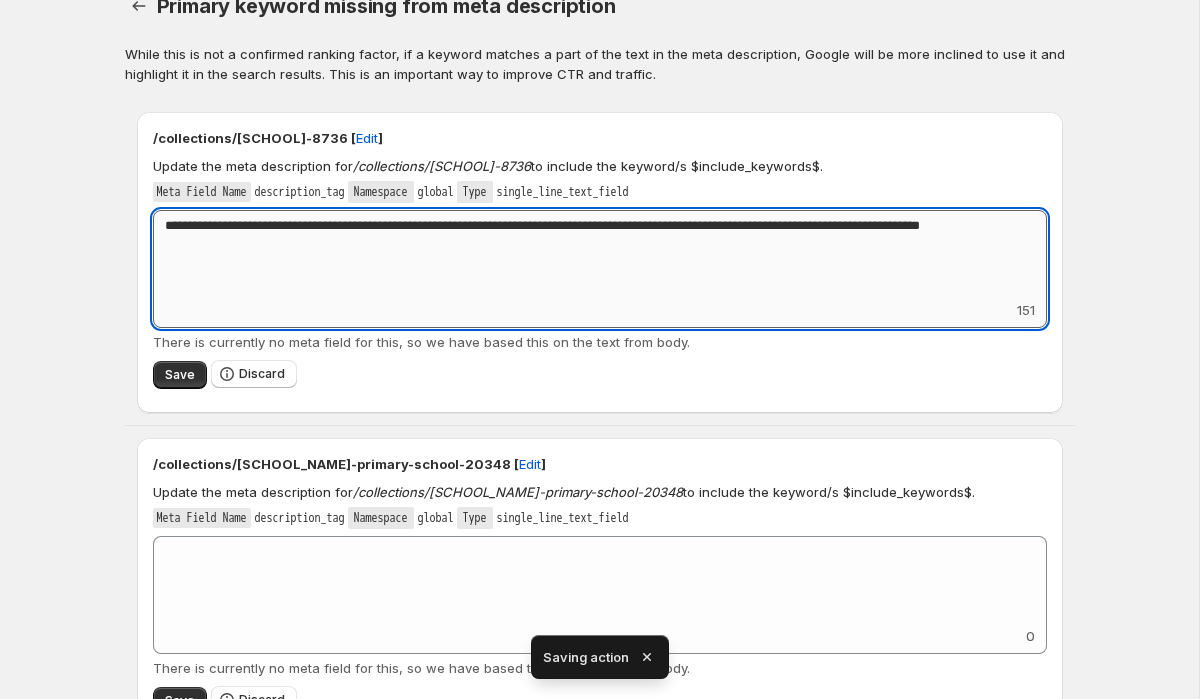 drag, startPoint x: 316, startPoint y: 224, endPoint x: 201, endPoint y: 229, distance: 115.10864 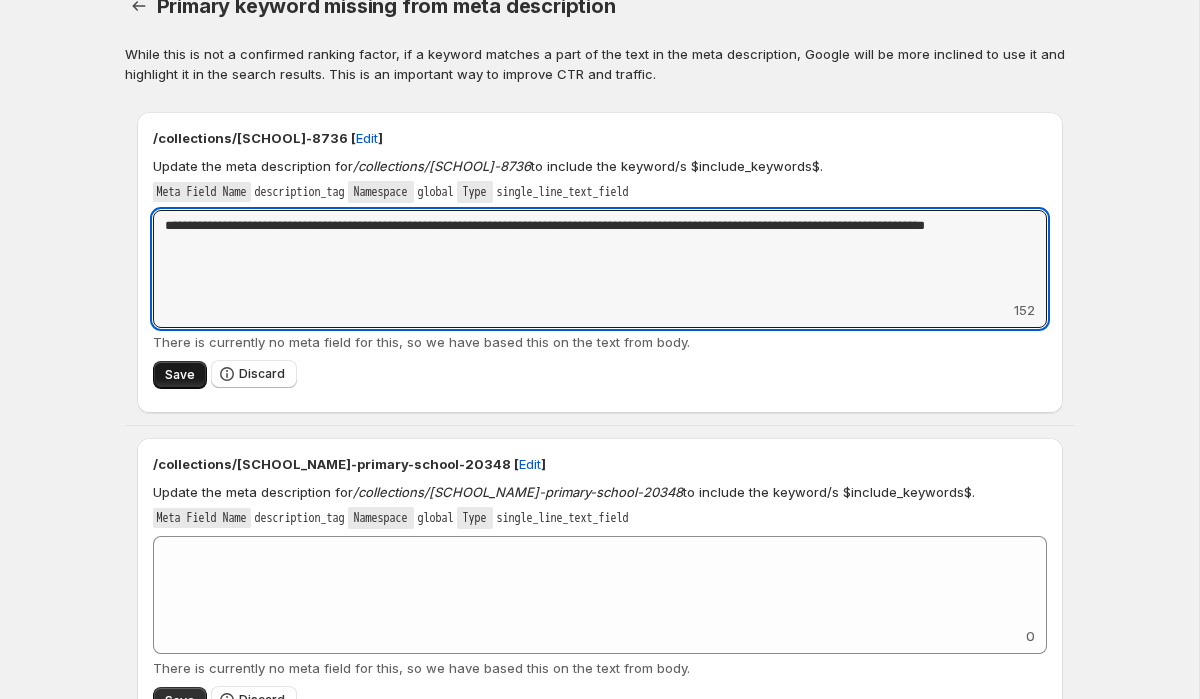 type on "**********" 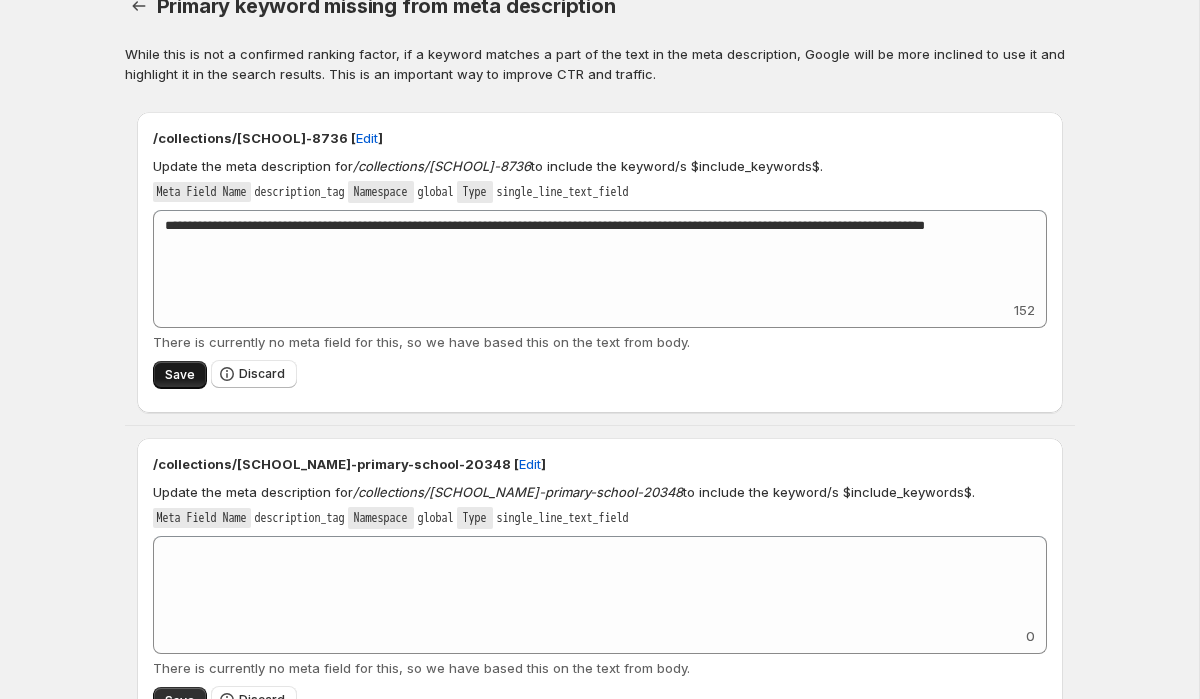 click on "Save" at bounding box center (180, 375) 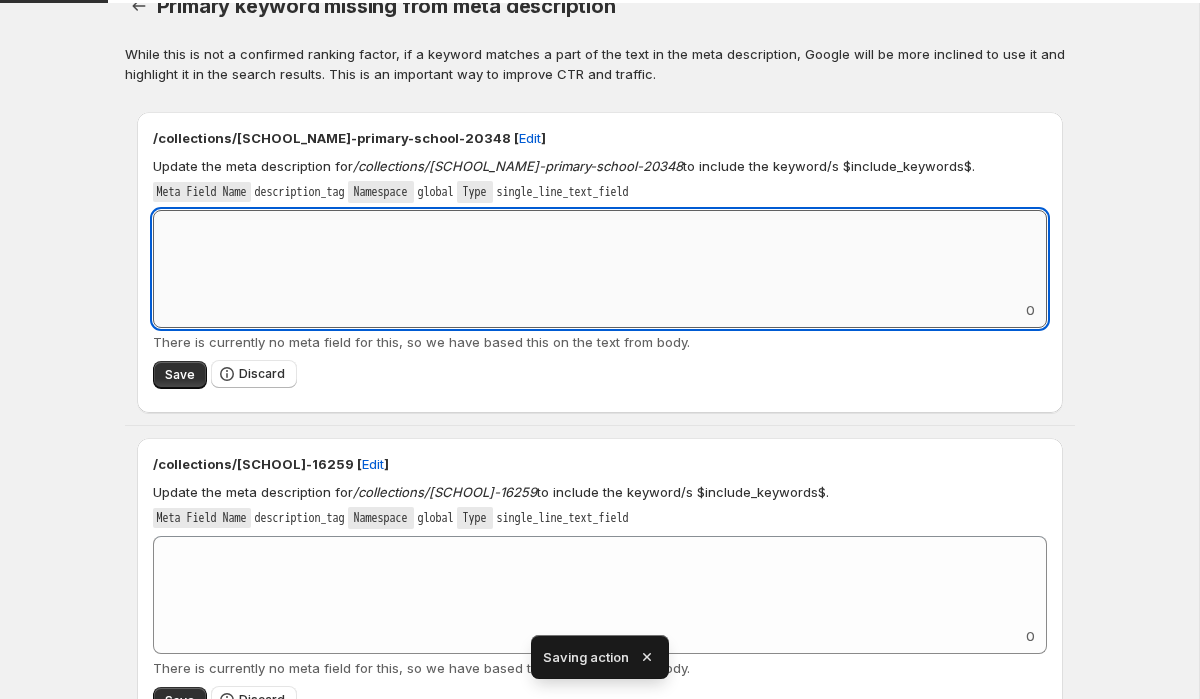 click on "Add keyword label" at bounding box center (600, 255) 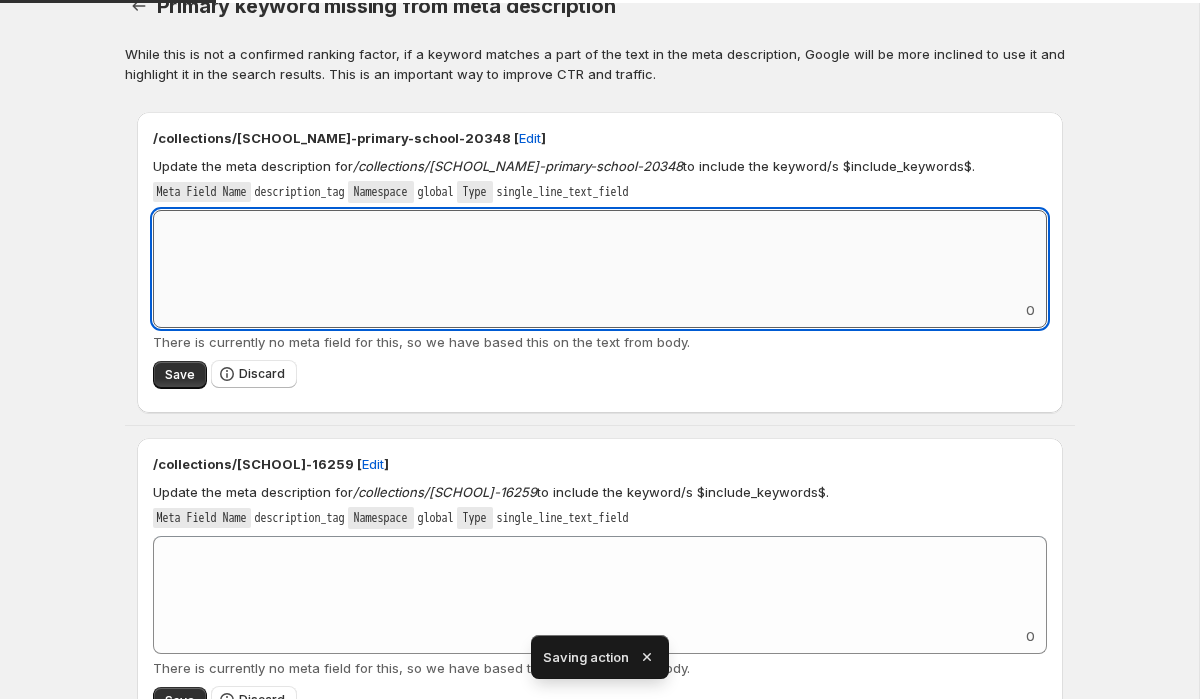 paste on "**********" 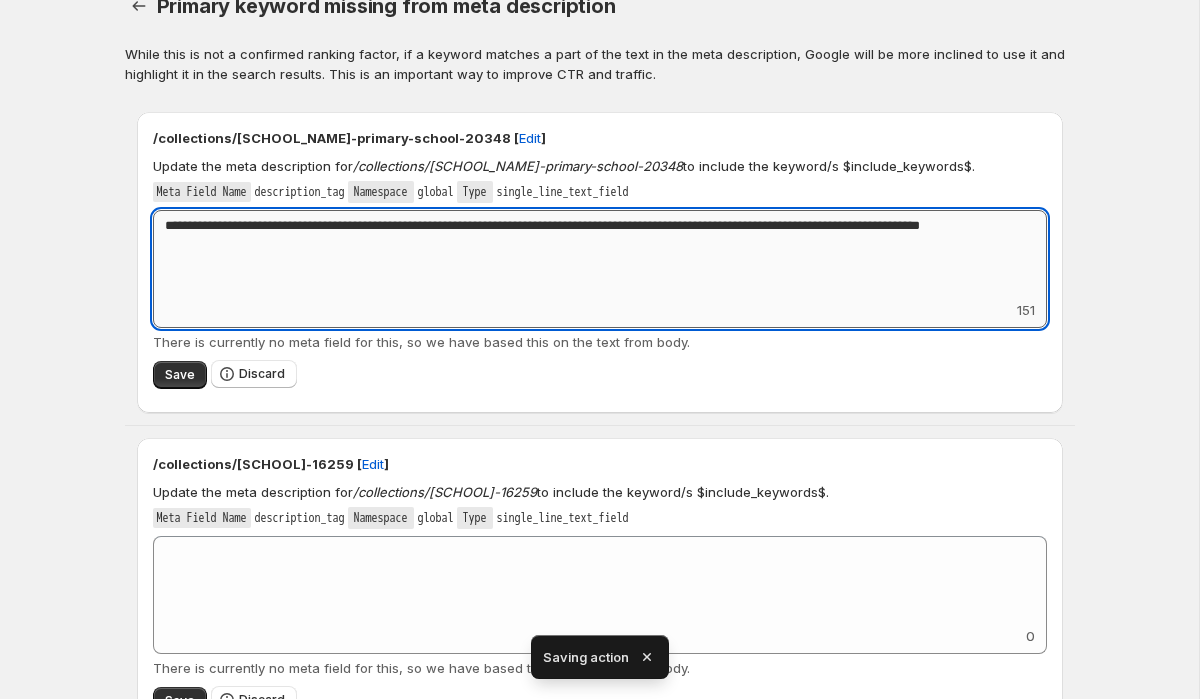 drag, startPoint x: 316, startPoint y: 227, endPoint x: 204, endPoint y: 227, distance: 112 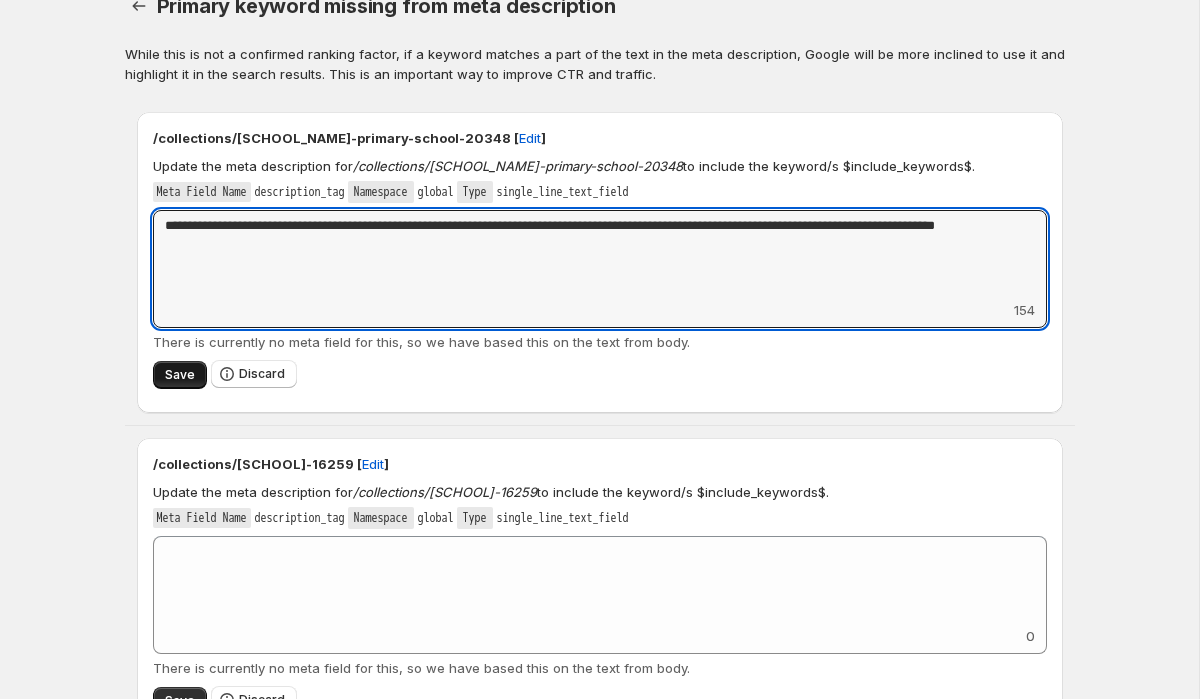 type on "**********" 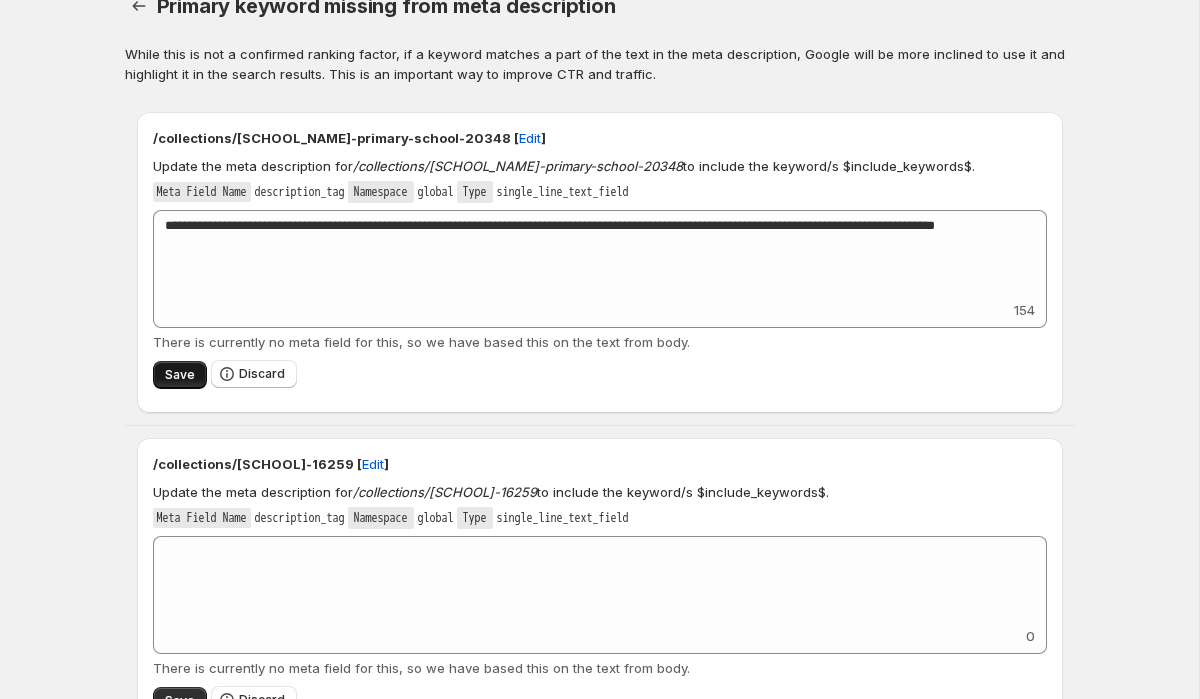 click on "Save" at bounding box center (180, 375) 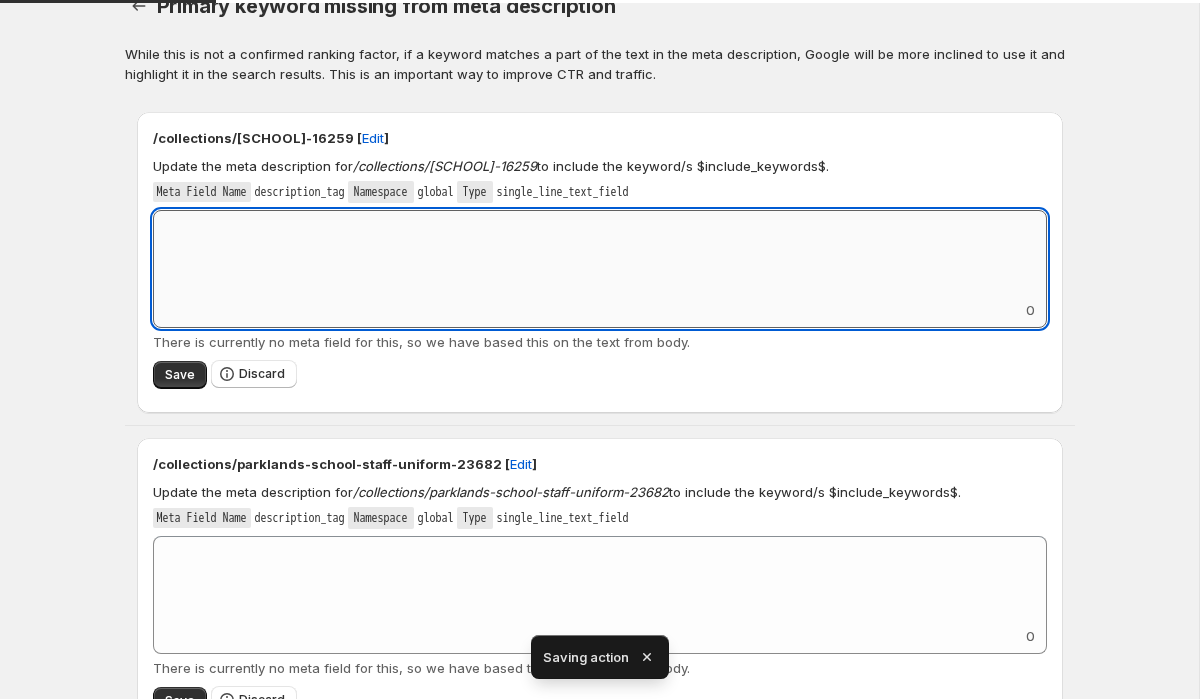 click on "Add keyword label" at bounding box center [600, 255] 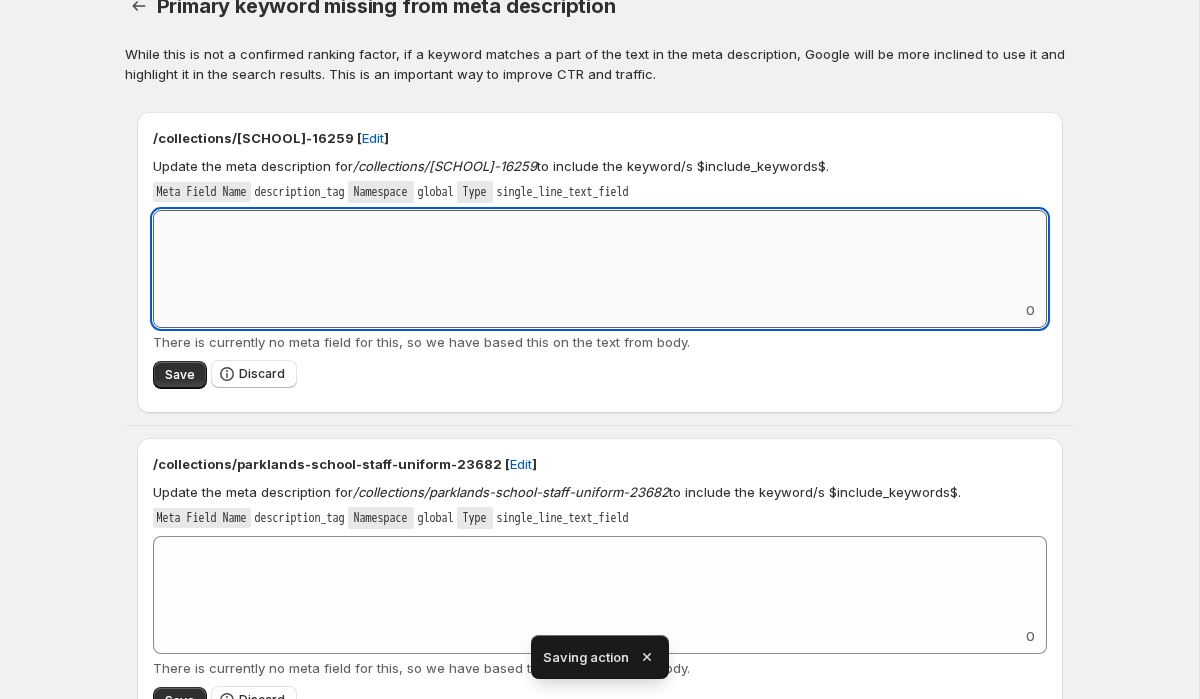paste on "**********" 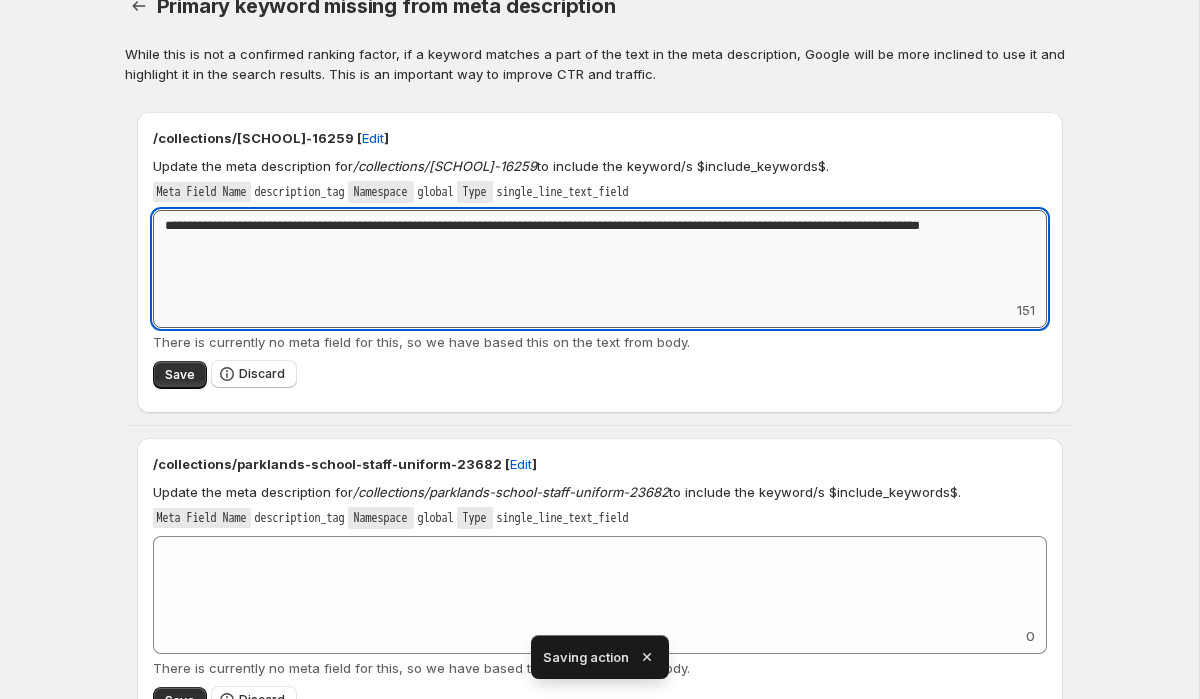 drag, startPoint x: 316, startPoint y: 228, endPoint x: 203, endPoint y: 227, distance: 113.004425 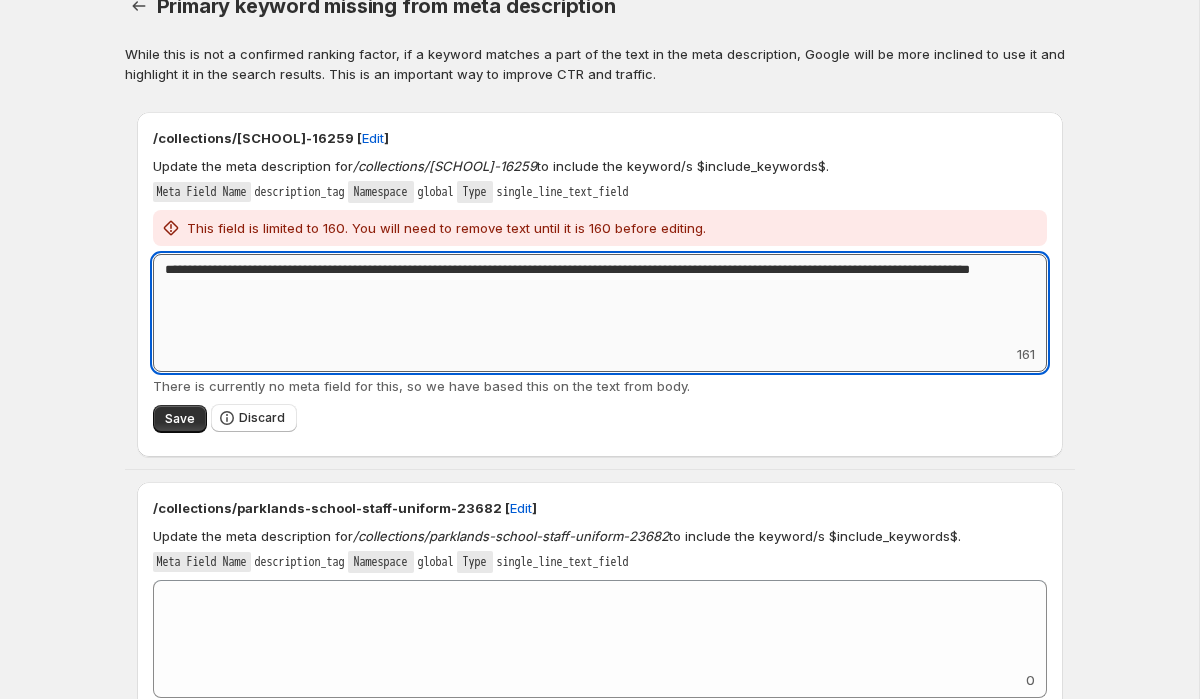 click on "**********" at bounding box center (600, 299) 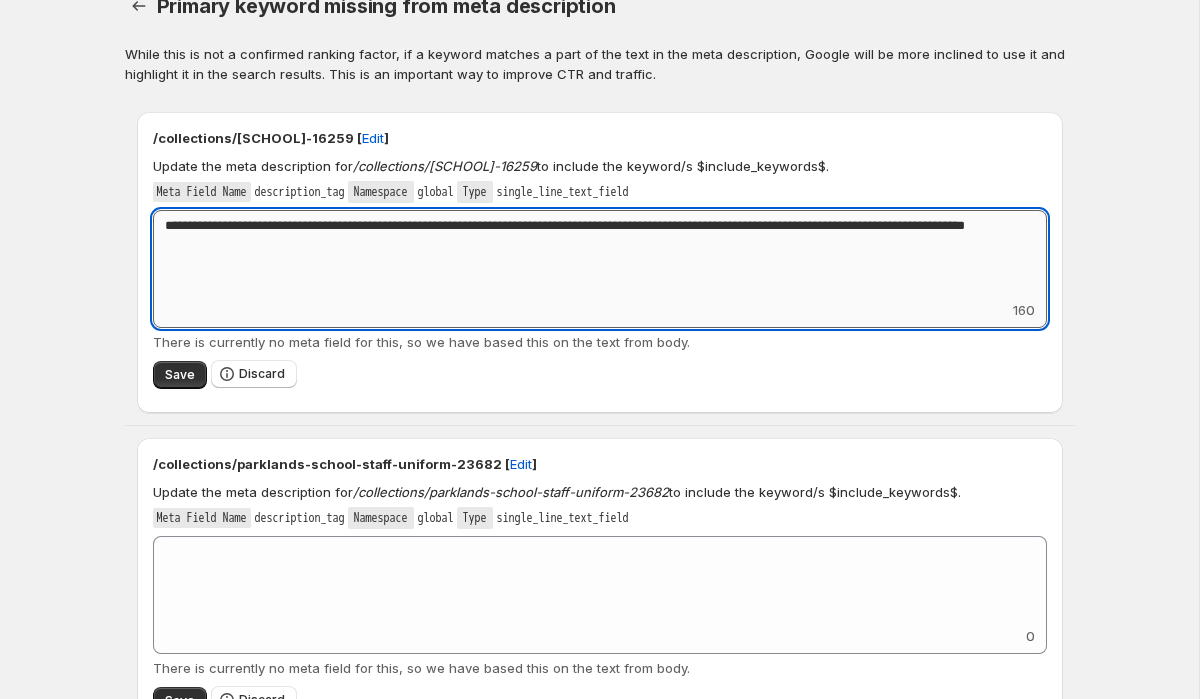 click on "**********" at bounding box center (600, 255) 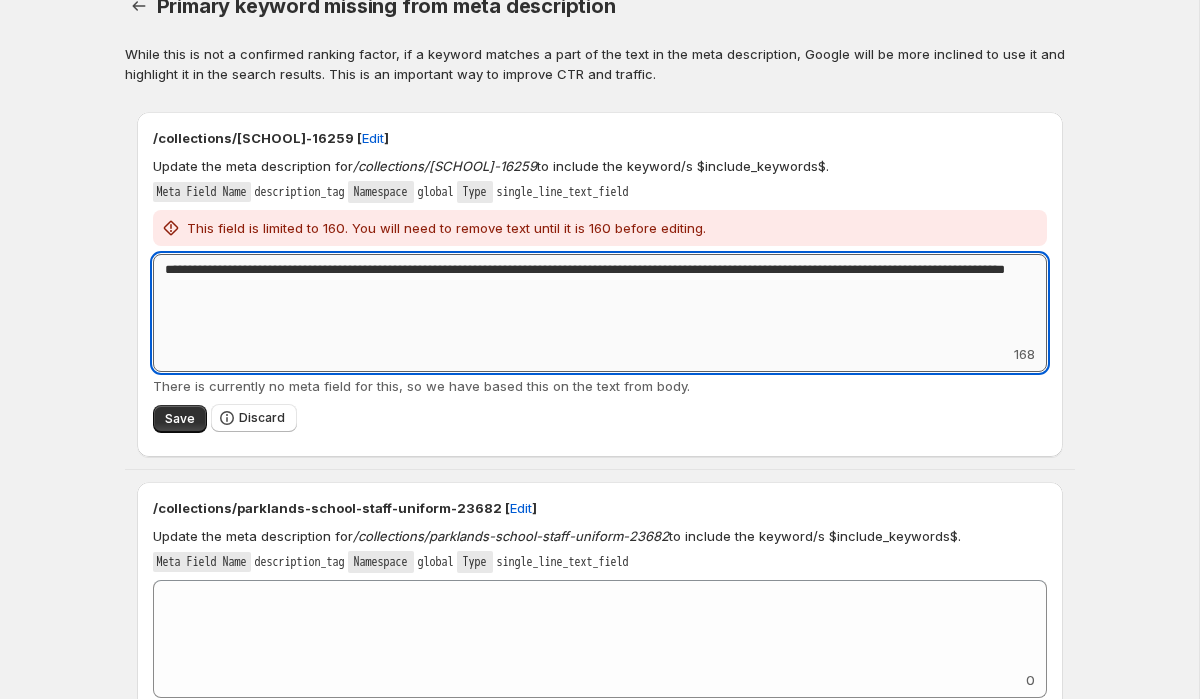click on "**********" at bounding box center [600, 299] 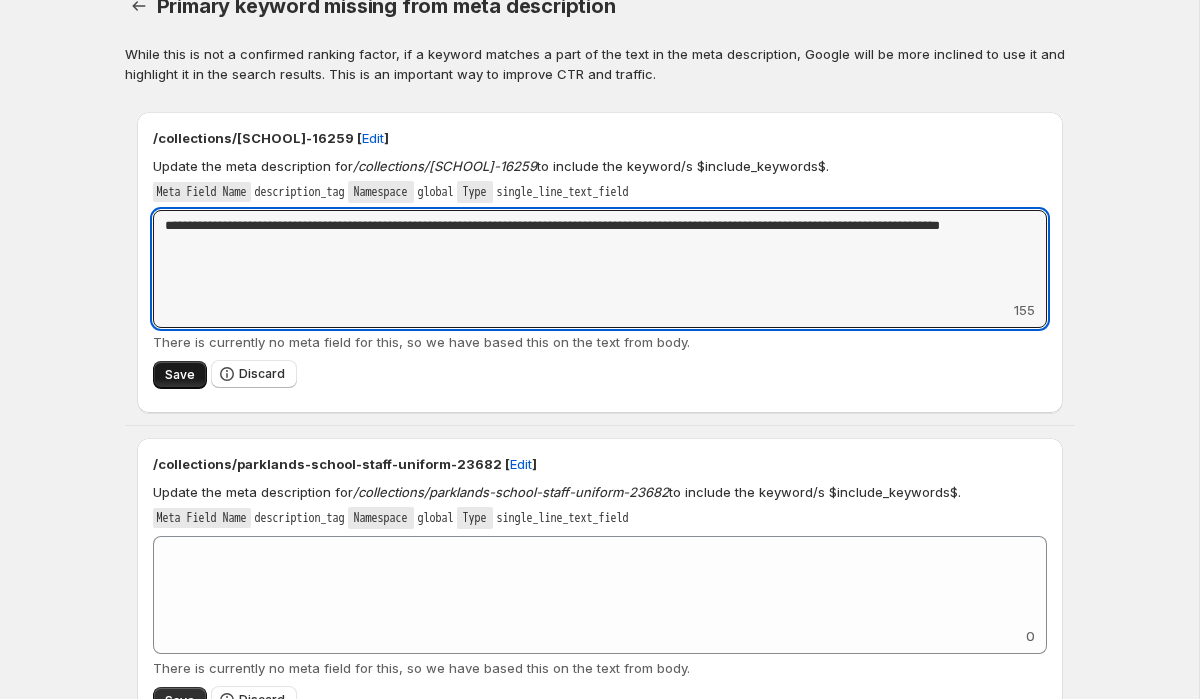 type on "**********" 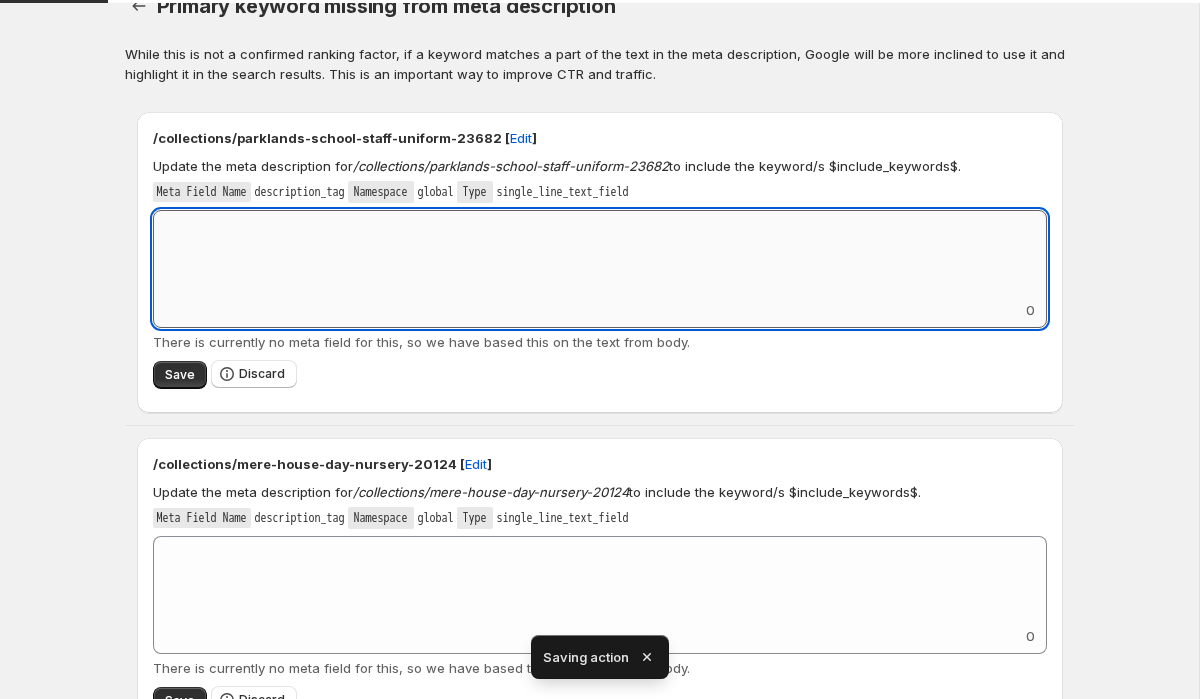 click on "Add keyword label" at bounding box center [600, 255] 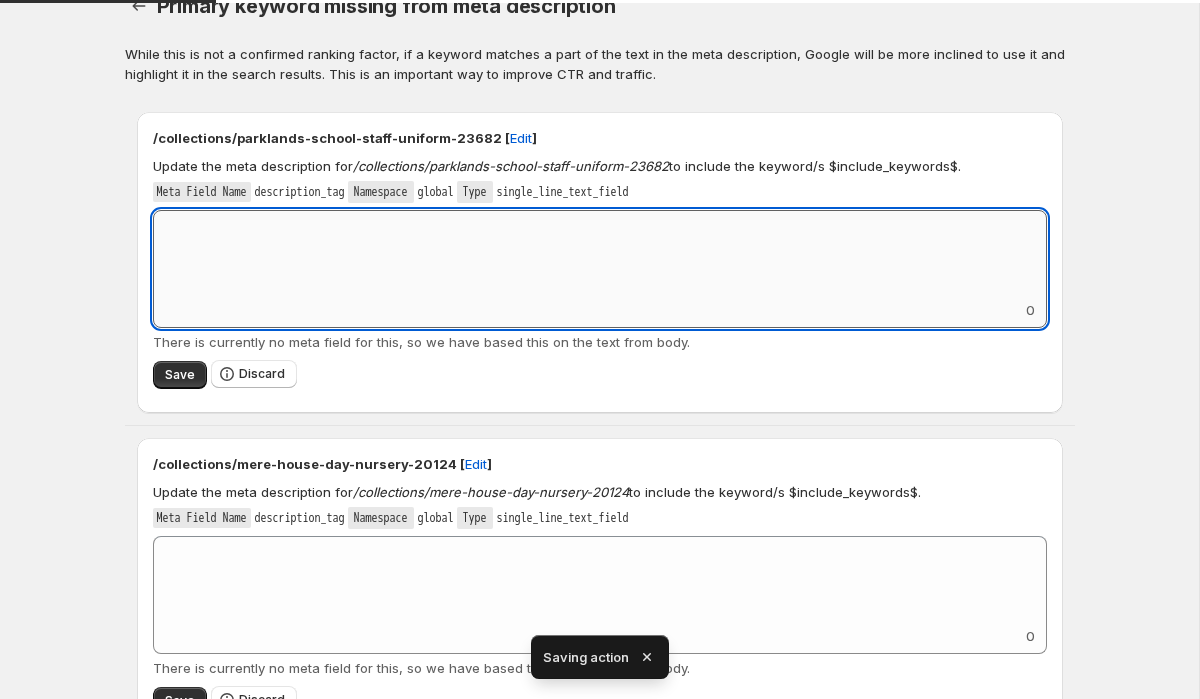 paste on "**********" 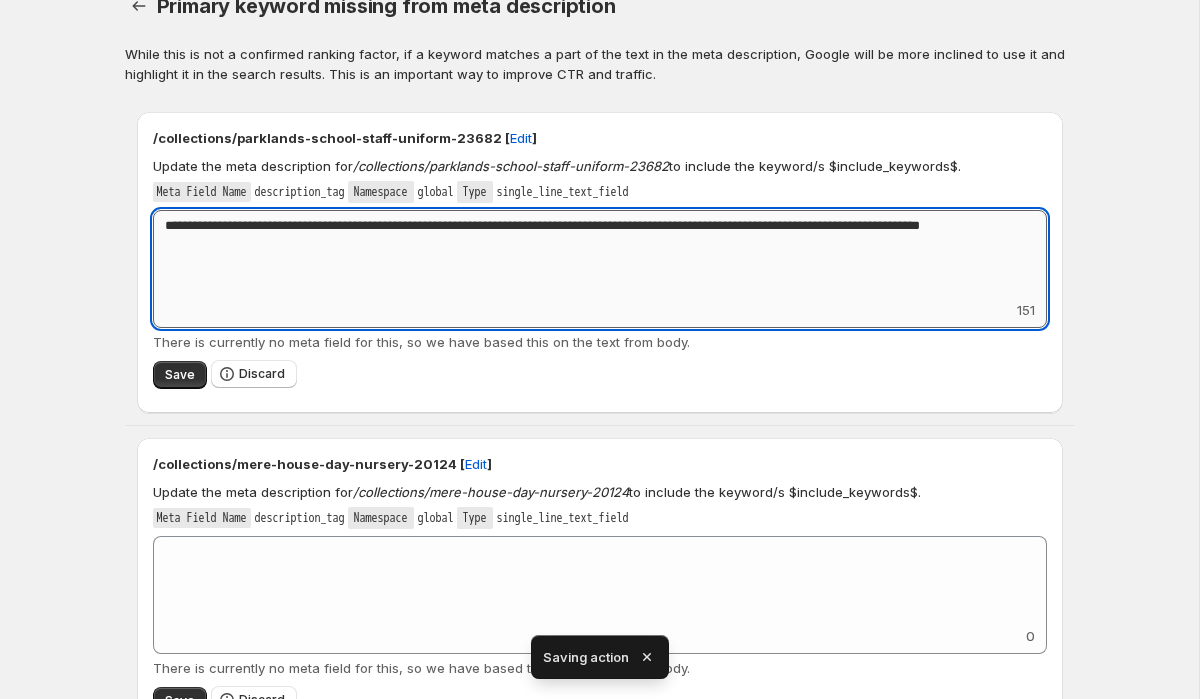 drag, startPoint x: 317, startPoint y: 224, endPoint x: 201, endPoint y: 224, distance: 116 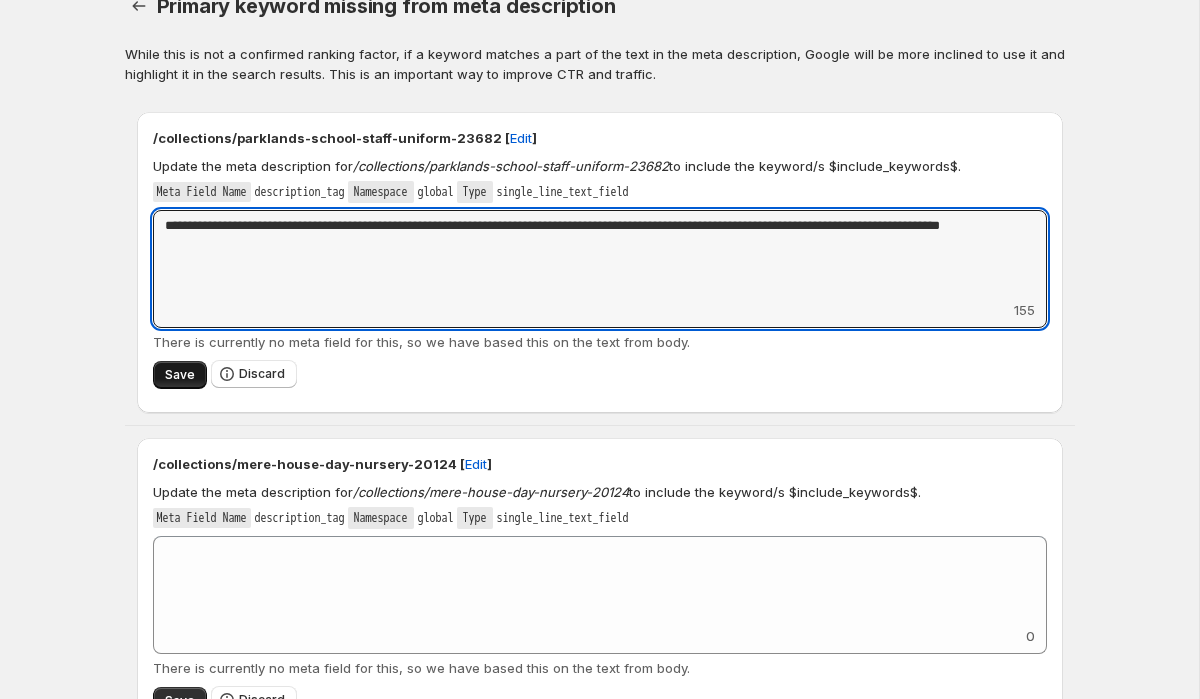 type on "**********" 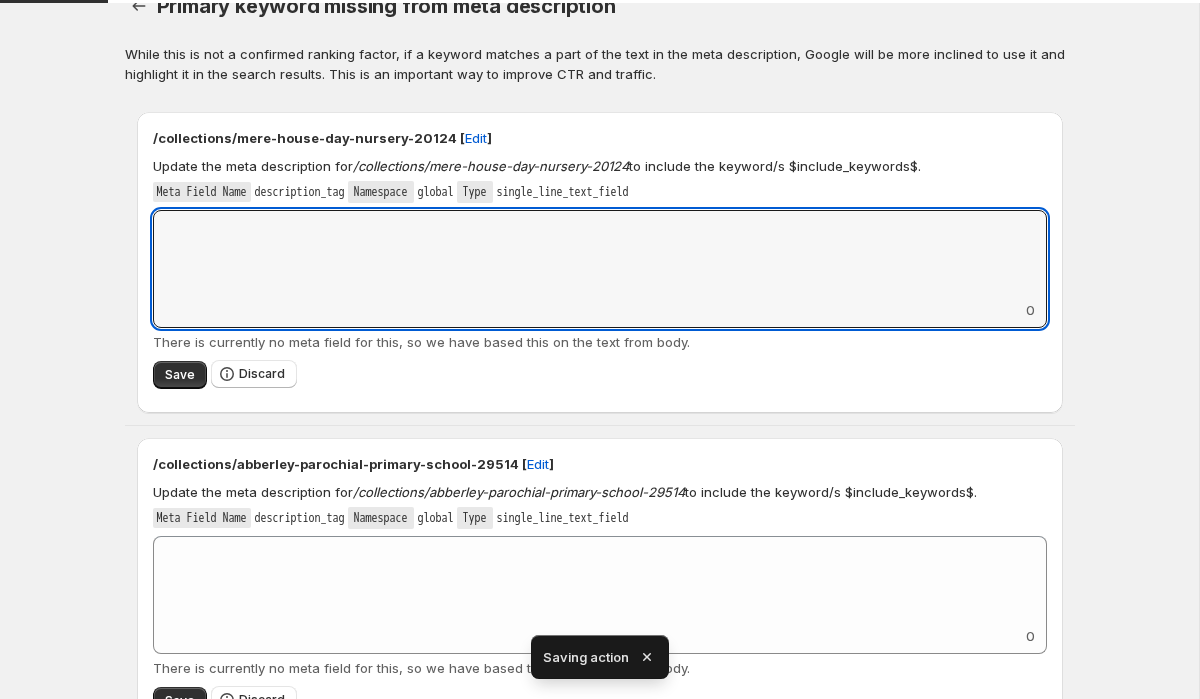 click on "Add keyword label" at bounding box center (600, 255) 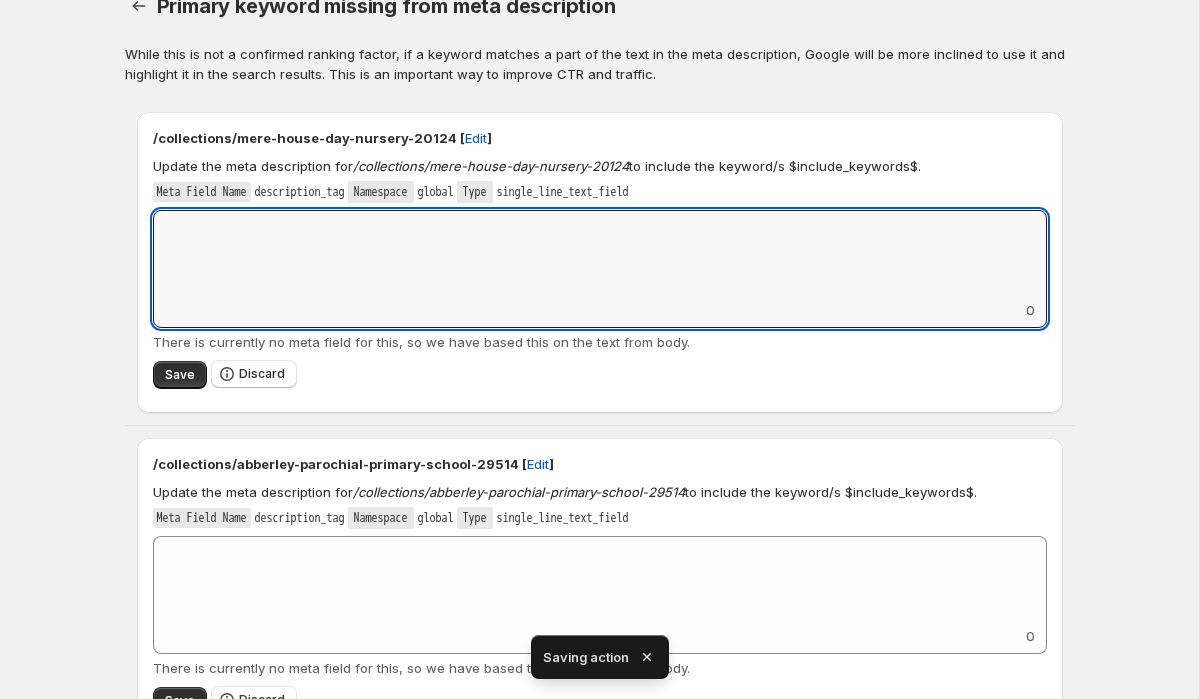 paste on "**********" 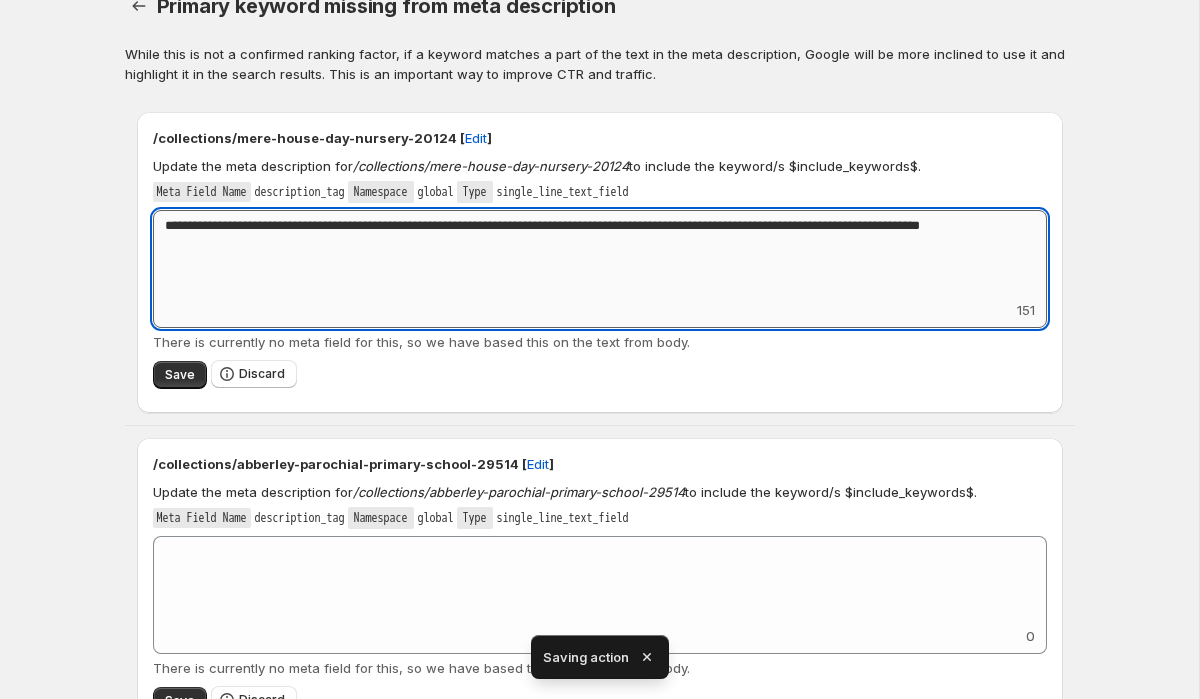 drag, startPoint x: 317, startPoint y: 226, endPoint x: 202, endPoint y: 226, distance: 115 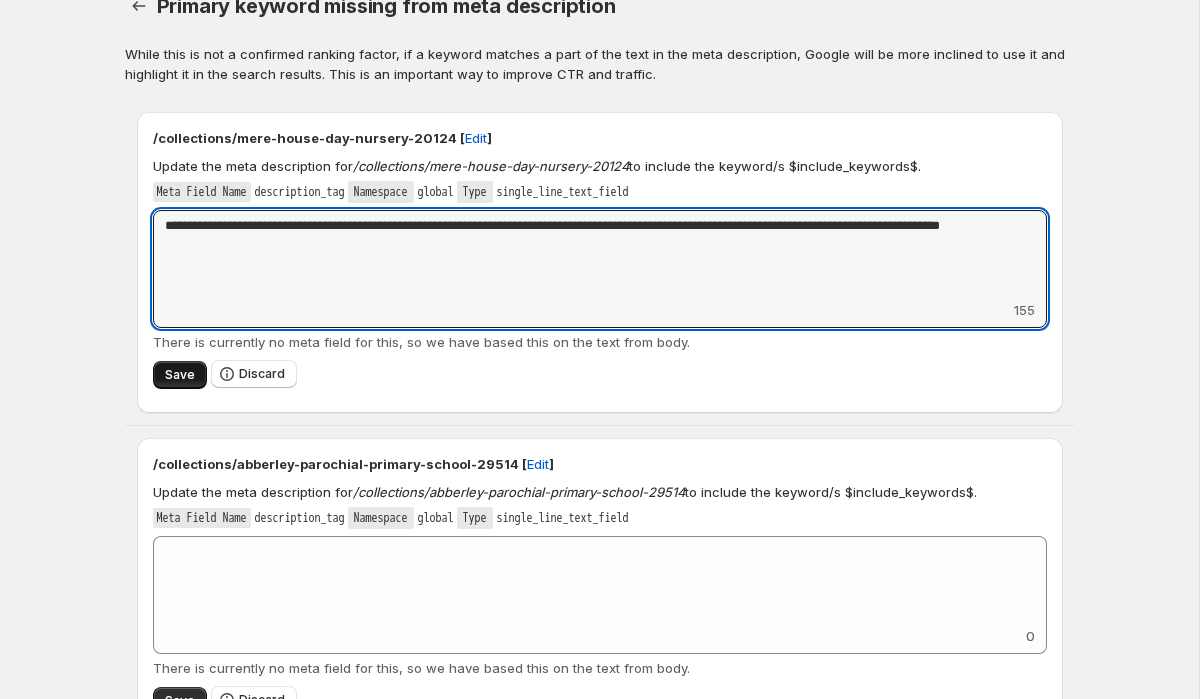 type on "**********" 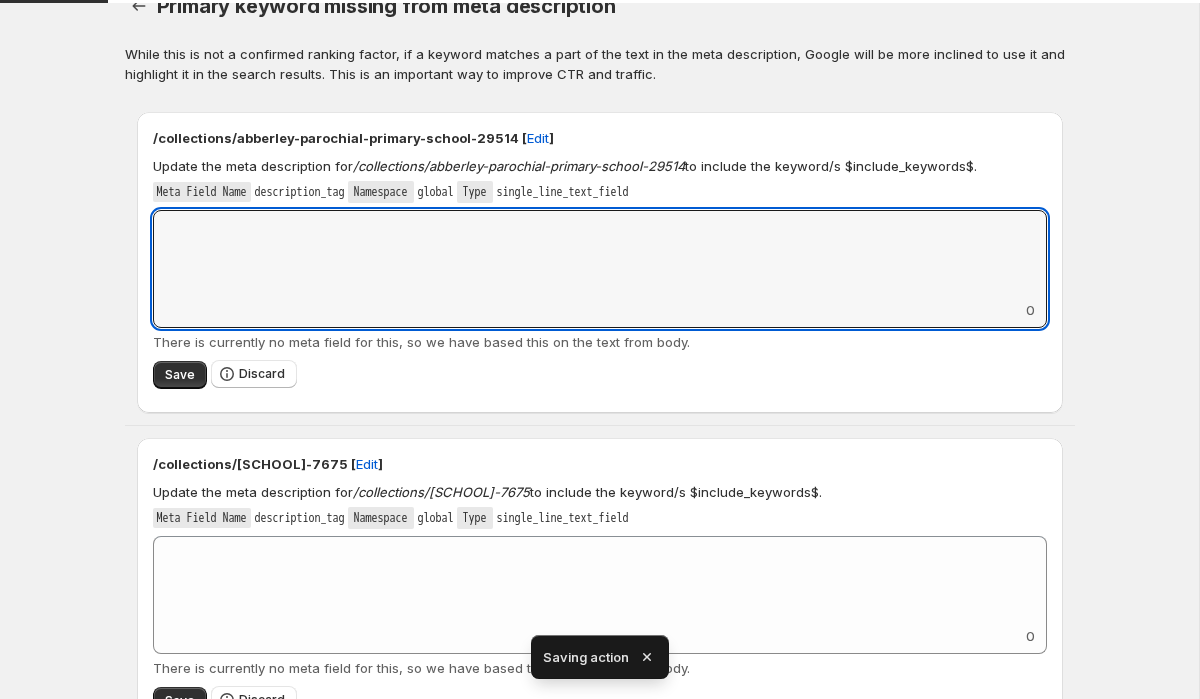 click on "Add keyword label" at bounding box center [600, 255] 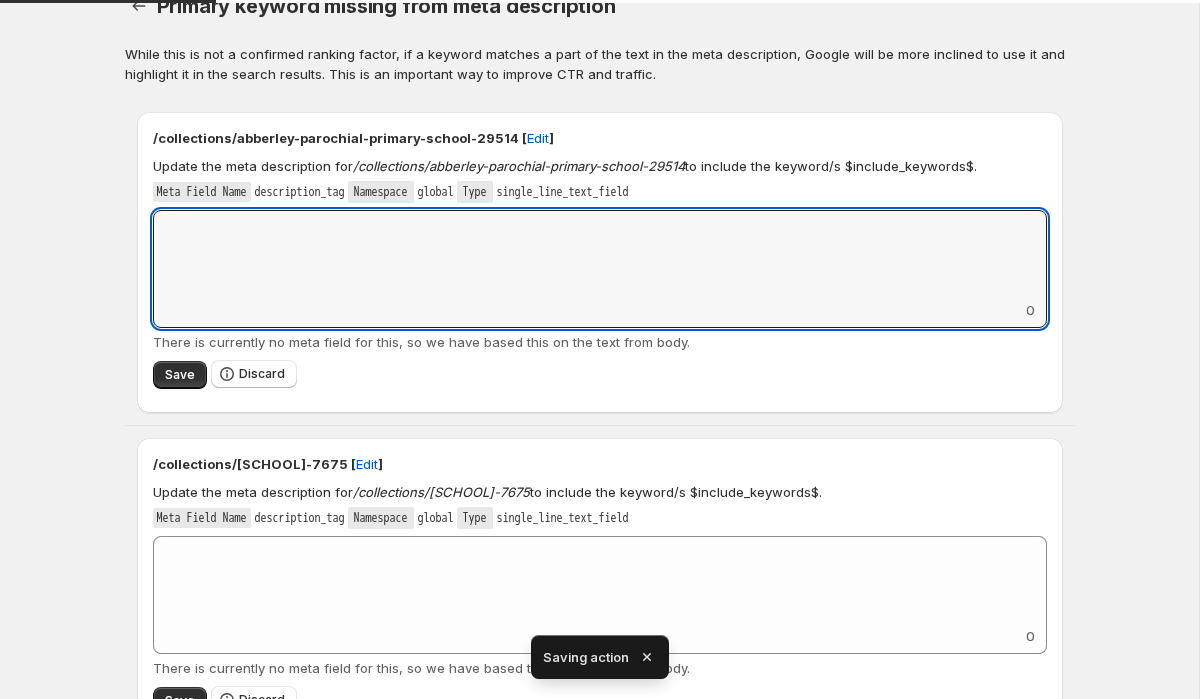 paste on "**********" 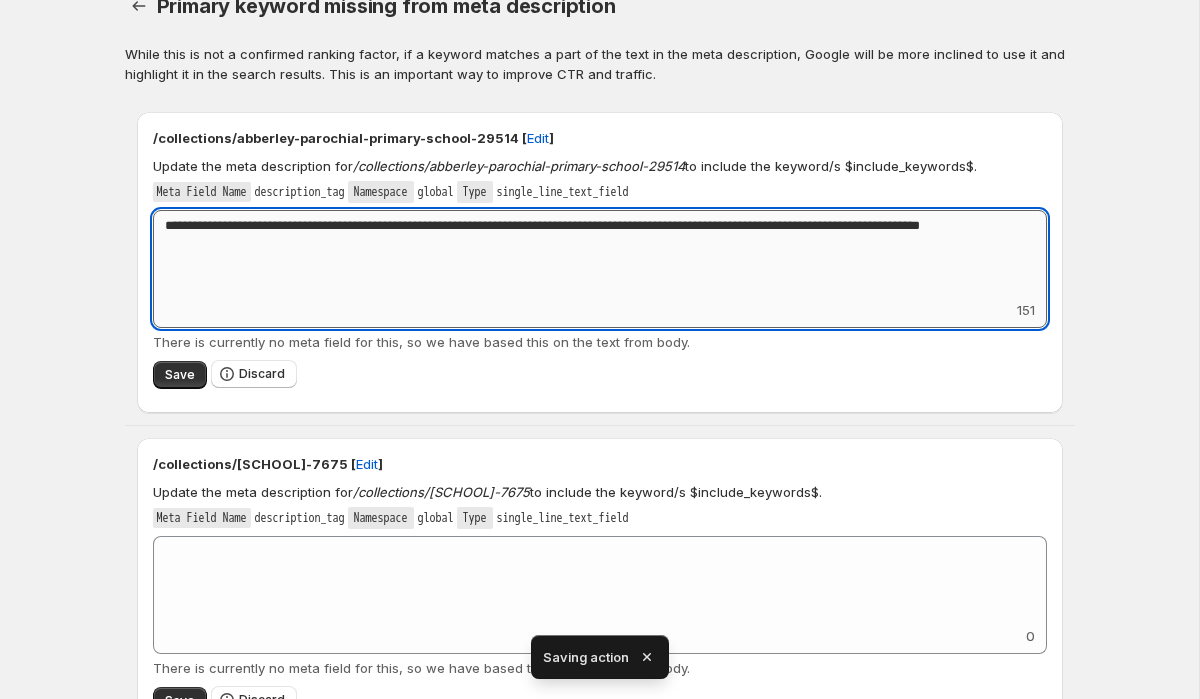 drag, startPoint x: 318, startPoint y: 225, endPoint x: 198, endPoint y: 224, distance: 120.004166 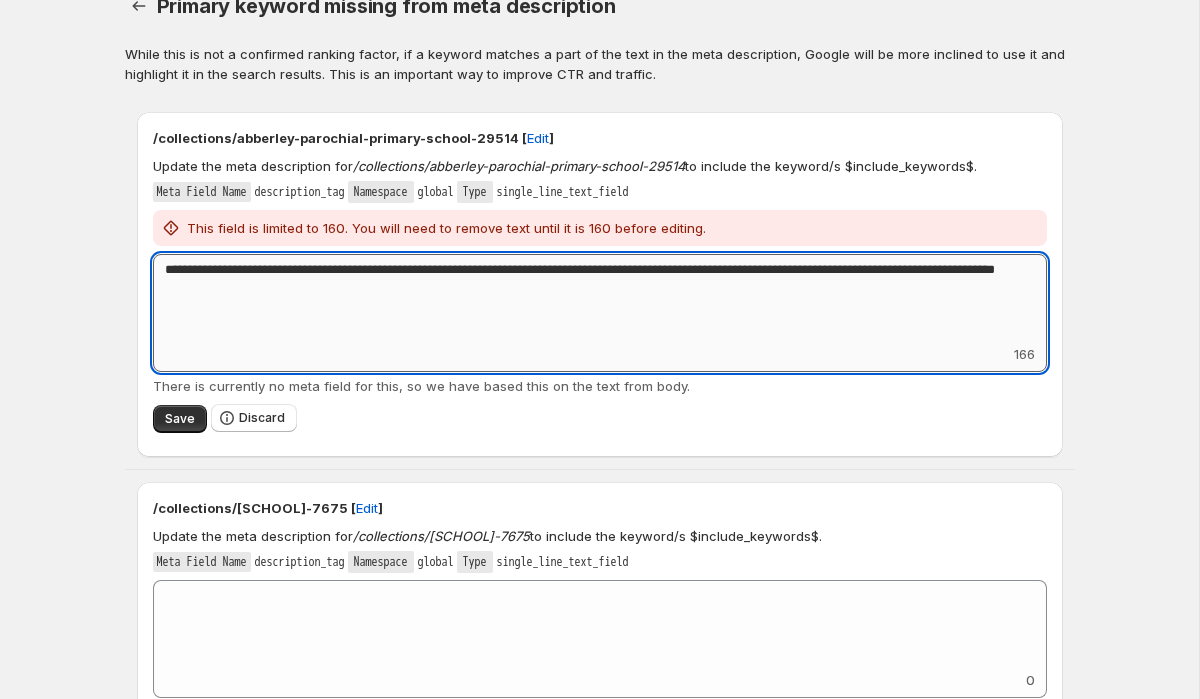 drag, startPoint x: 322, startPoint y: 287, endPoint x: 257, endPoint y: 288, distance: 65.00769 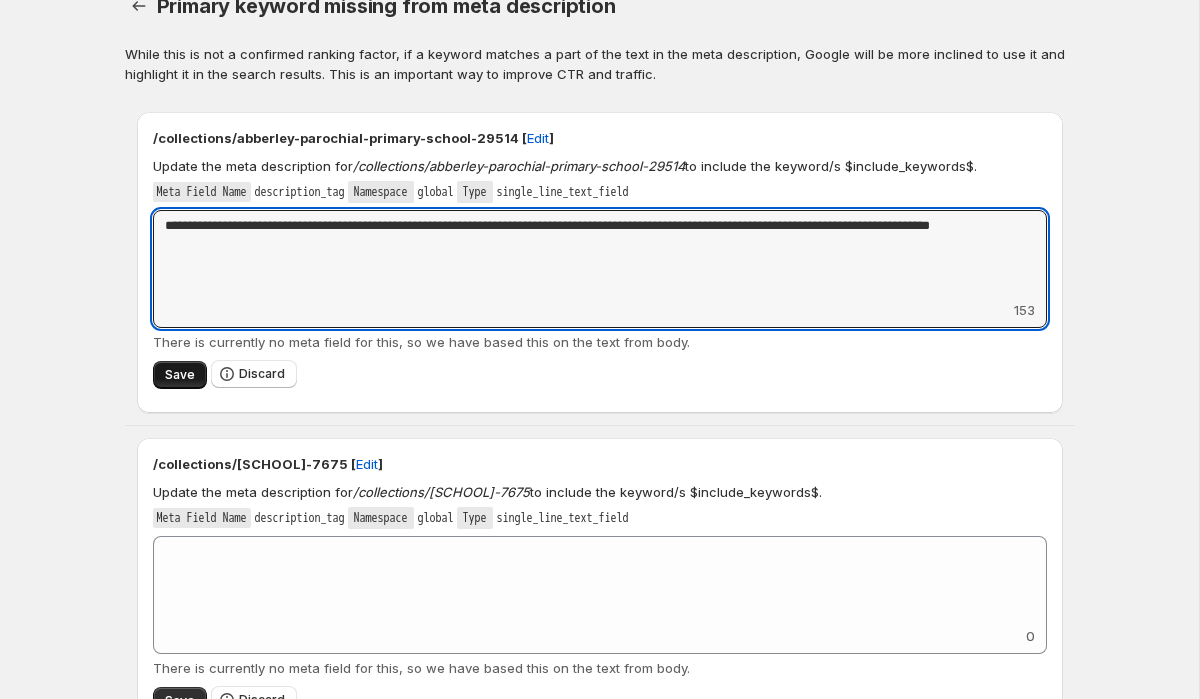 type on "**********" 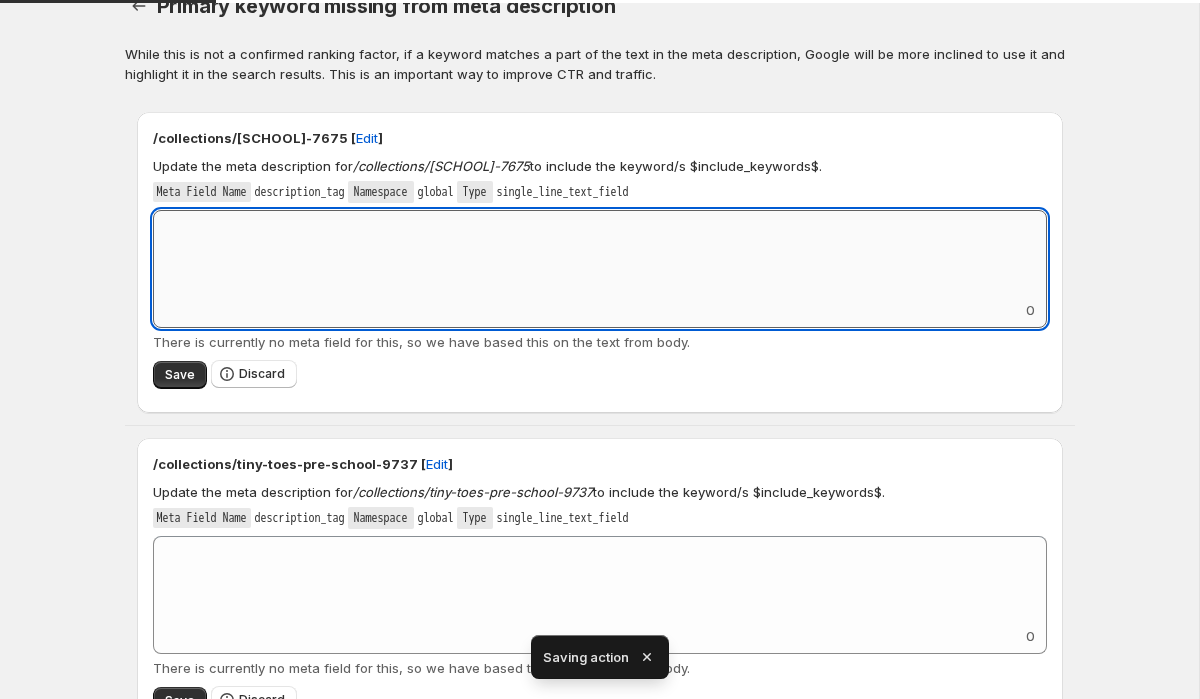 click on "Add keyword label" at bounding box center [600, 255] 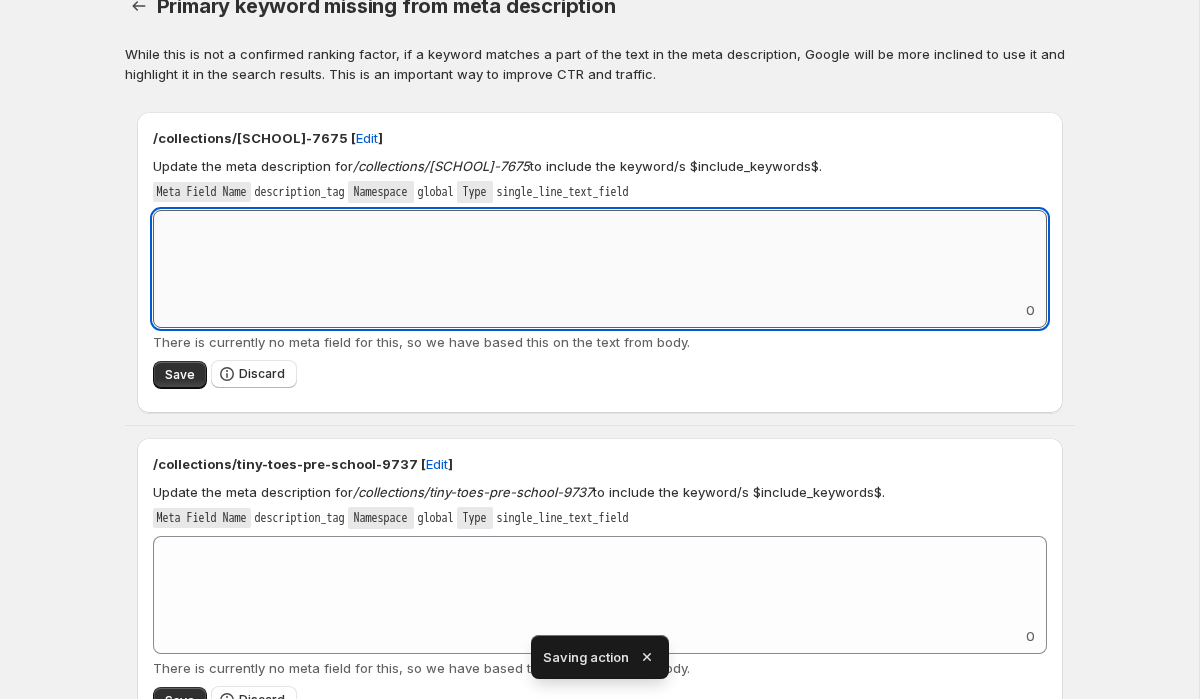paste on "**********" 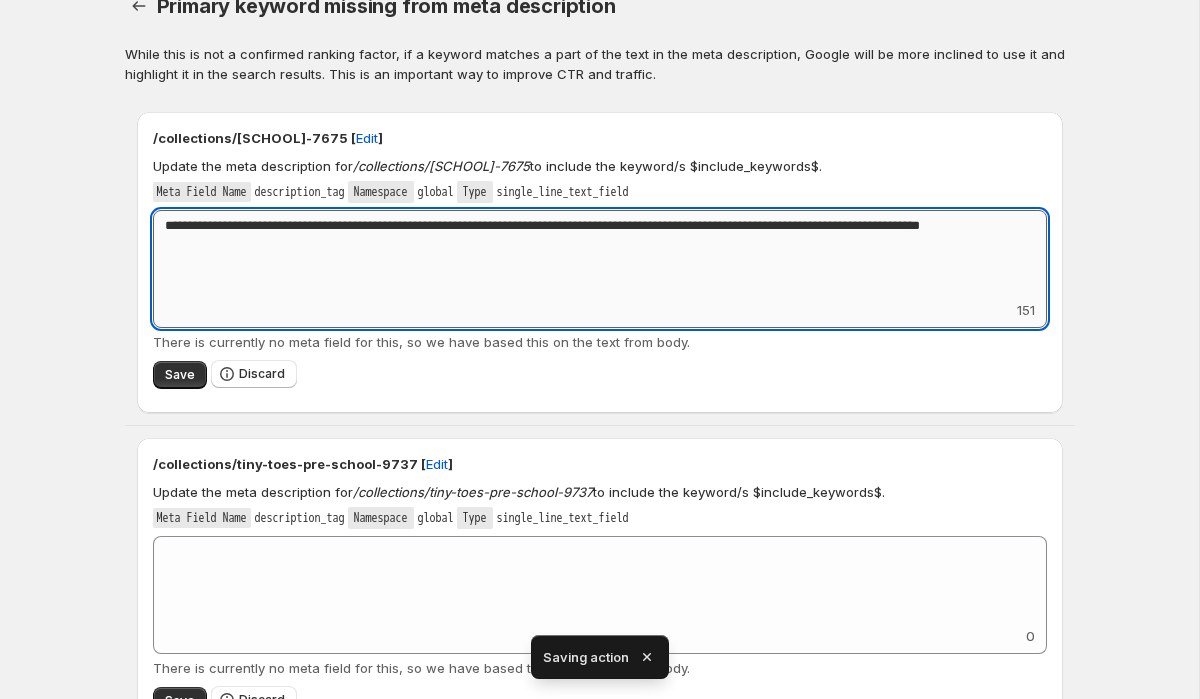 drag, startPoint x: 318, startPoint y: 229, endPoint x: 200, endPoint y: 229, distance: 118 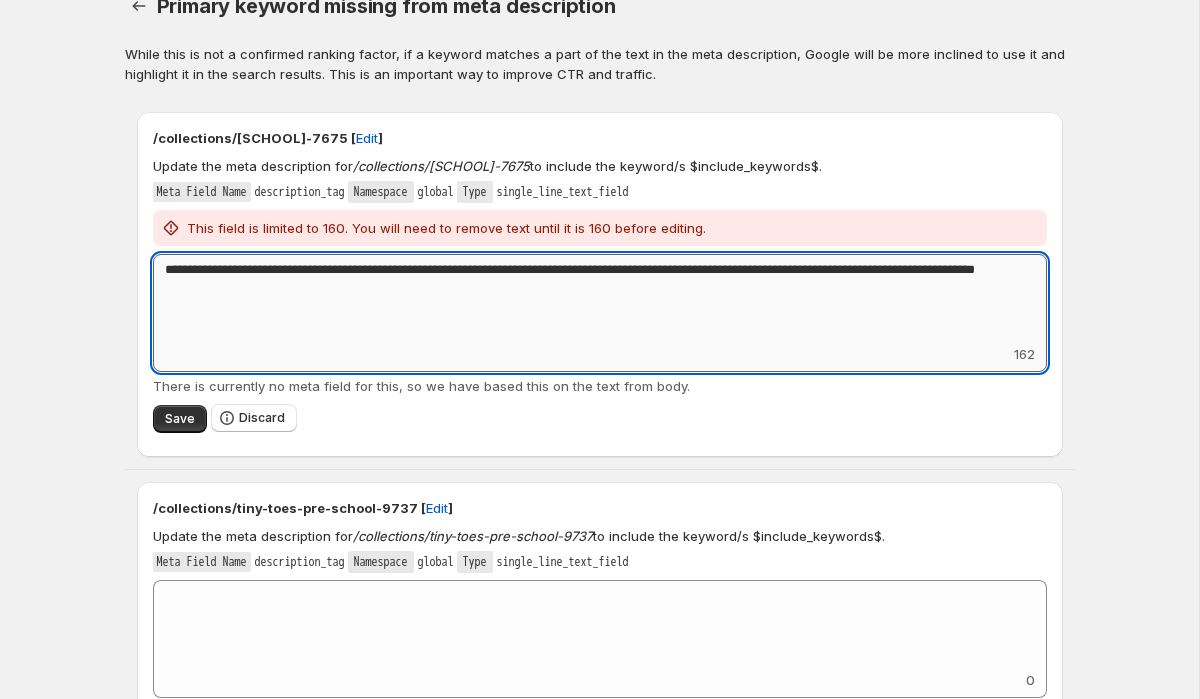 click on "**********" at bounding box center [600, 299] 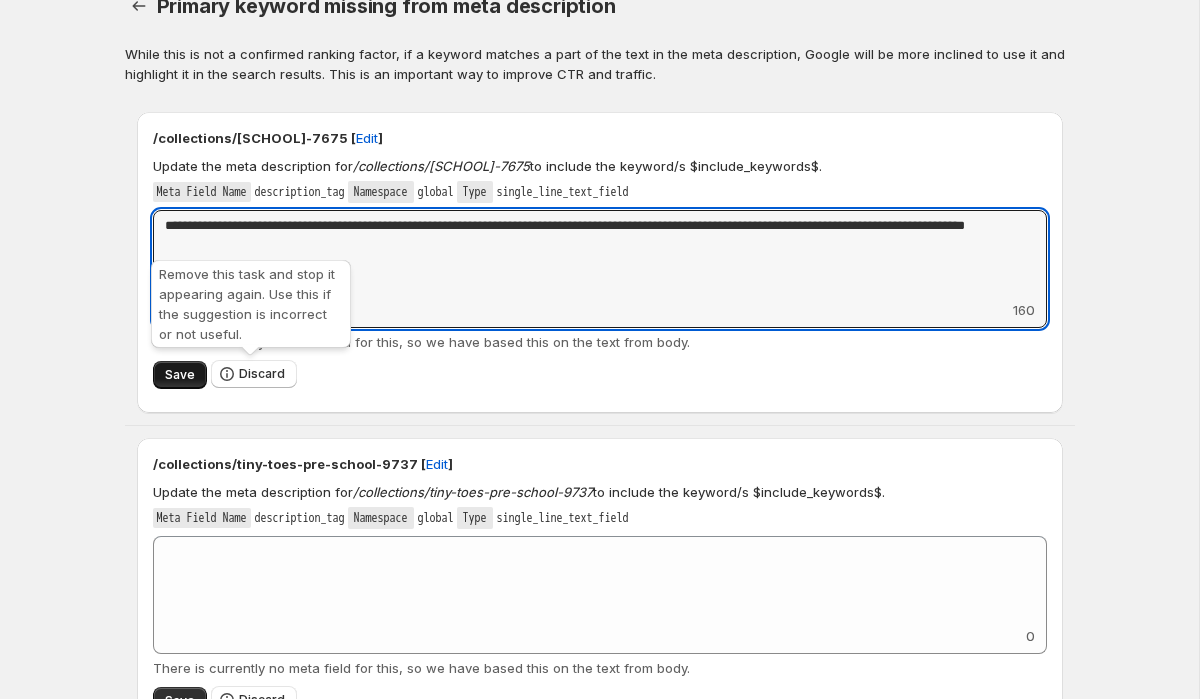 type on "**********" 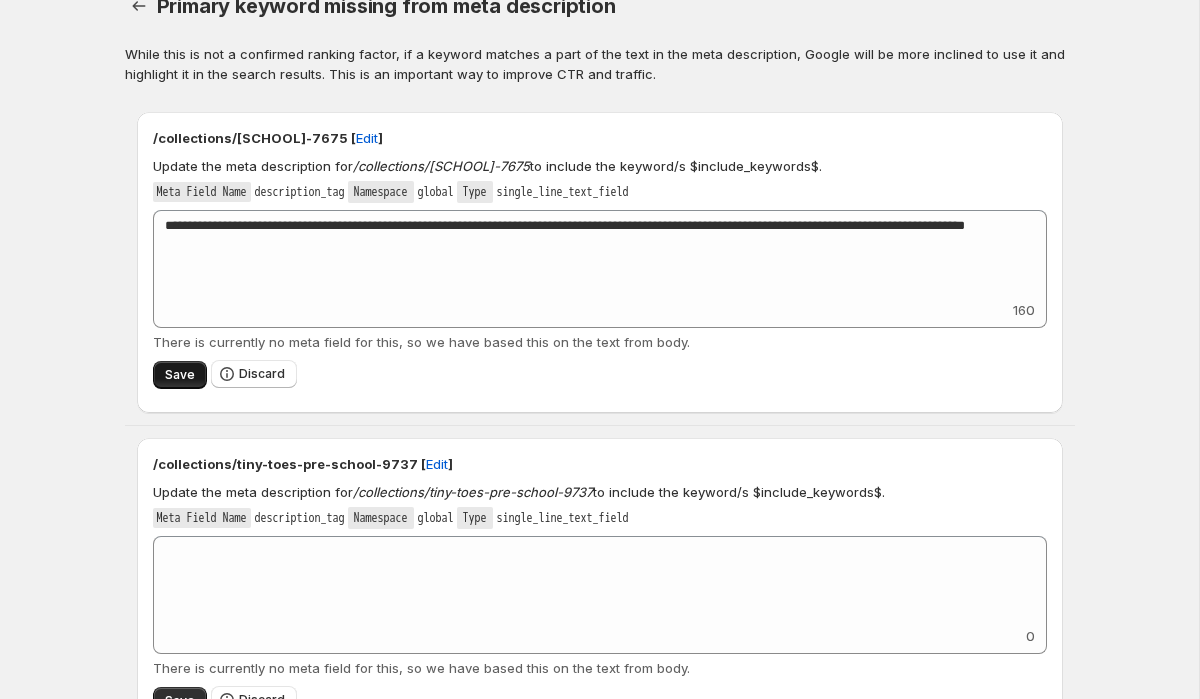 click on "Save" at bounding box center (180, 375) 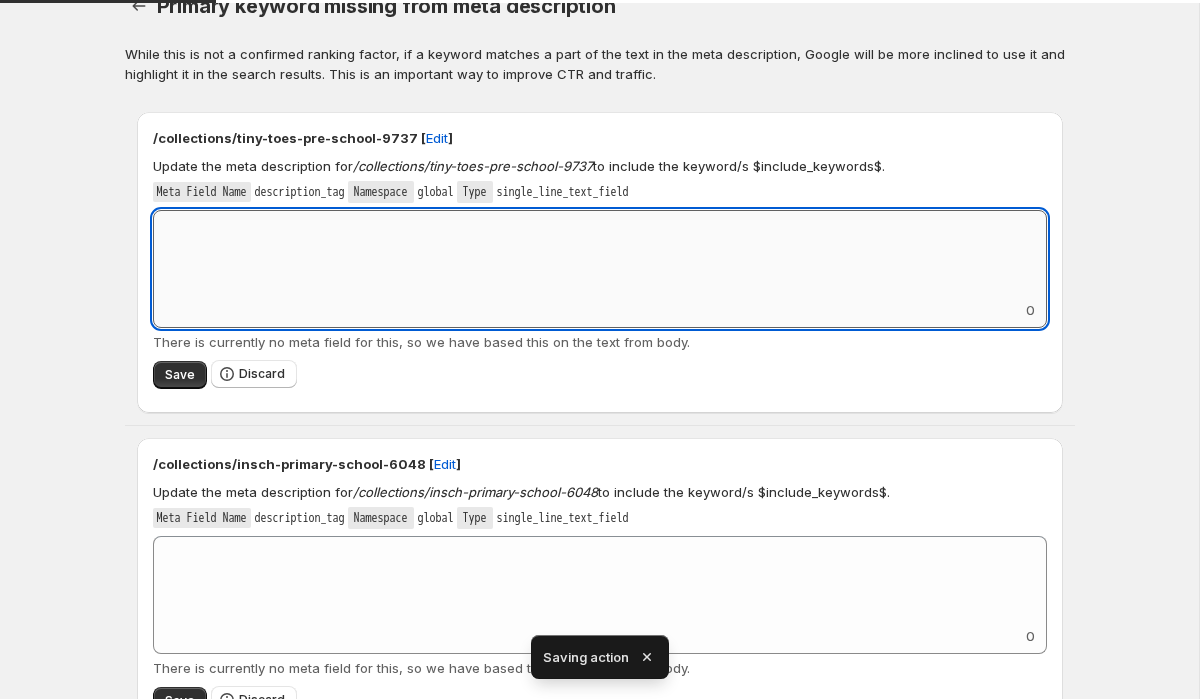 click on "Add keyword label" at bounding box center (600, 255) 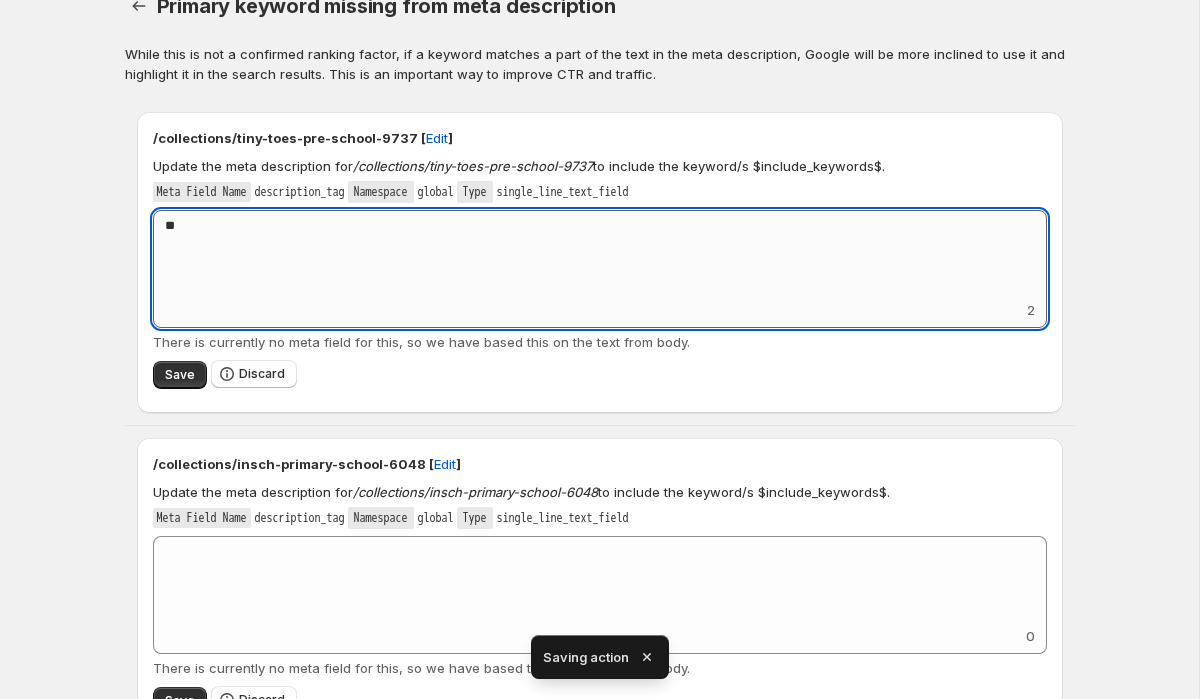 type on "*" 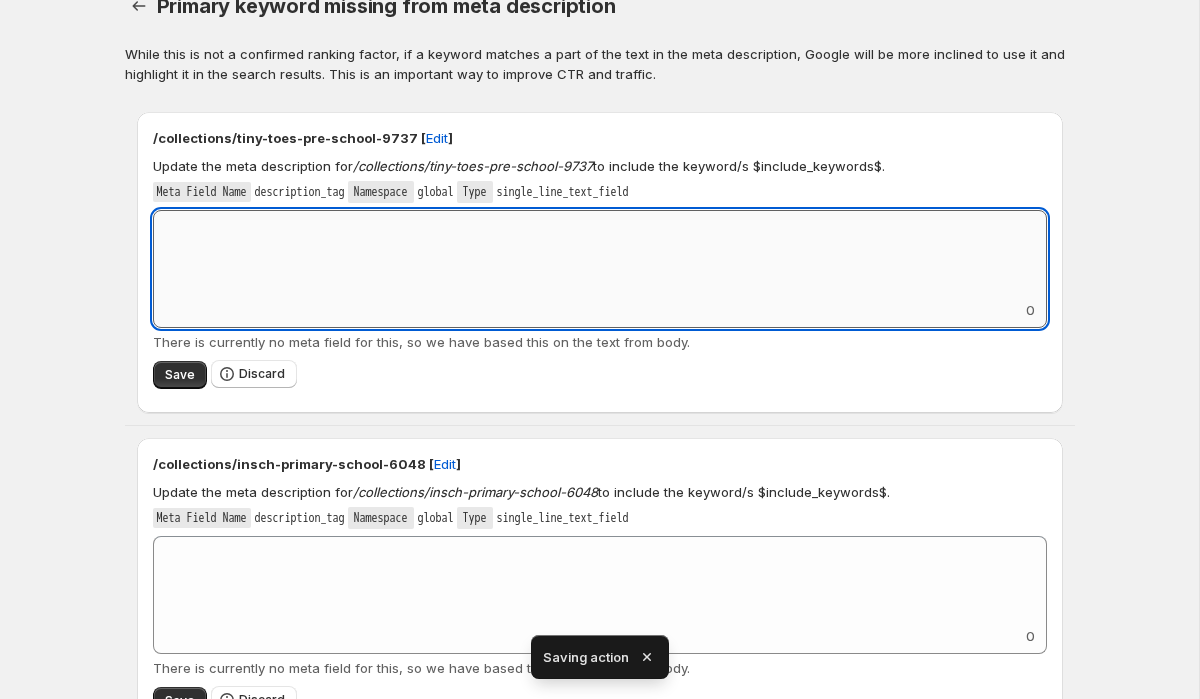 paste on "**********" 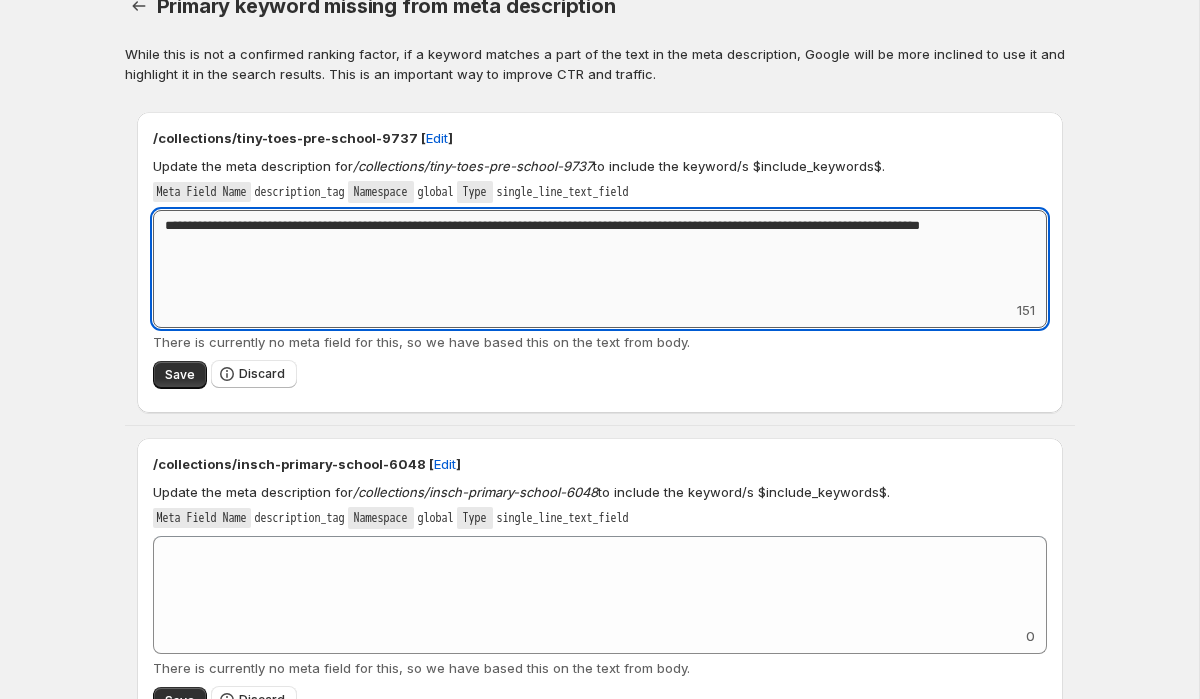 drag, startPoint x: 316, startPoint y: 225, endPoint x: 205, endPoint y: 225, distance: 111 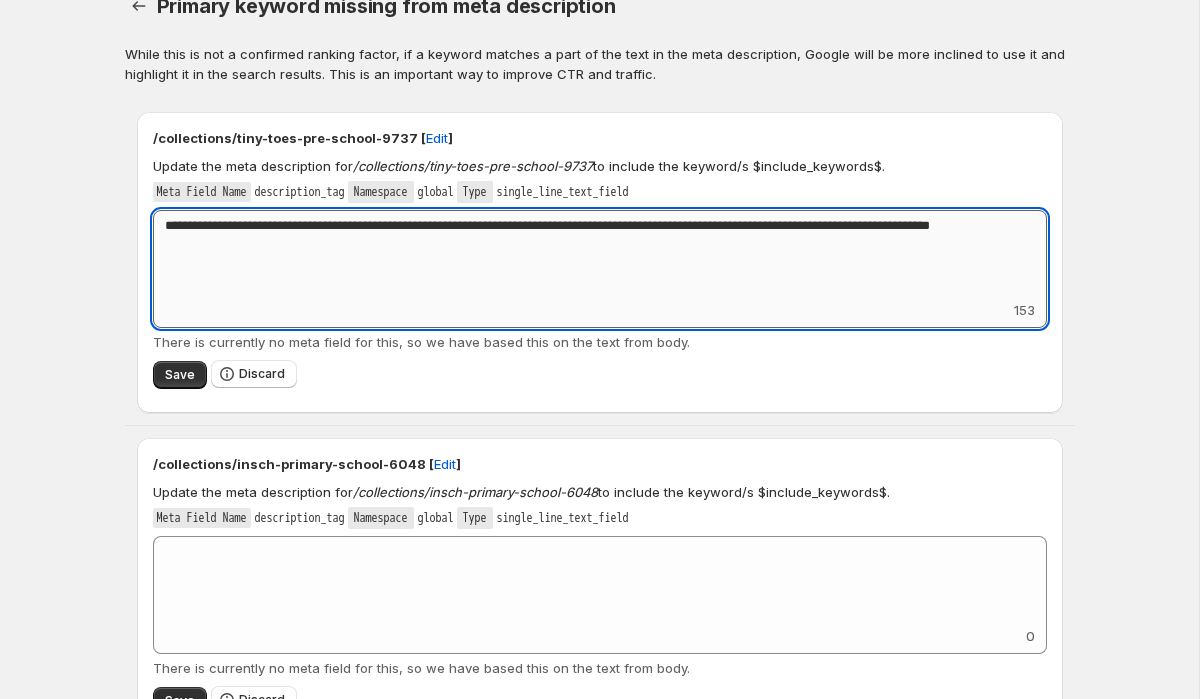 click on "**********" at bounding box center [600, 255] 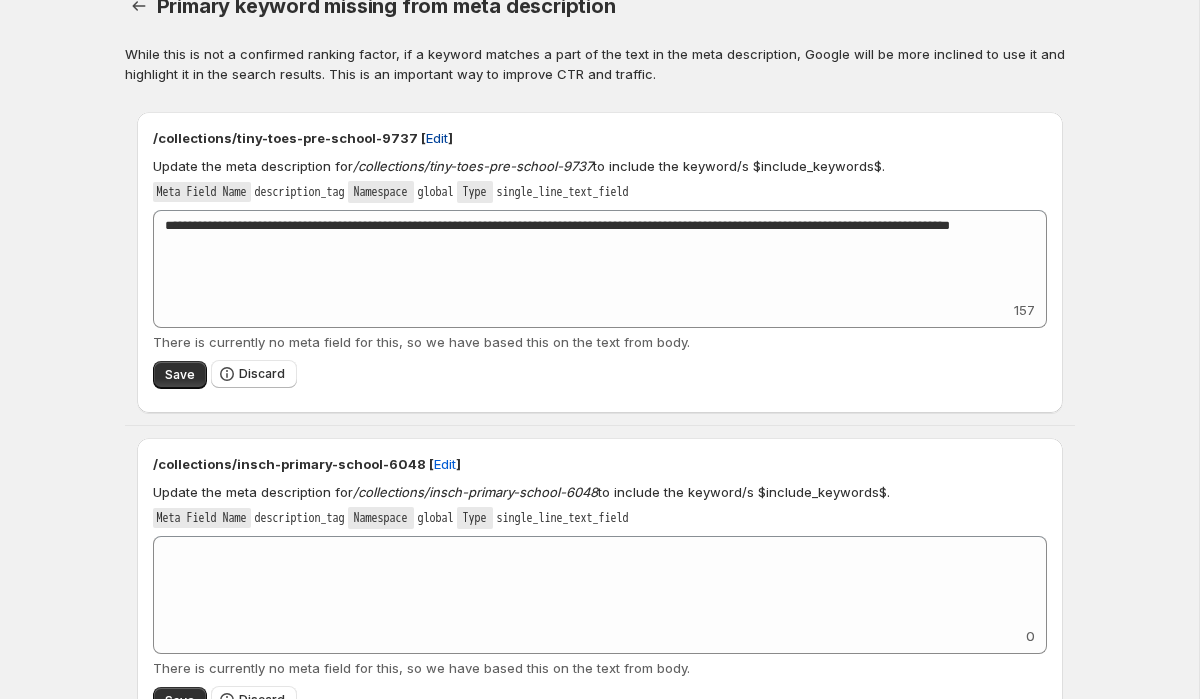 click on "Edit" at bounding box center [437, 138] 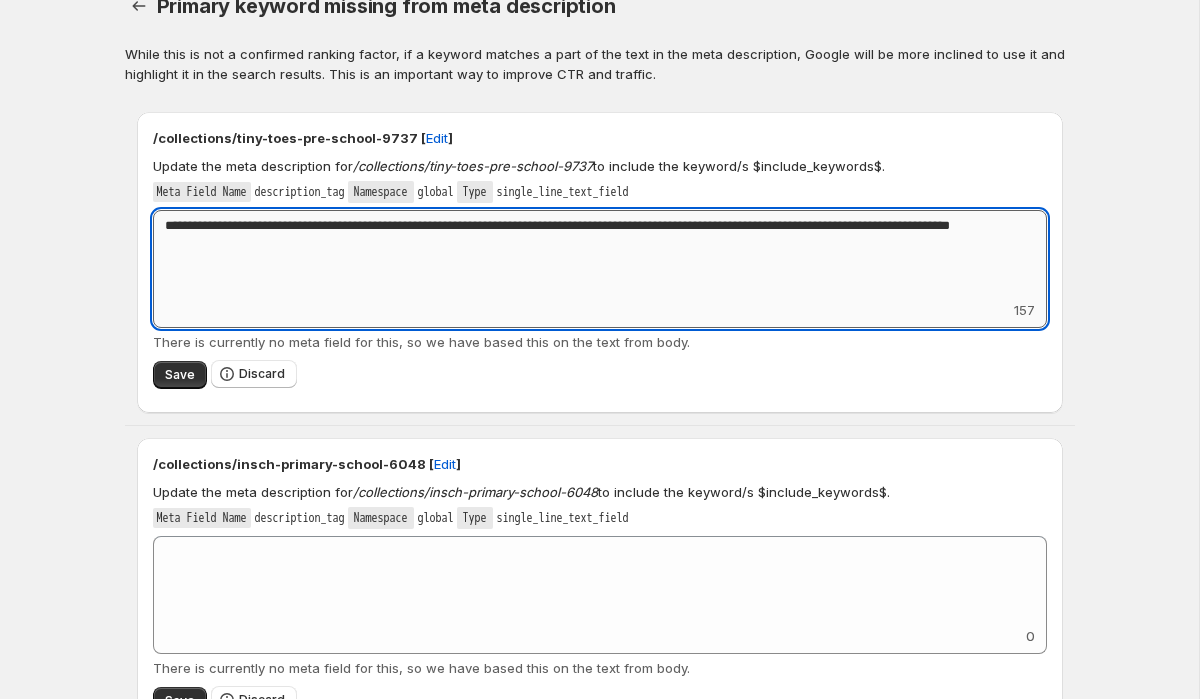 click on "**********" at bounding box center [600, 255] 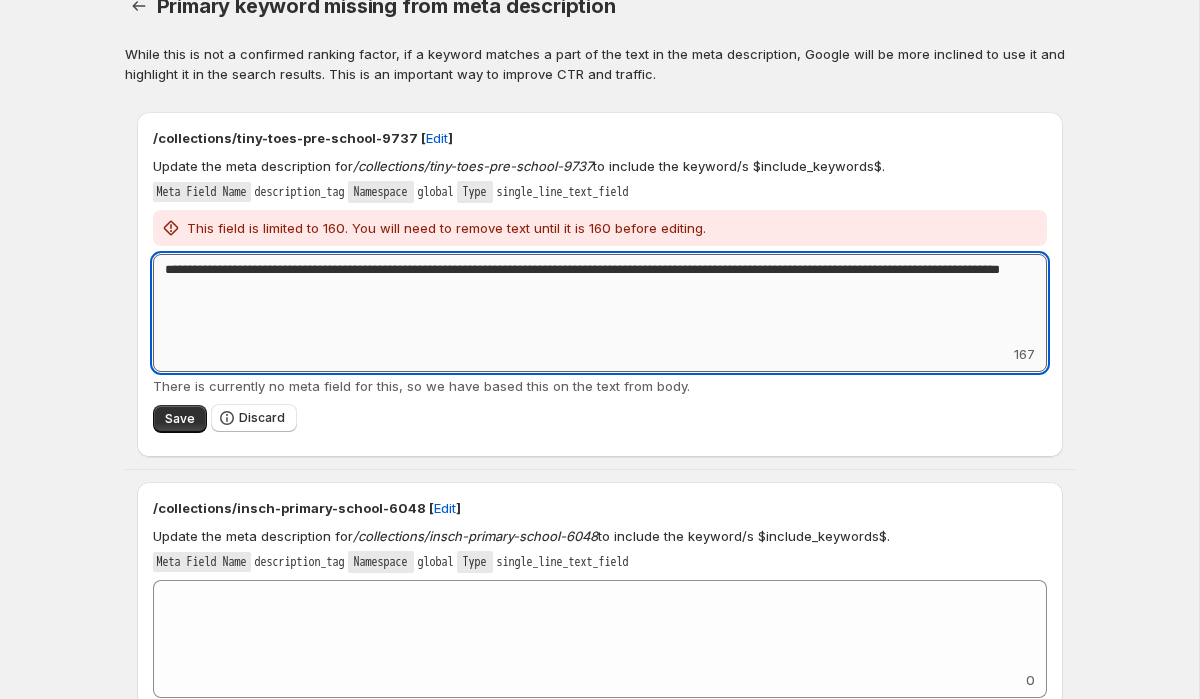 drag, startPoint x: 323, startPoint y: 291, endPoint x: 255, endPoint y: 291, distance: 68 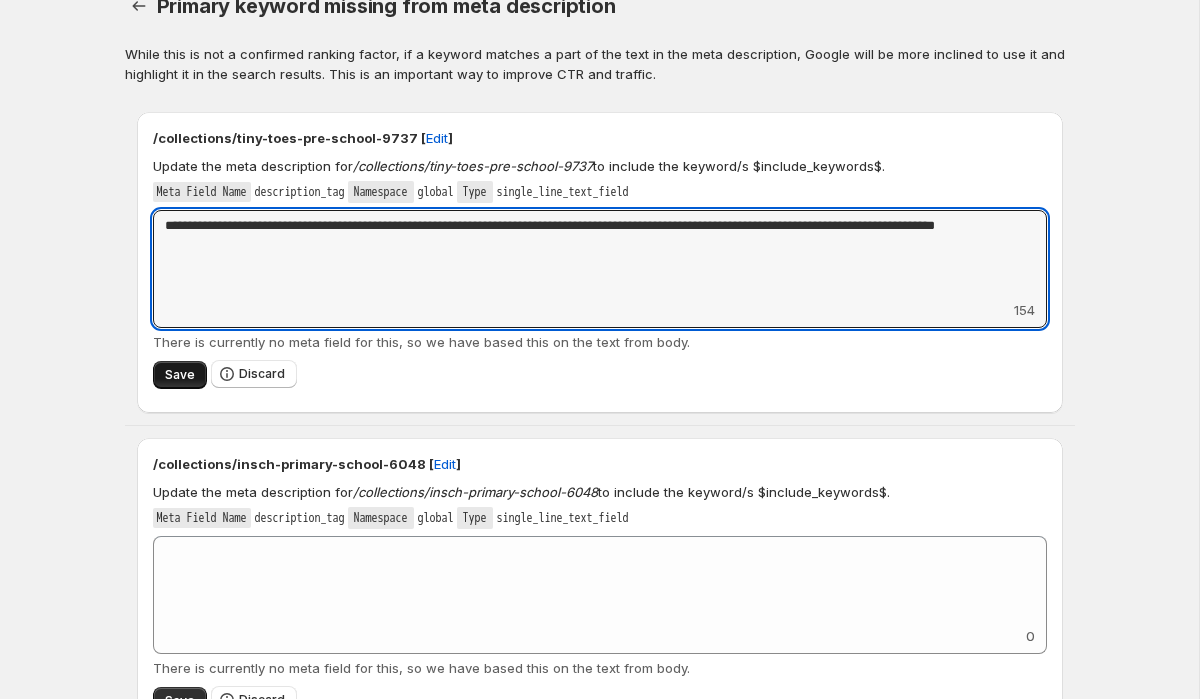 type on "**********" 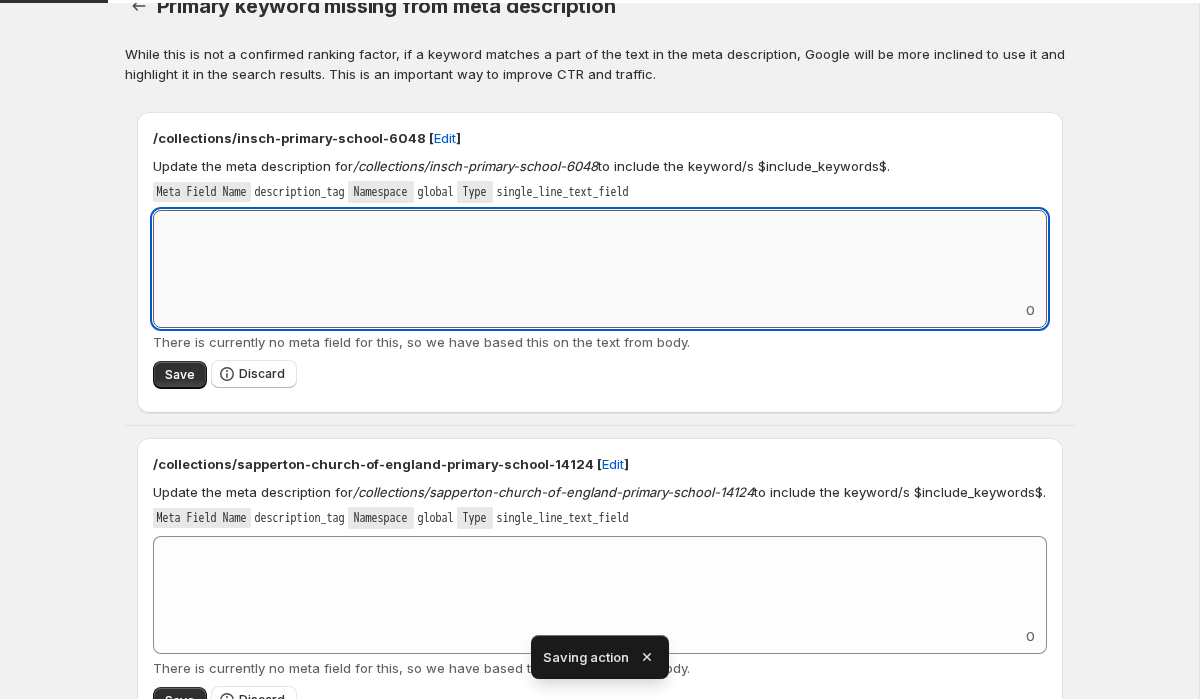 click on "Add keyword label" at bounding box center [600, 255] 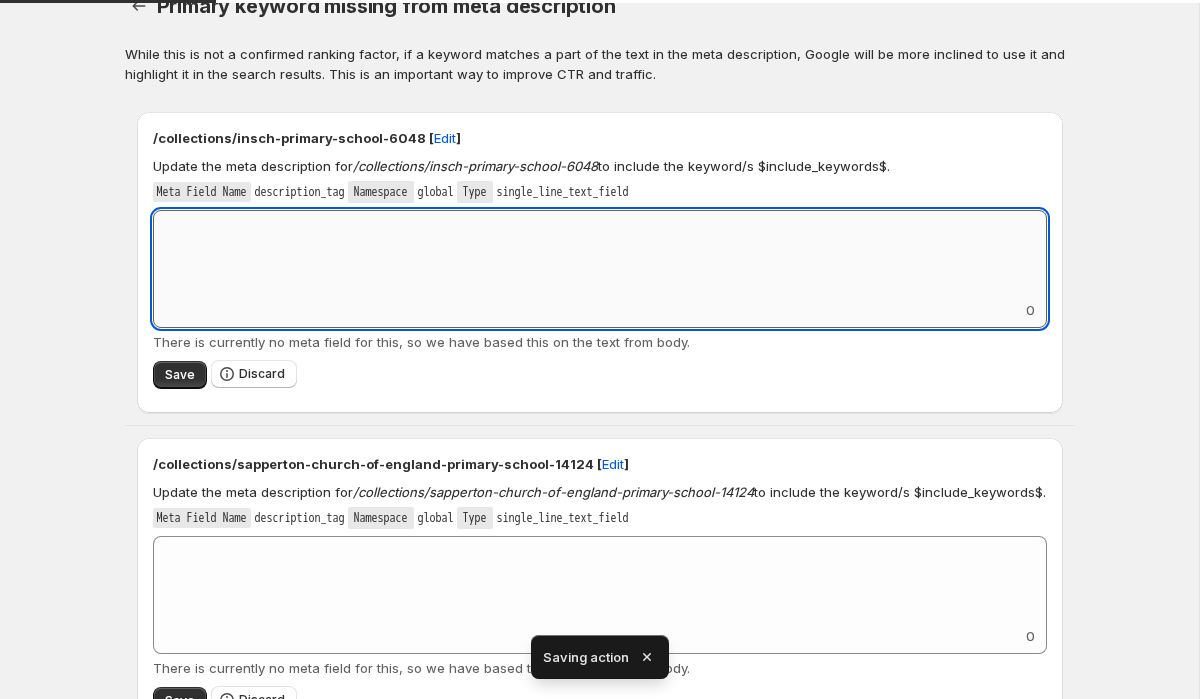 paste on "**********" 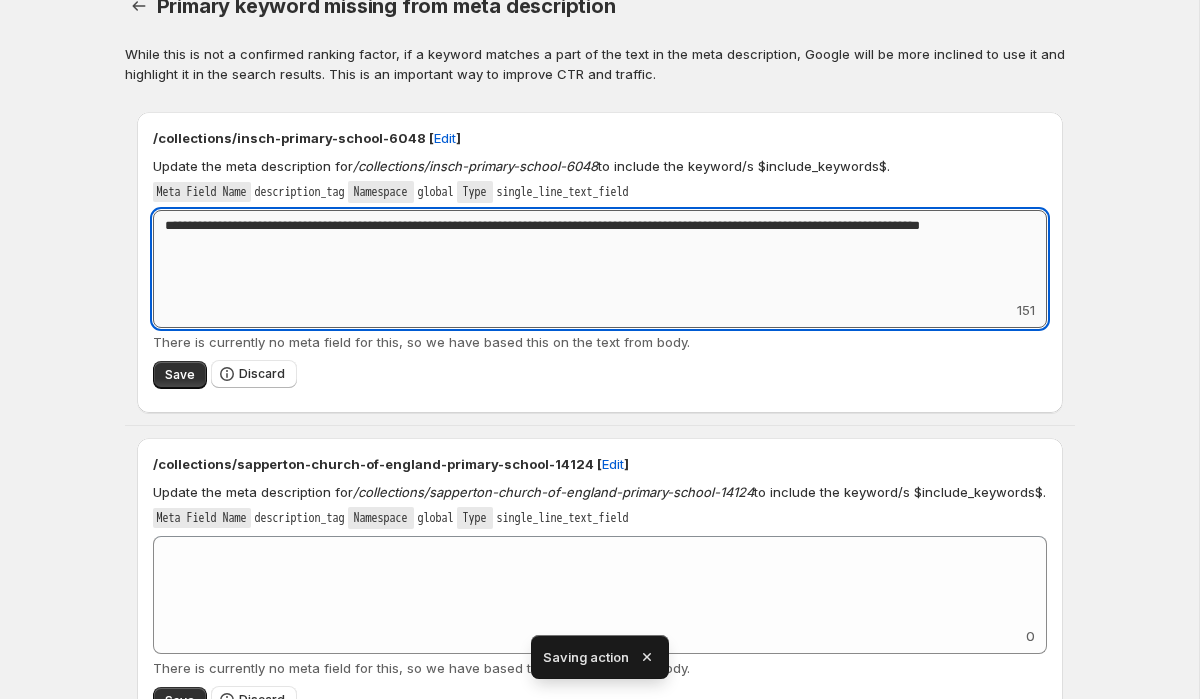 drag, startPoint x: 317, startPoint y: 229, endPoint x: 201, endPoint y: 227, distance: 116.01724 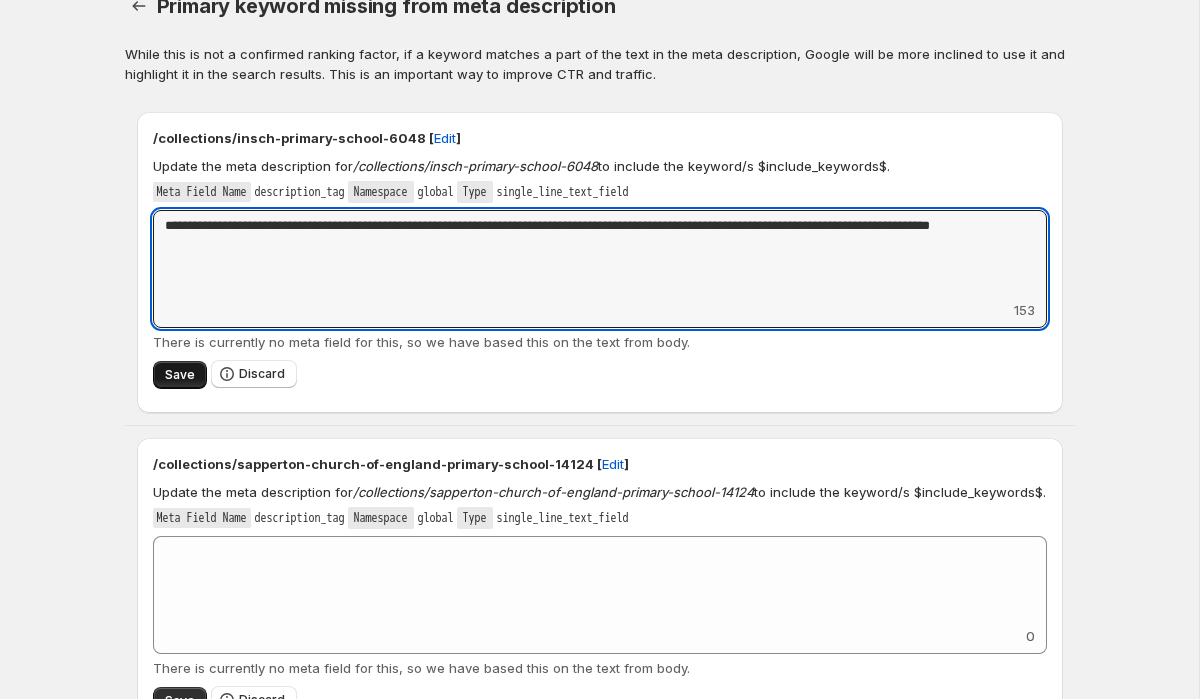 type on "**********" 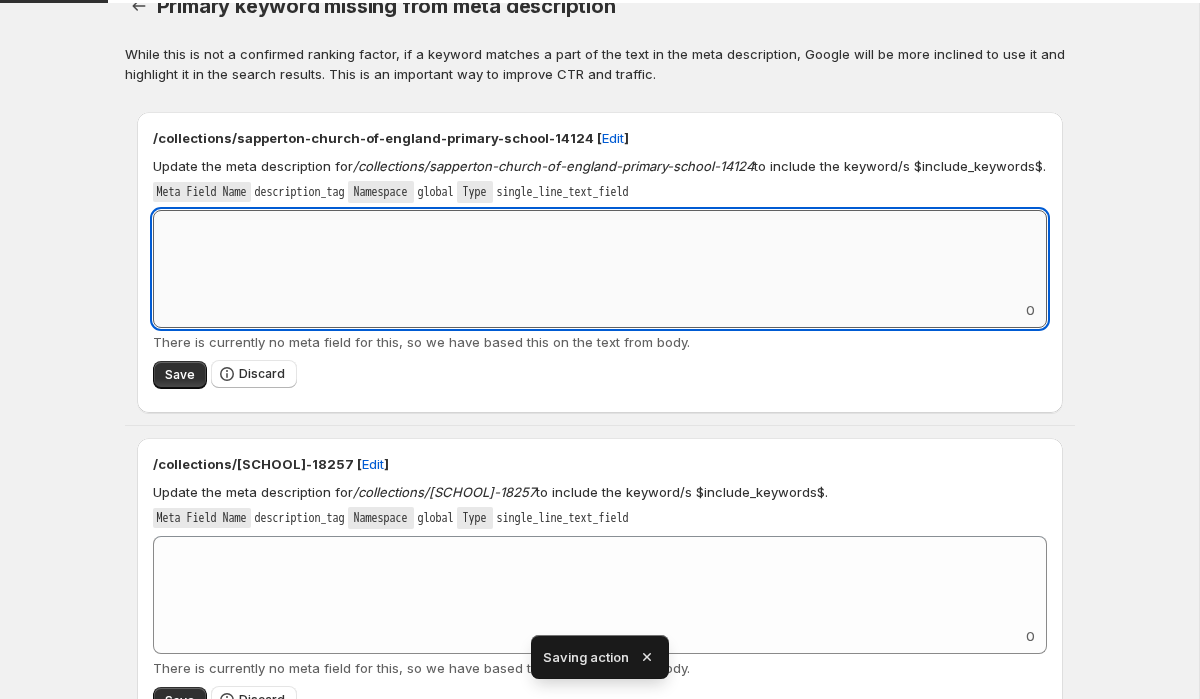 click on "Add keyword label" at bounding box center (600, 255) 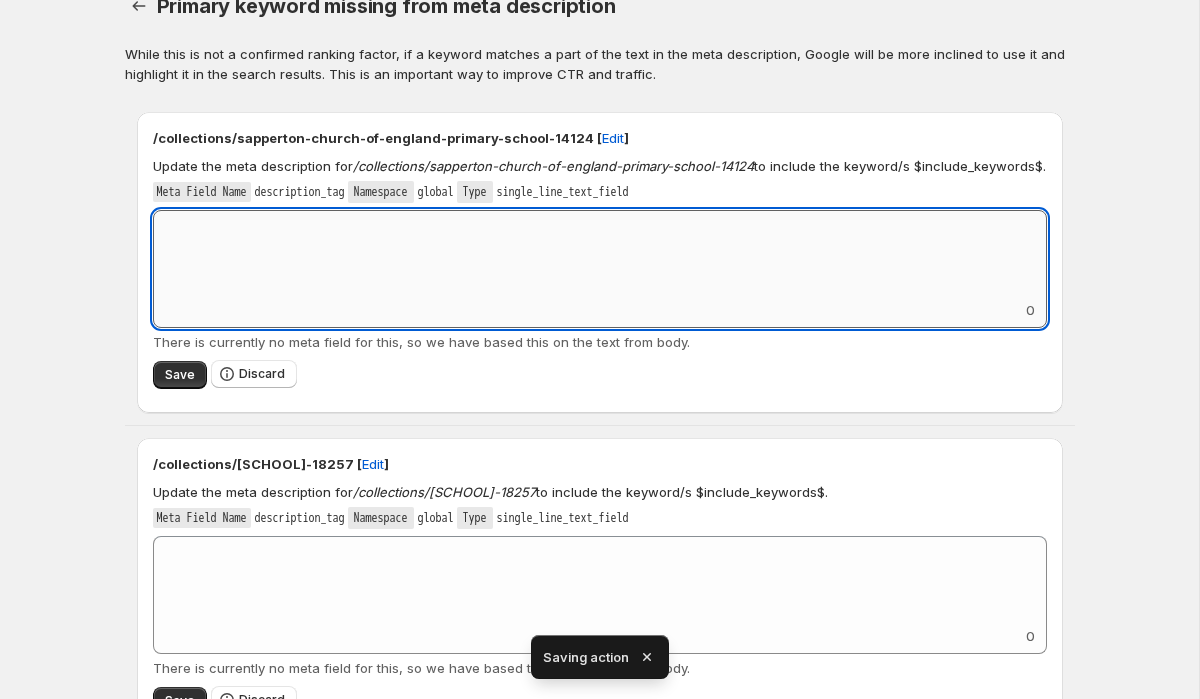 paste on "**********" 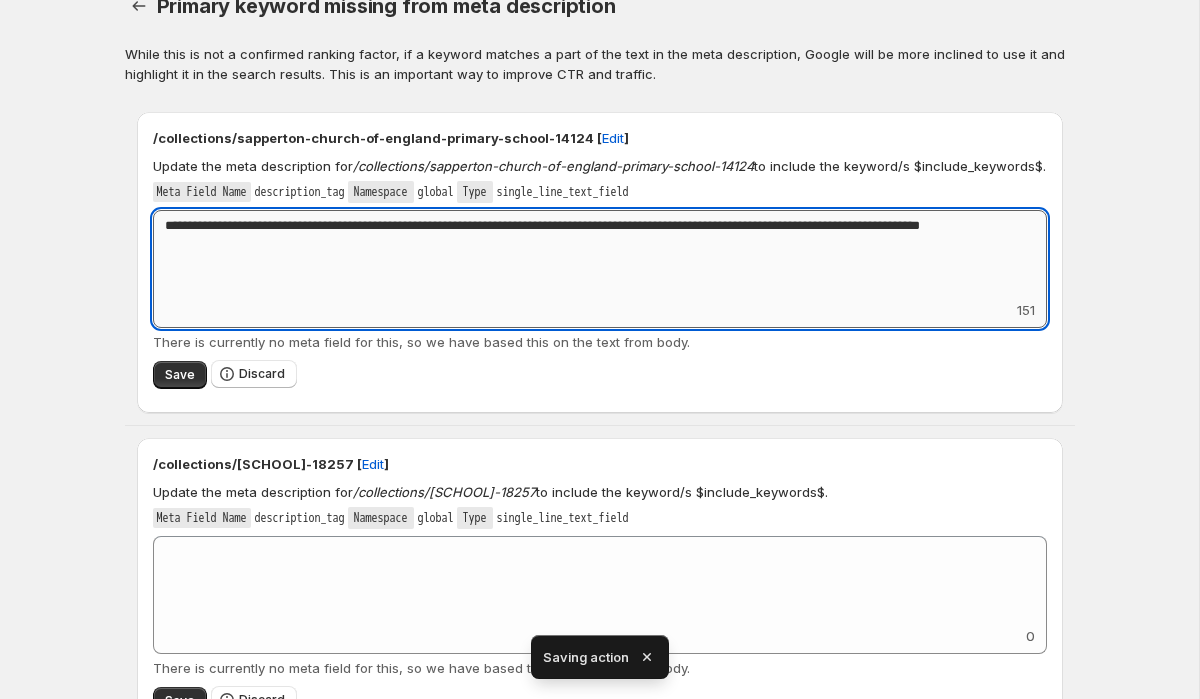 drag, startPoint x: 319, startPoint y: 225, endPoint x: 204, endPoint y: 227, distance: 115.01739 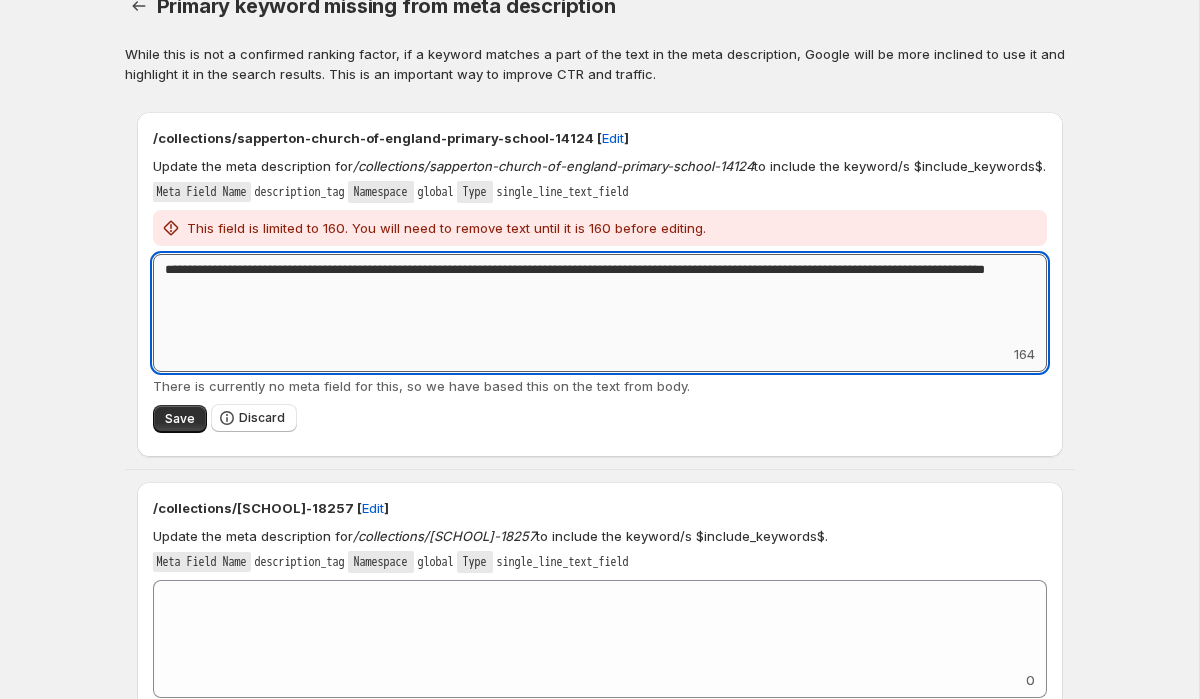click on "**********" at bounding box center (600, 299) 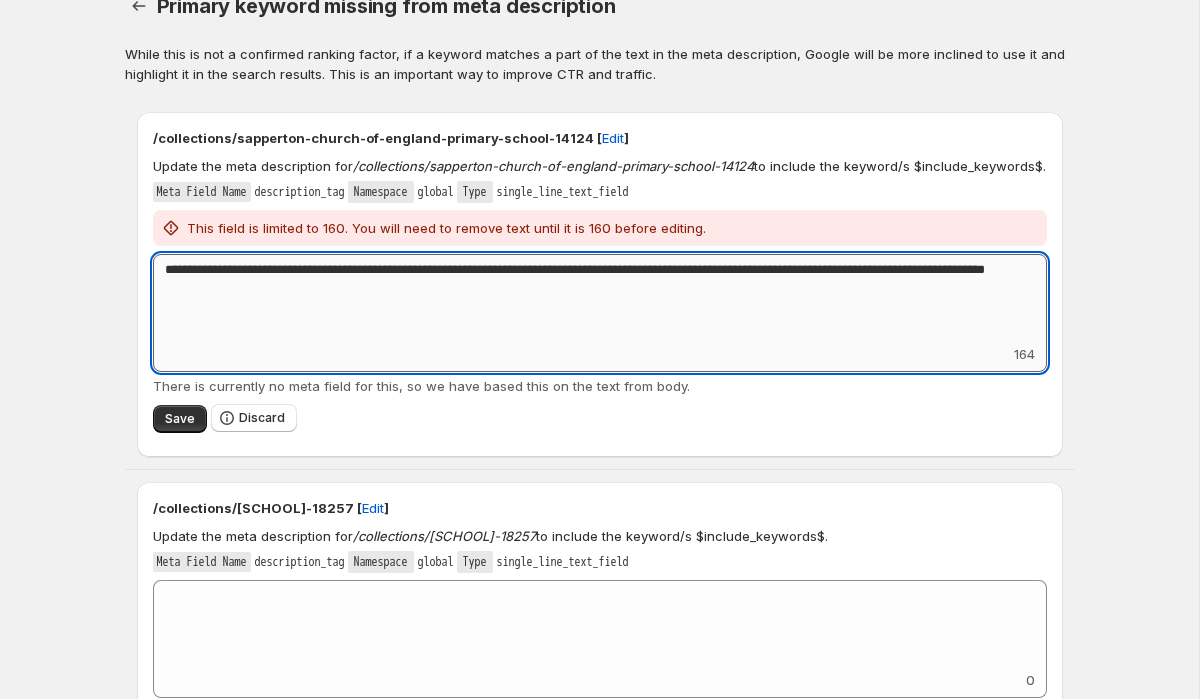 drag, startPoint x: 322, startPoint y: 287, endPoint x: 256, endPoint y: 286, distance: 66.007576 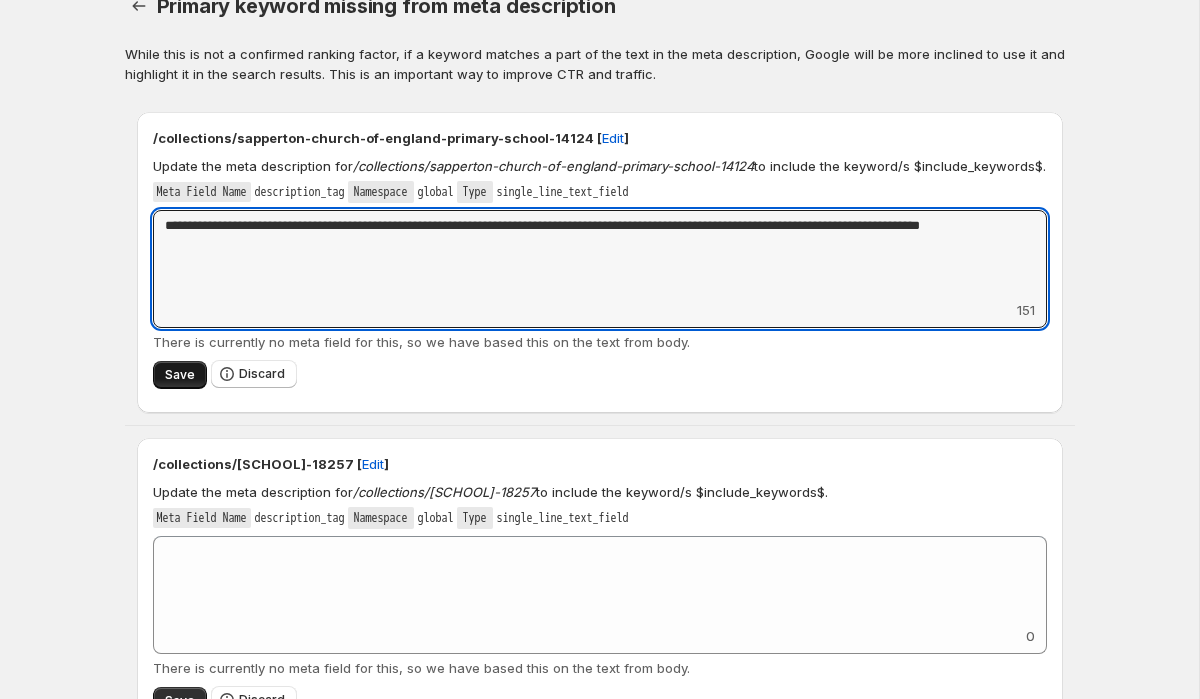 type on "**********" 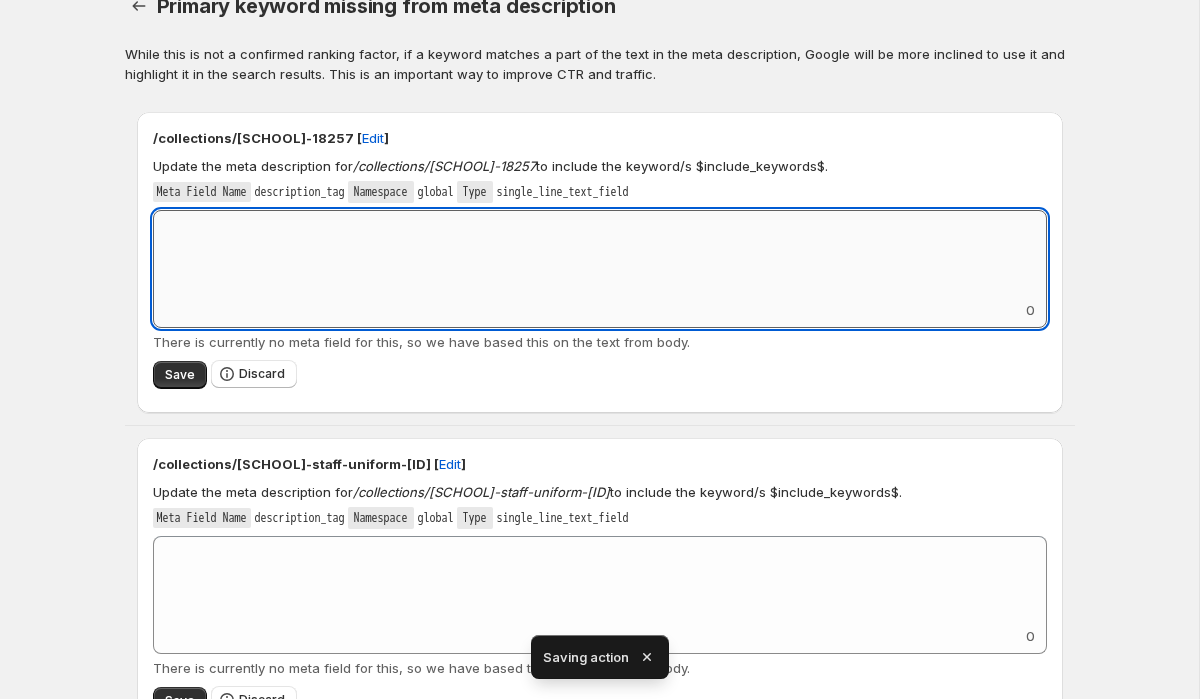click on "Add keyword label" at bounding box center [600, 255] 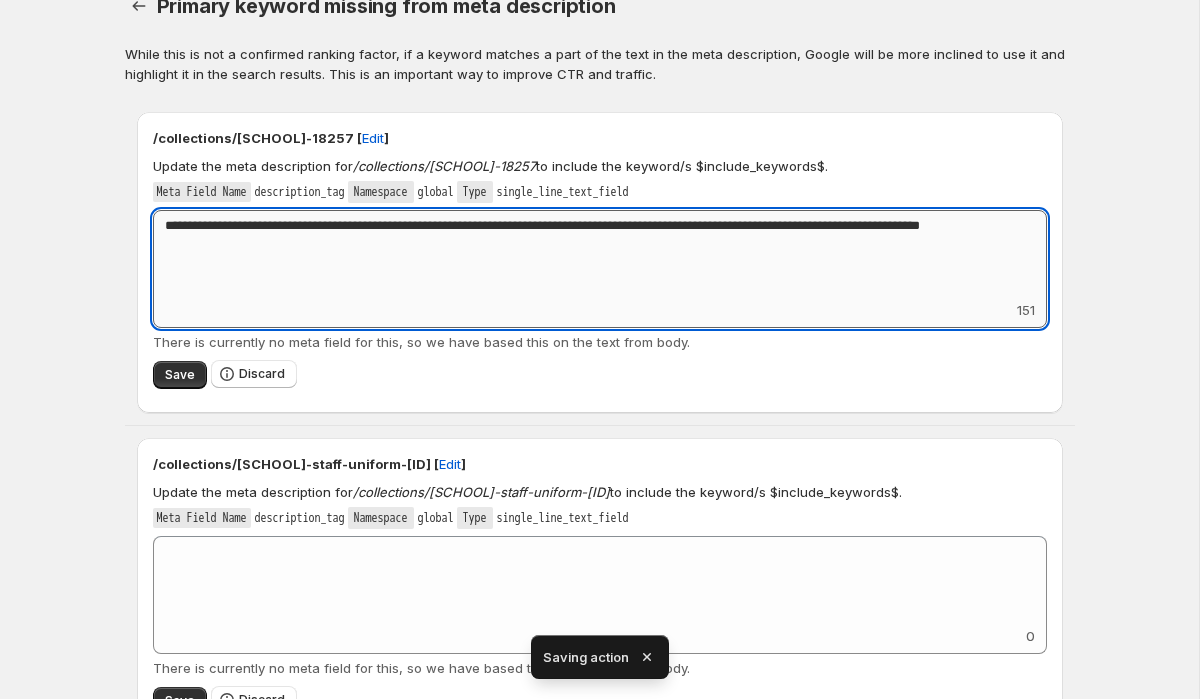 drag, startPoint x: 316, startPoint y: 222, endPoint x: 202, endPoint y: 225, distance: 114.03947 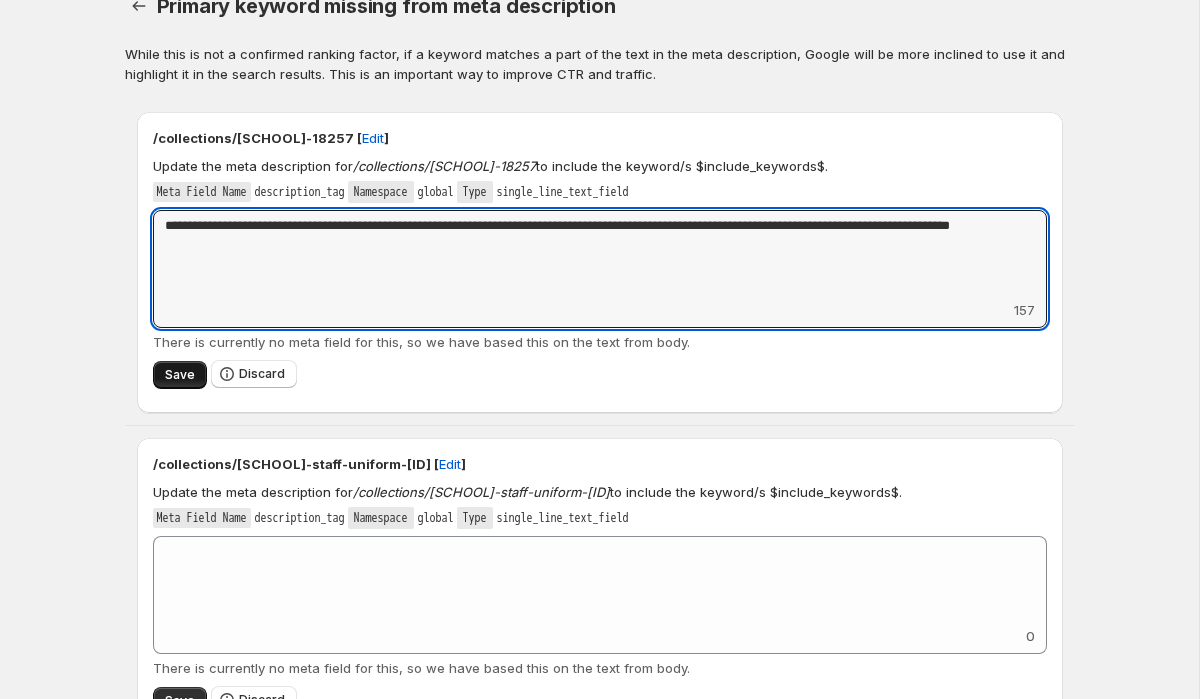 type on "**********" 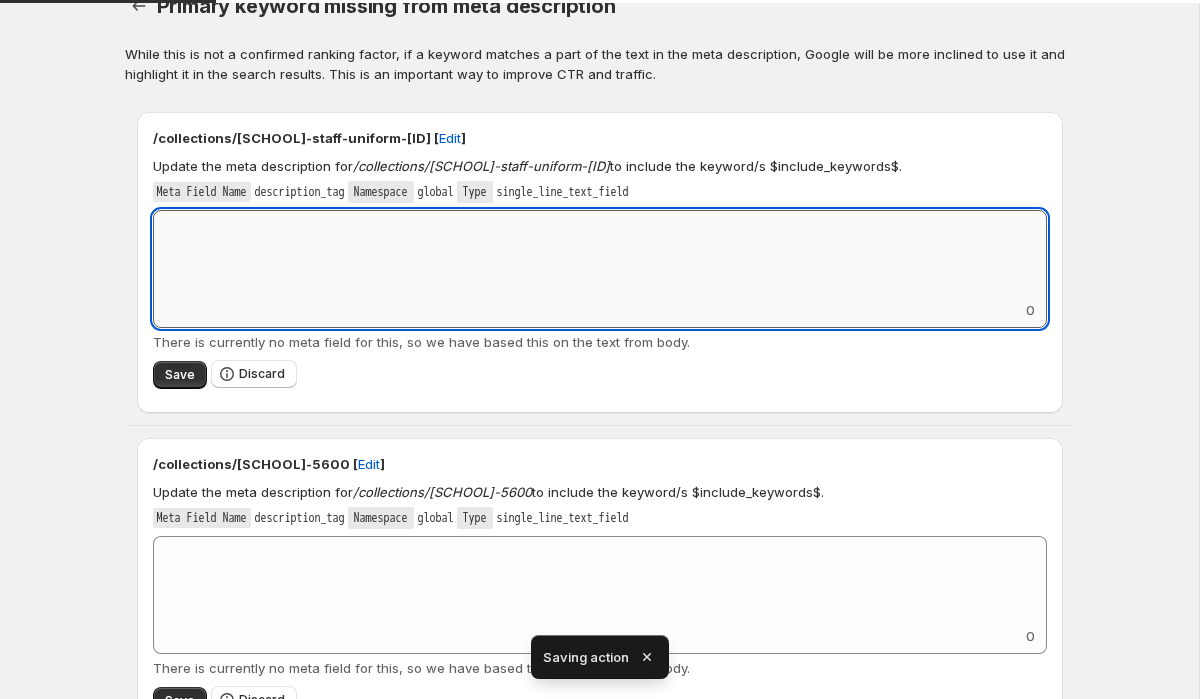 click on "Add keyword label" at bounding box center [600, 255] 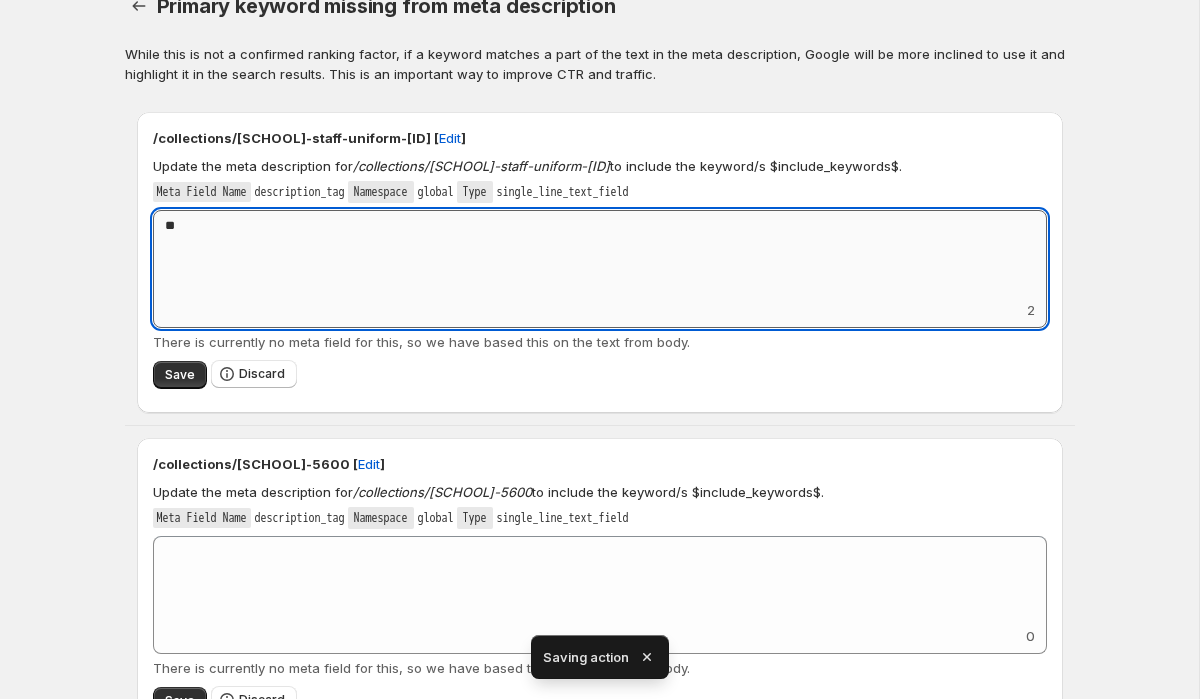 type on "*" 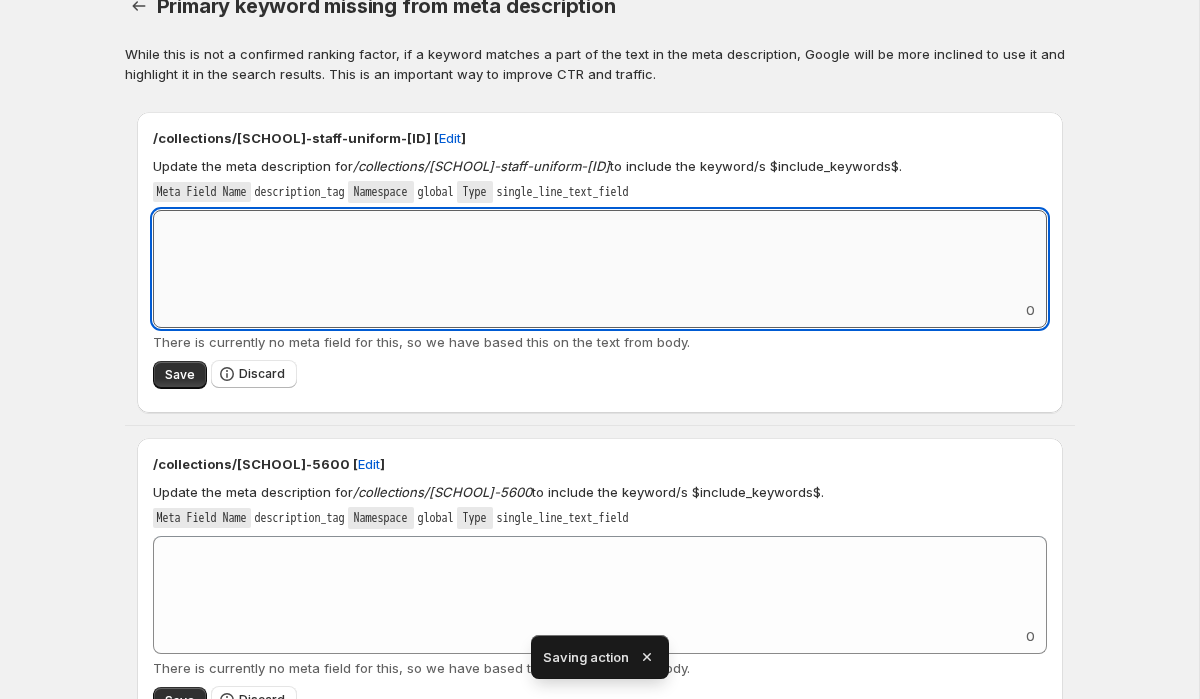 paste on "**********" 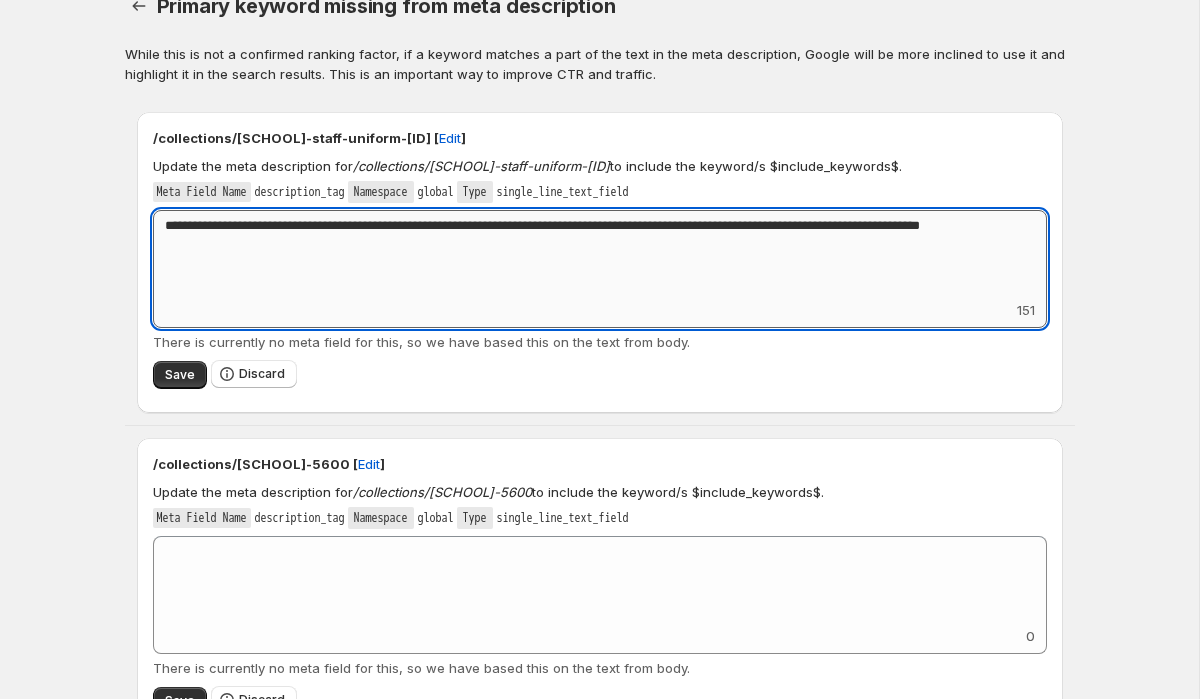 drag, startPoint x: 319, startPoint y: 226, endPoint x: 201, endPoint y: 226, distance: 118 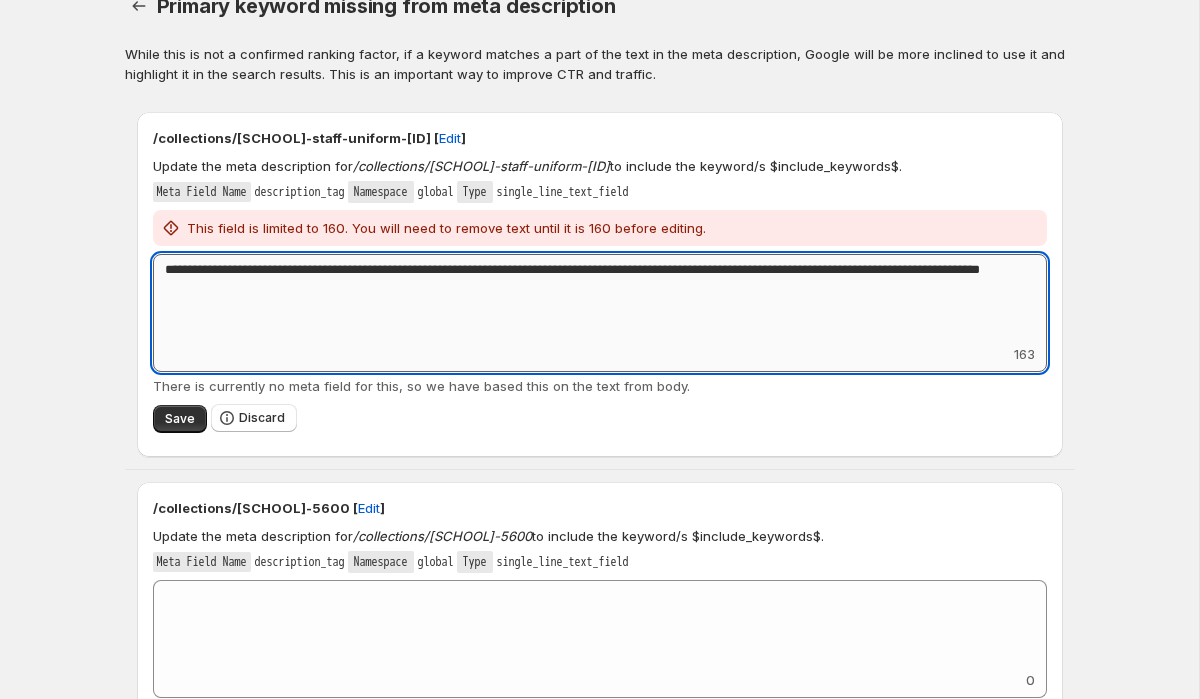 click on "**********" at bounding box center (600, 299) 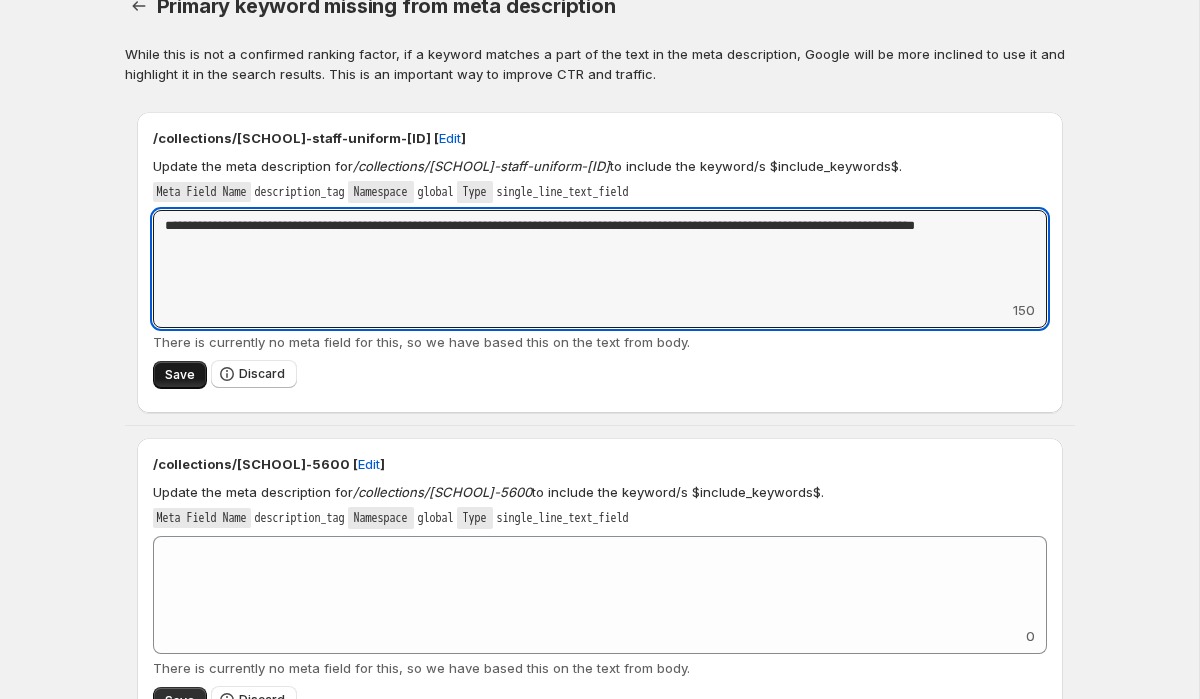 type on "**********" 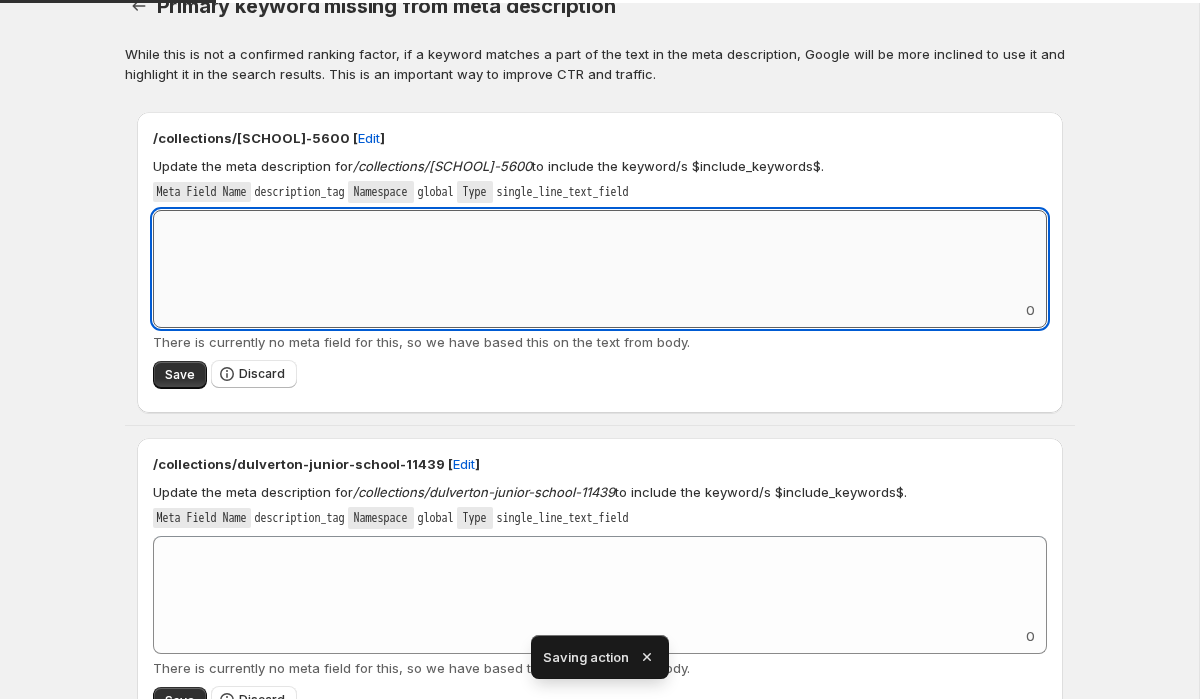 click on "Add keyword label" at bounding box center (600, 255) 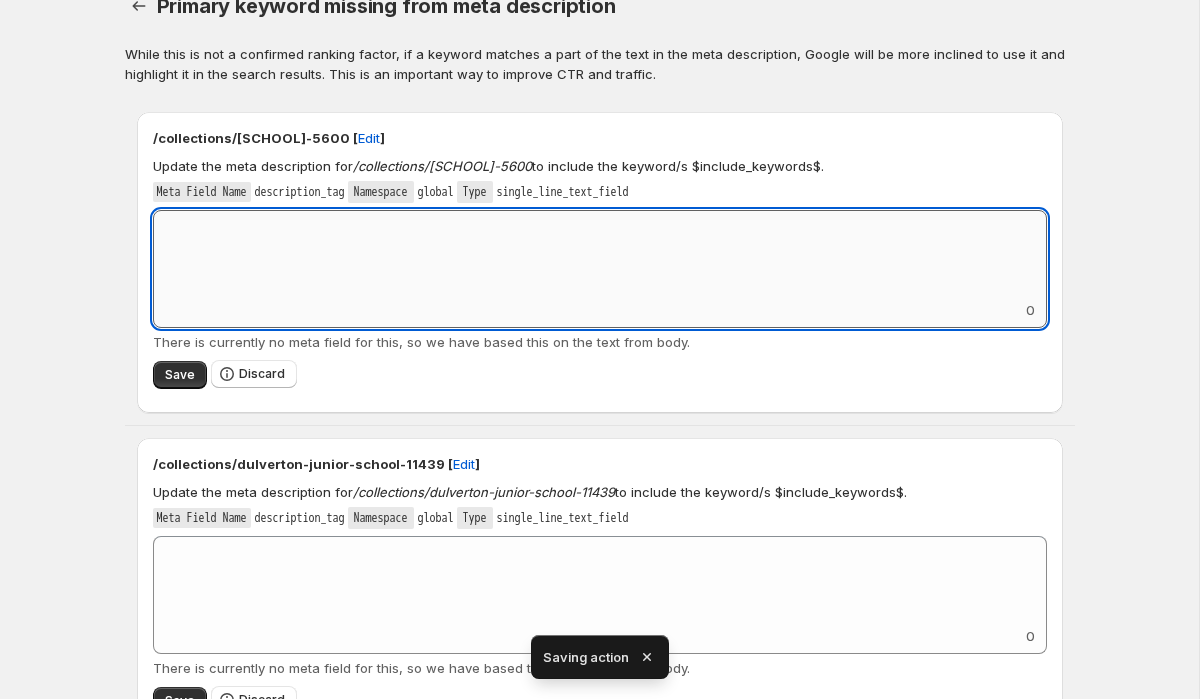 paste on "**********" 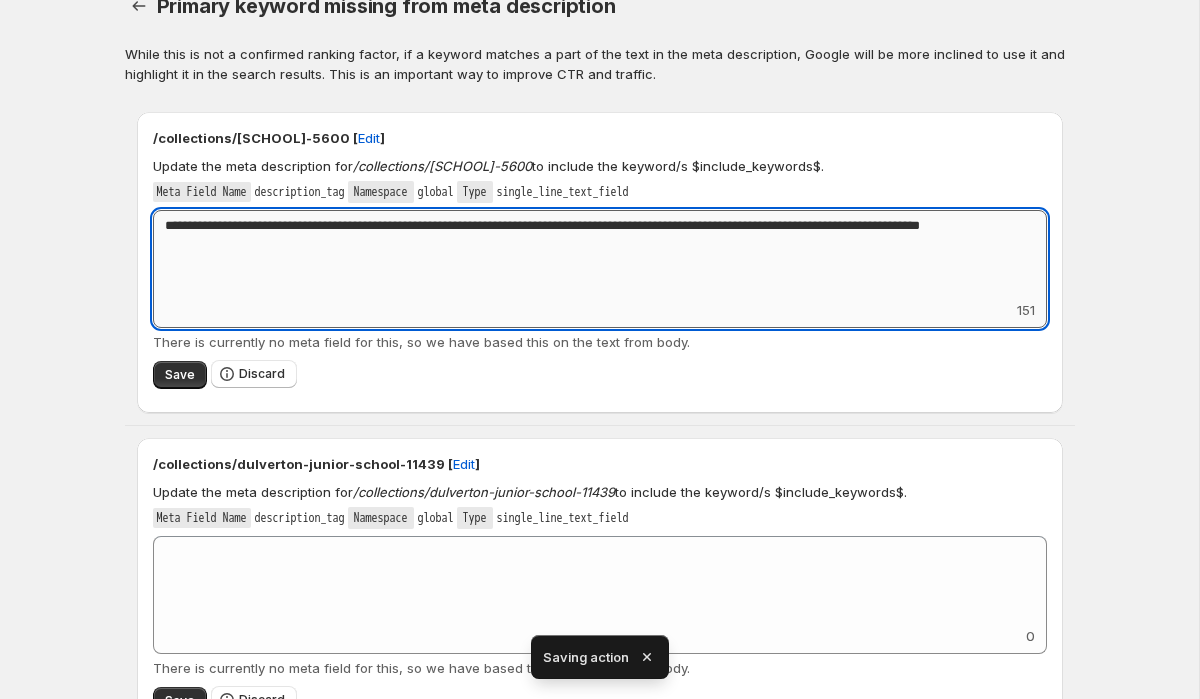 drag, startPoint x: 315, startPoint y: 226, endPoint x: 199, endPoint y: 227, distance: 116.00431 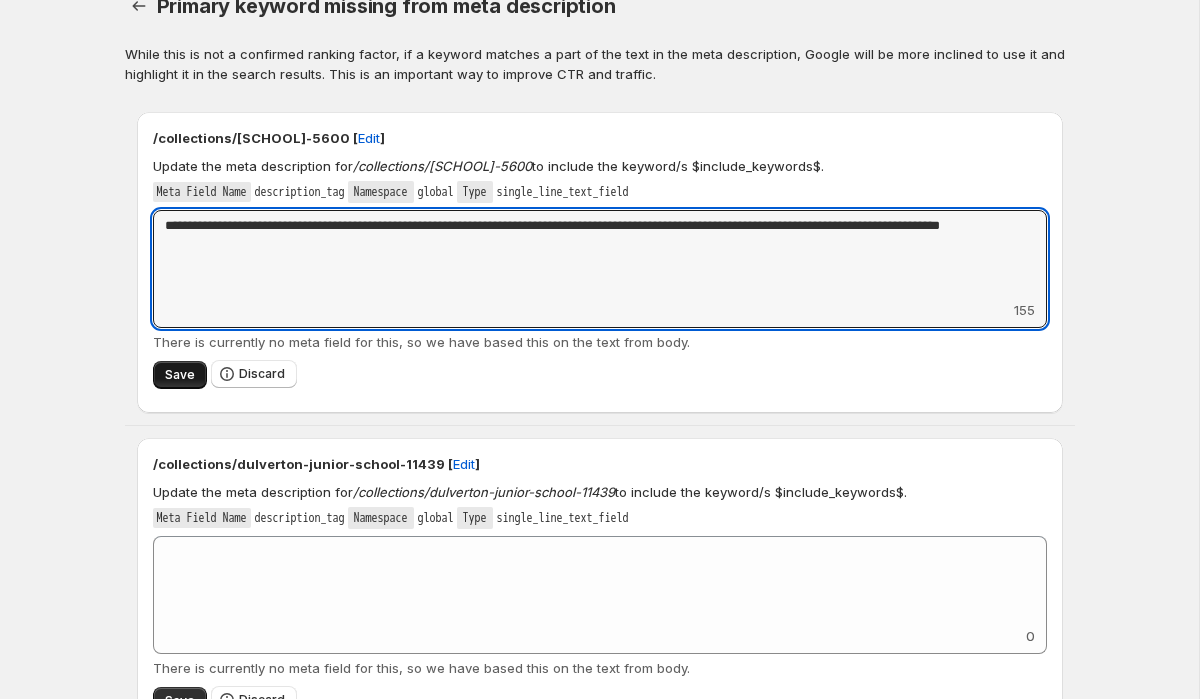 type on "**********" 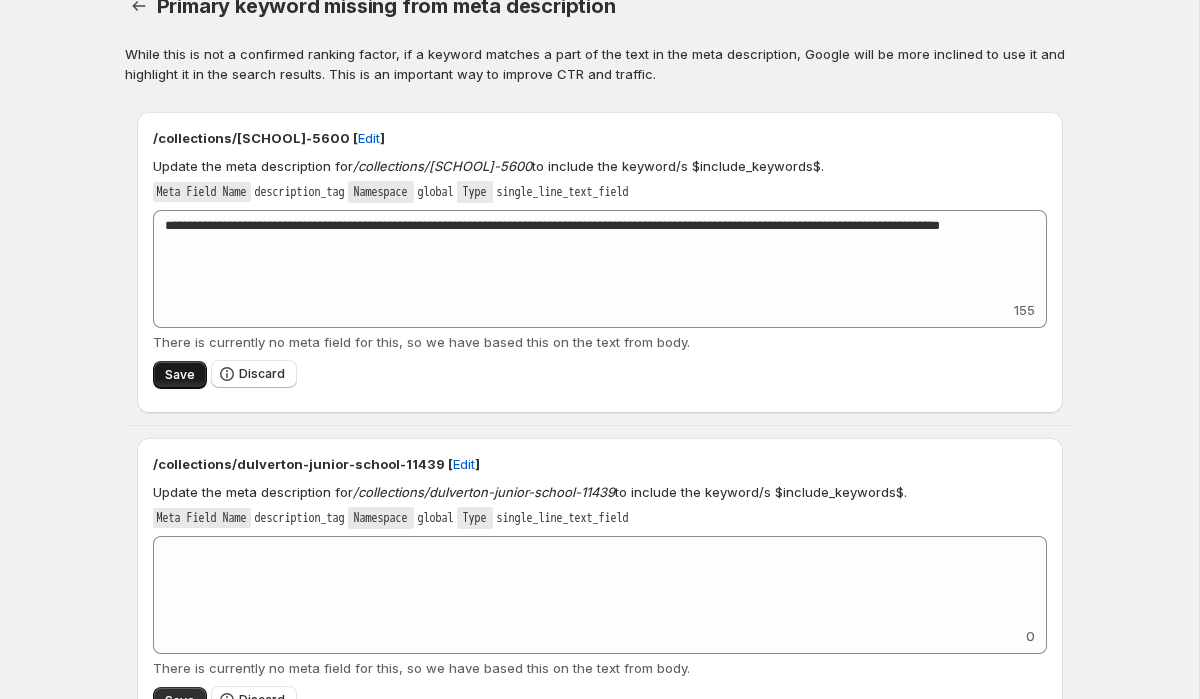 click on "Save" at bounding box center (180, 375) 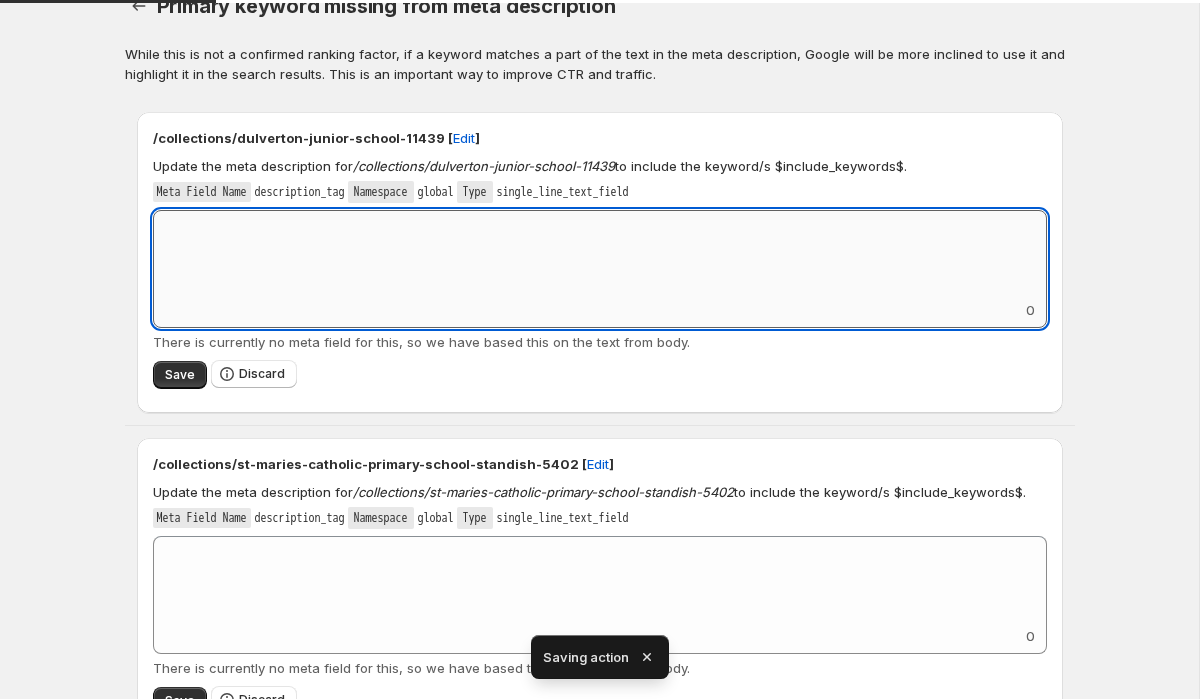 click on "Add keyword label" at bounding box center [600, 255] 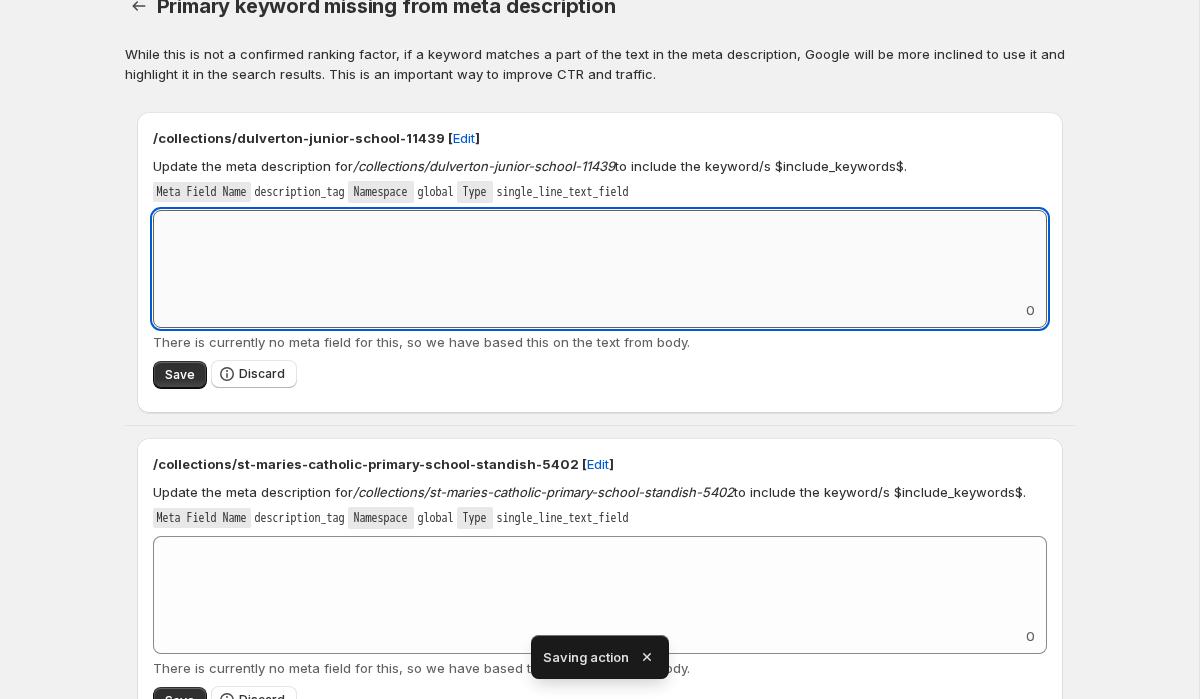 paste on "**********" 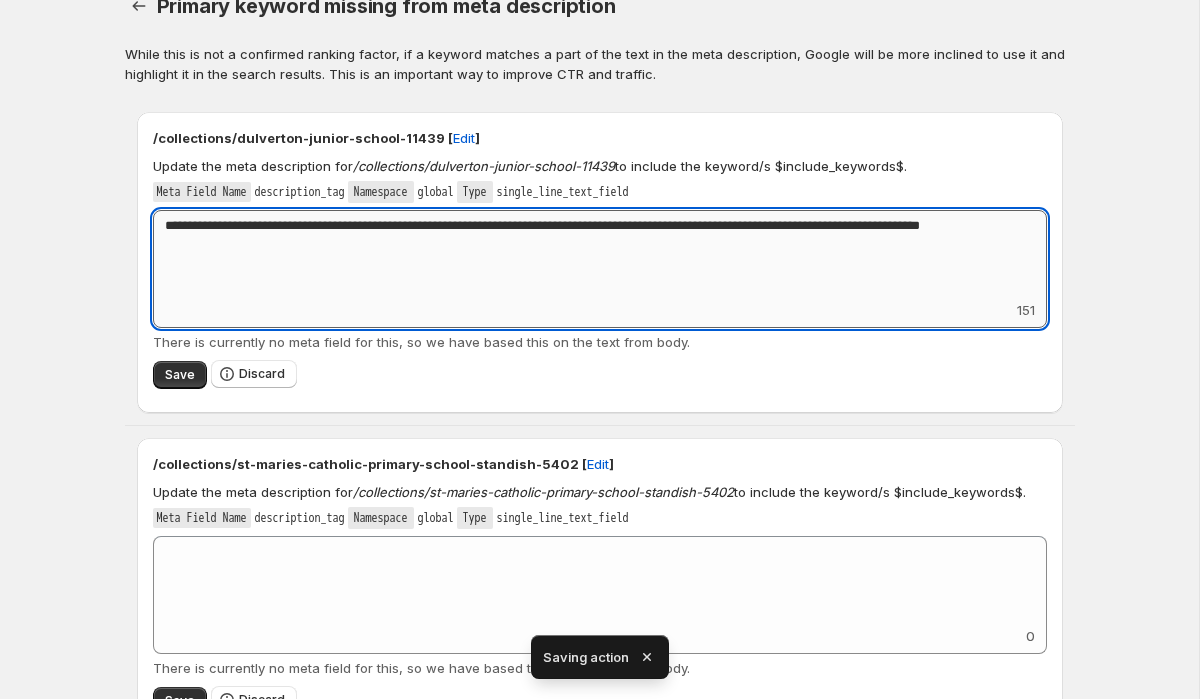 drag, startPoint x: 201, startPoint y: 226, endPoint x: 316, endPoint y: 223, distance: 115.03912 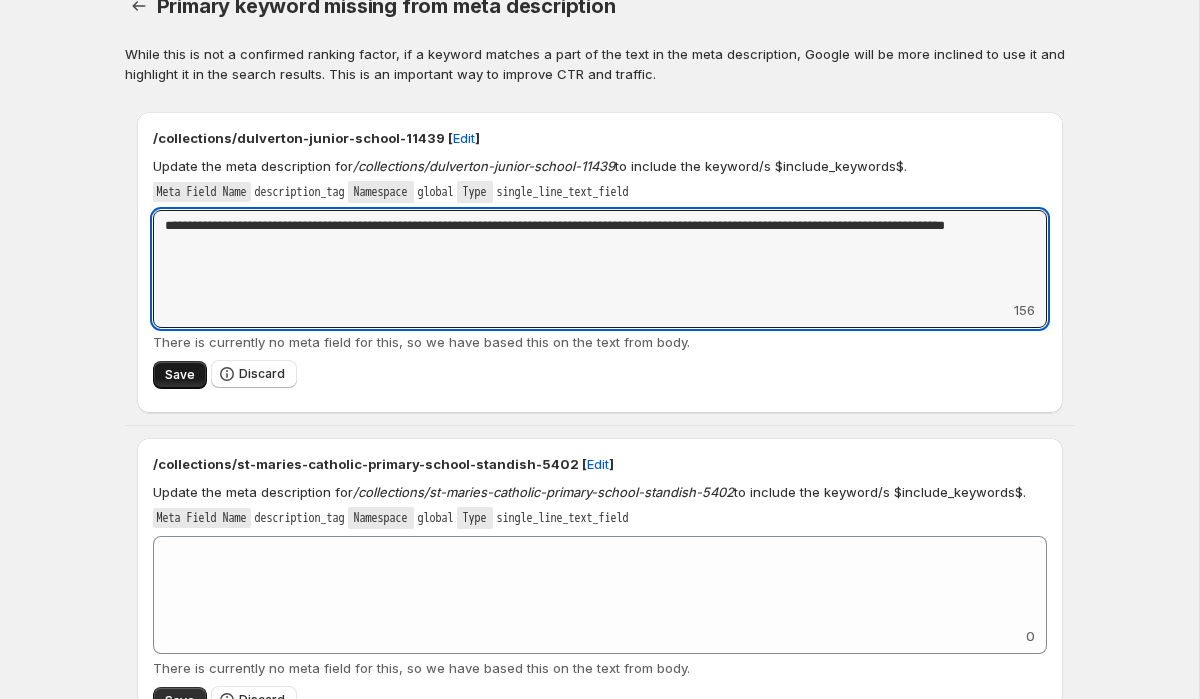 type on "**********" 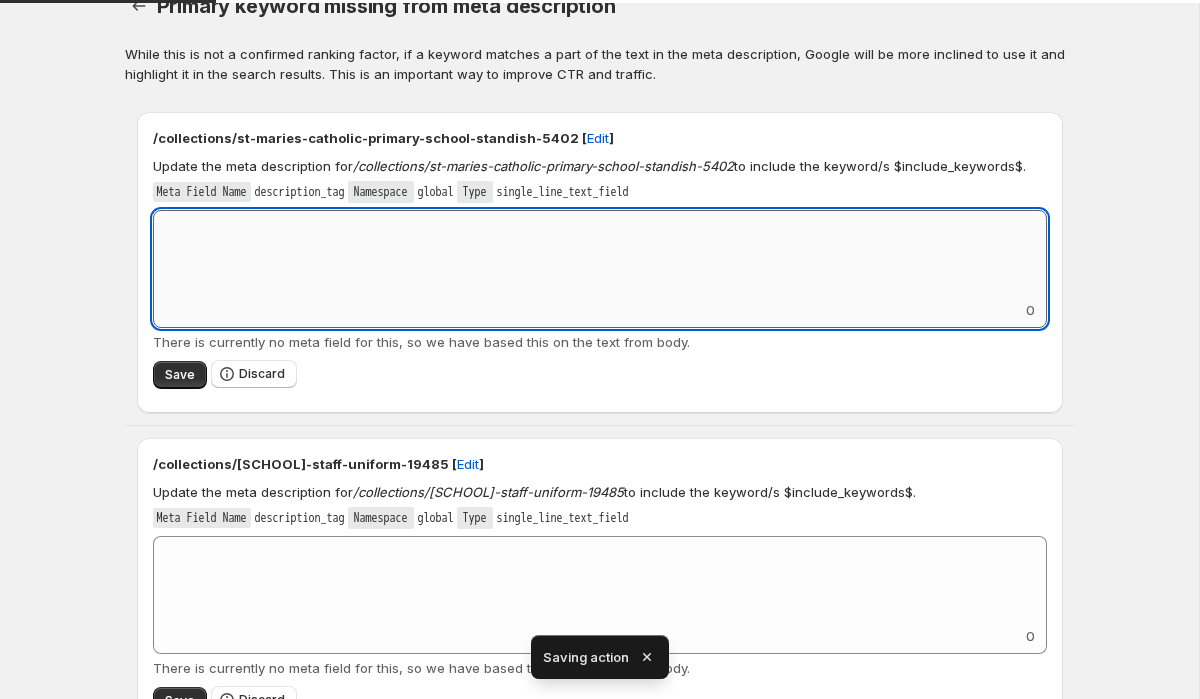 click on "Add keyword label" at bounding box center (600, 255) 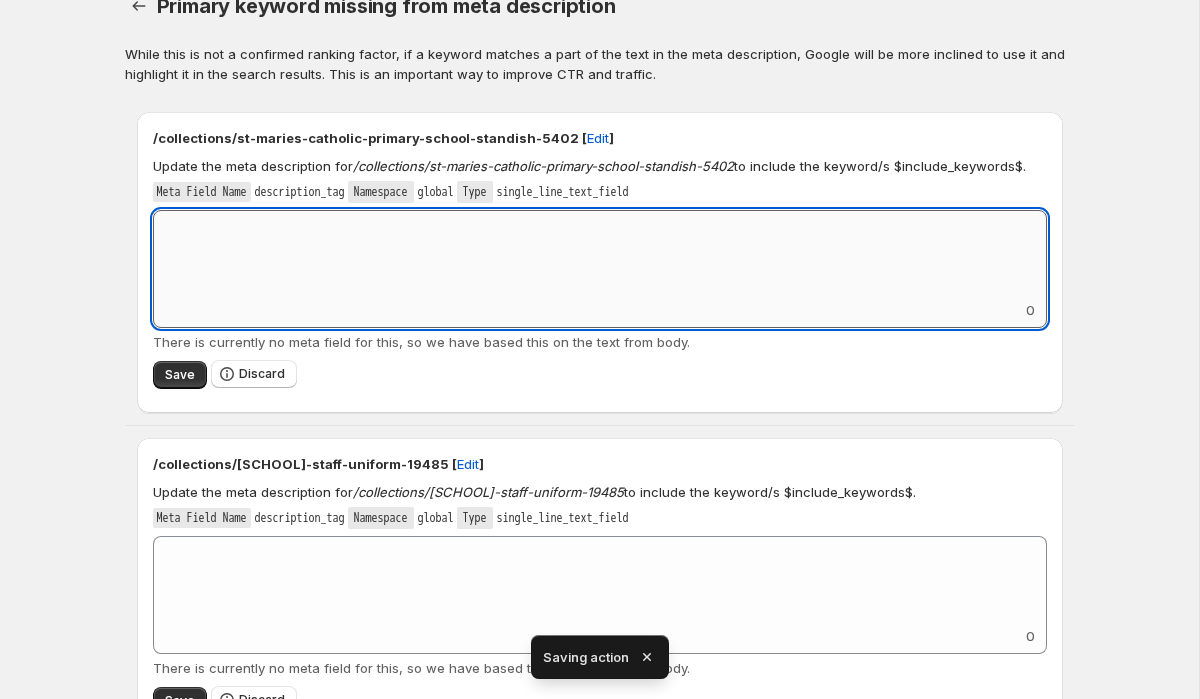 paste on "**********" 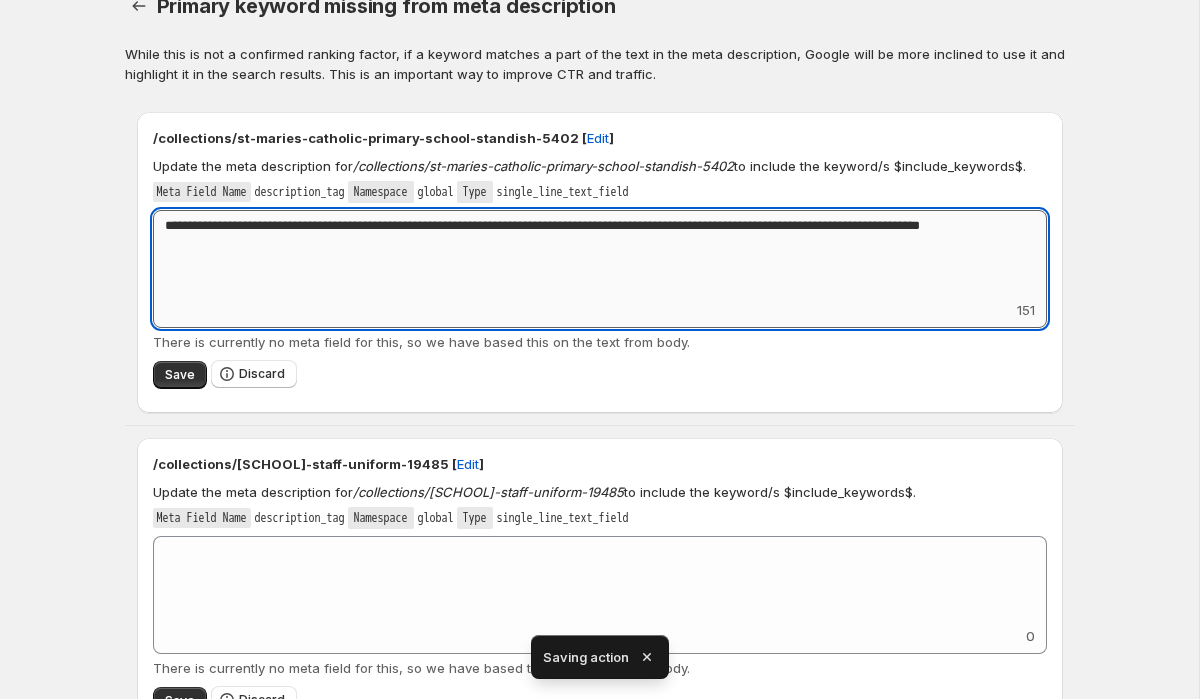 drag, startPoint x: 316, startPoint y: 228, endPoint x: 203, endPoint y: 226, distance: 113.0177 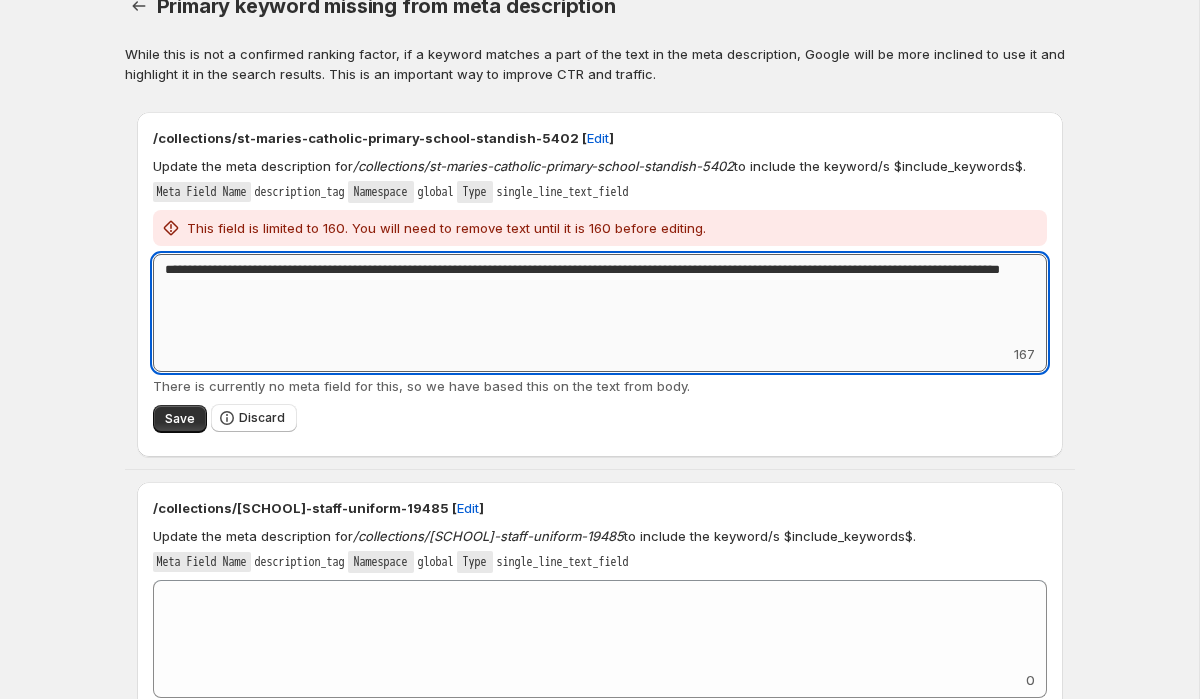drag, startPoint x: 322, startPoint y: 291, endPoint x: 254, endPoint y: 287, distance: 68.117546 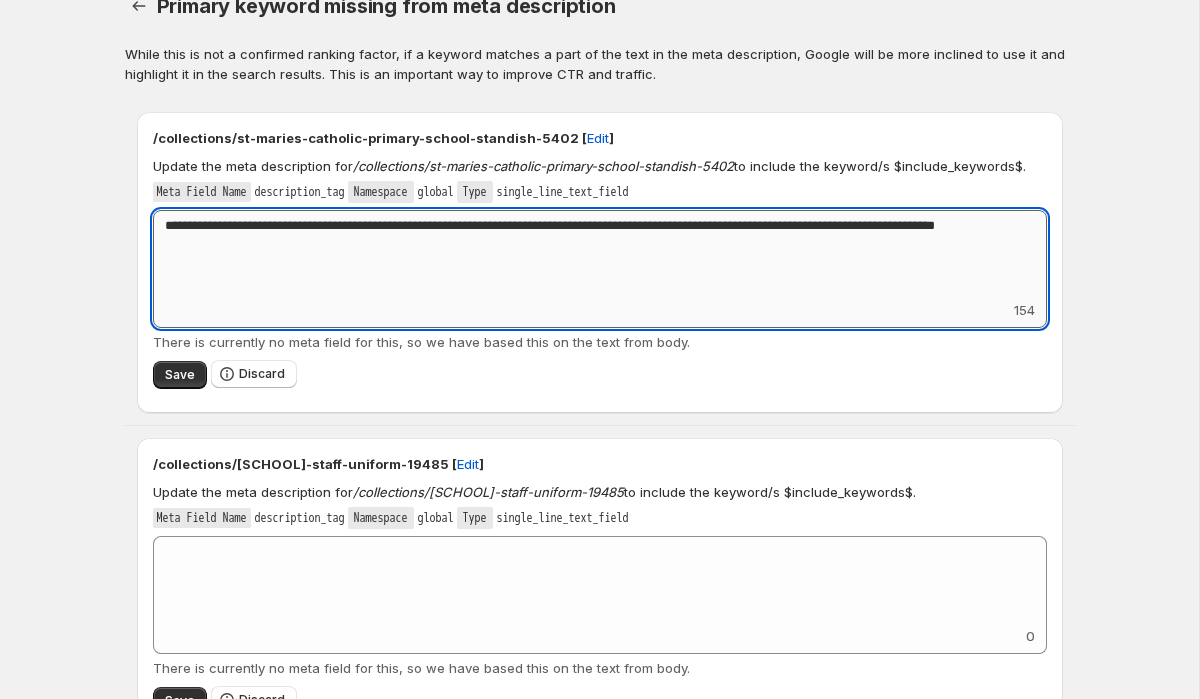 click on "**********" at bounding box center (600, 255) 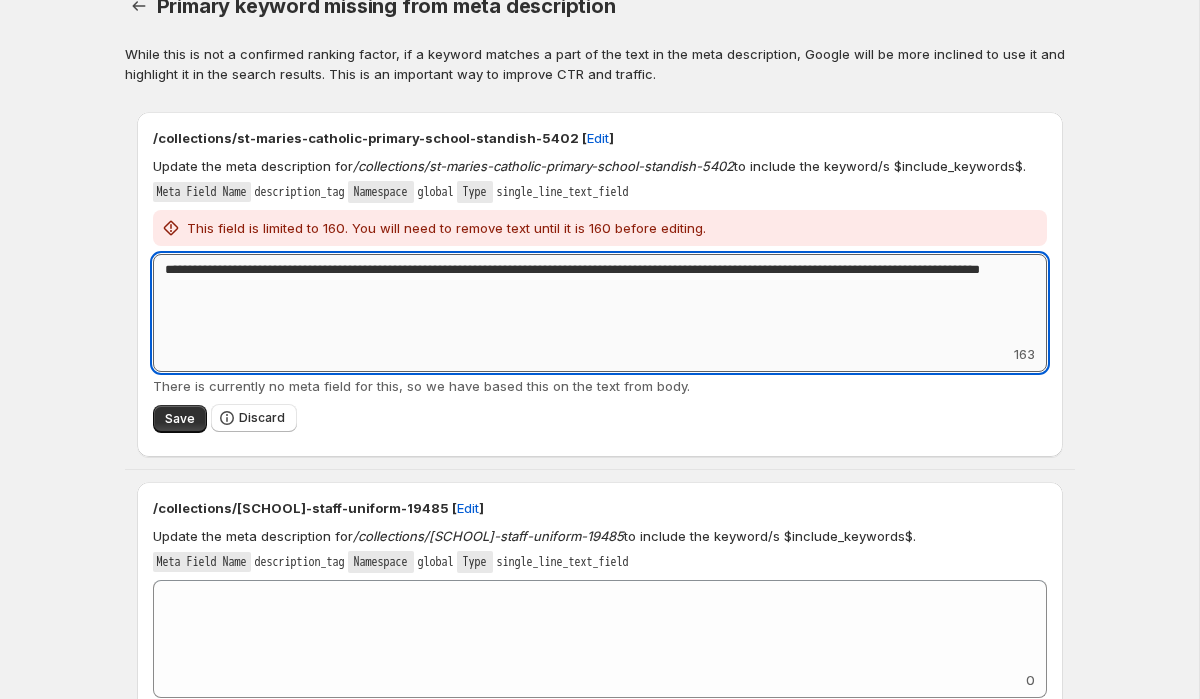 click on "**********" at bounding box center [600, 299] 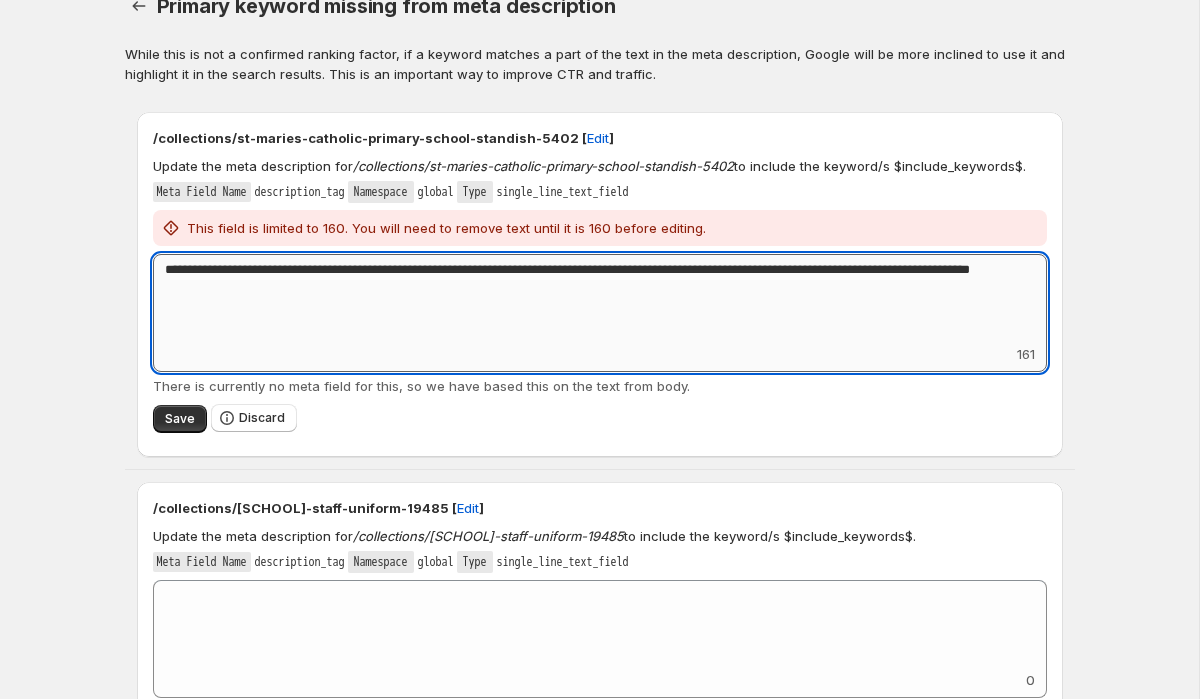 click on "**********" at bounding box center (600, 299) 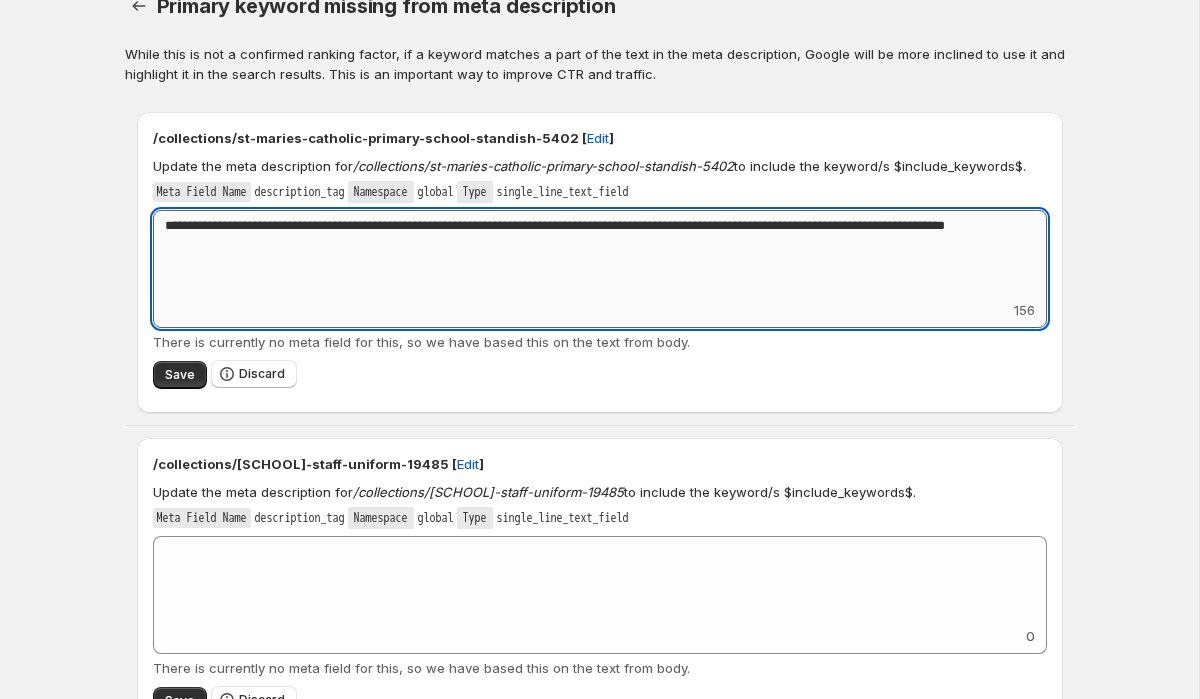 click on "**********" at bounding box center [600, 255] 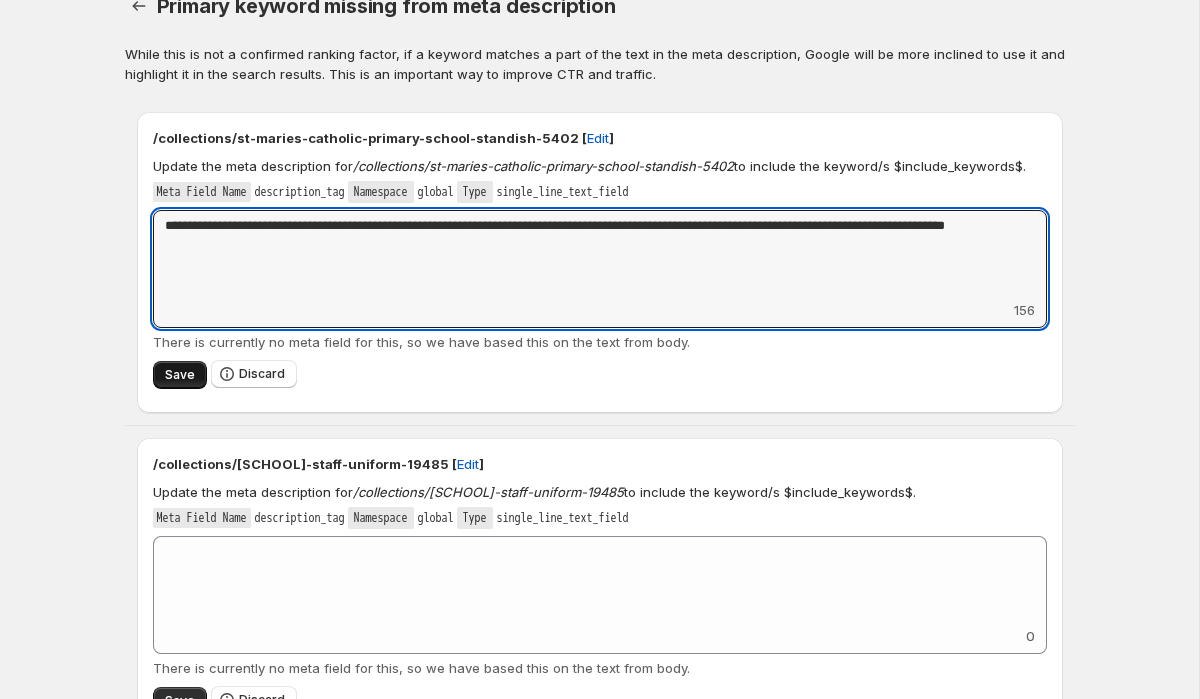type on "**********" 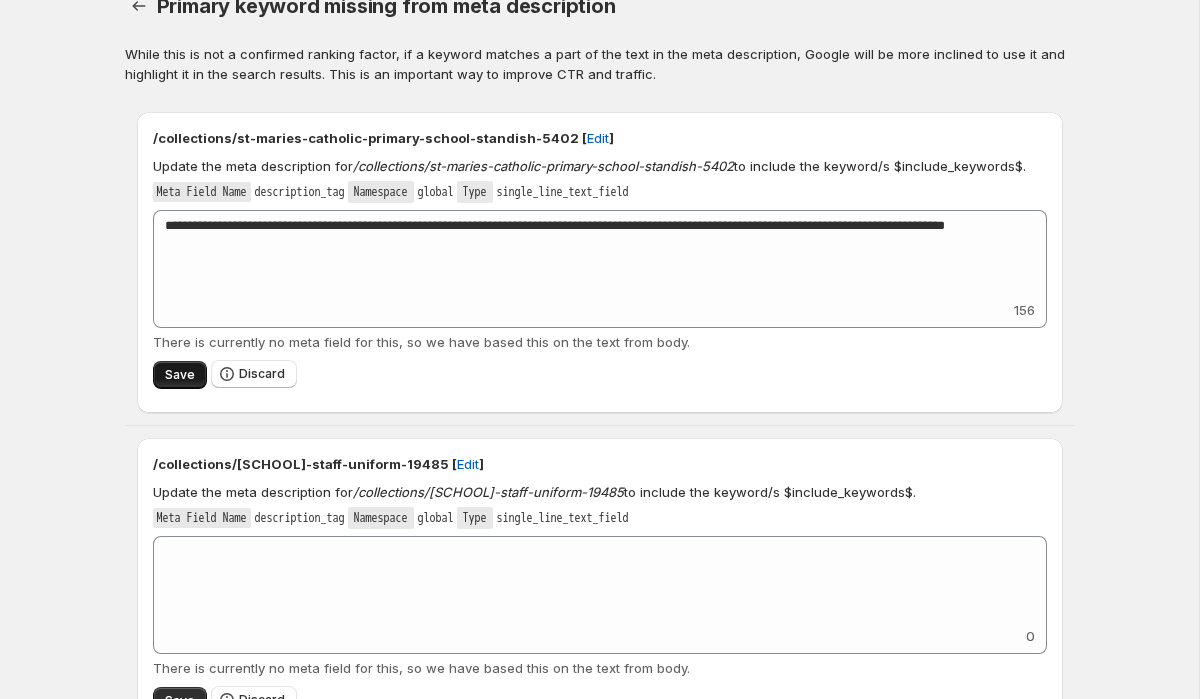 click on "Save" at bounding box center (180, 375) 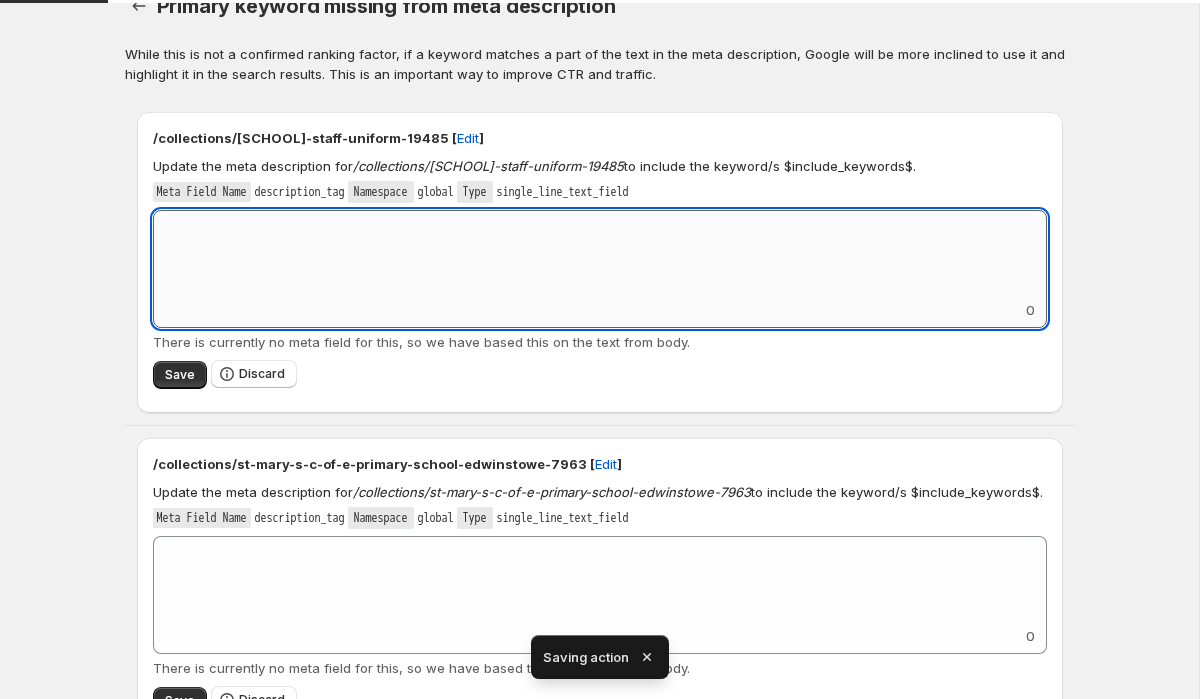 click on "Add keyword label" at bounding box center [600, 255] 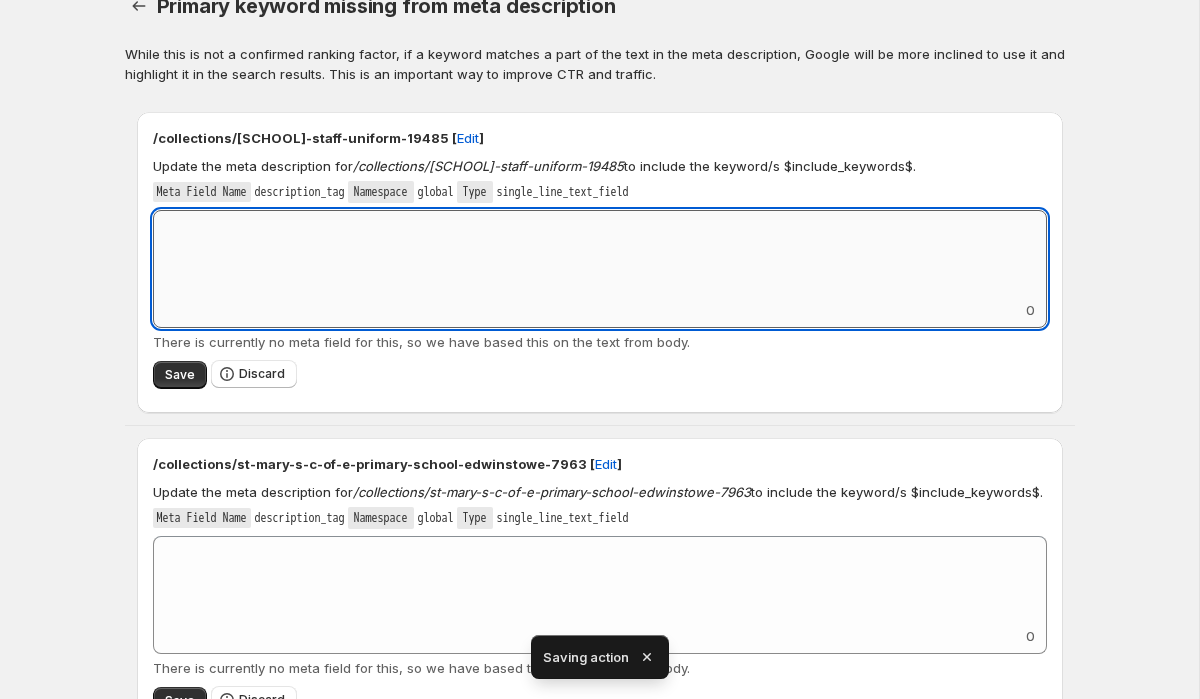 paste on "**********" 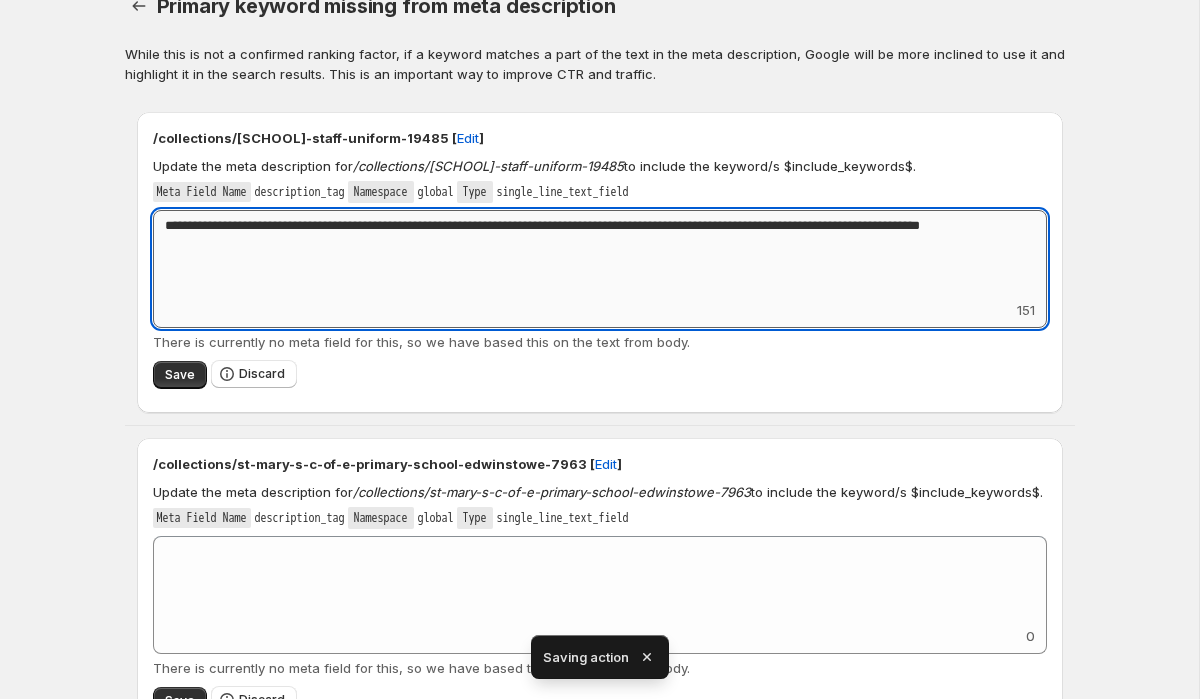 drag, startPoint x: 318, startPoint y: 226, endPoint x: 202, endPoint y: 227, distance: 116.00431 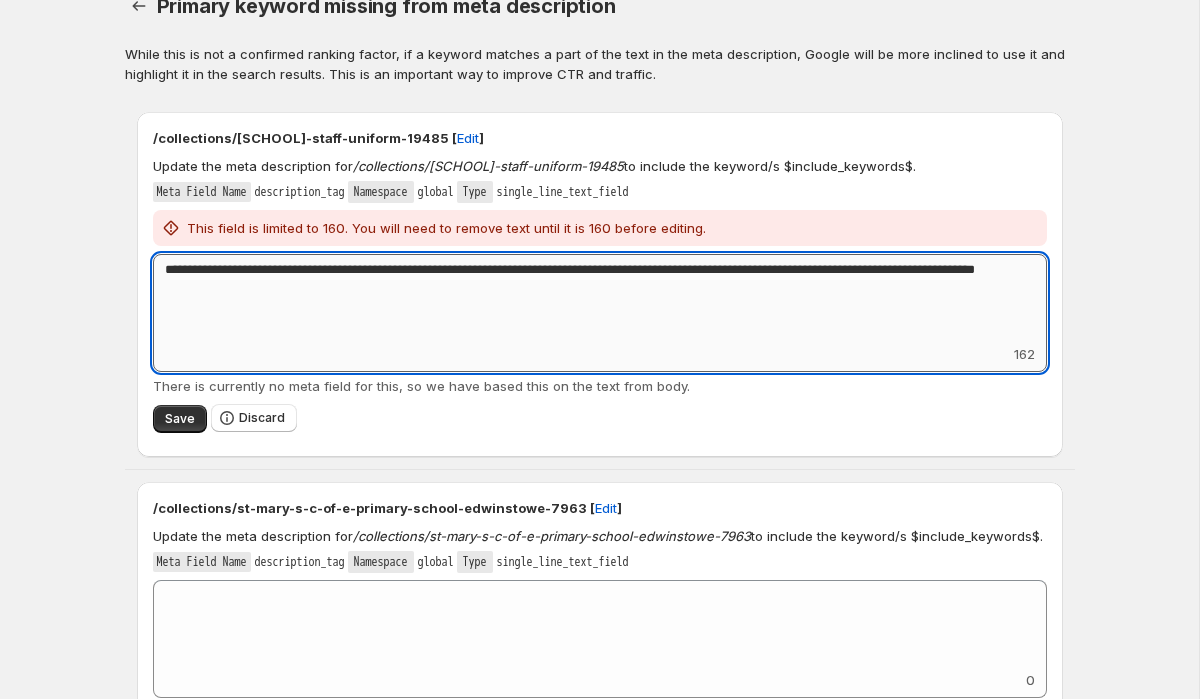 click on "**********" at bounding box center [600, 299] 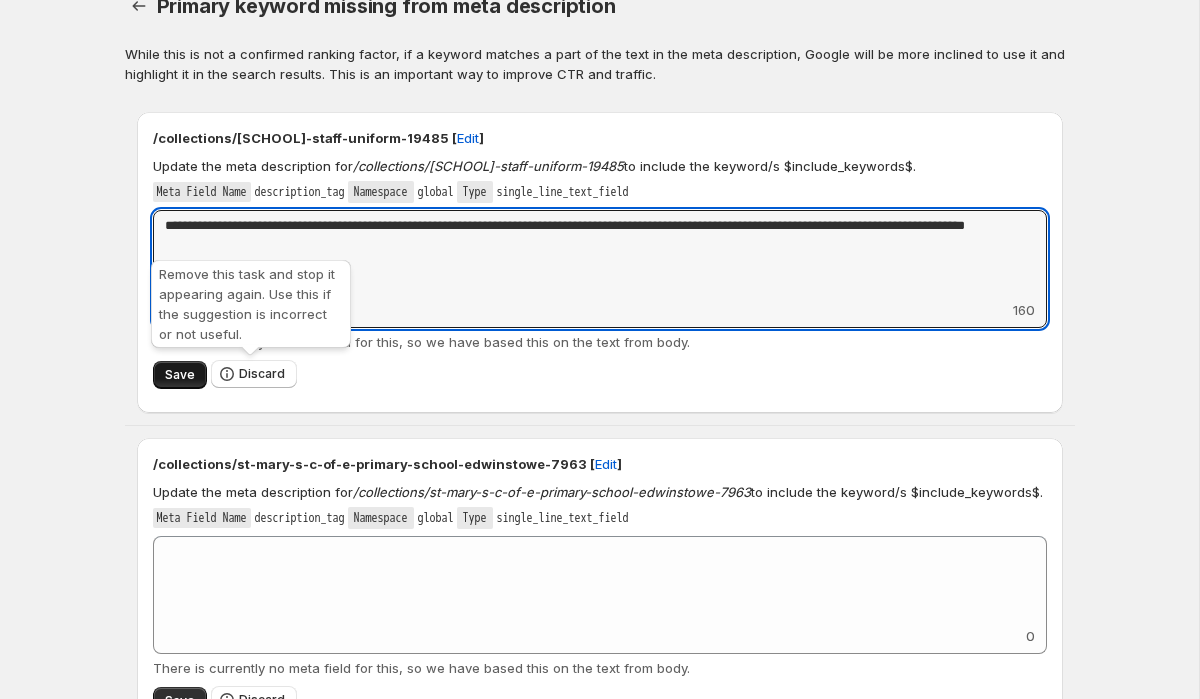 type on "**********" 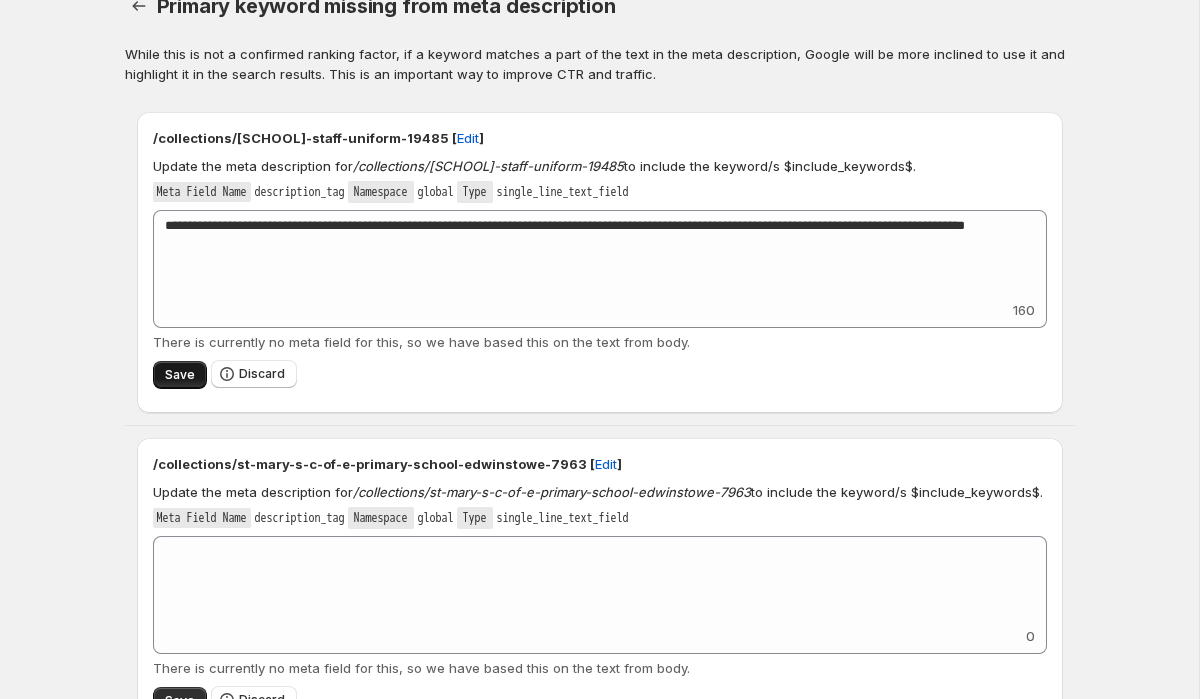 click on "Save" at bounding box center (180, 375) 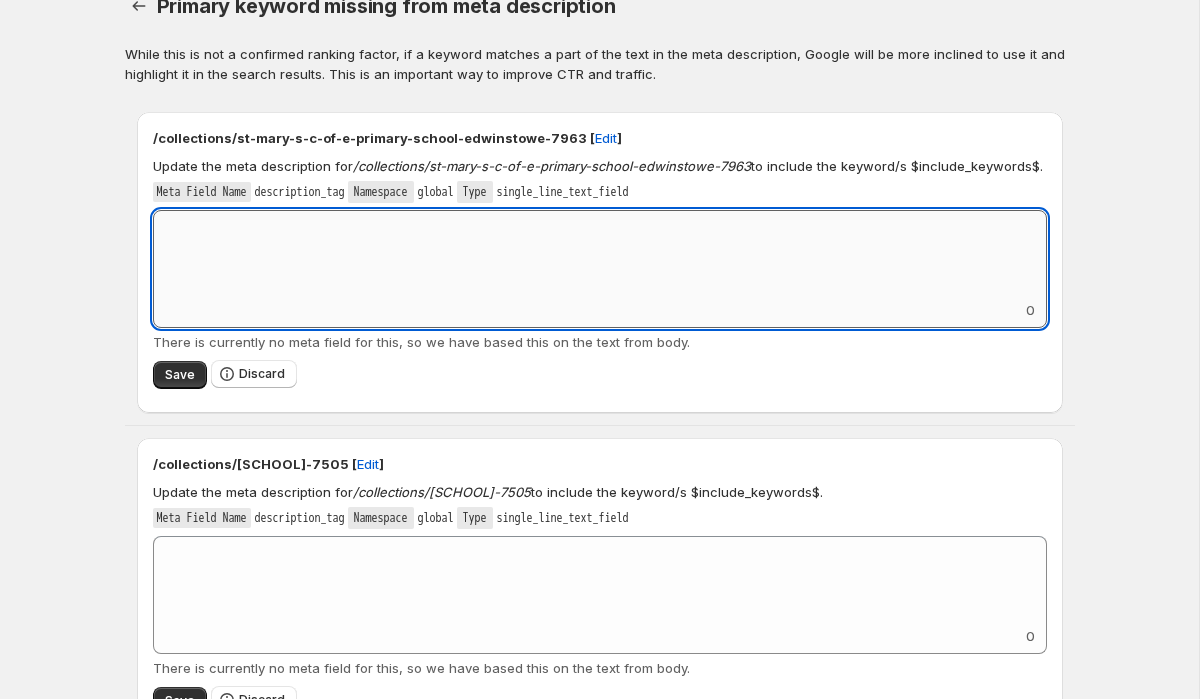 click on "Add keyword label" at bounding box center [600, 255] 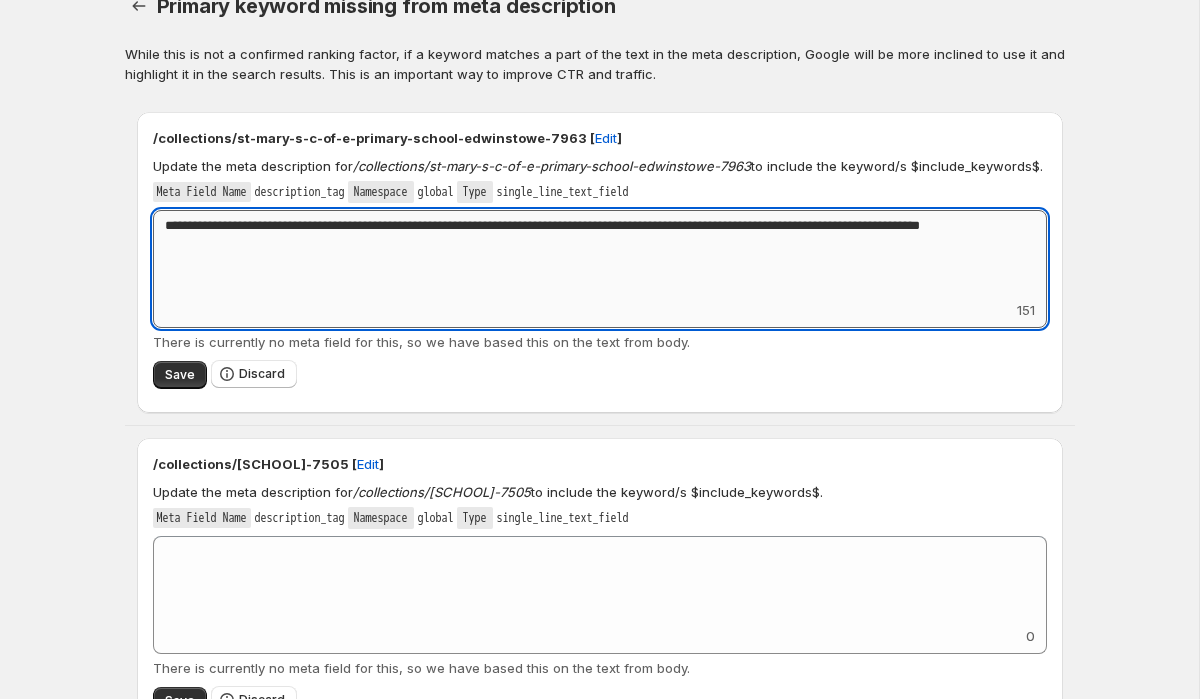 drag, startPoint x: 310, startPoint y: 229, endPoint x: 200, endPoint y: 229, distance: 110 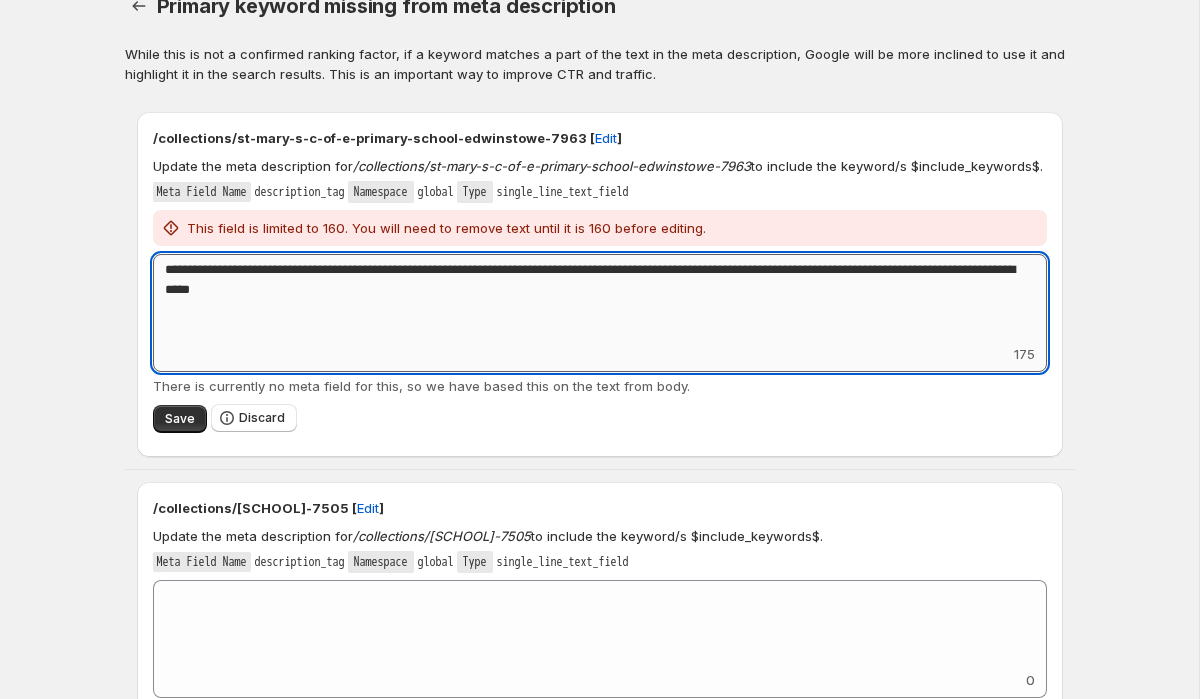 drag, startPoint x: 410, startPoint y: 291, endPoint x: 343, endPoint y: 291, distance: 67 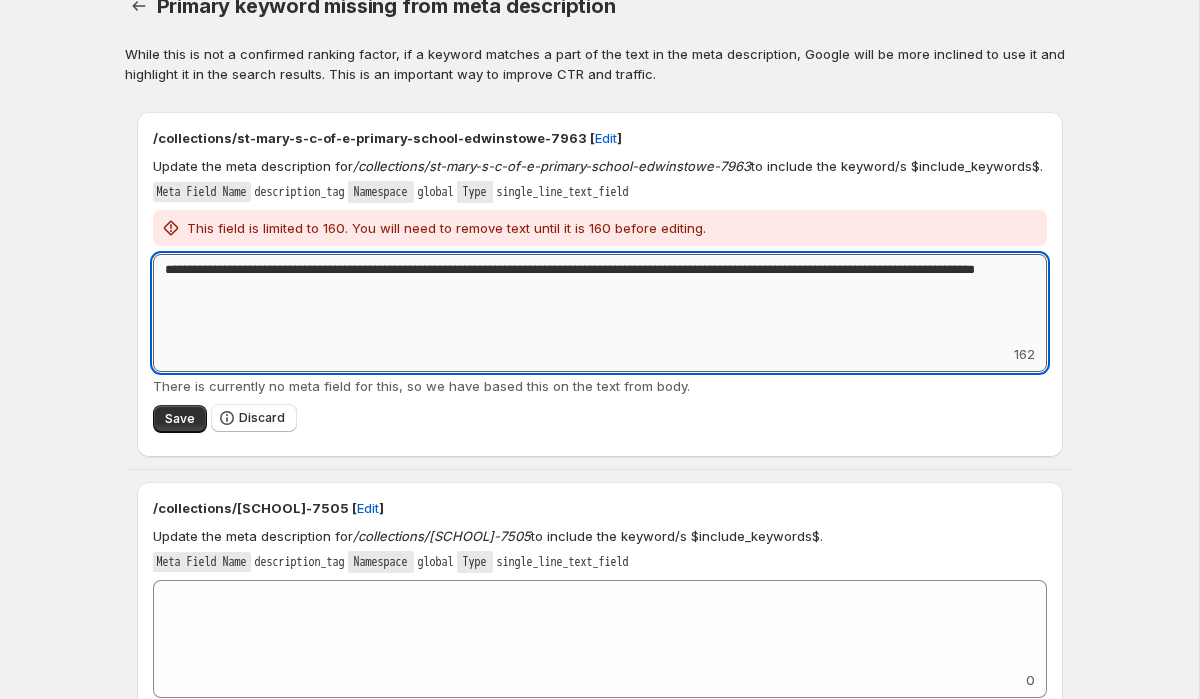 click on "**********" at bounding box center (600, 299) 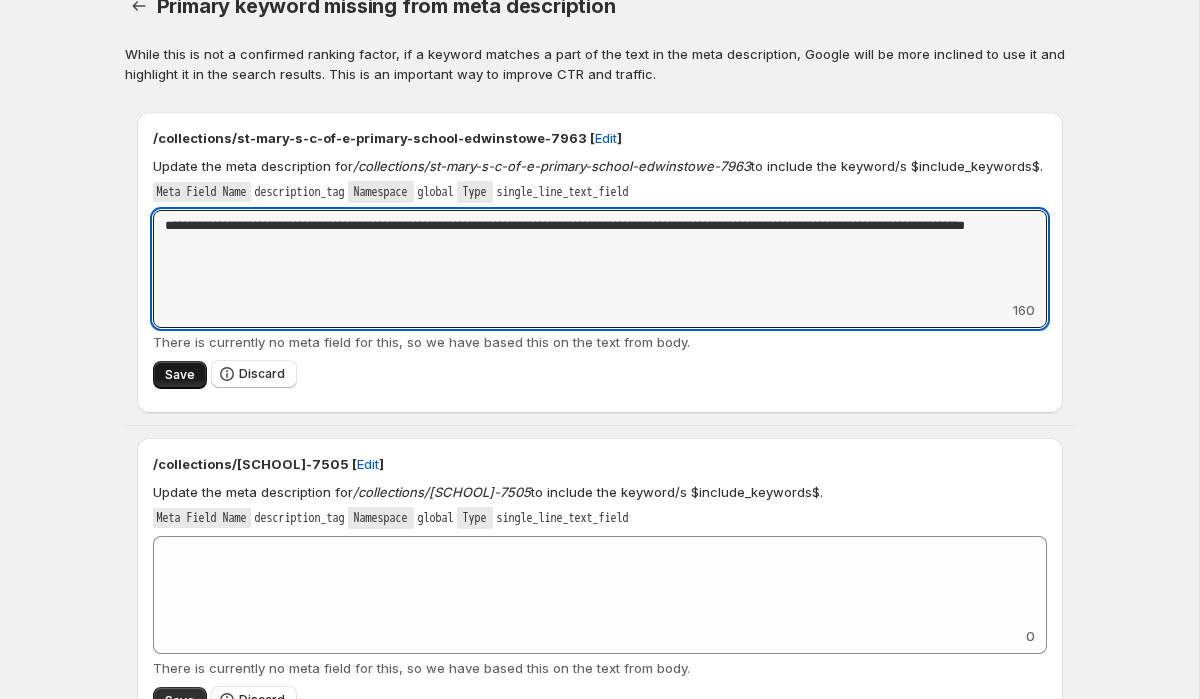 type on "**********" 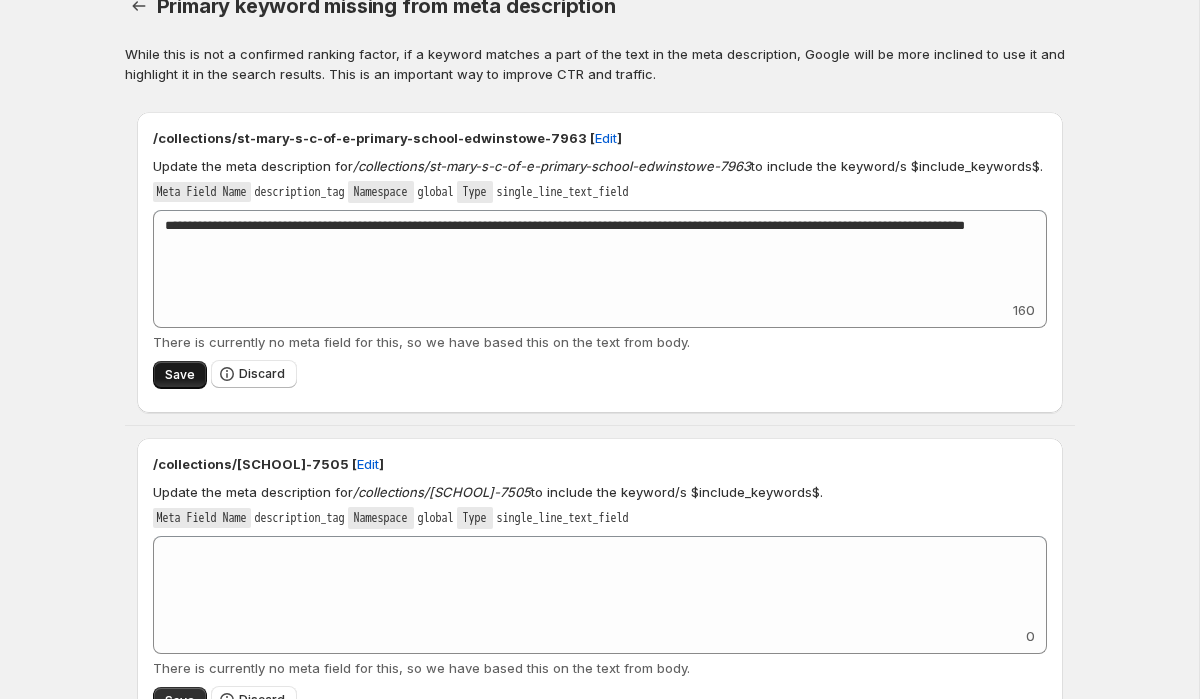 click on "Save" at bounding box center [180, 375] 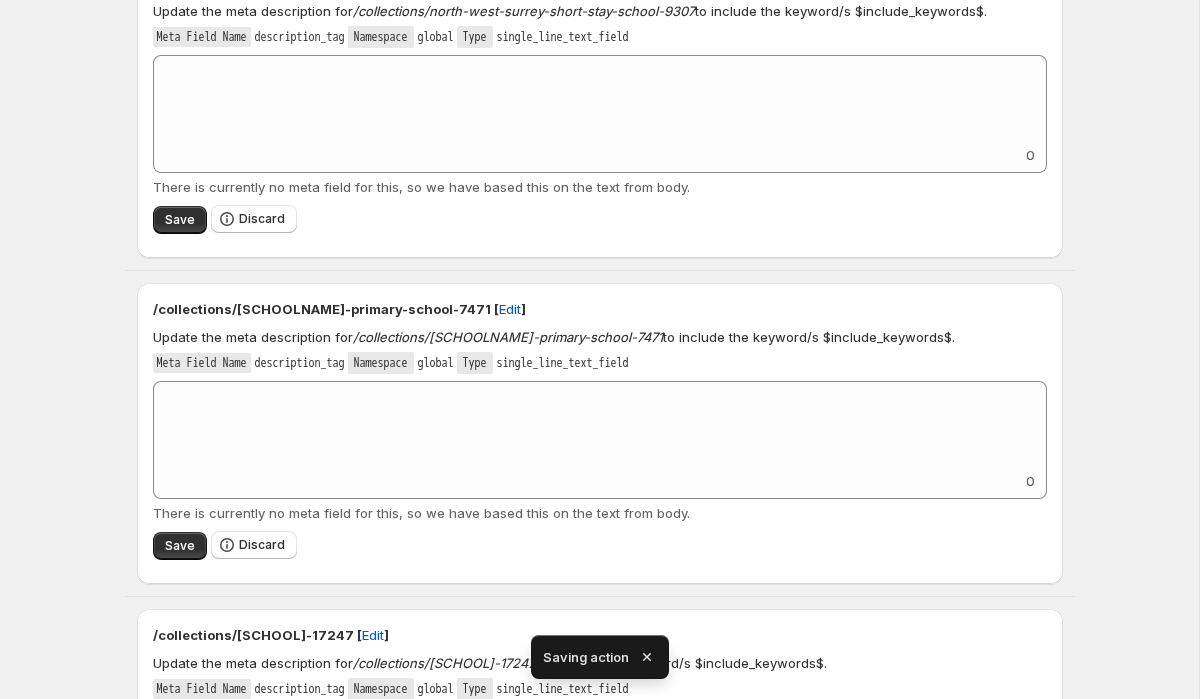 scroll, scrollTop: 0, scrollLeft: 0, axis: both 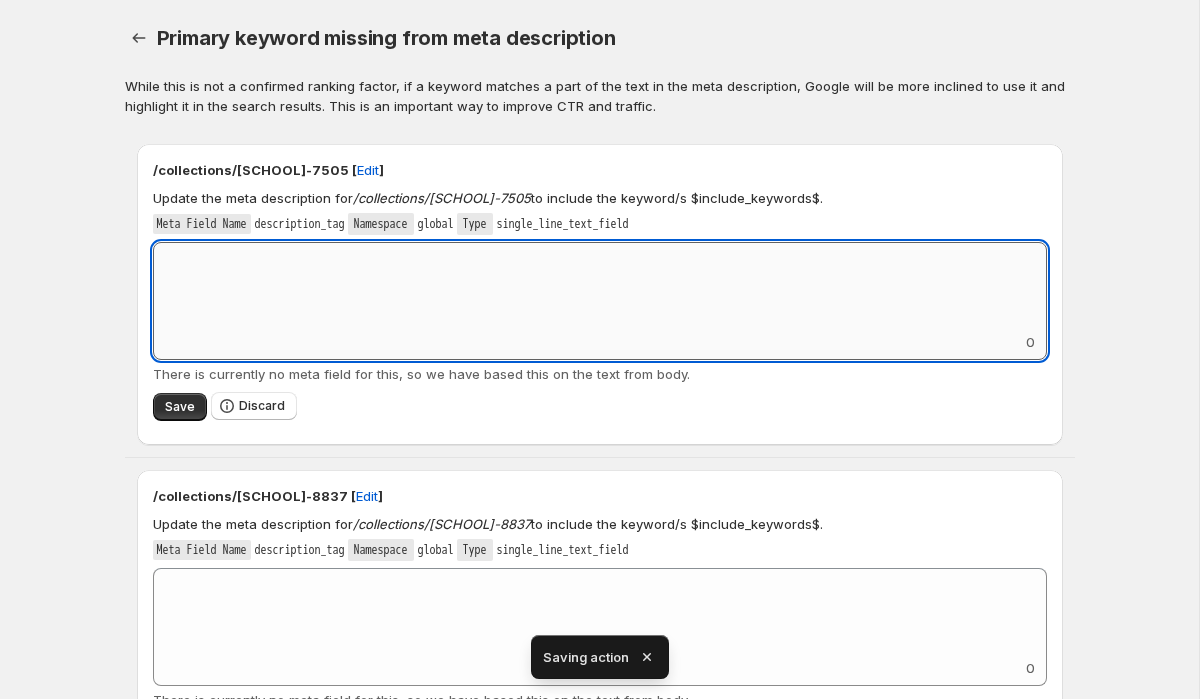 click on "Add keyword label" at bounding box center [600, 287] 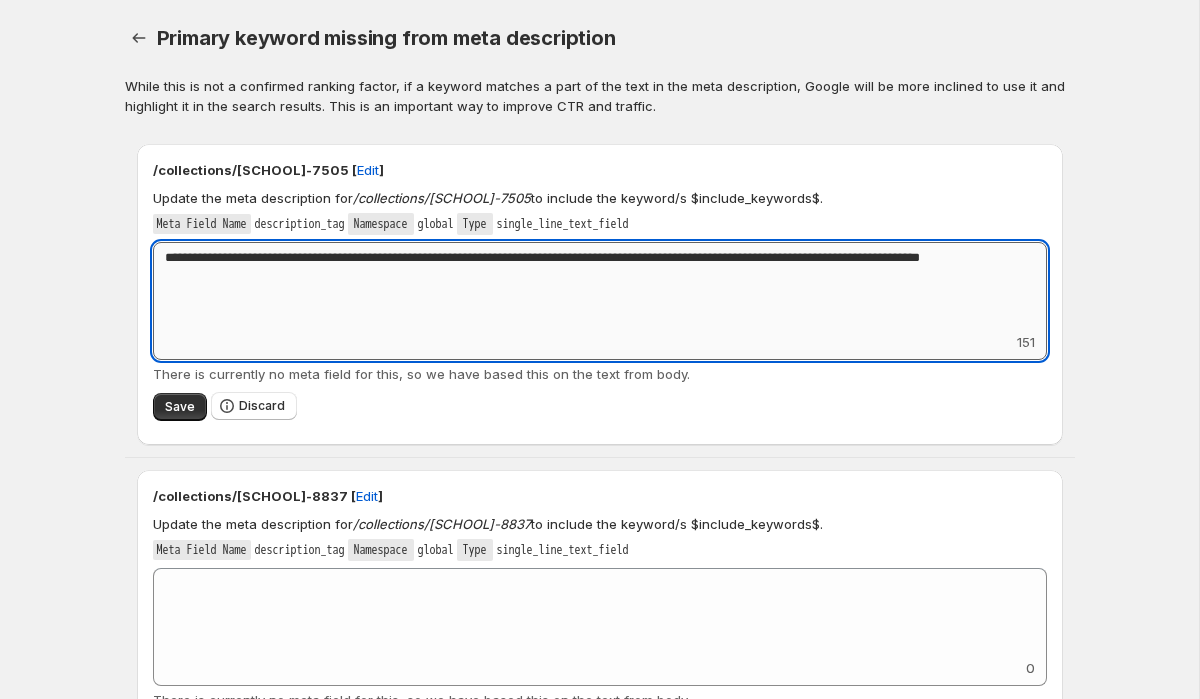 drag, startPoint x: 317, startPoint y: 262, endPoint x: 202, endPoint y: 260, distance: 115.01739 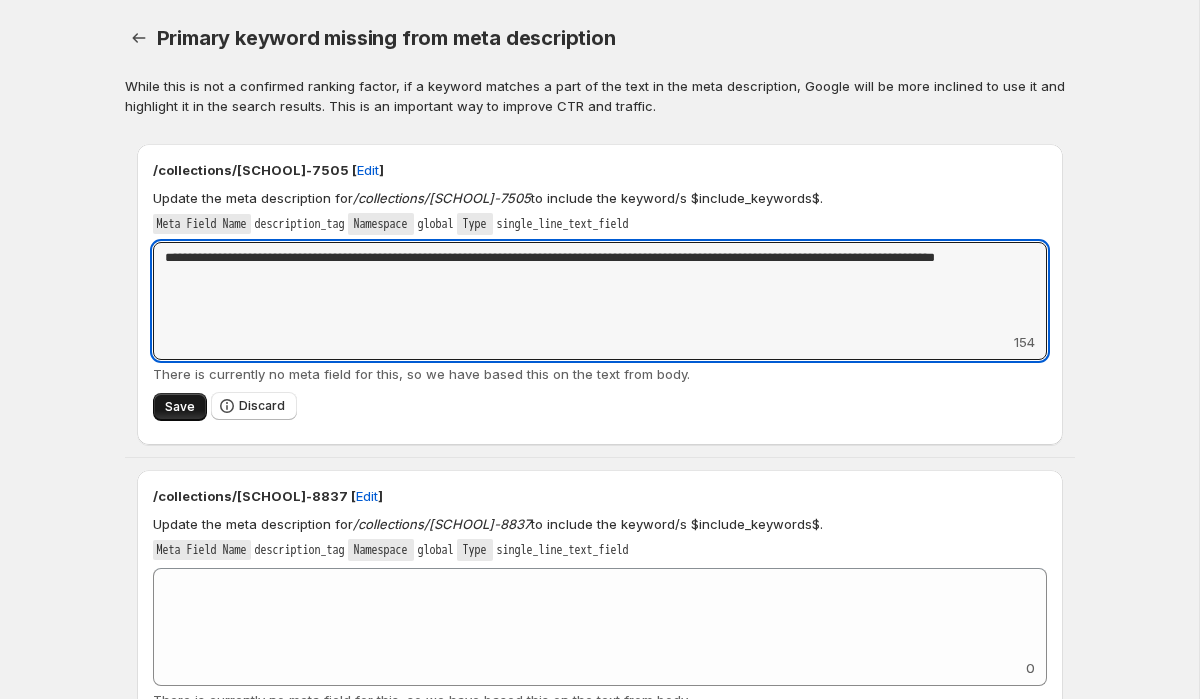 type on "**********" 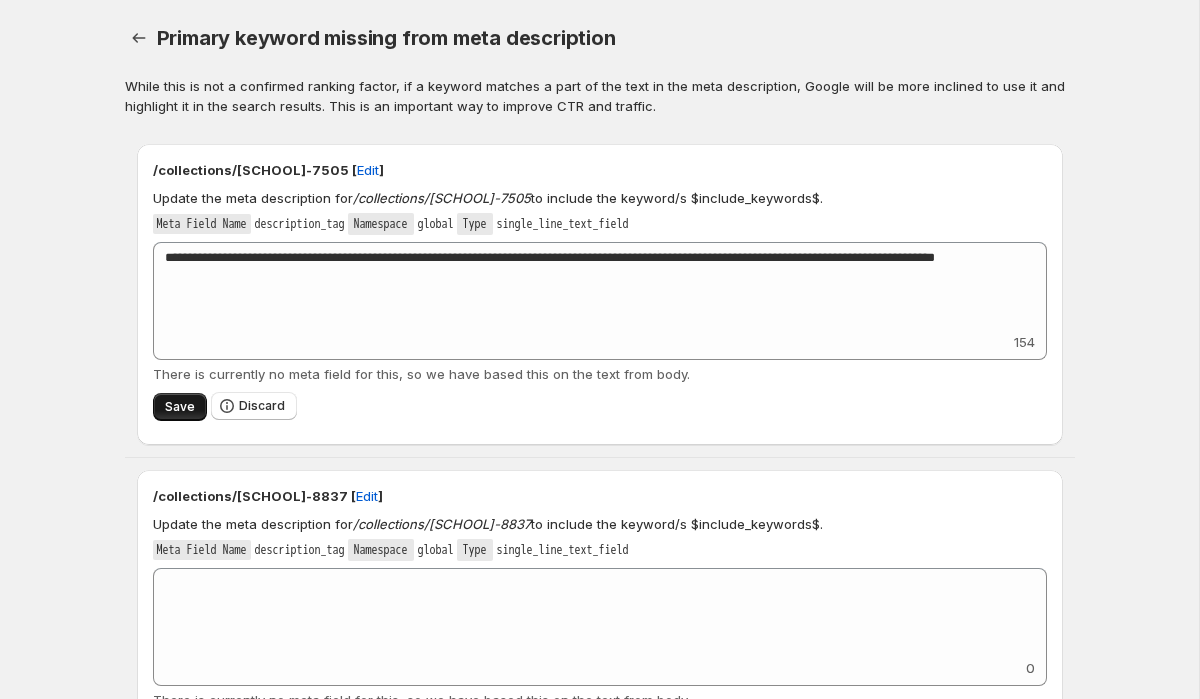click on "Save" at bounding box center [180, 407] 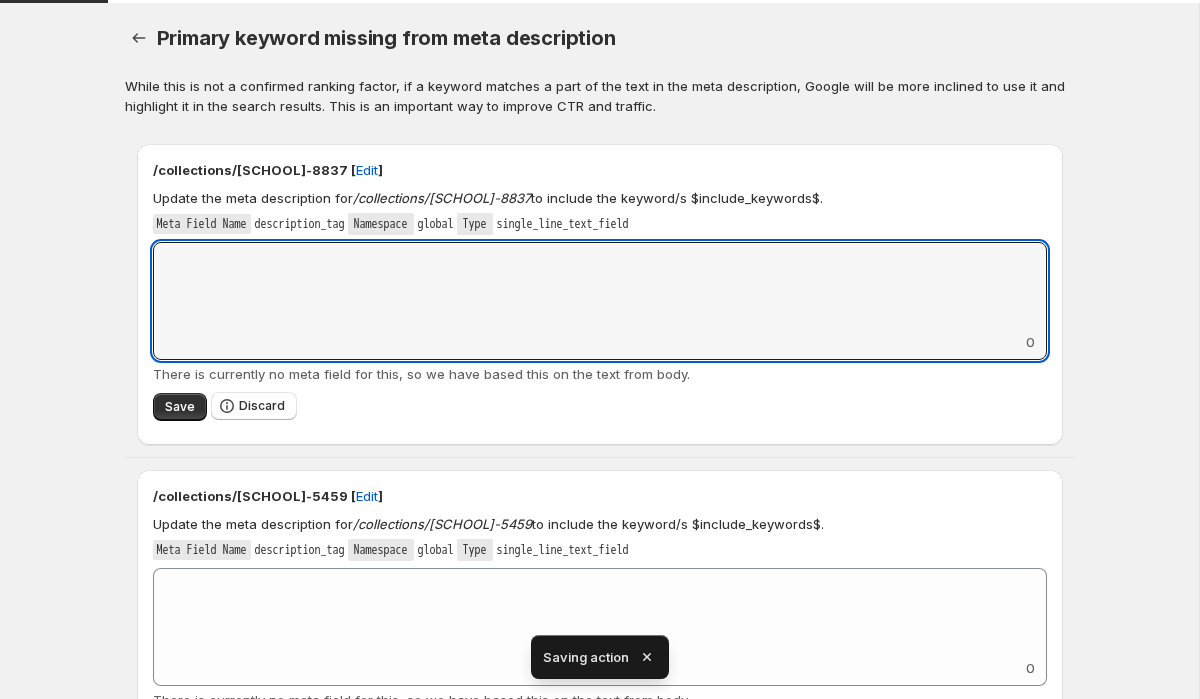 click on "Add keyword label" at bounding box center [600, 287] 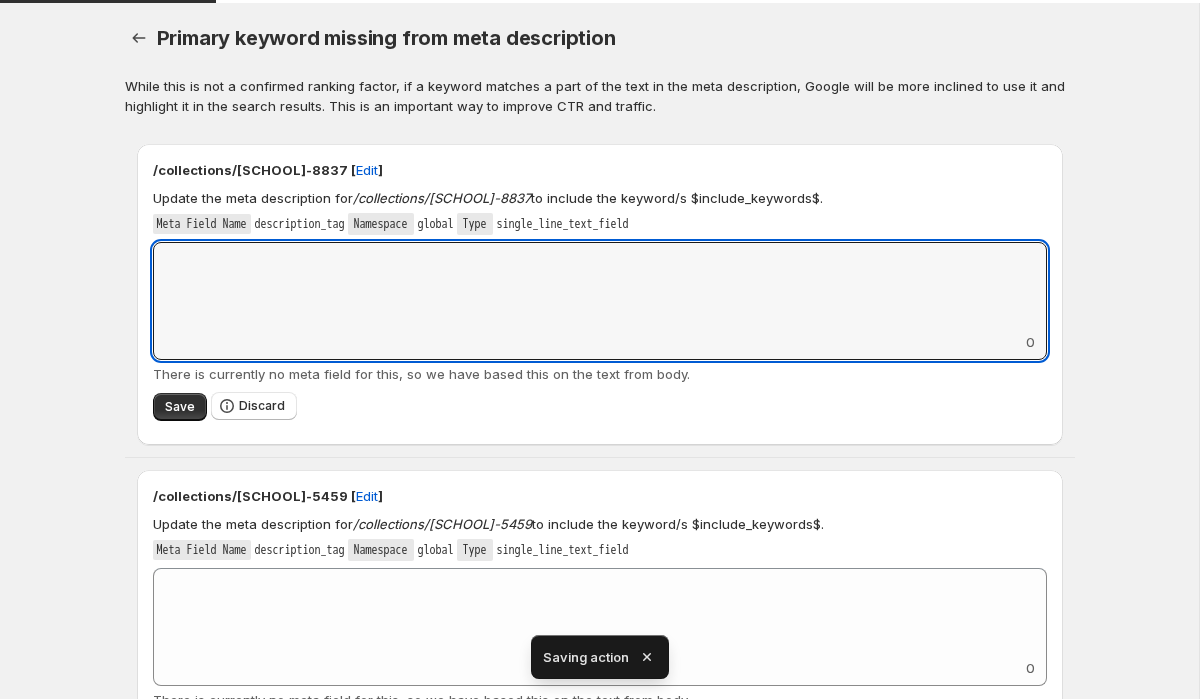 paste on "**********" 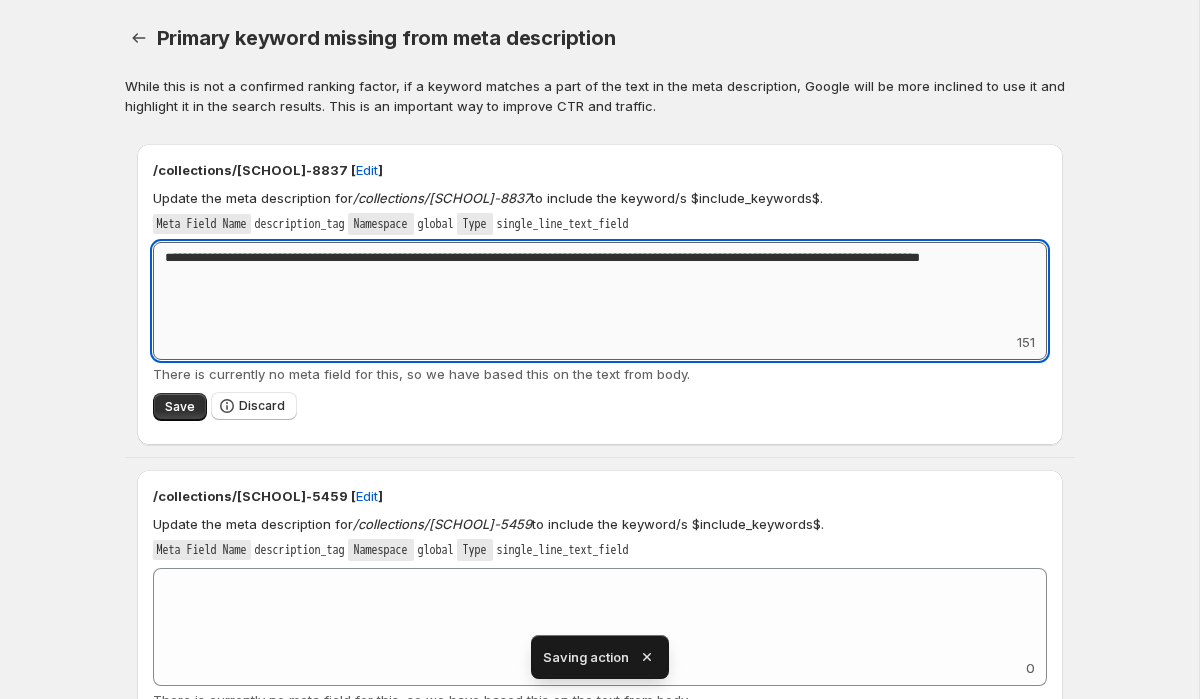 drag, startPoint x: 317, startPoint y: 257, endPoint x: 200, endPoint y: 259, distance: 117.01709 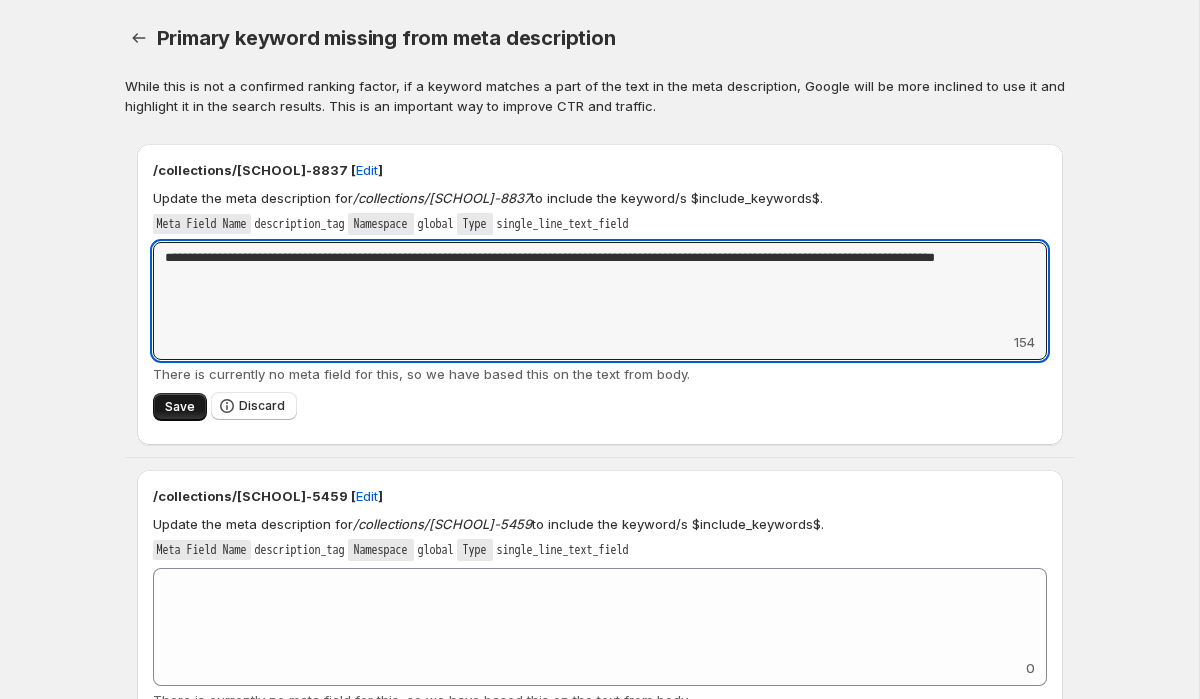 type on "**********" 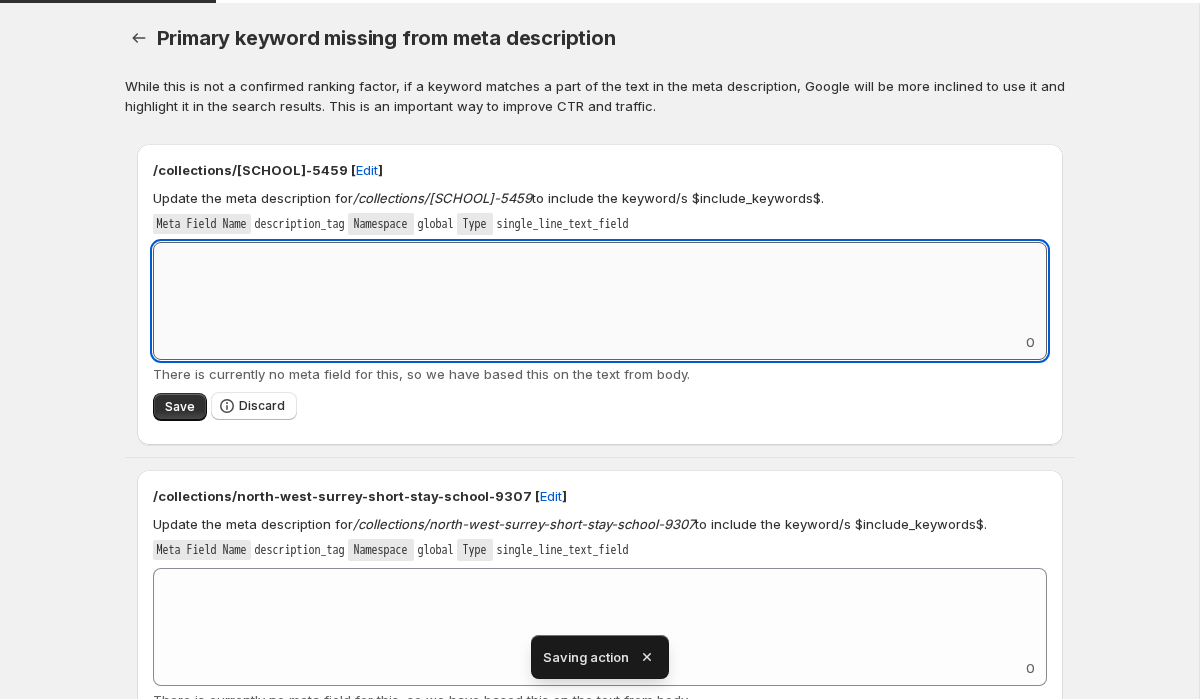 click on "Add keyword label" at bounding box center (600, 287) 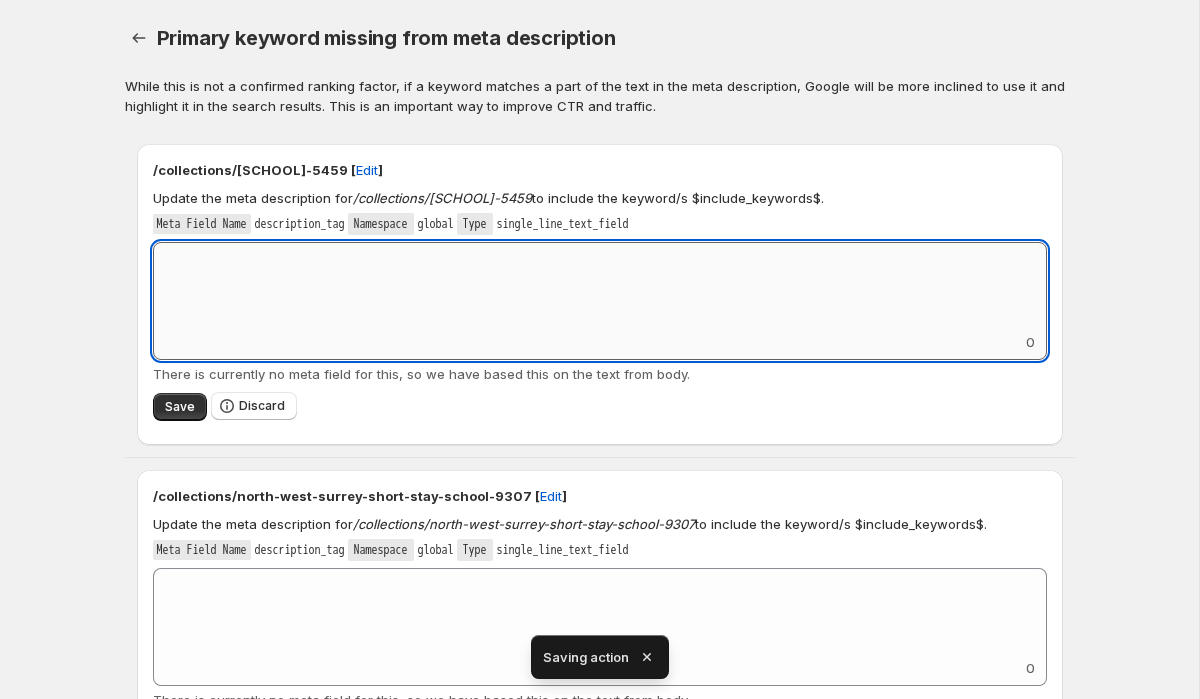 paste on "**********" 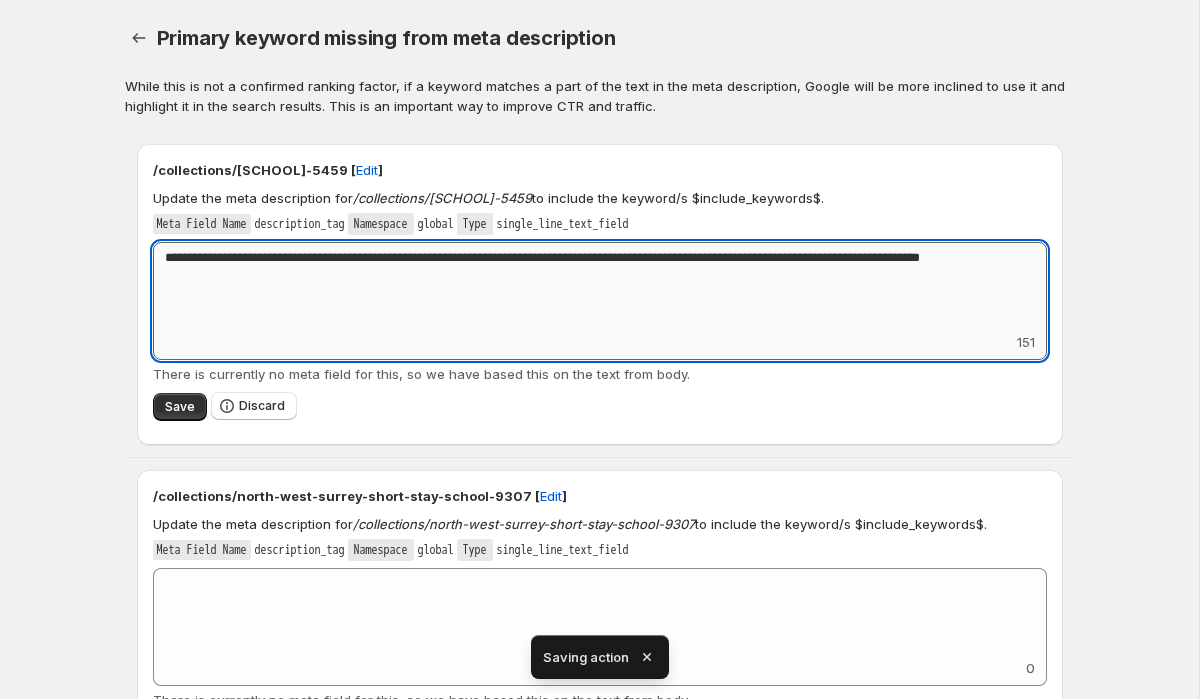 drag, startPoint x: 315, startPoint y: 278, endPoint x: 201, endPoint y: 273, distance: 114.1096 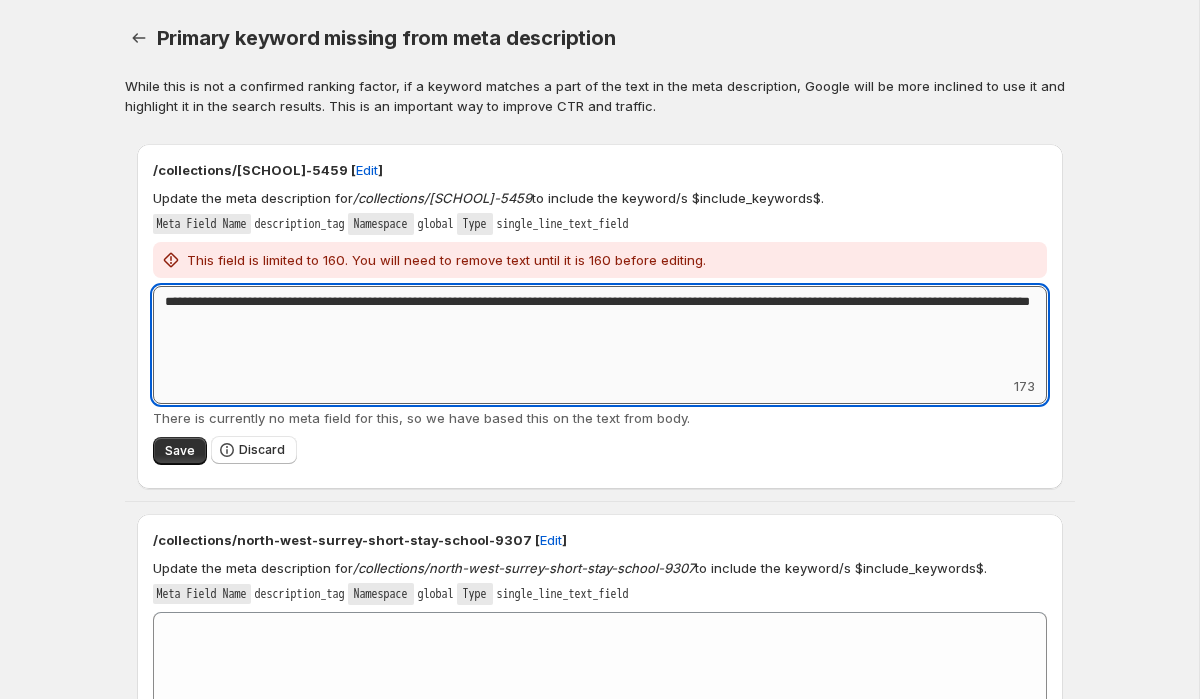 drag, startPoint x: 357, startPoint y: 341, endPoint x: 289, endPoint y: 344, distance: 68.06615 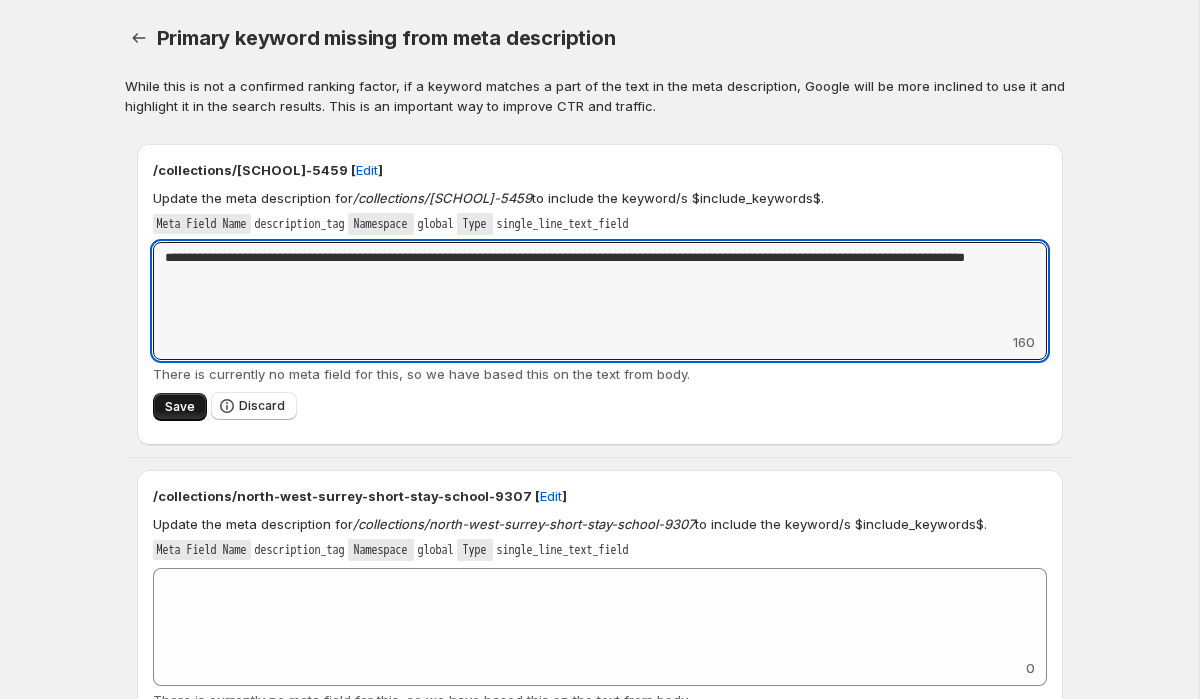 type on "**********" 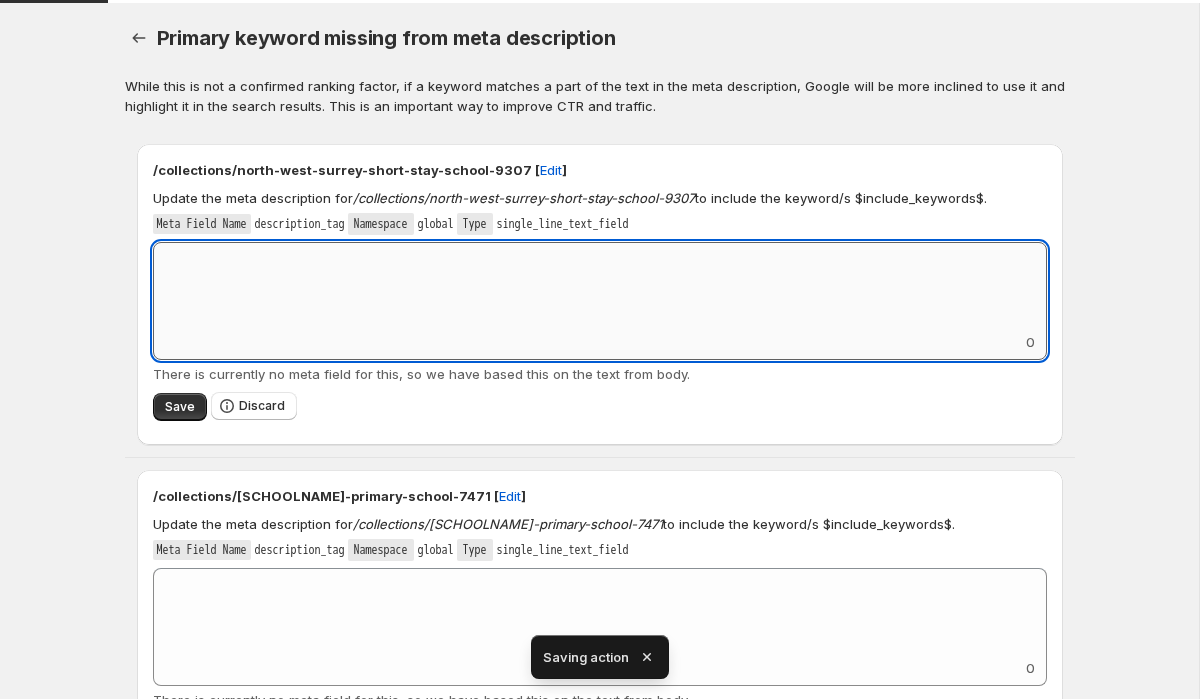 click on "Add keyword label" at bounding box center [600, 287] 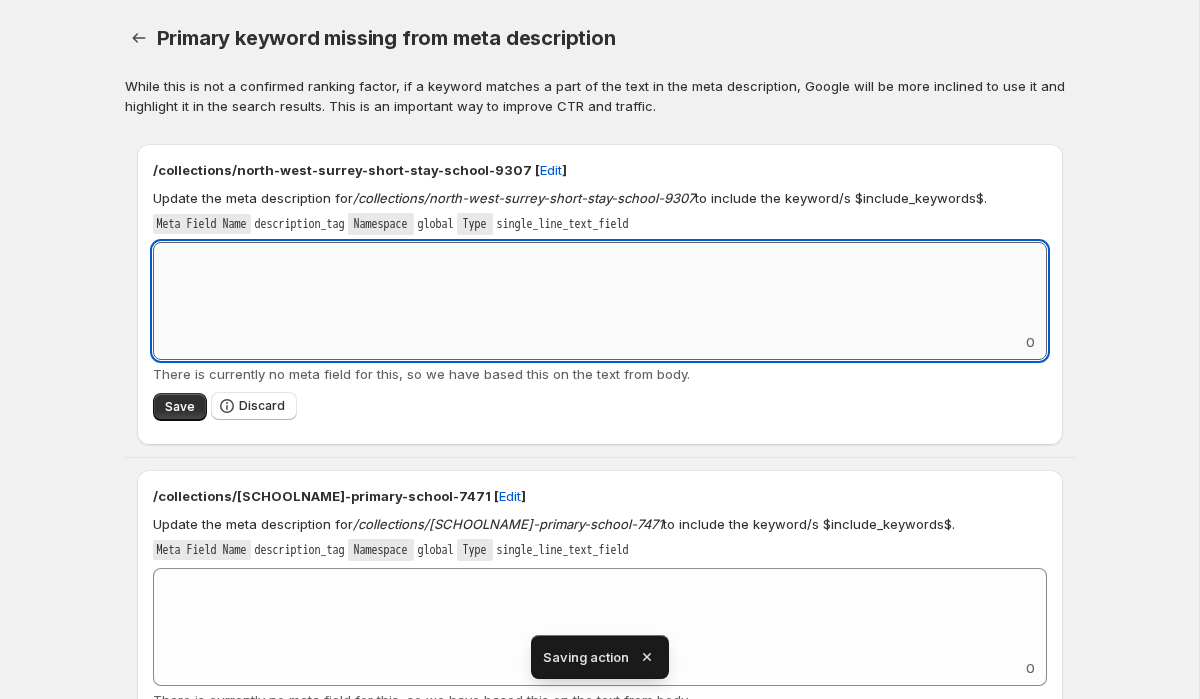 paste on "**********" 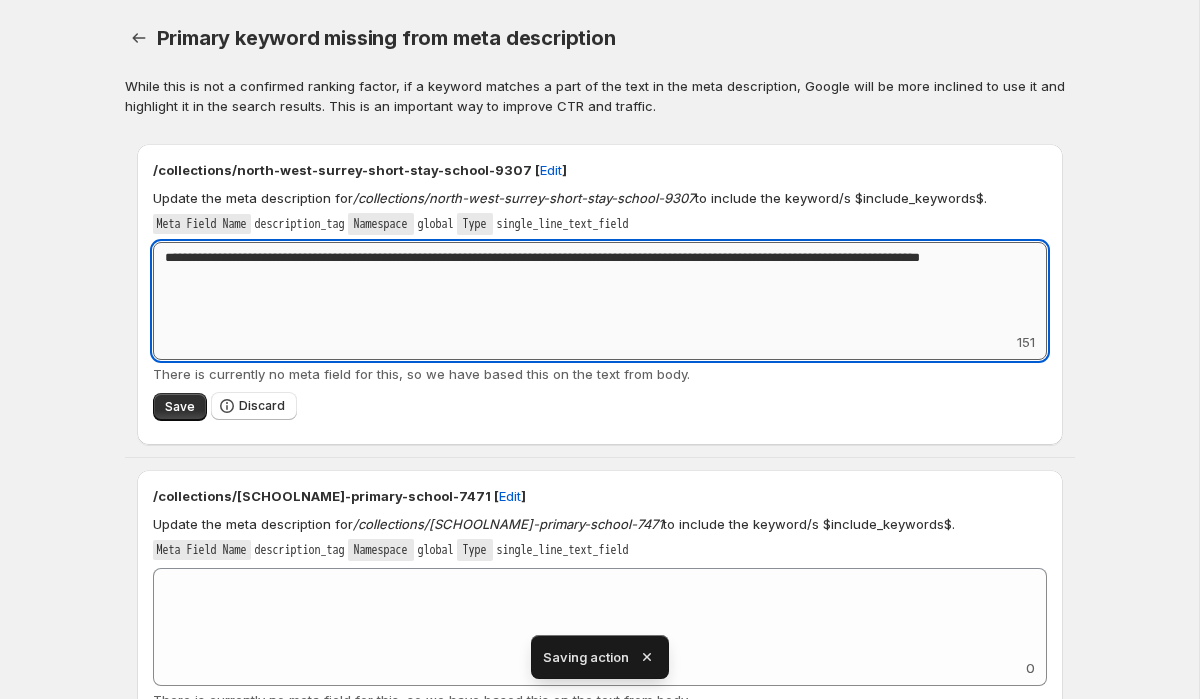 drag, startPoint x: 318, startPoint y: 260, endPoint x: 203, endPoint y: 261, distance: 115.00435 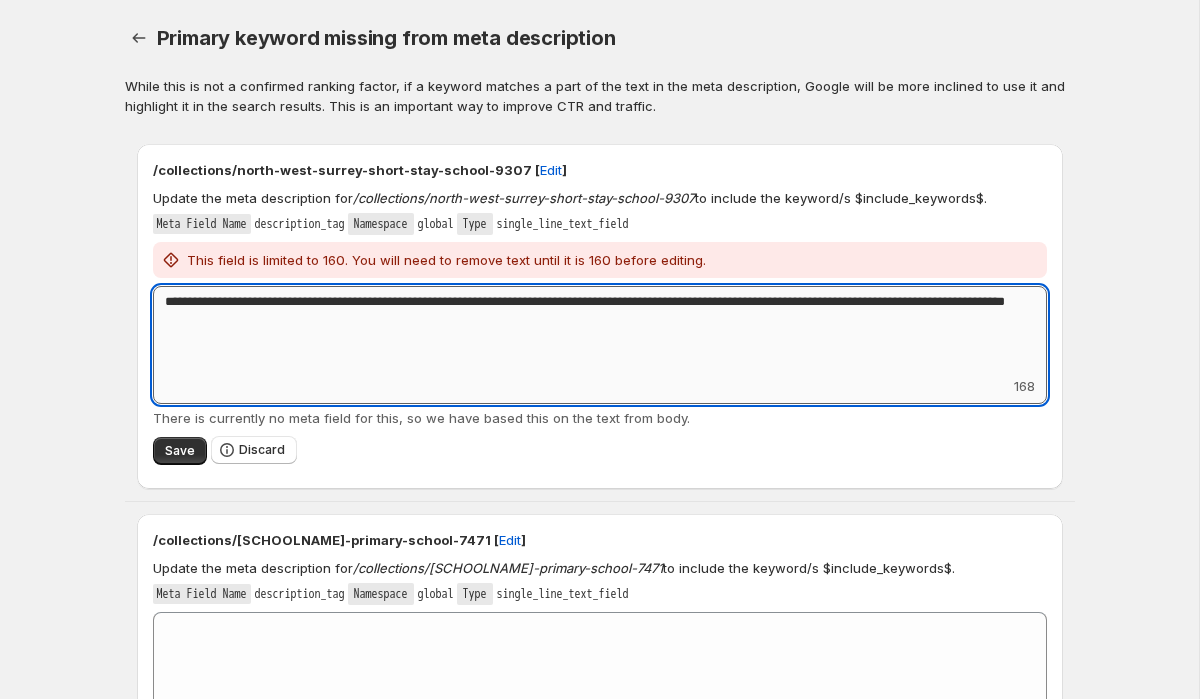 drag, startPoint x: 322, startPoint y: 321, endPoint x: 256, endPoint y: 320, distance: 66.007576 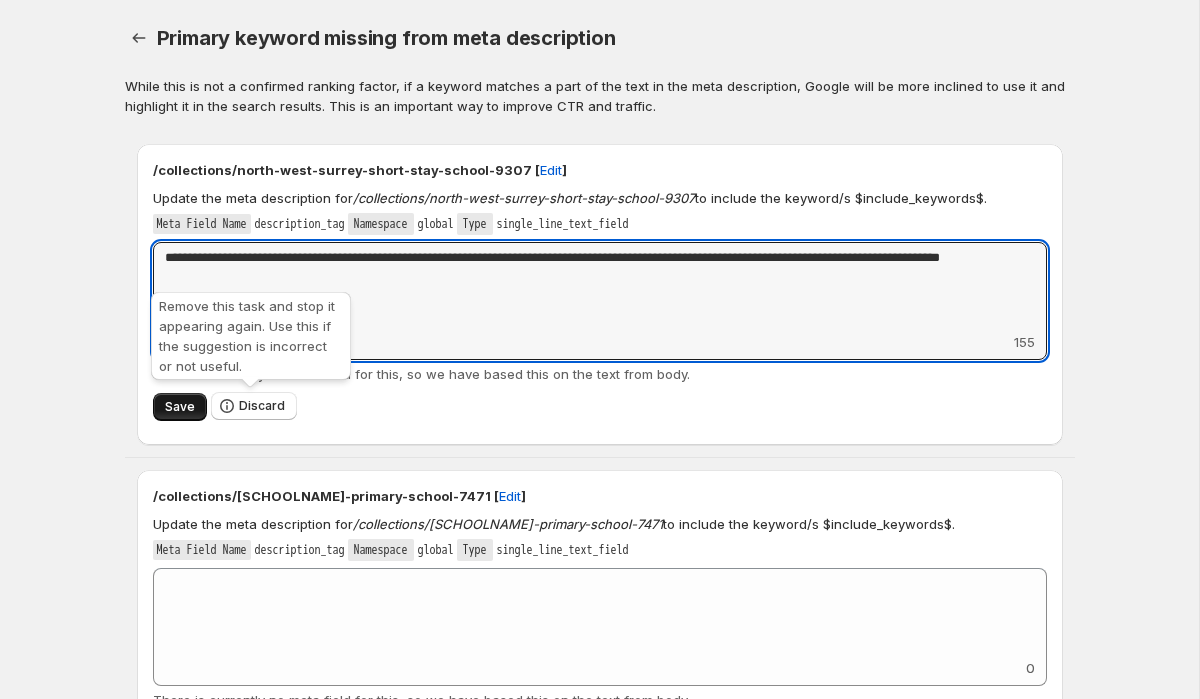 type on "**********" 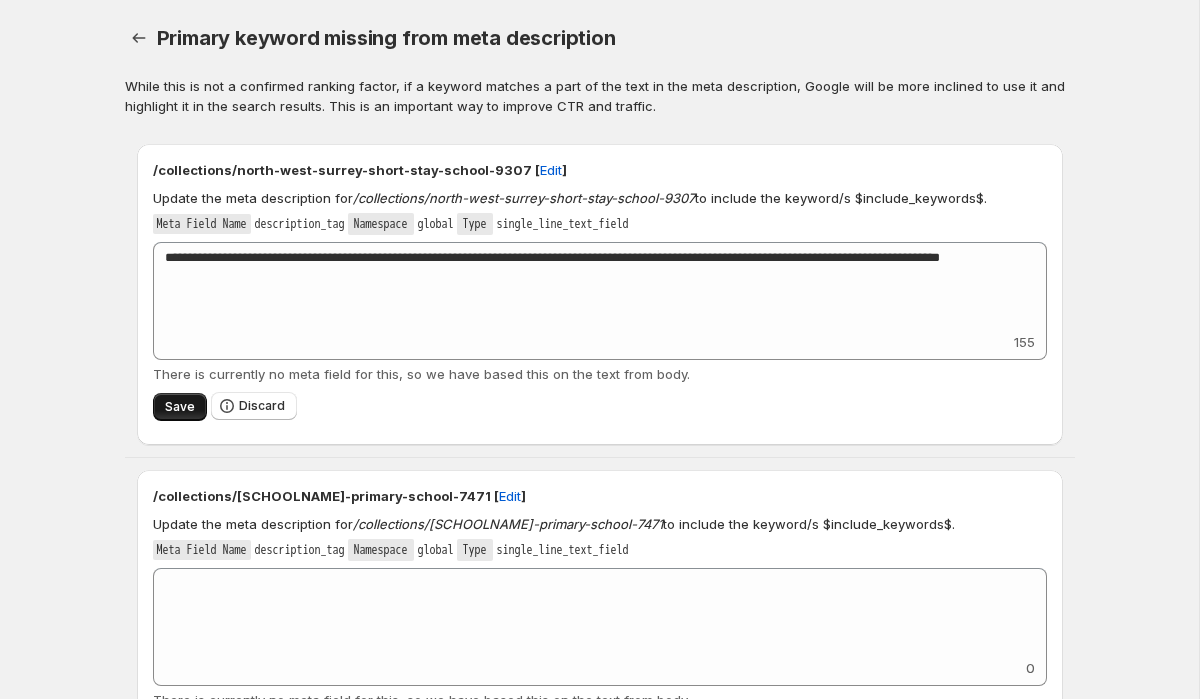 click on "Save" at bounding box center [180, 407] 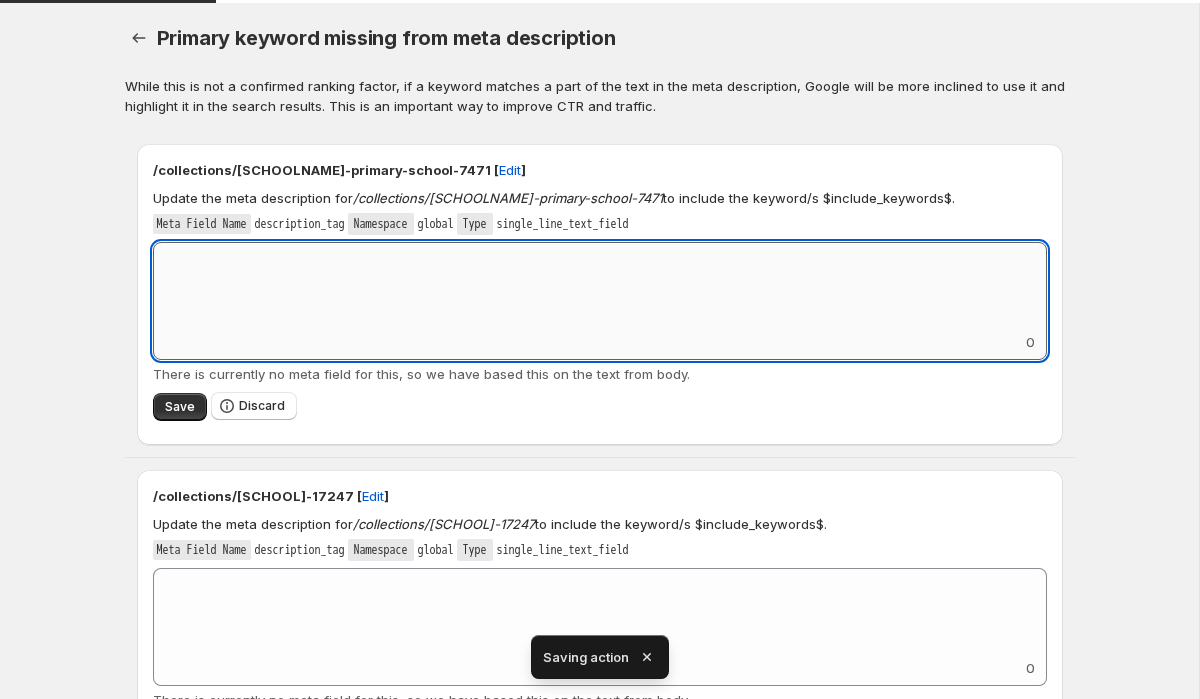 click on "Add keyword label" at bounding box center (600, 287) 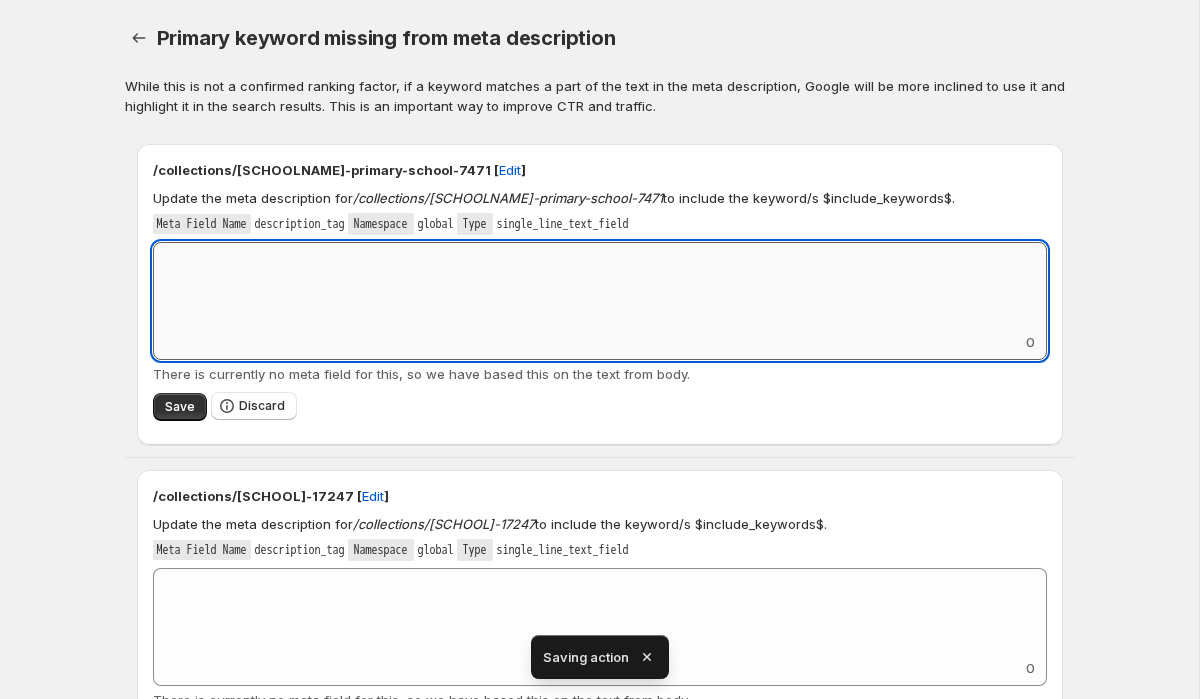 paste on "**********" 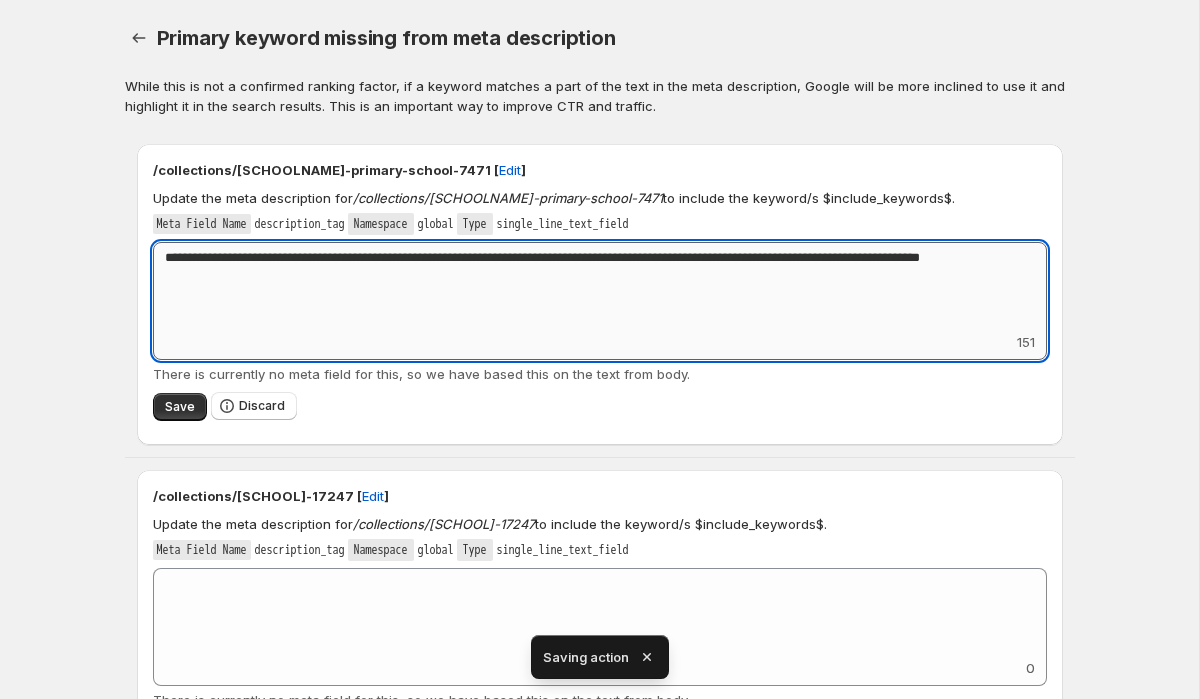 drag, startPoint x: 315, startPoint y: 261, endPoint x: 202, endPoint y: 262, distance: 113.004425 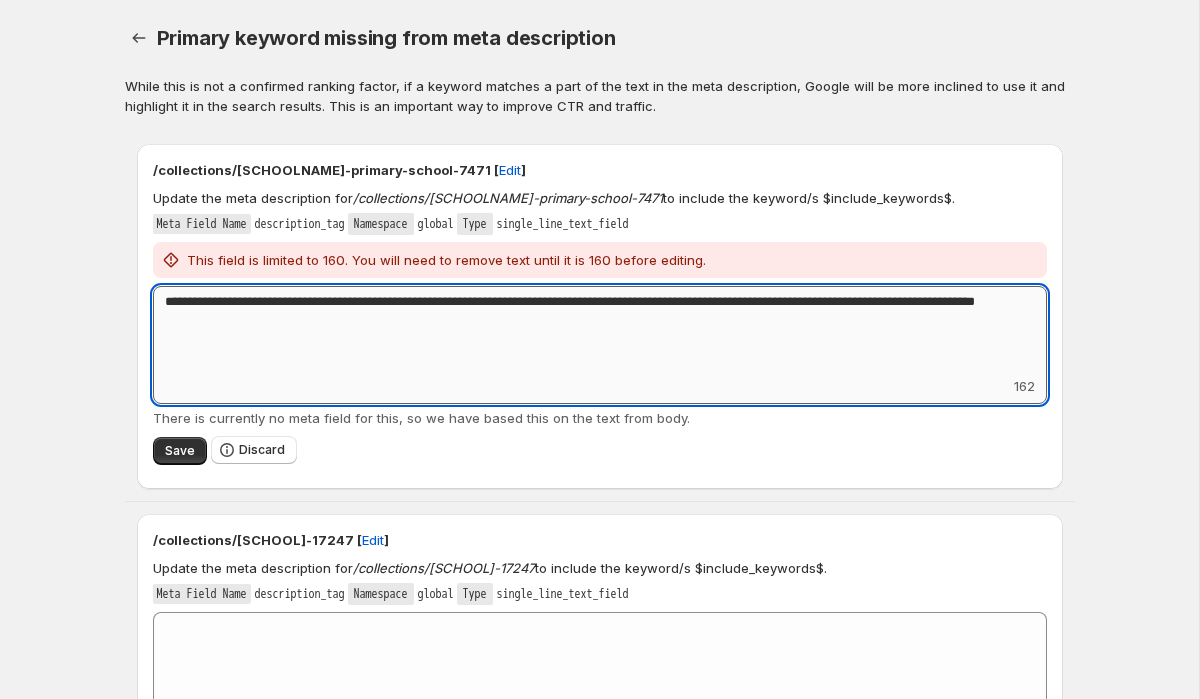 click on "**********" at bounding box center [600, 331] 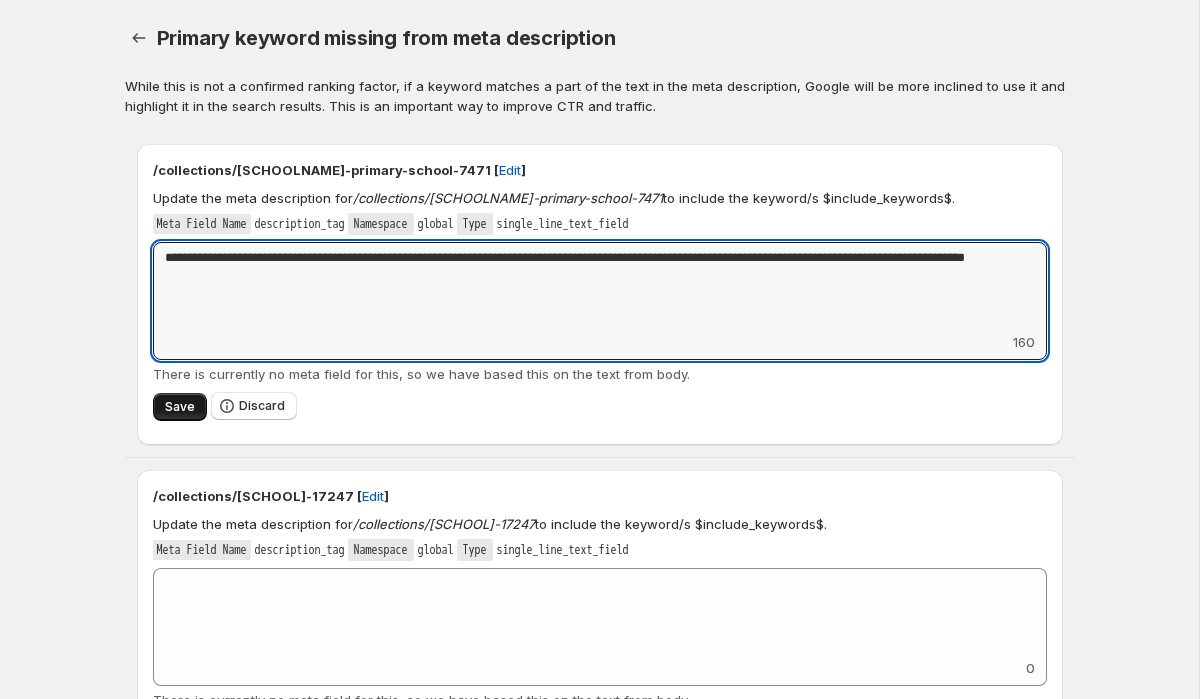 type on "**********" 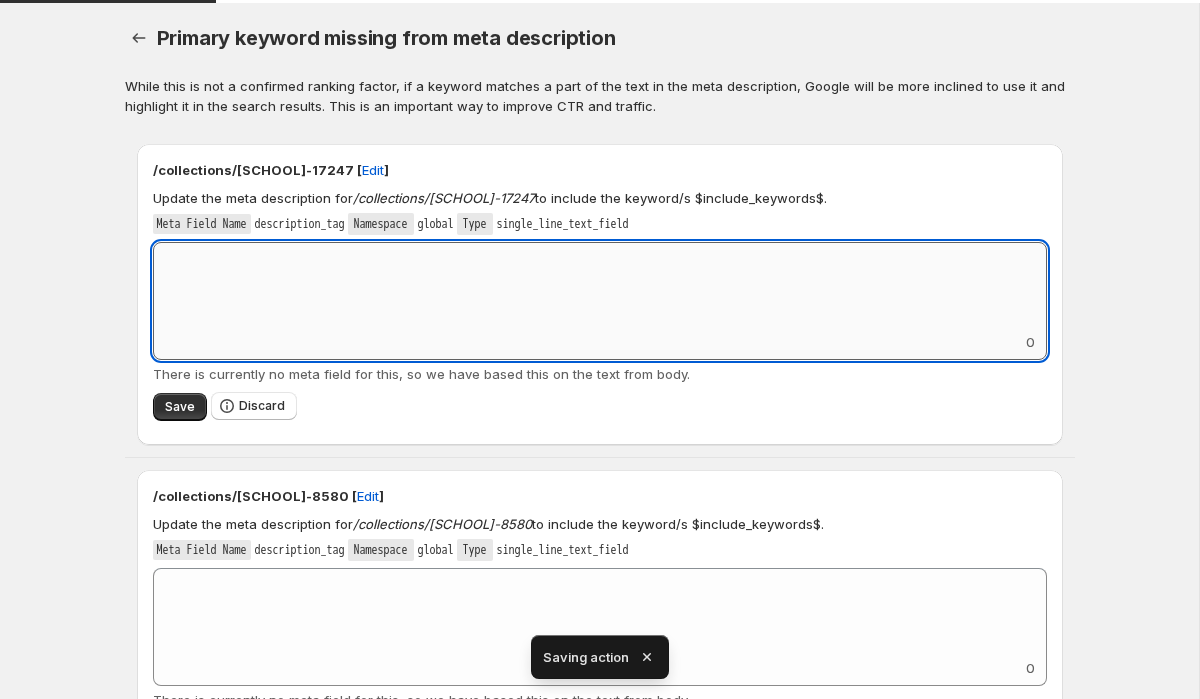 click on "Add keyword label" at bounding box center (600, 287) 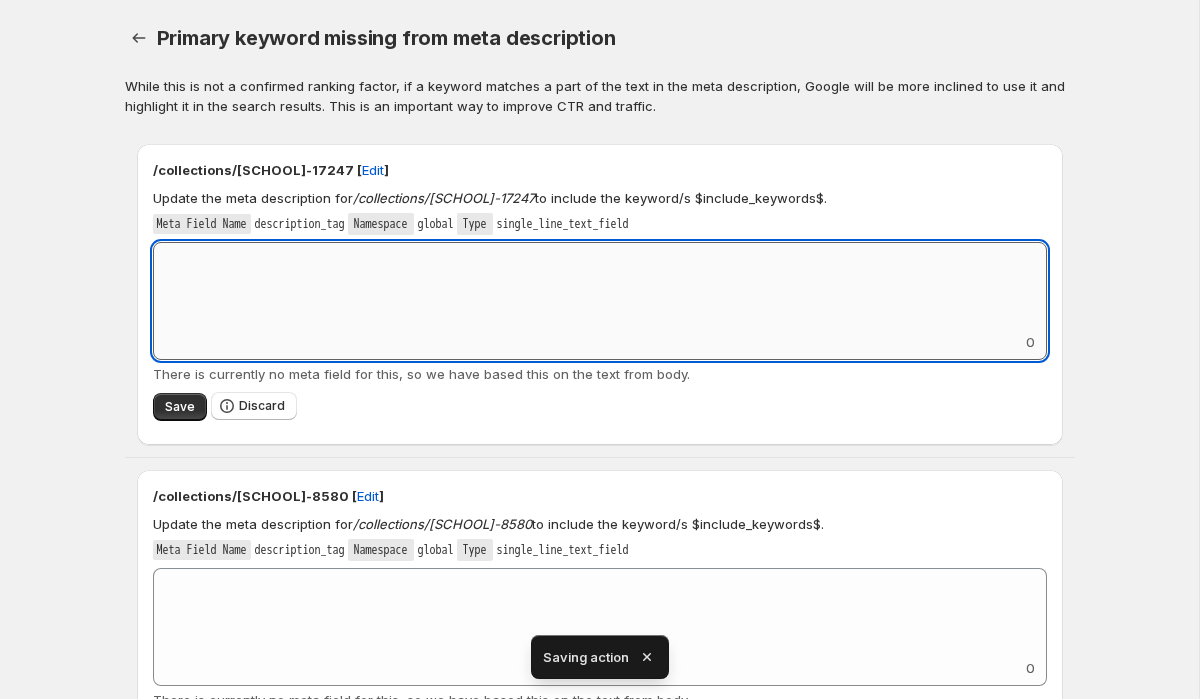 paste on "**********" 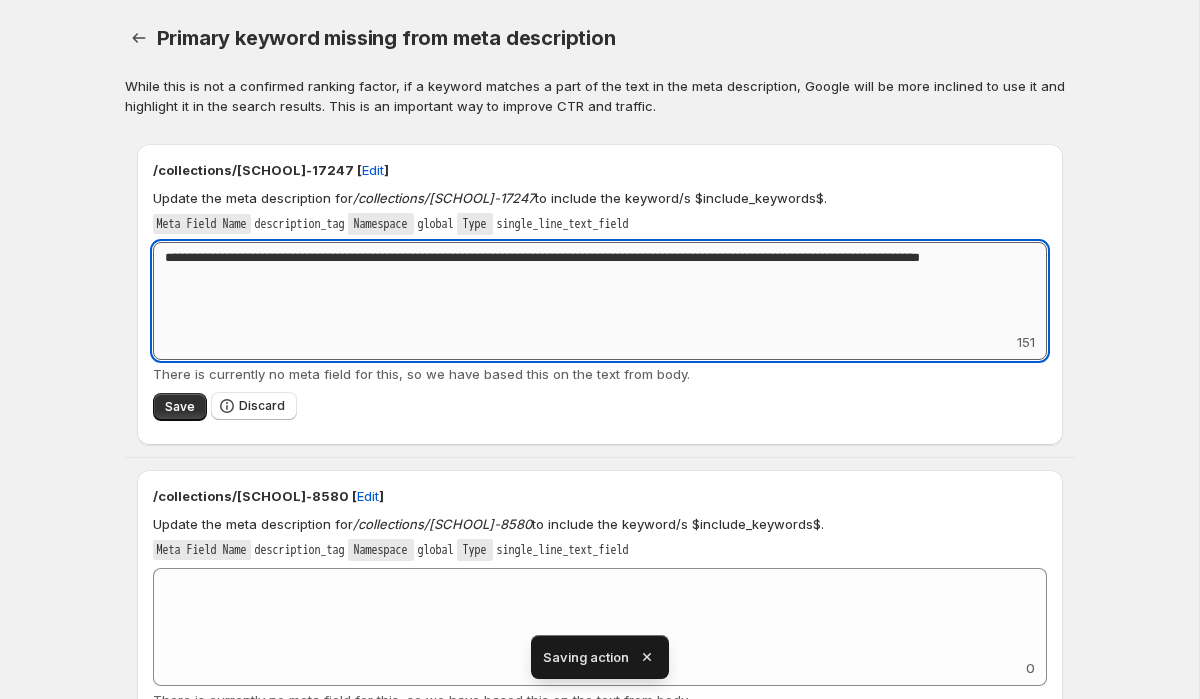 drag, startPoint x: 318, startPoint y: 255, endPoint x: 204, endPoint y: 255, distance: 114 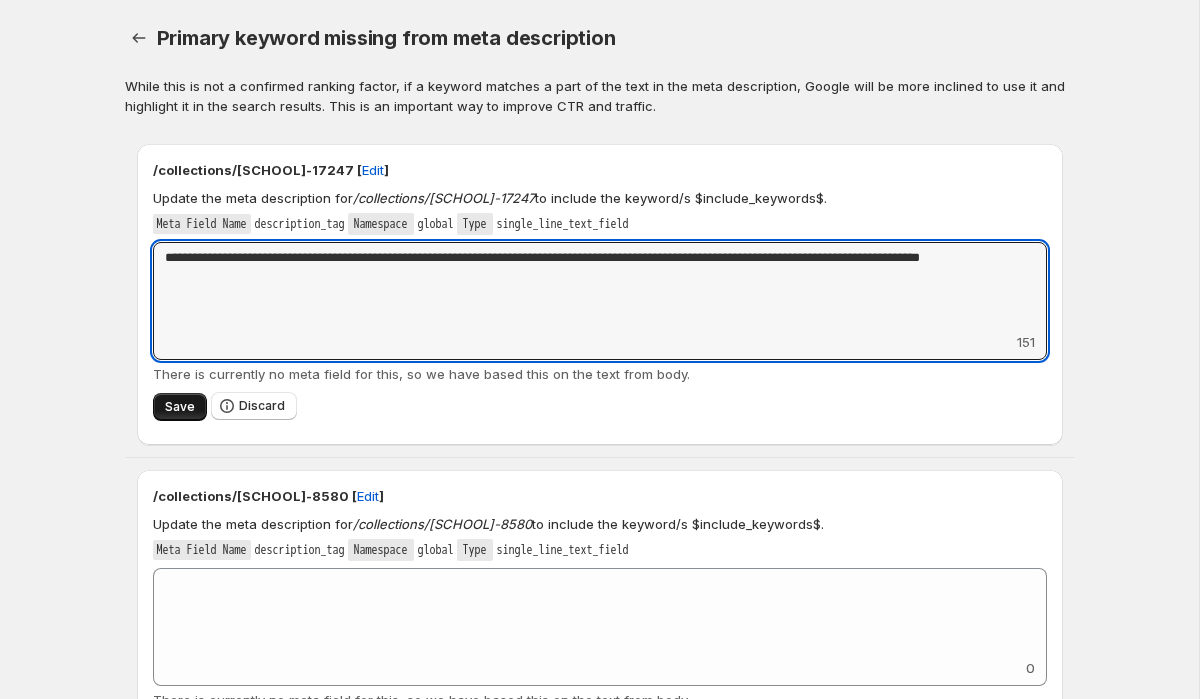 type on "**********" 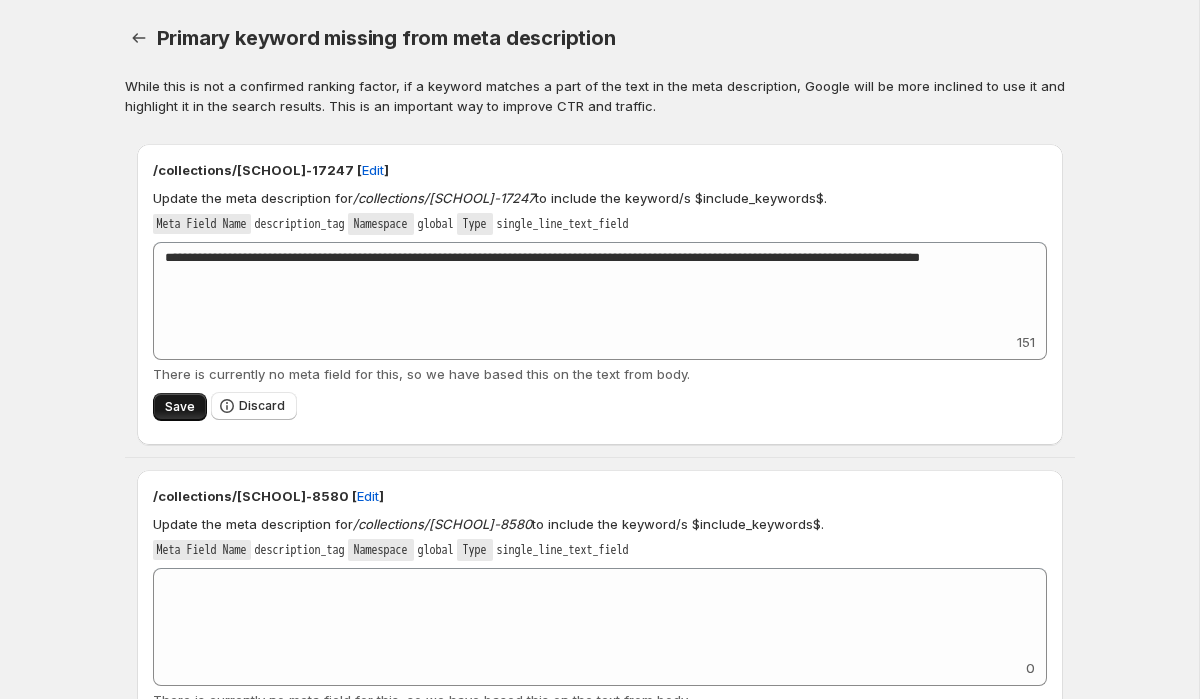 click on "Save" at bounding box center (180, 407) 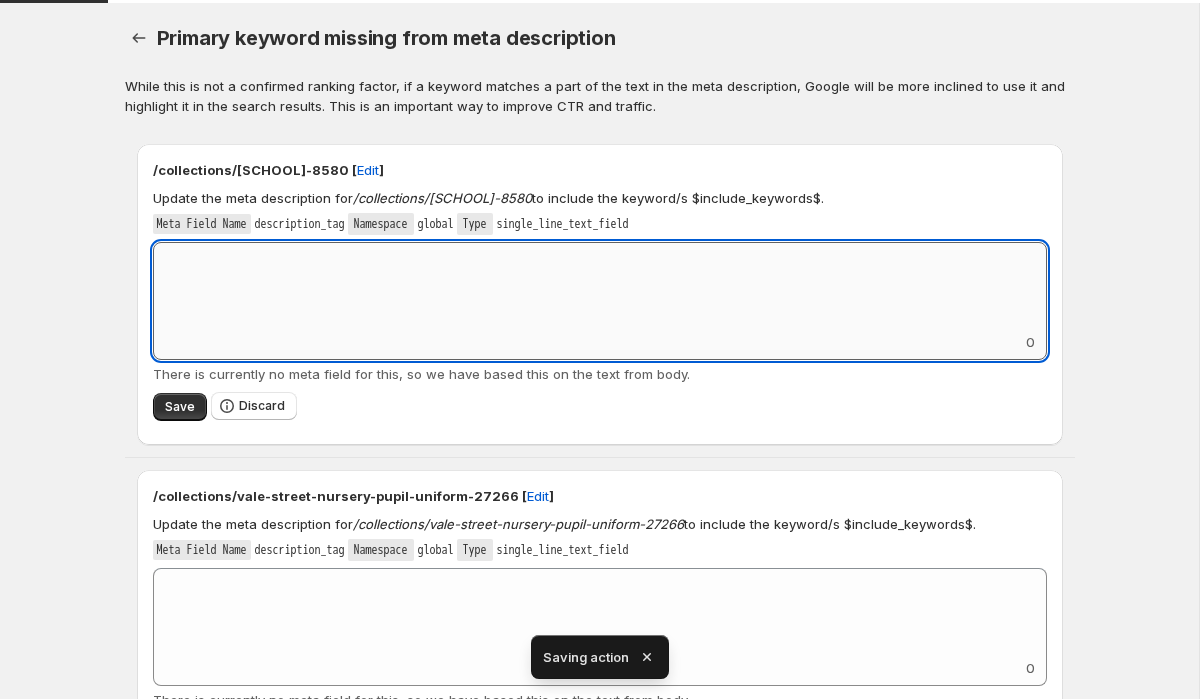 click on "Add keyword label" at bounding box center (600, 287) 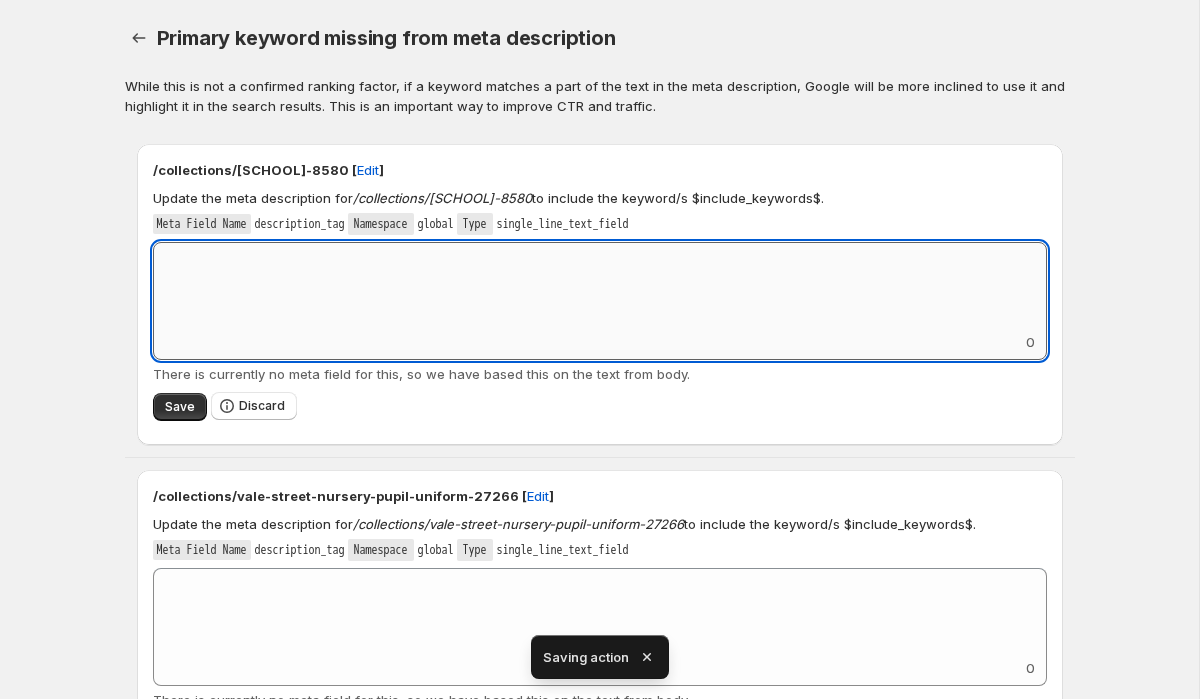 paste on "**********" 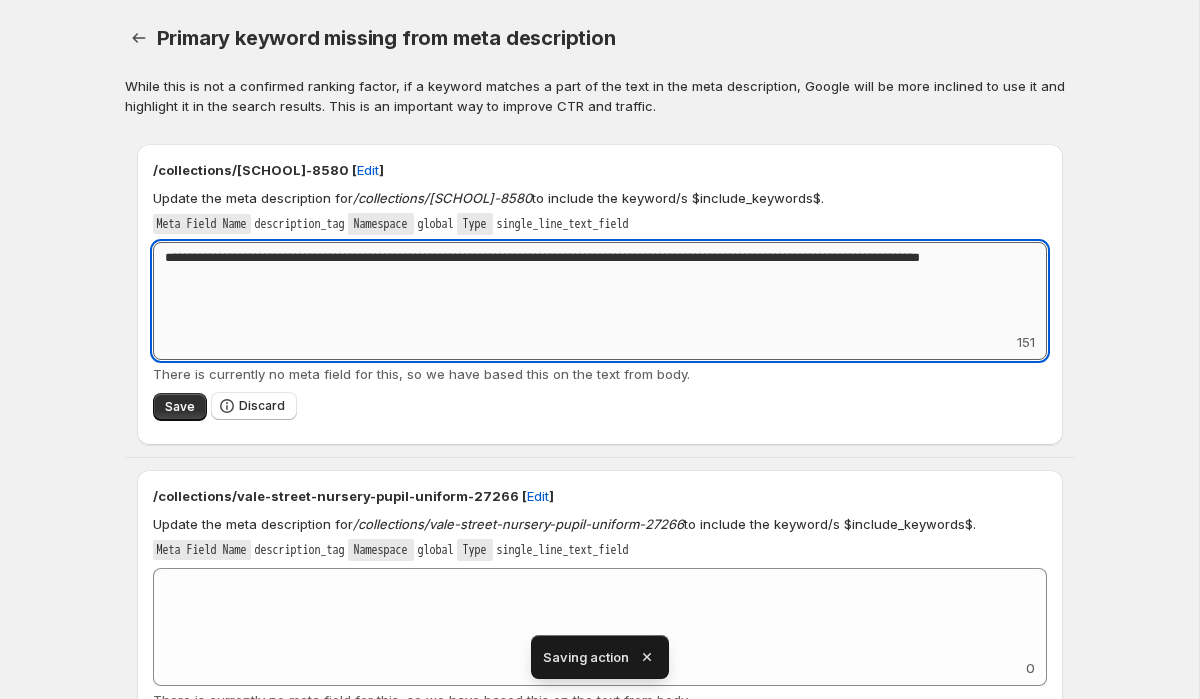 drag, startPoint x: 317, startPoint y: 257, endPoint x: 201, endPoint y: 258, distance: 116.00431 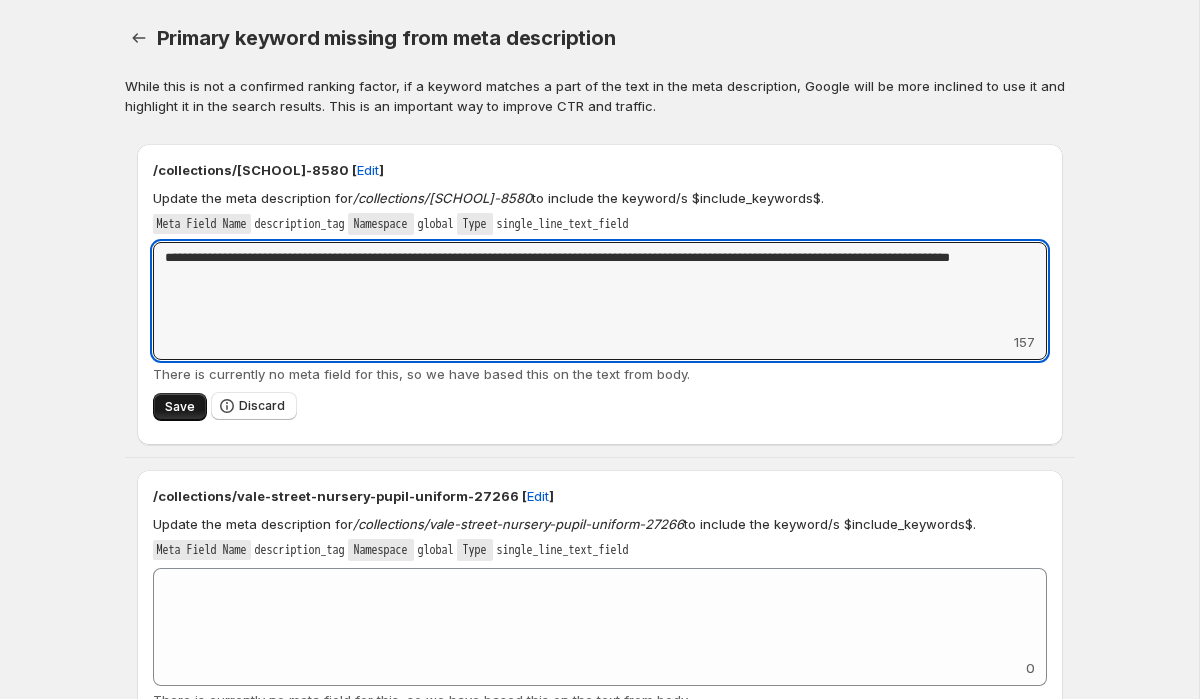 type on "**********" 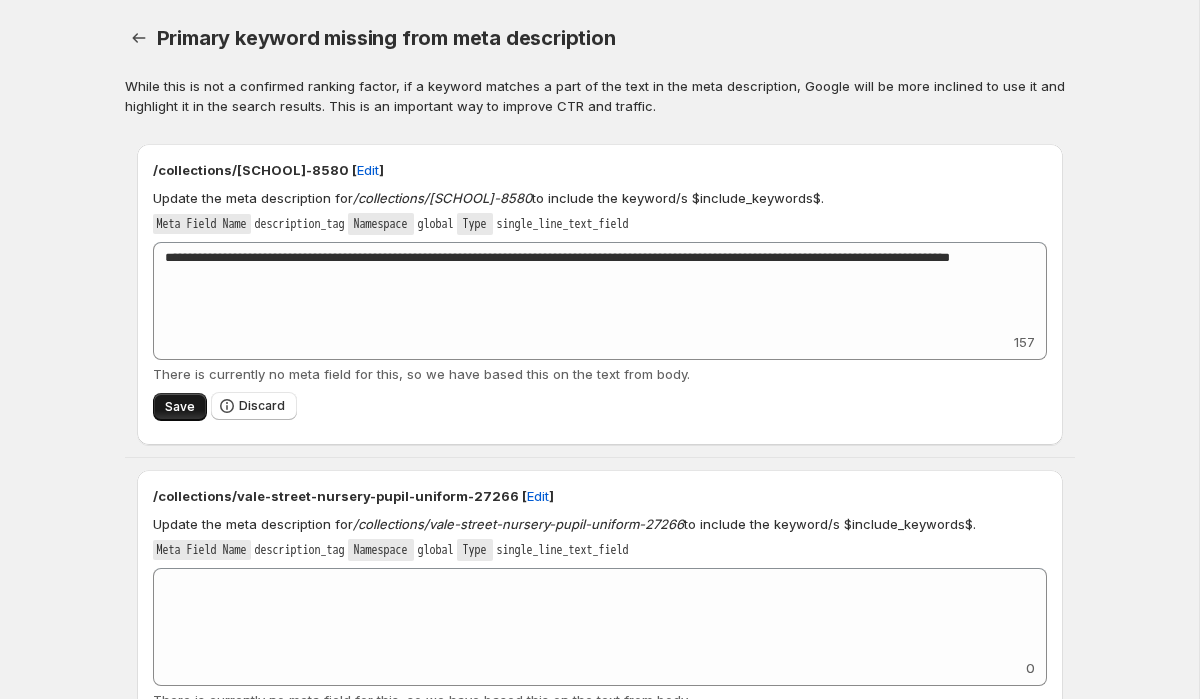 click on "Save" at bounding box center [180, 407] 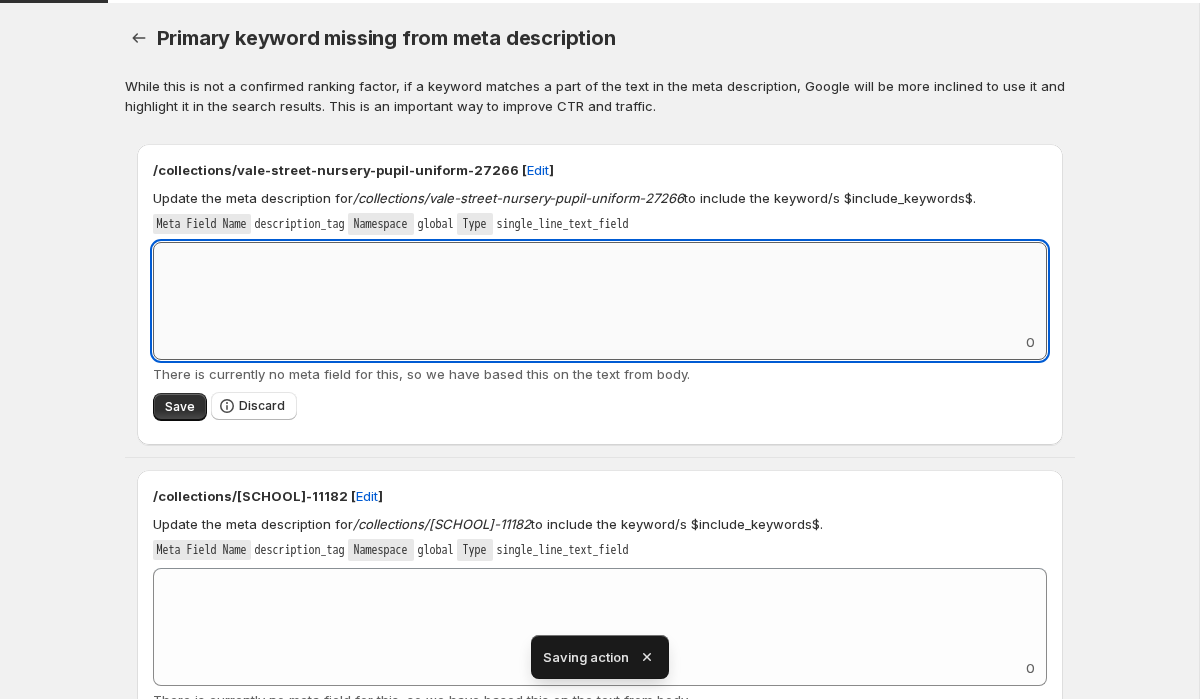 click on "Add keyword label" at bounding box center [600, 287] 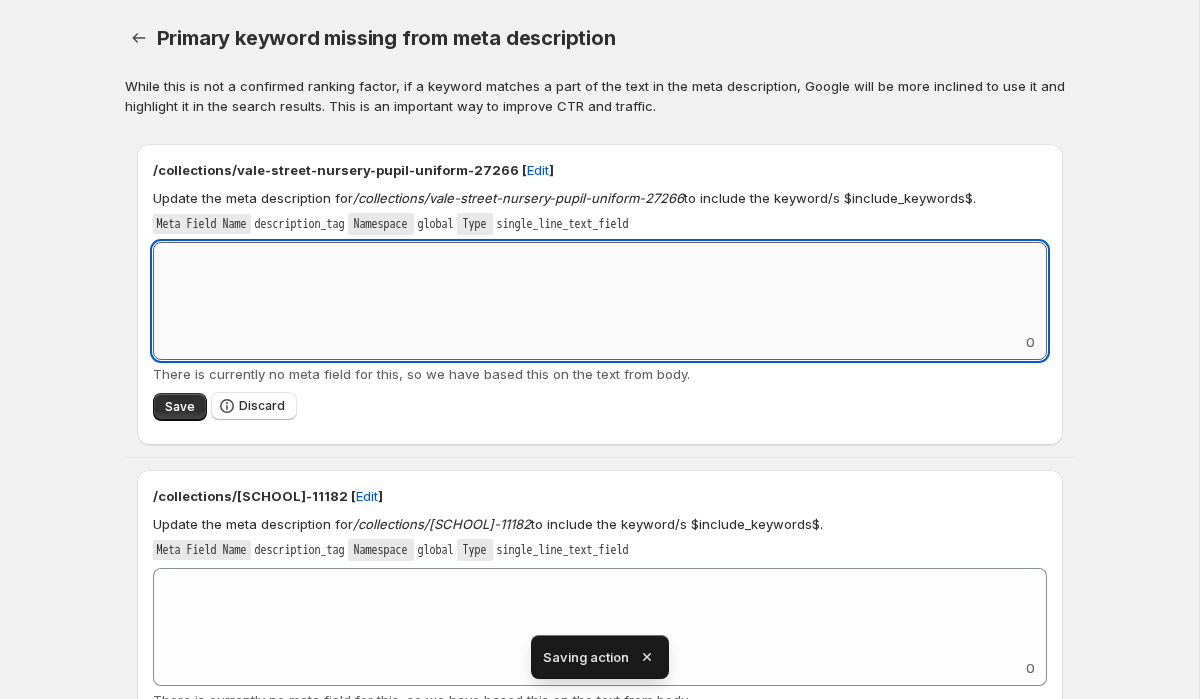 paste on "**********" 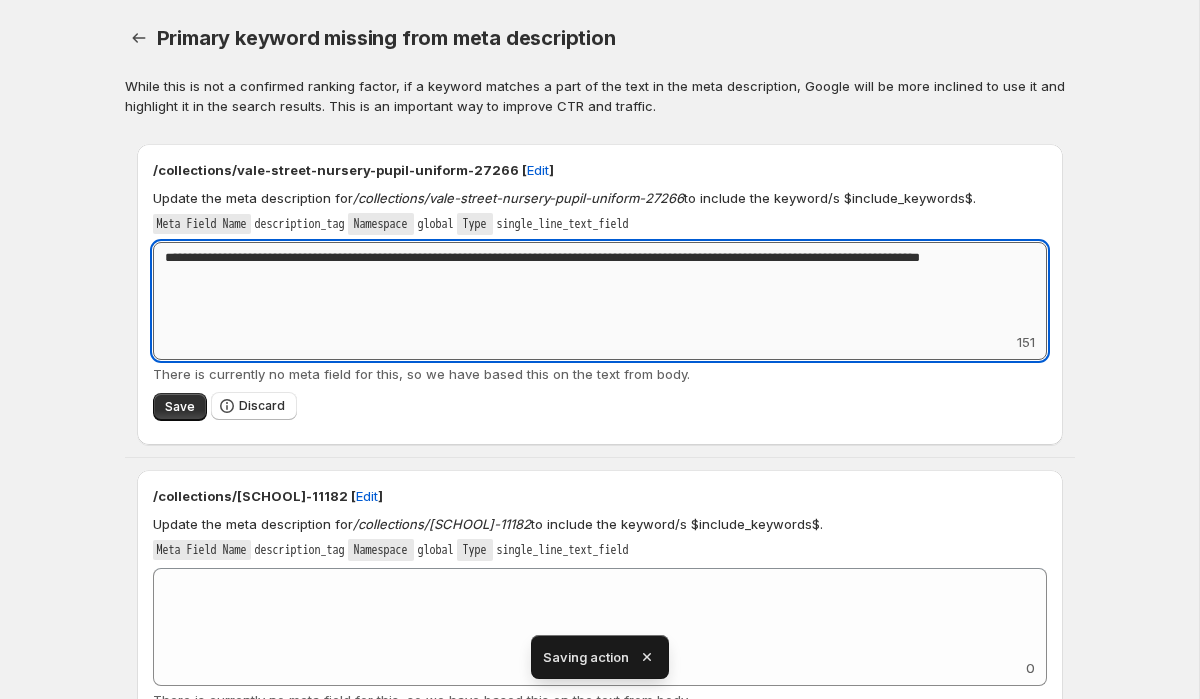 drag, startPoint x: 315, startPoint y: 254, endPoint x: 200, endPoint y: 258, distance: 115.06954 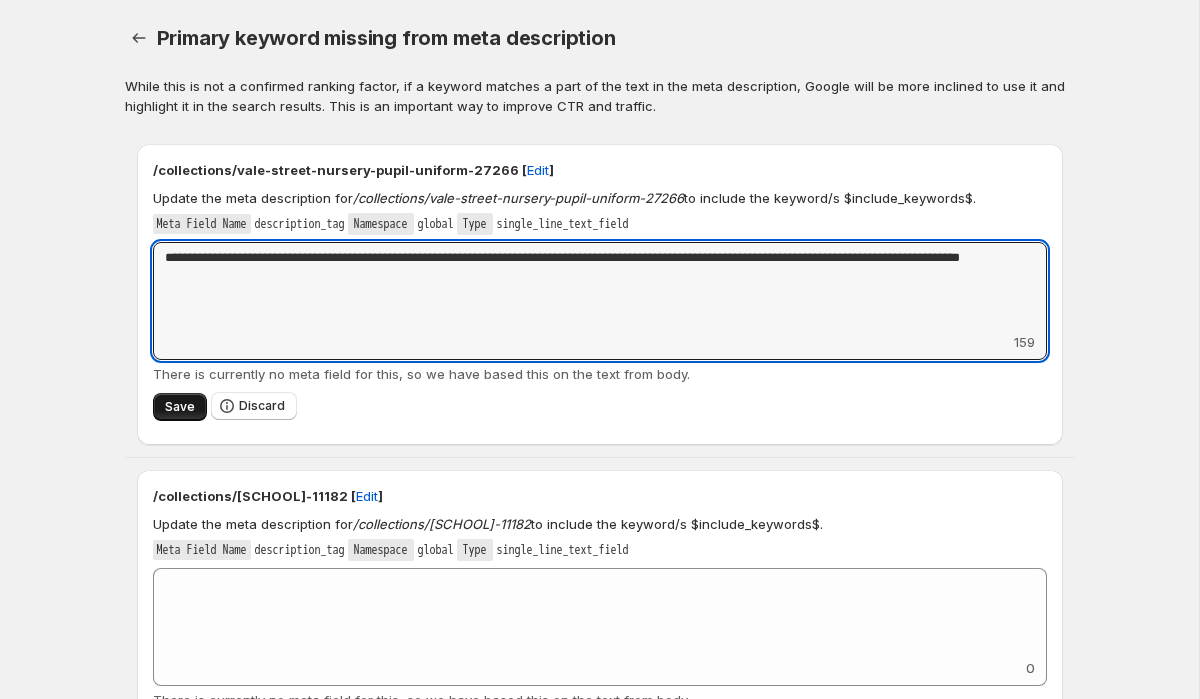 type on "**********" 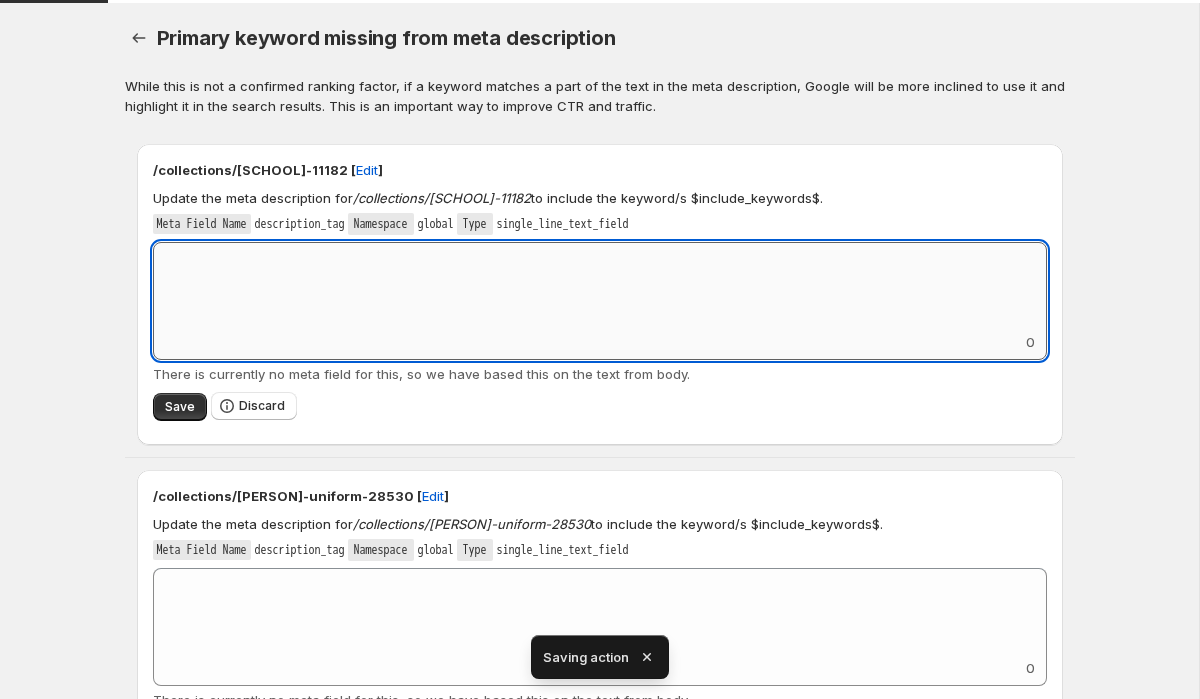 click on "Add keyword label" at bounding box center [600, 287] 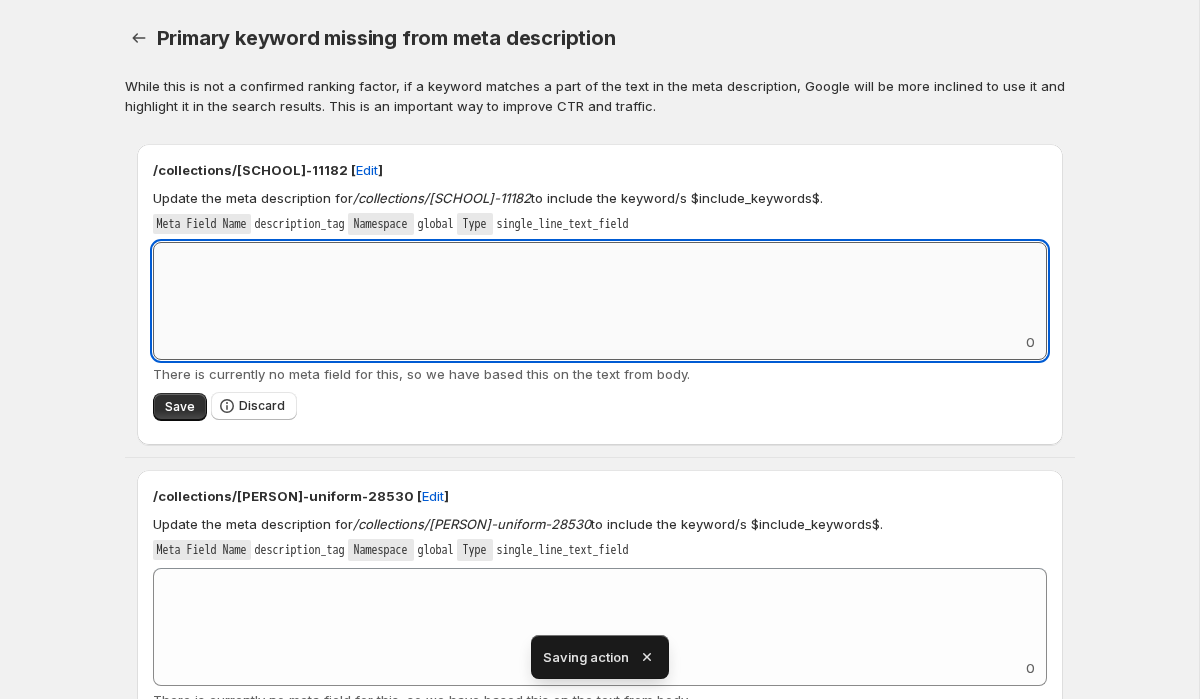 paste on "**********" 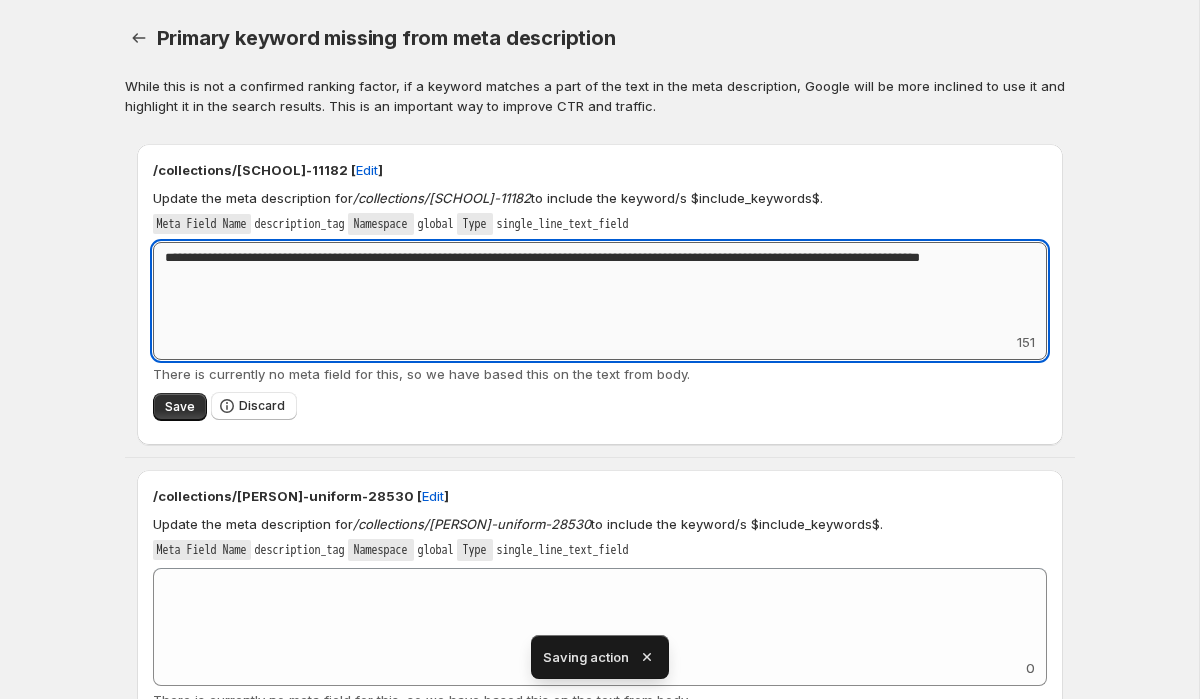 drag, startPoint x: 315, startPoint y: 257, endPoint x: 203, endPoint y: 257, distance: 112 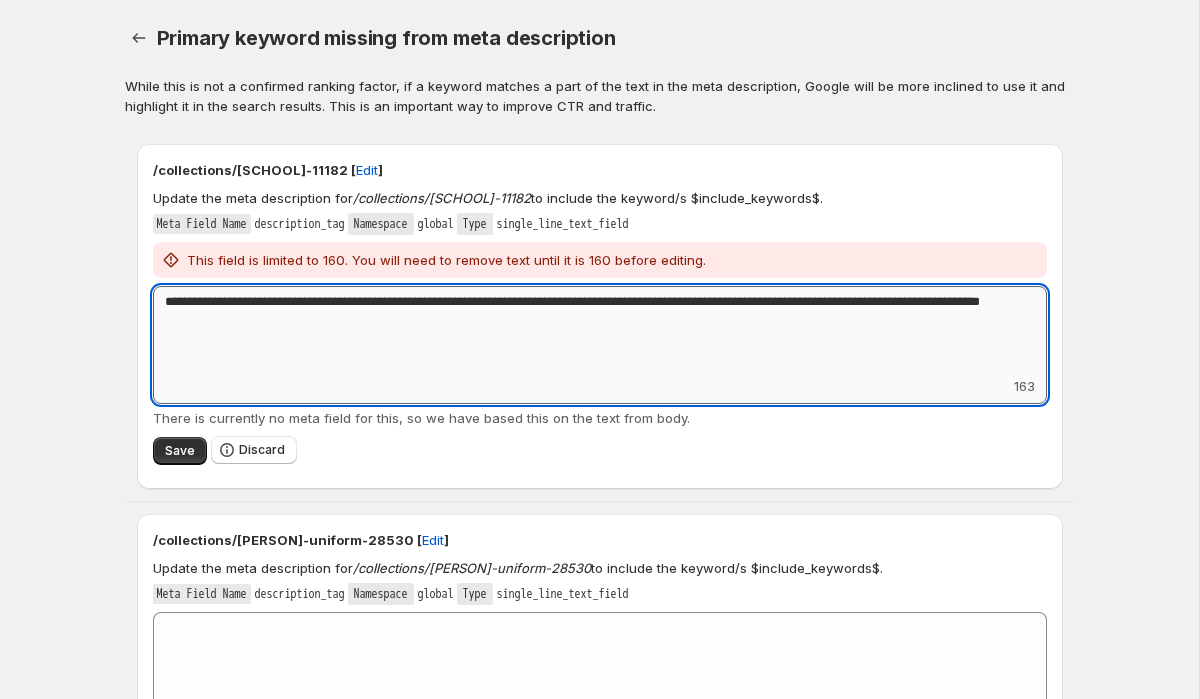 click on "**********" at bounding box center [600, 331] 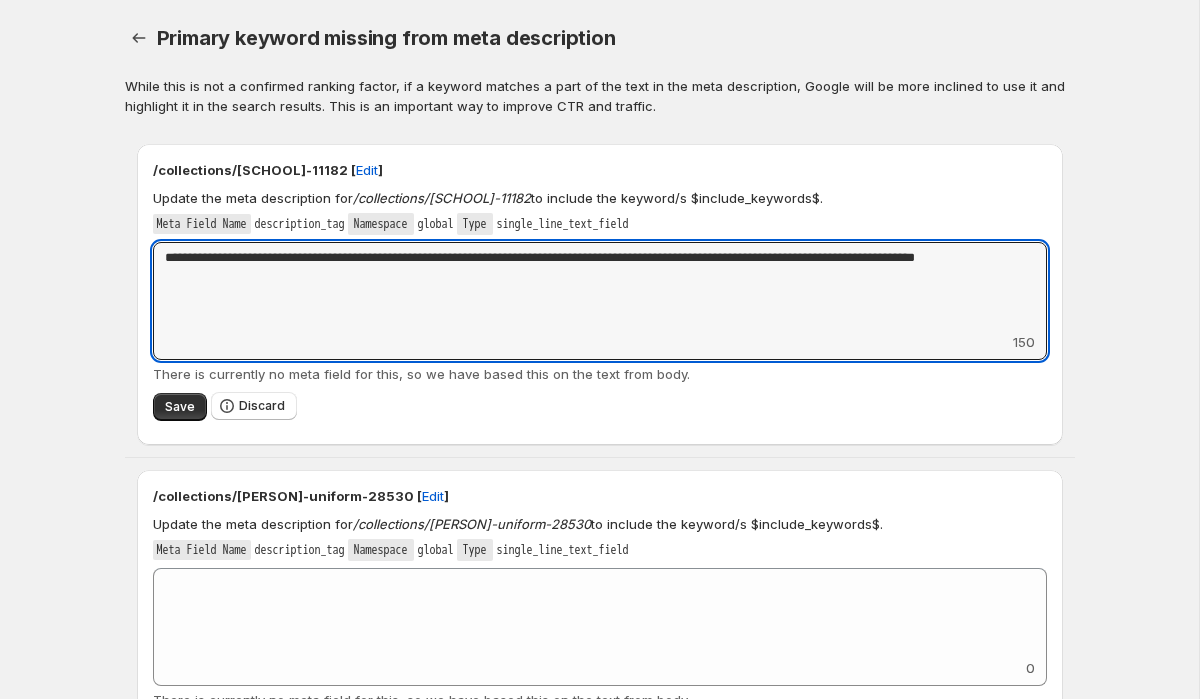 type on "**********" 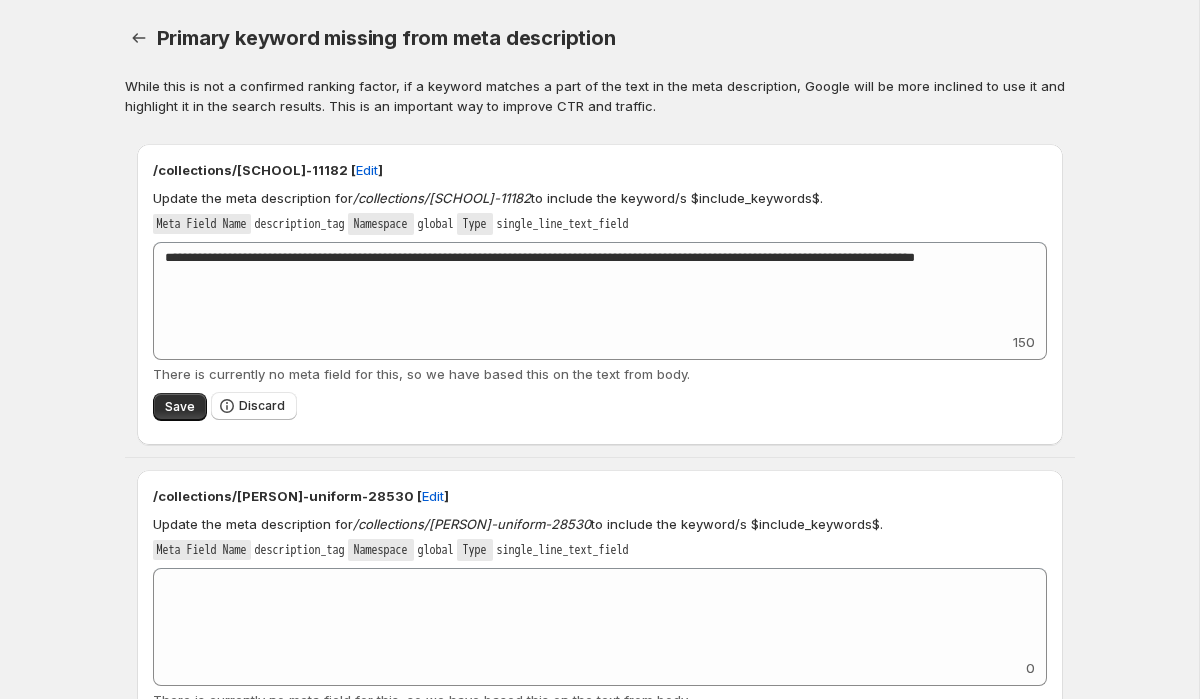 click on "Save Discard" at bounding box center (600, 406) 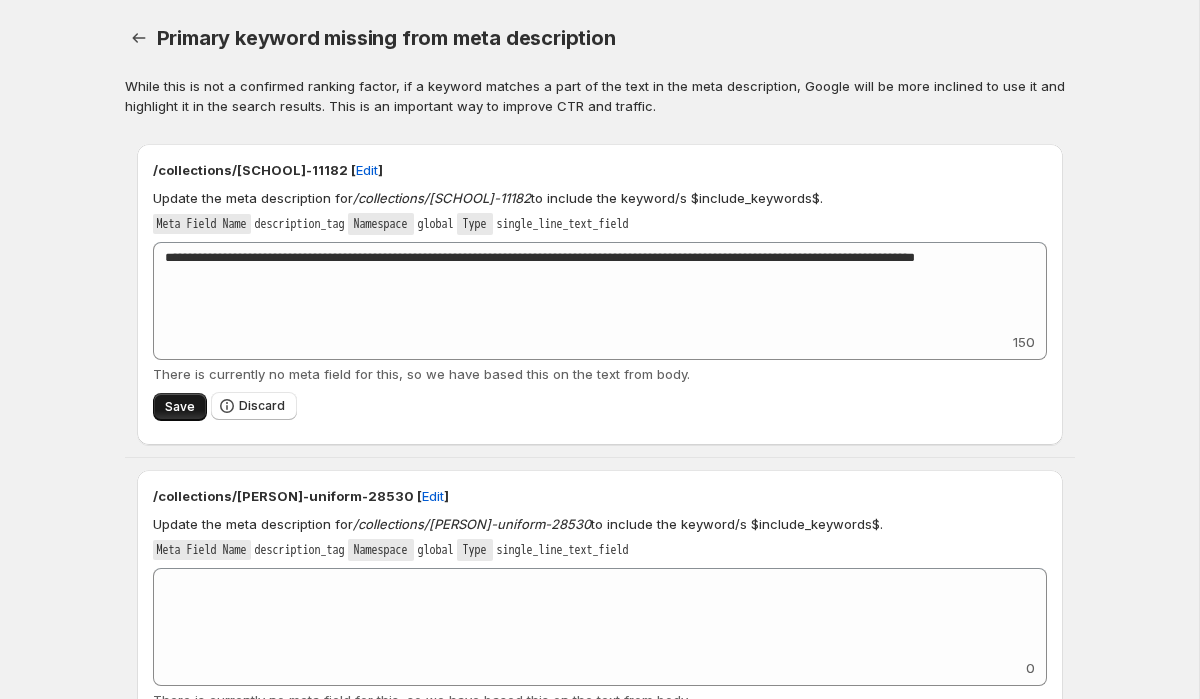 click on "Save" at bounding box center (180, 407) 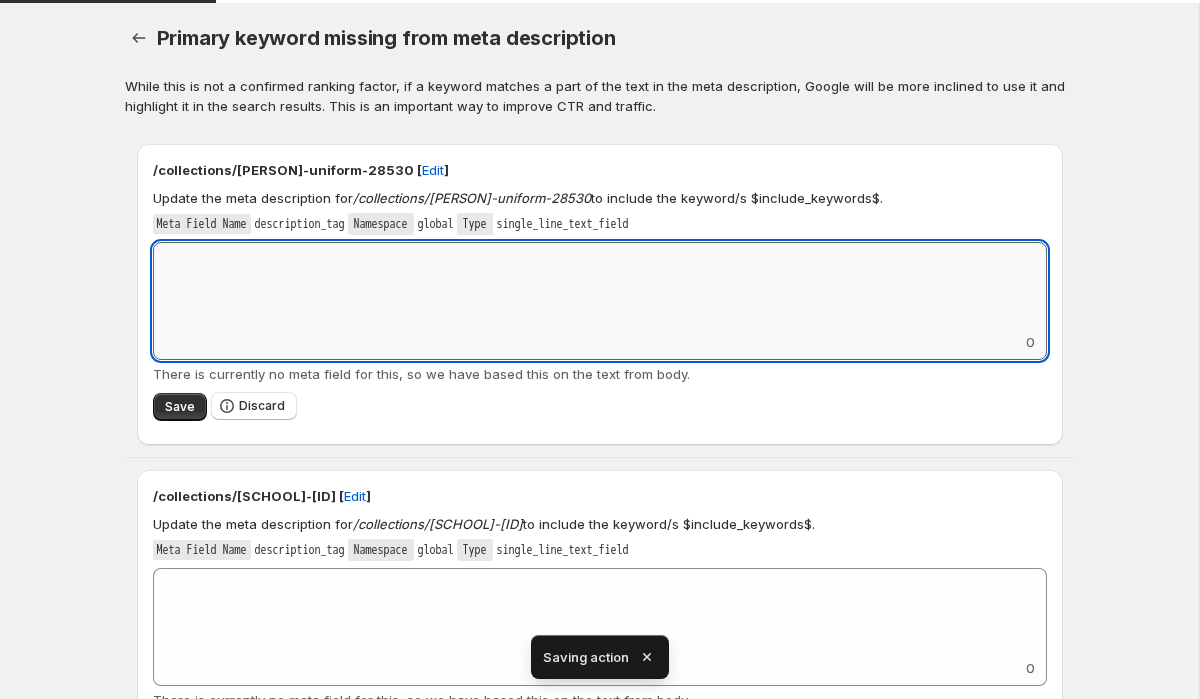 click on "Add keyword label" at bounding box center [600, 287] 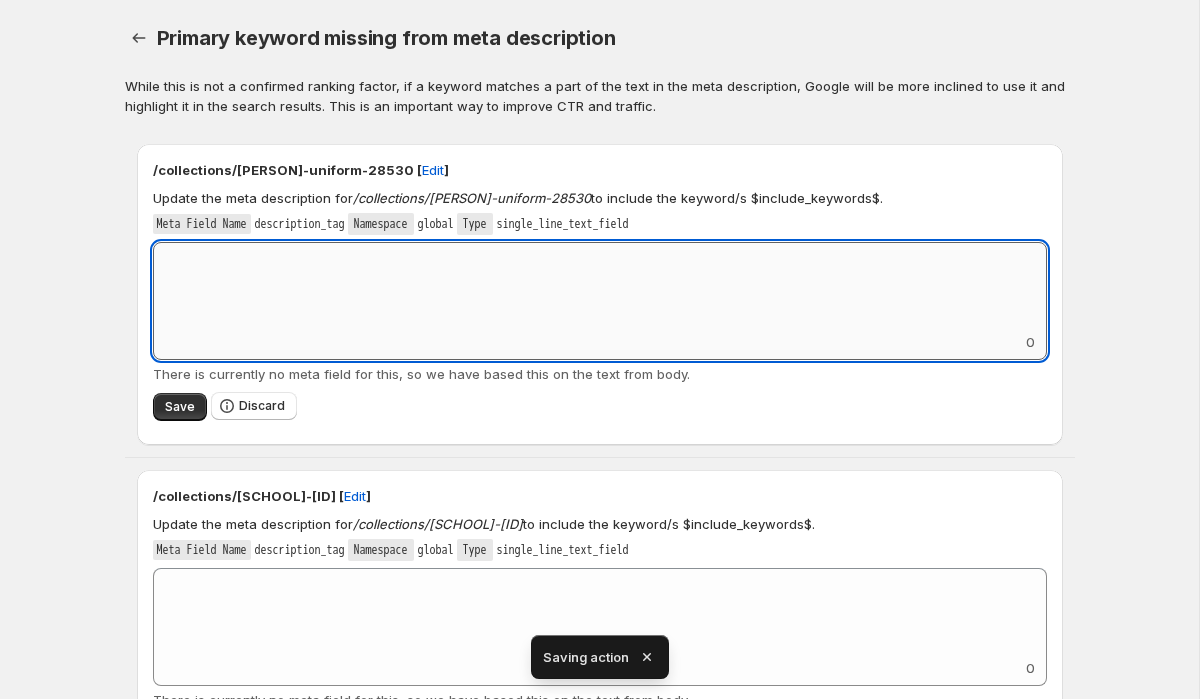 paste on "**********" 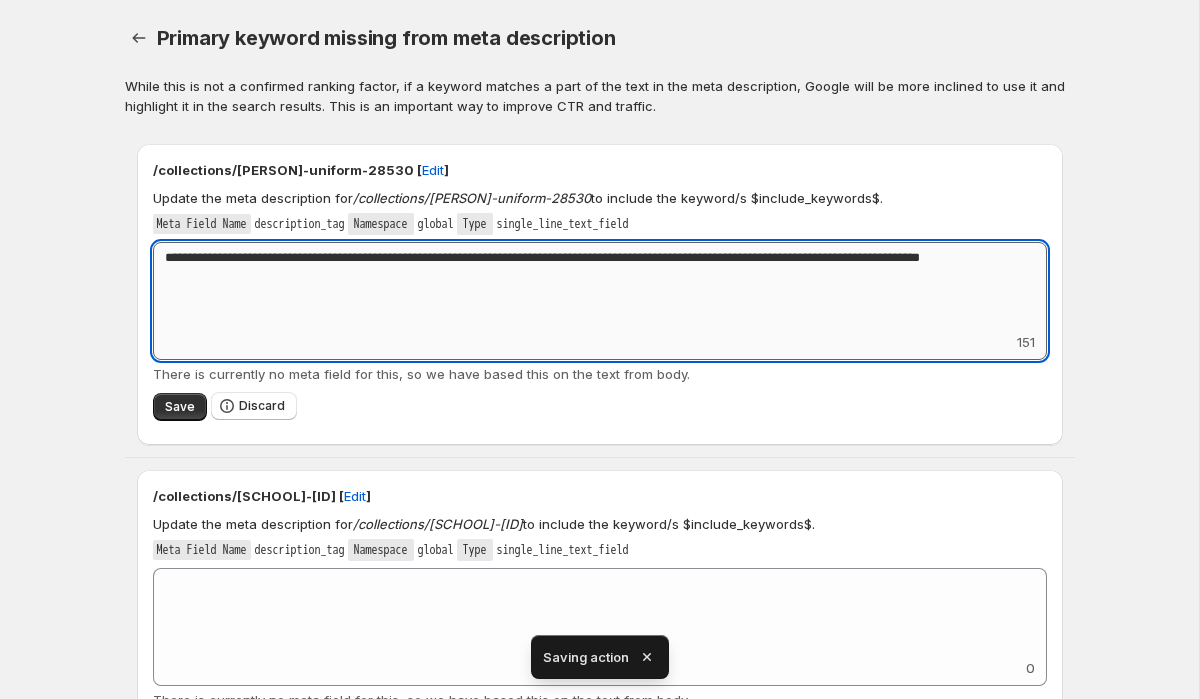 drag, startPoint x: 316, startPoint y: 278, endPoint x: 203, endPoint y: 274, distance: 113.07078 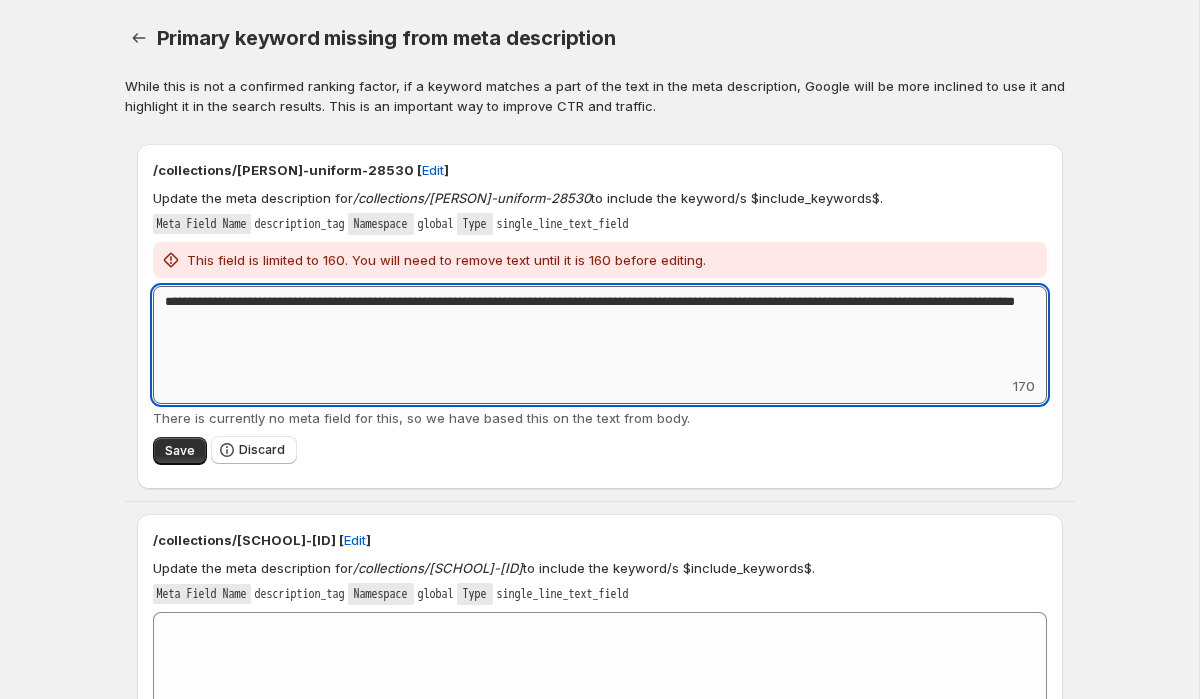 drag, startPoint x: 354, startPoint y: 343, endPoint x: 287, endPoint y: 342, distance: 67.00746 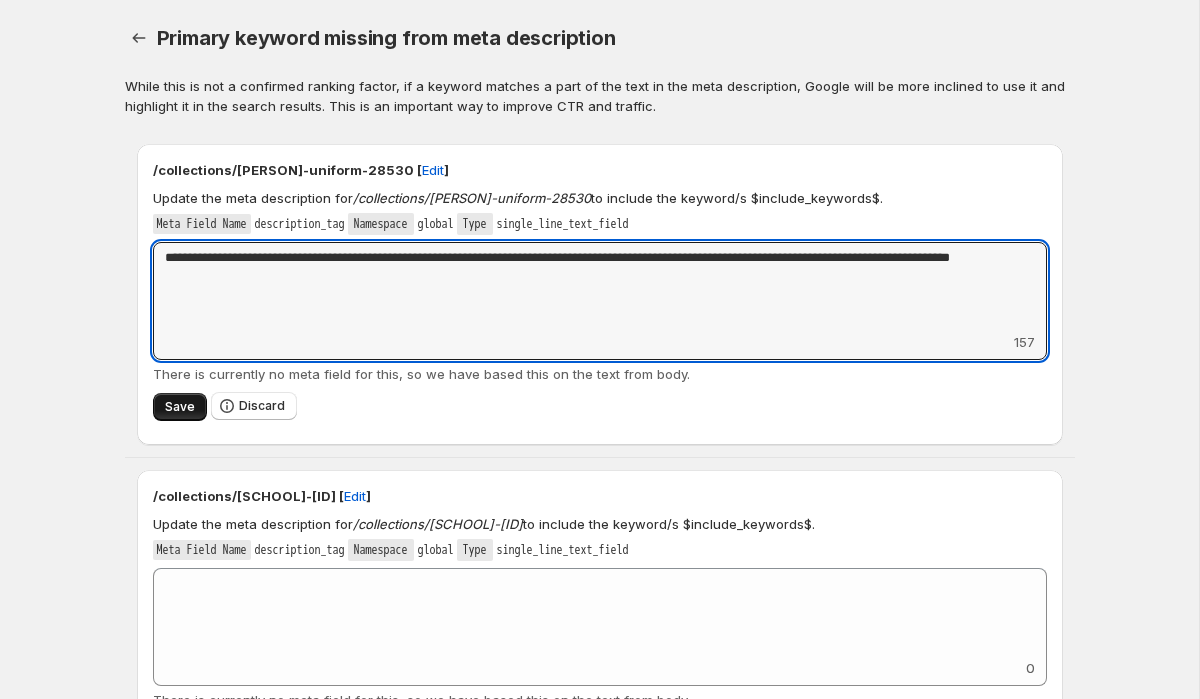 type on "**********" 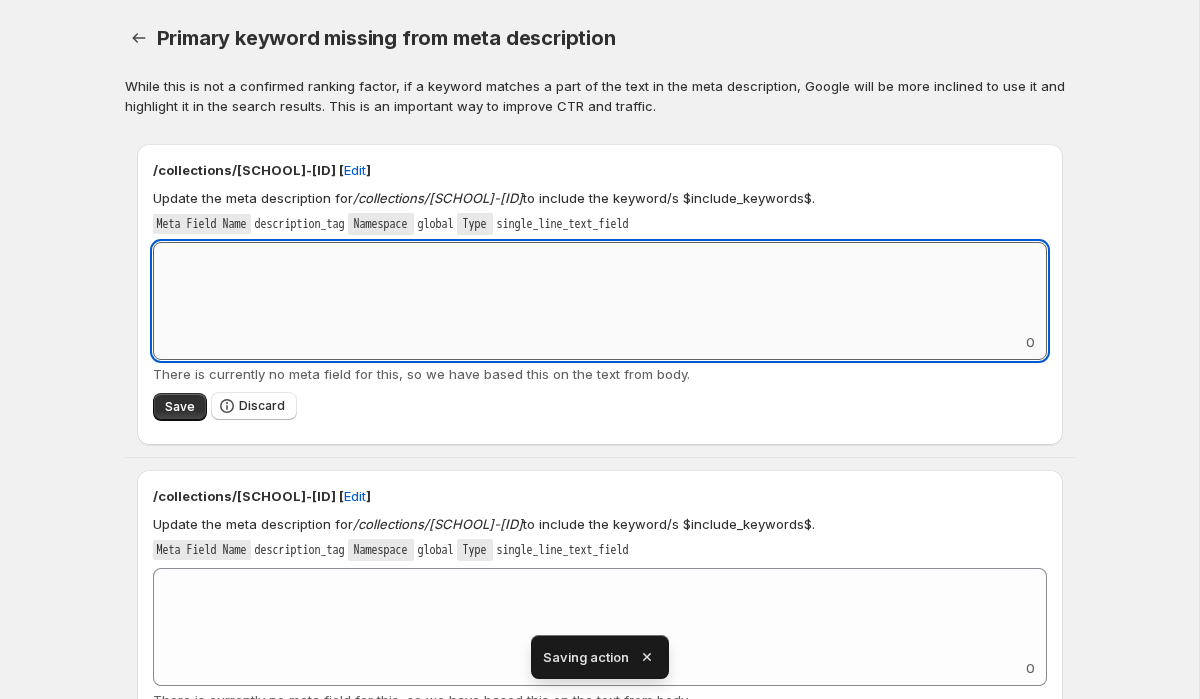 click on "Add keyword label" at bounding box center [600, 287] 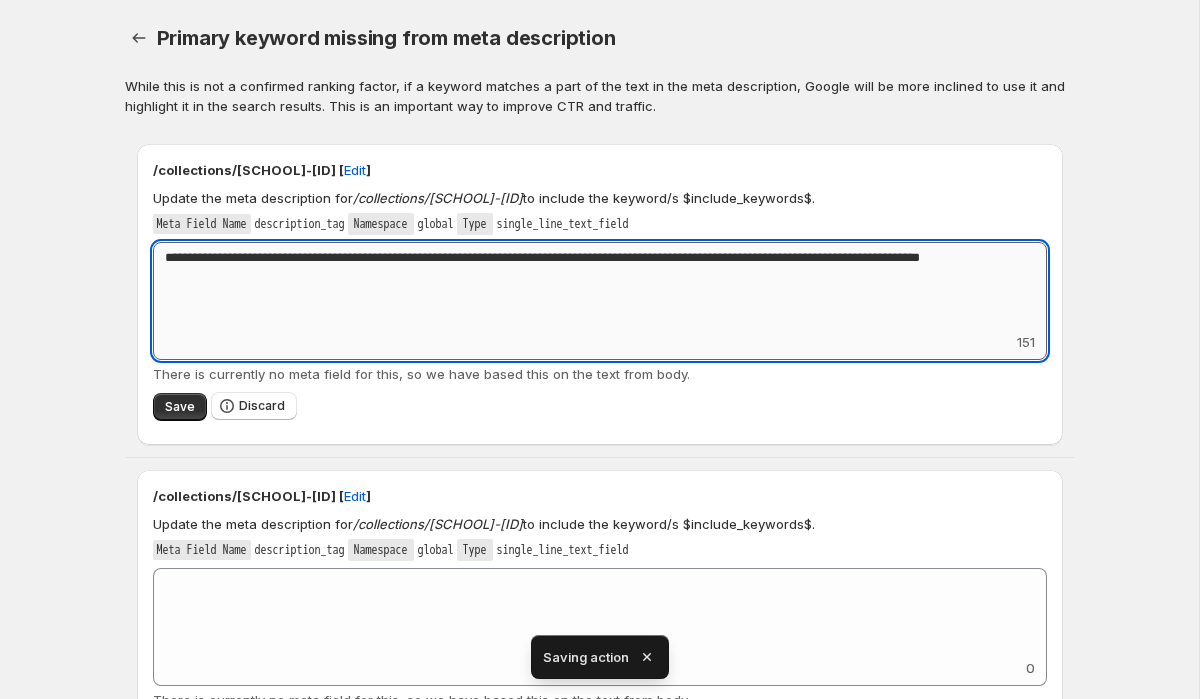 drag, startPoint x: 315, startPoint y: 260, endPoint x: 203, endPoint y: 260, distance: 112 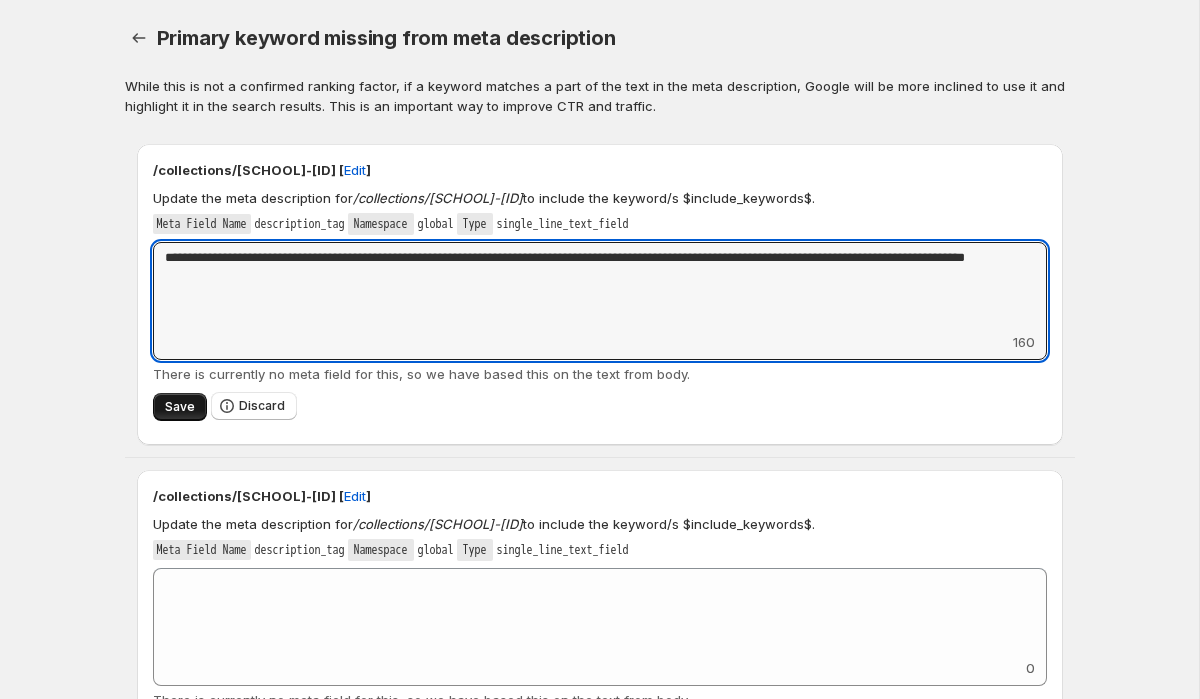 type on "**********" 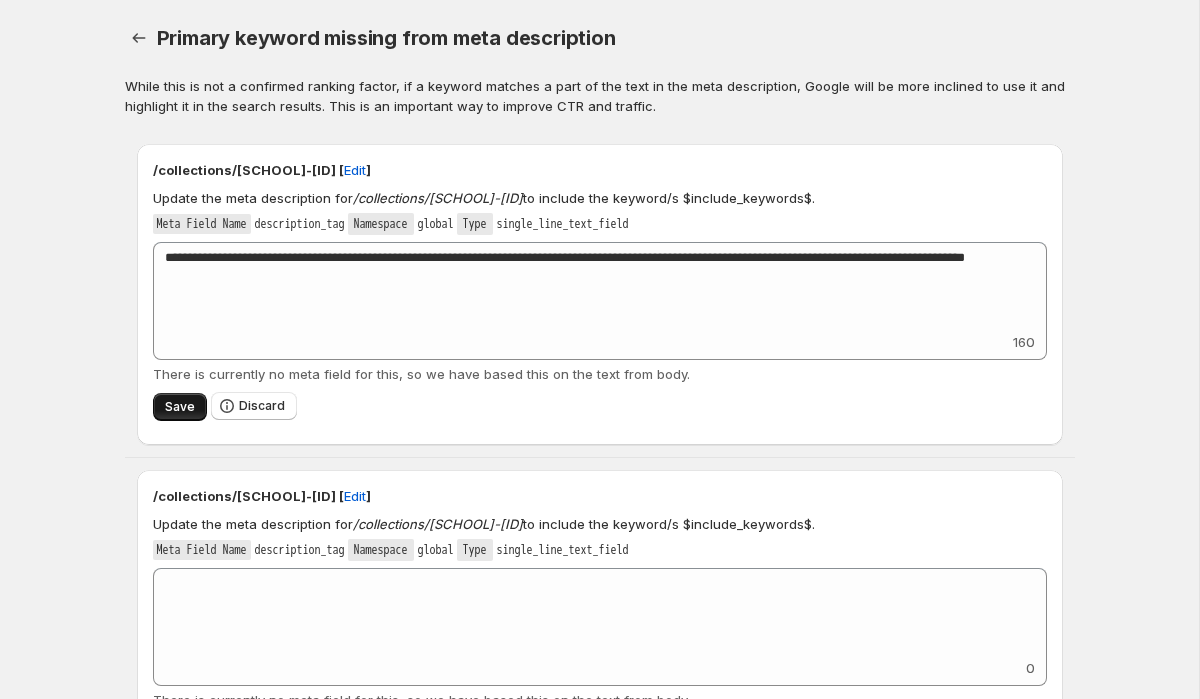 click on "Save" at bounding box center (180, 407) 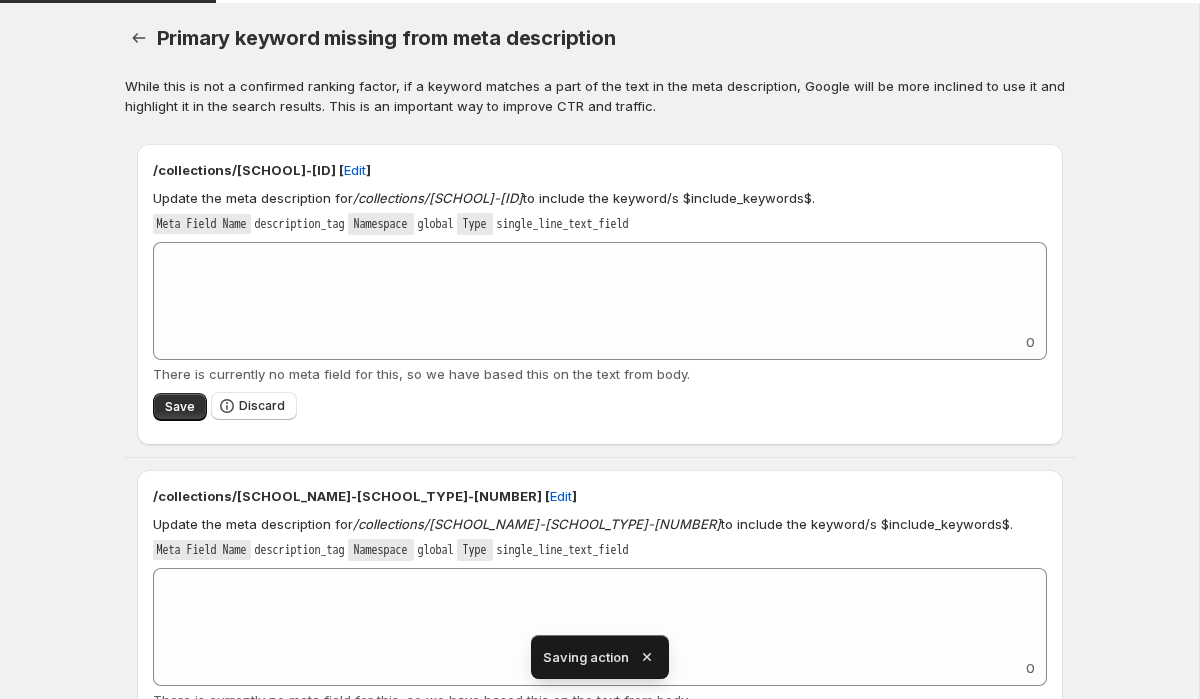 scroll, scrollTop: 12, scrollLeft: 0, axis: vertical 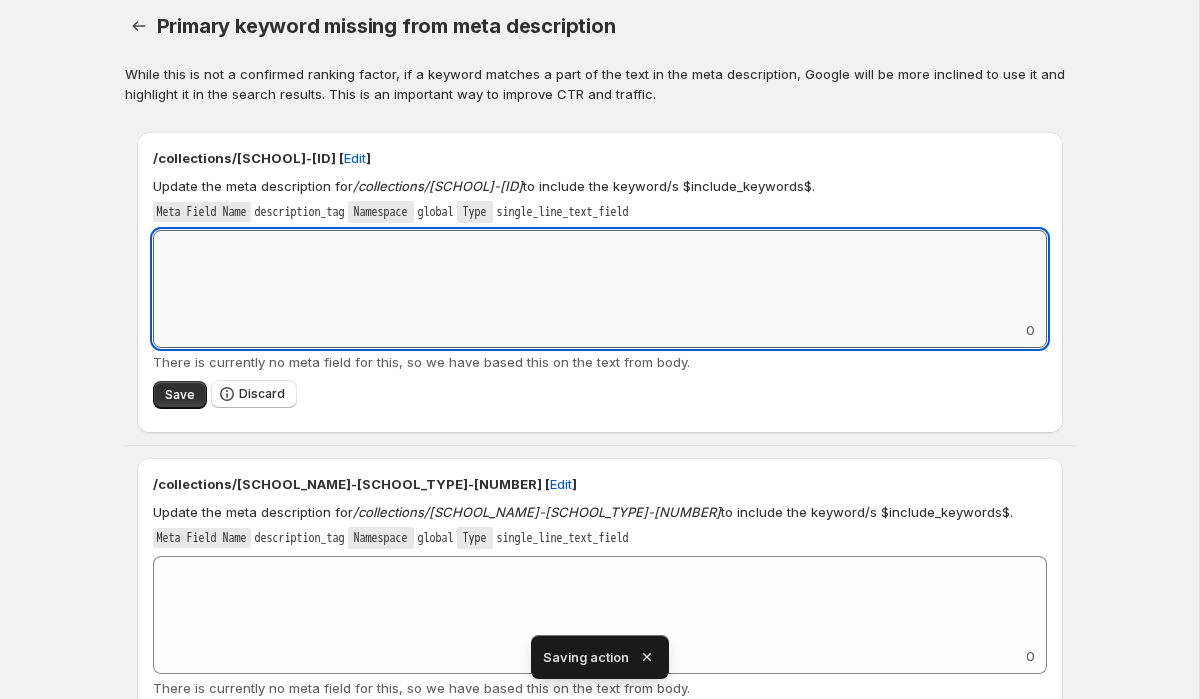 click on "Add keyword label" at bounding box center (600, 275) 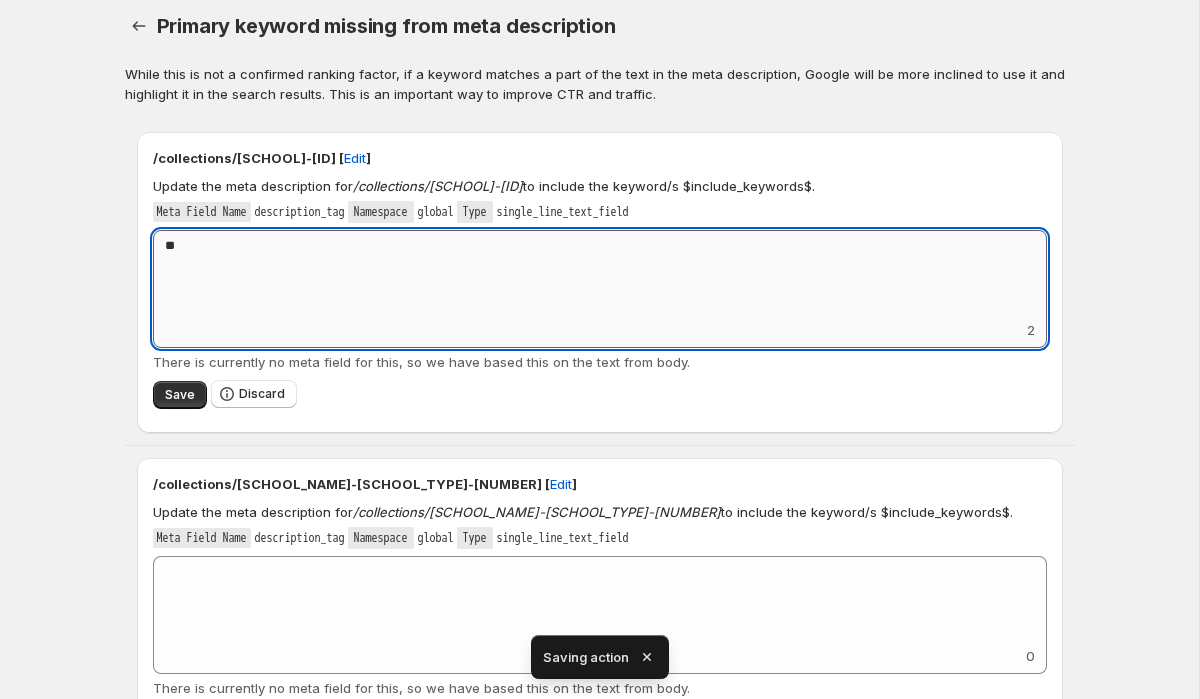 type on "*" 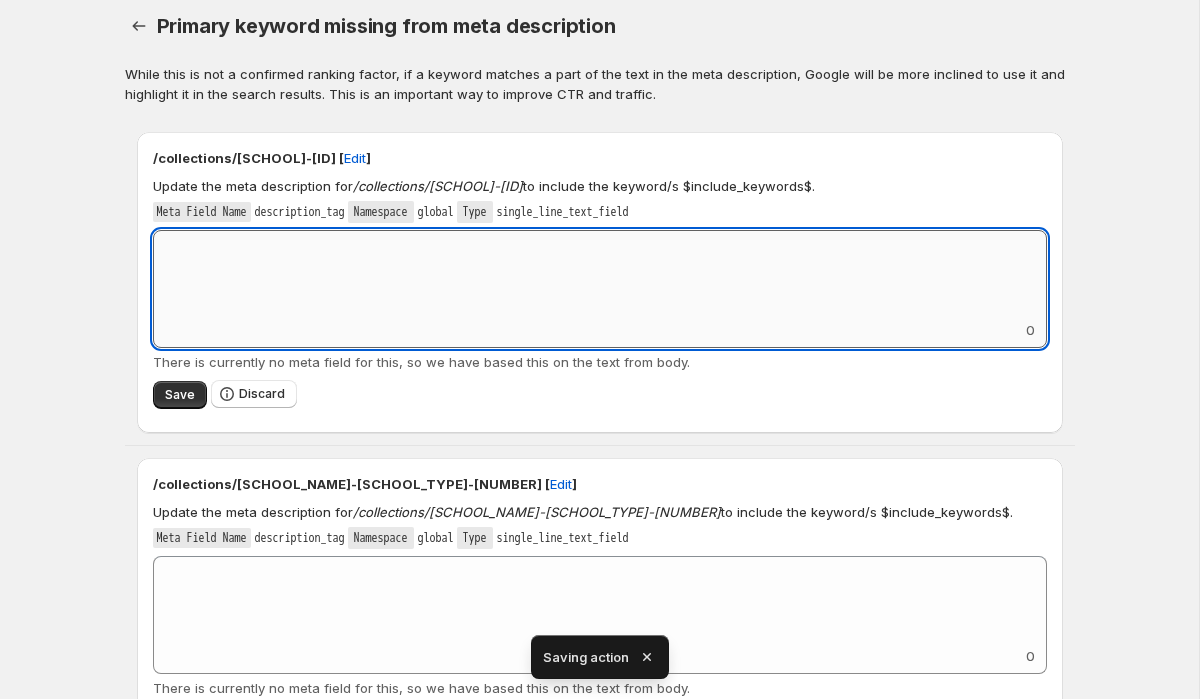 paste on "**********" 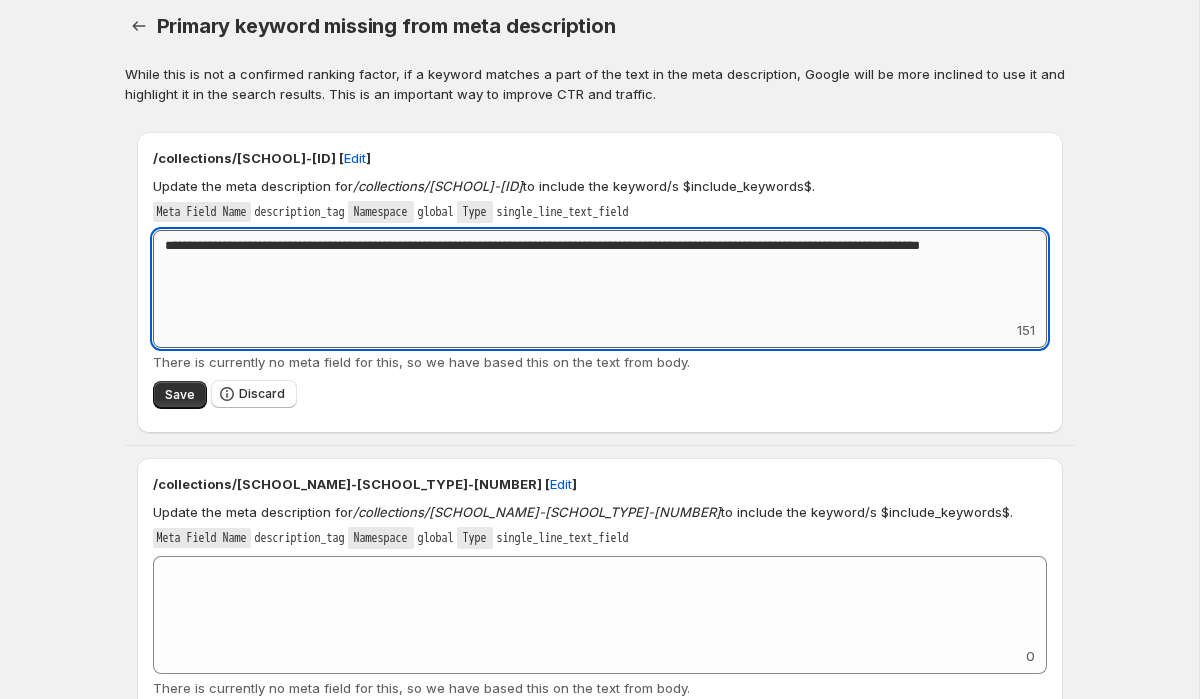 drag, startPoint x: 317, startPoint y: 241, endPoint x: 205, endPoint y: 236, distance: 112.11155 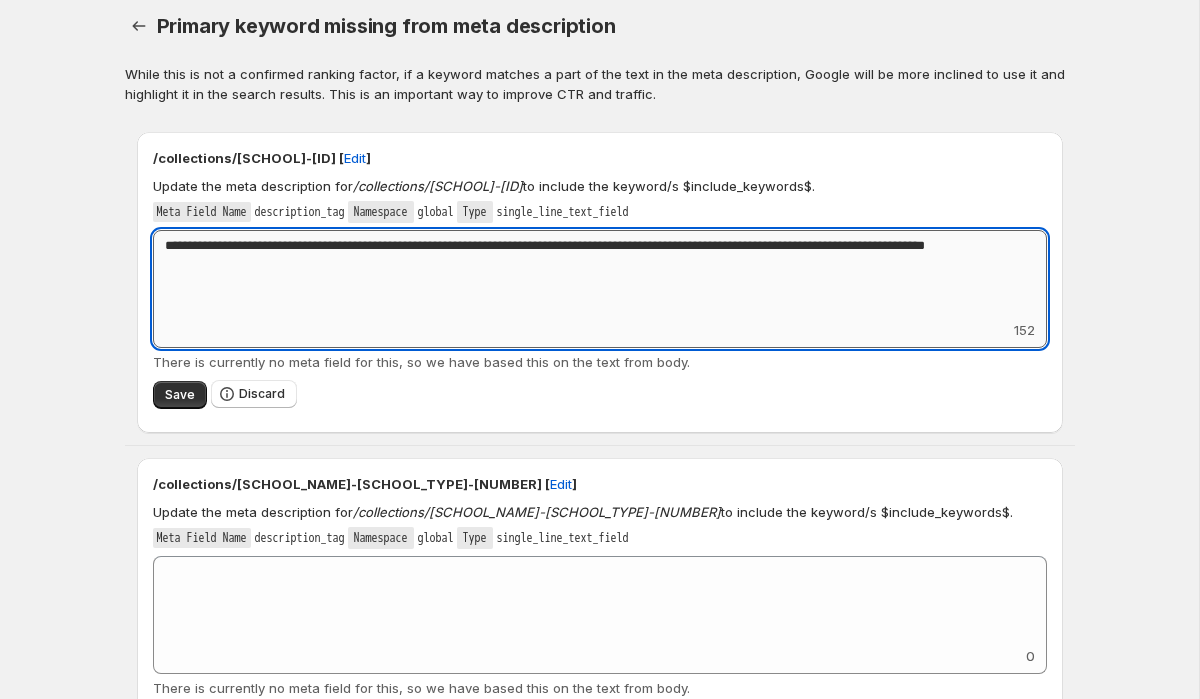 click on "**********" at bounding box center (600, 275) 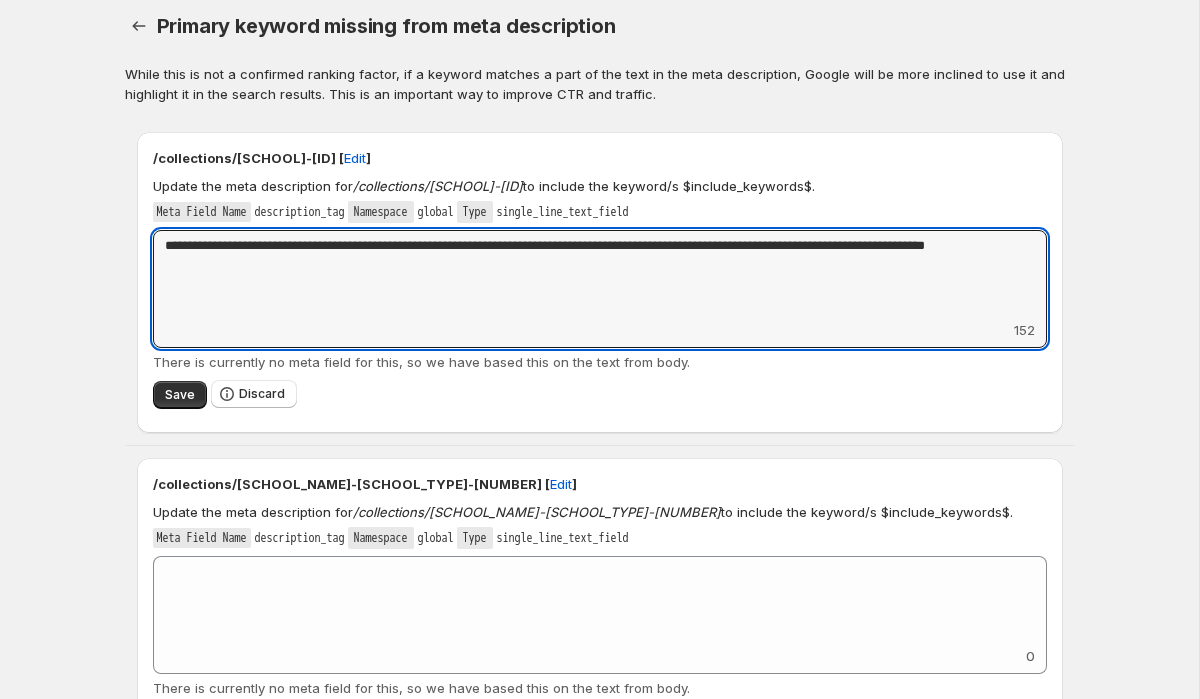 type on "**********" 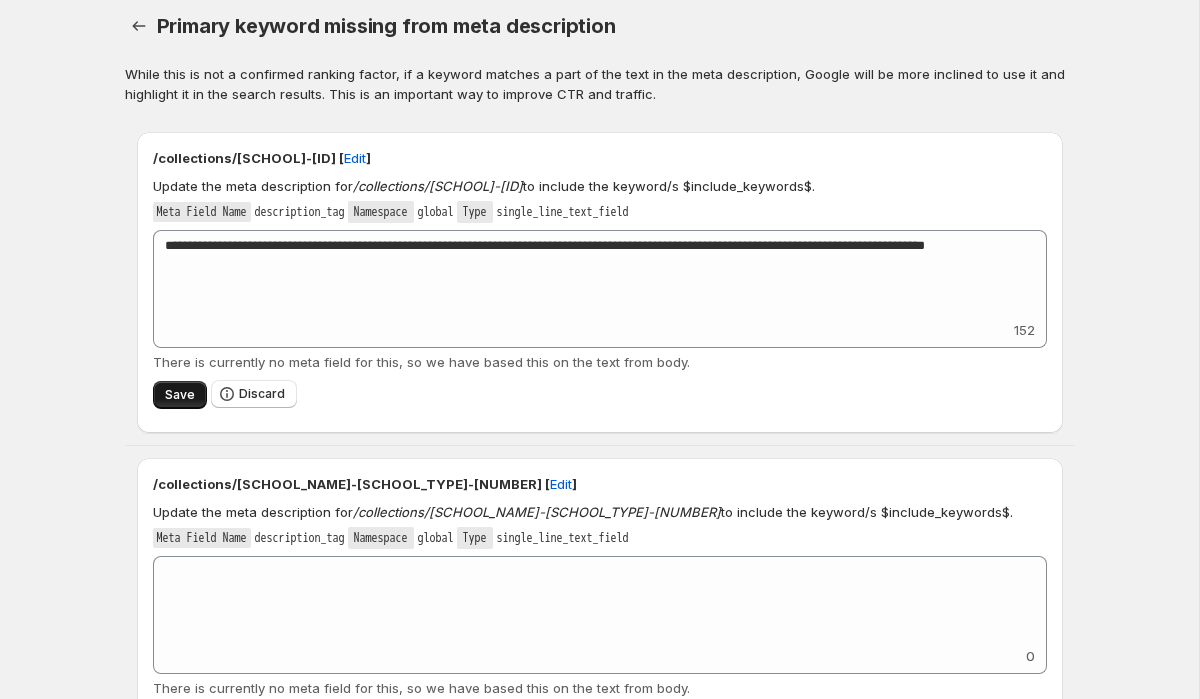 click on "Save" at bounding box center (180, 395) 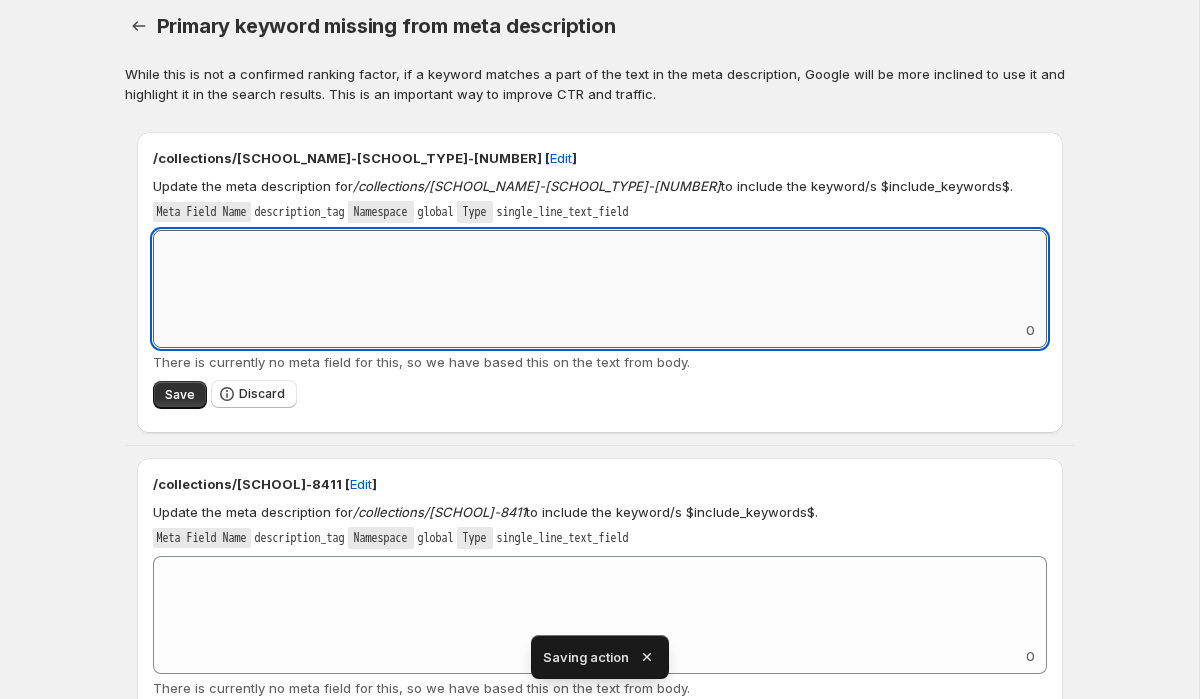 click on "Add keyword label" at bounding box center (600, 275) 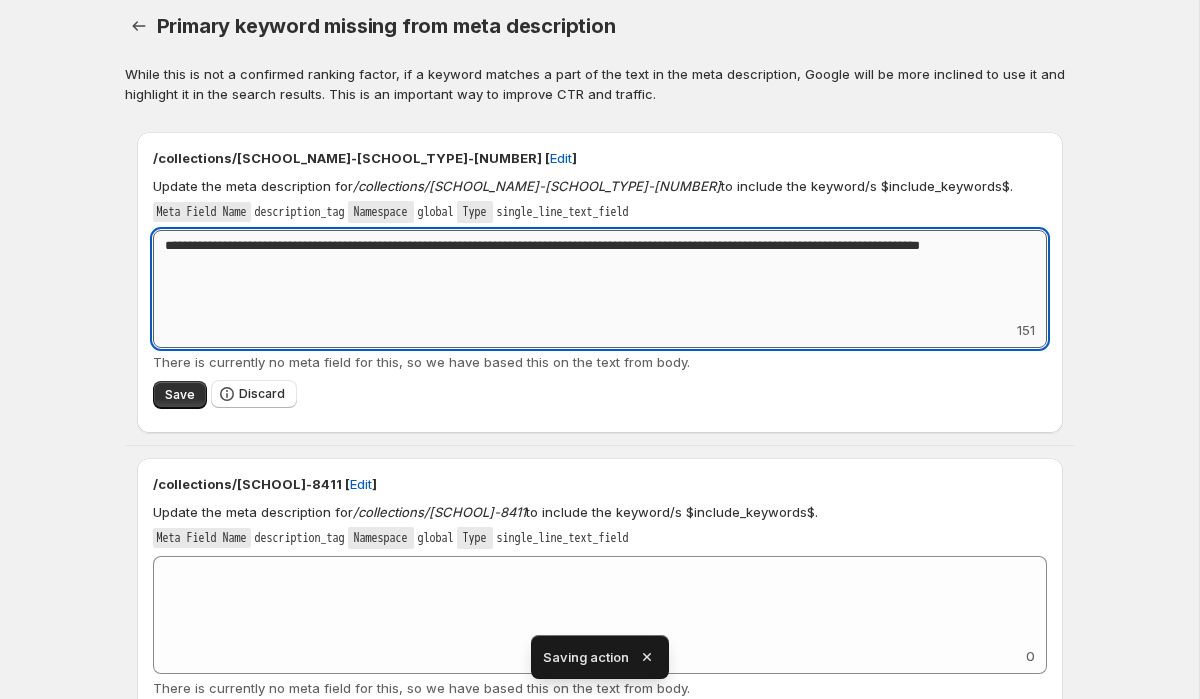 drag, startPoint x: 319, startPoint y: 247, endPoint x: 202, endPoint y: 245, distance: 117.01709 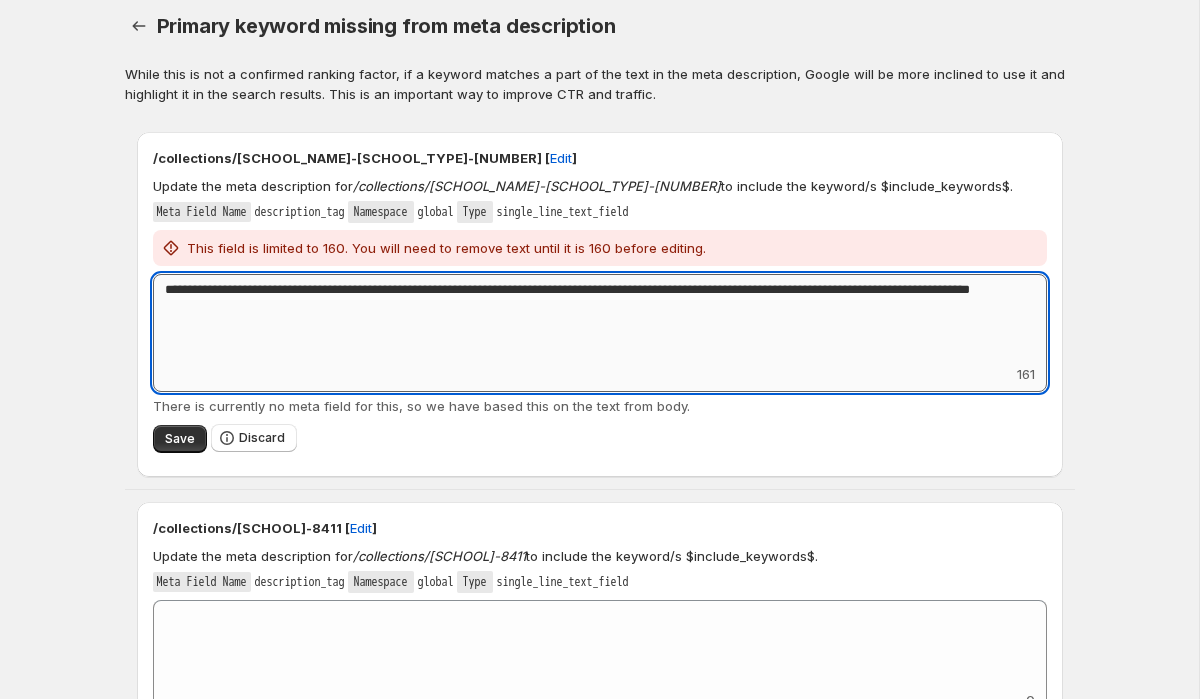 click on "**********" at bounding box center [600, 319] 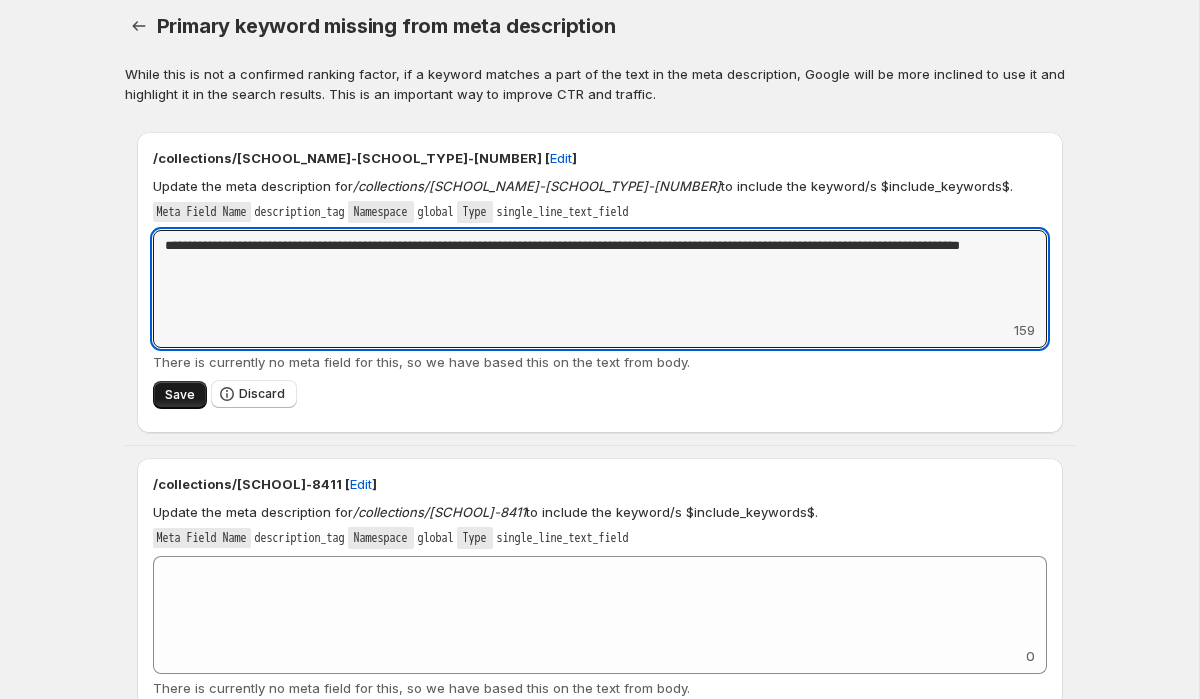 type on "**********" 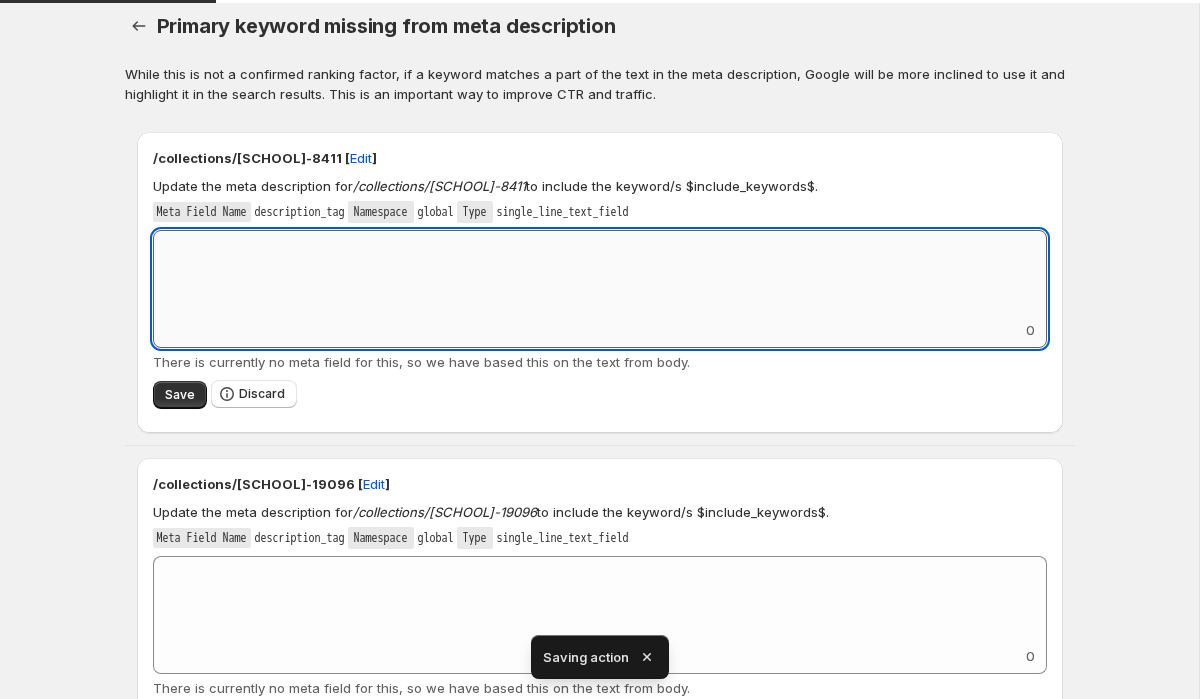 click on "Add keyword label" at bounding box center (600, 275) 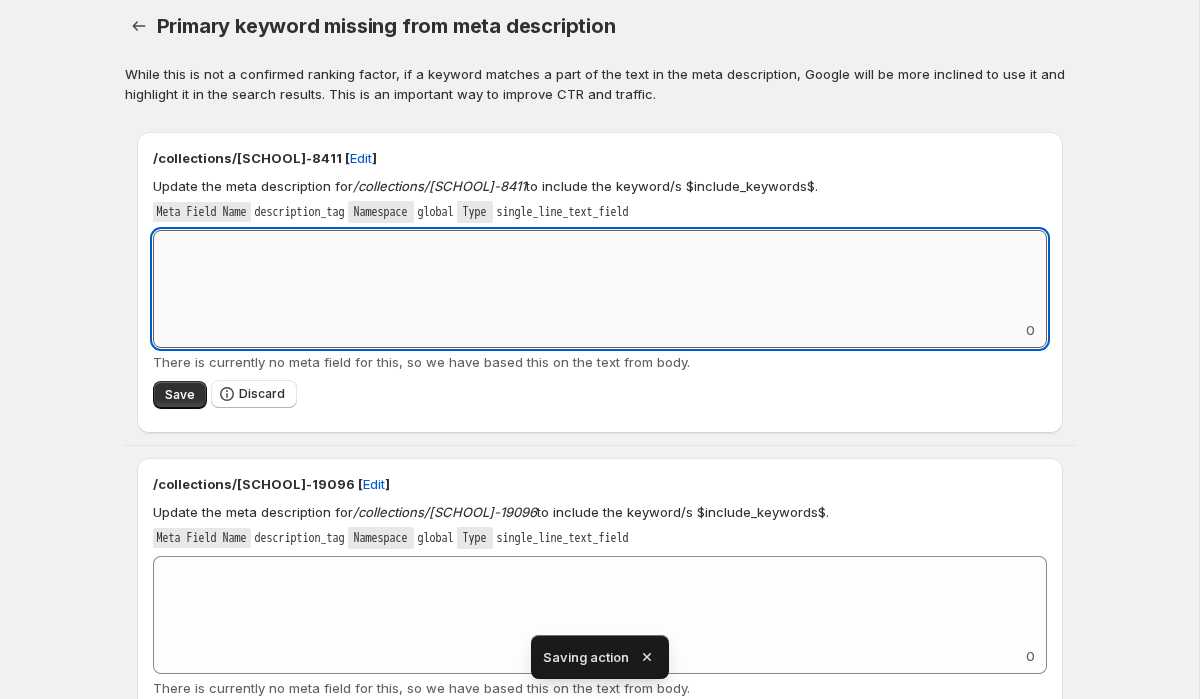 paste on "**********" 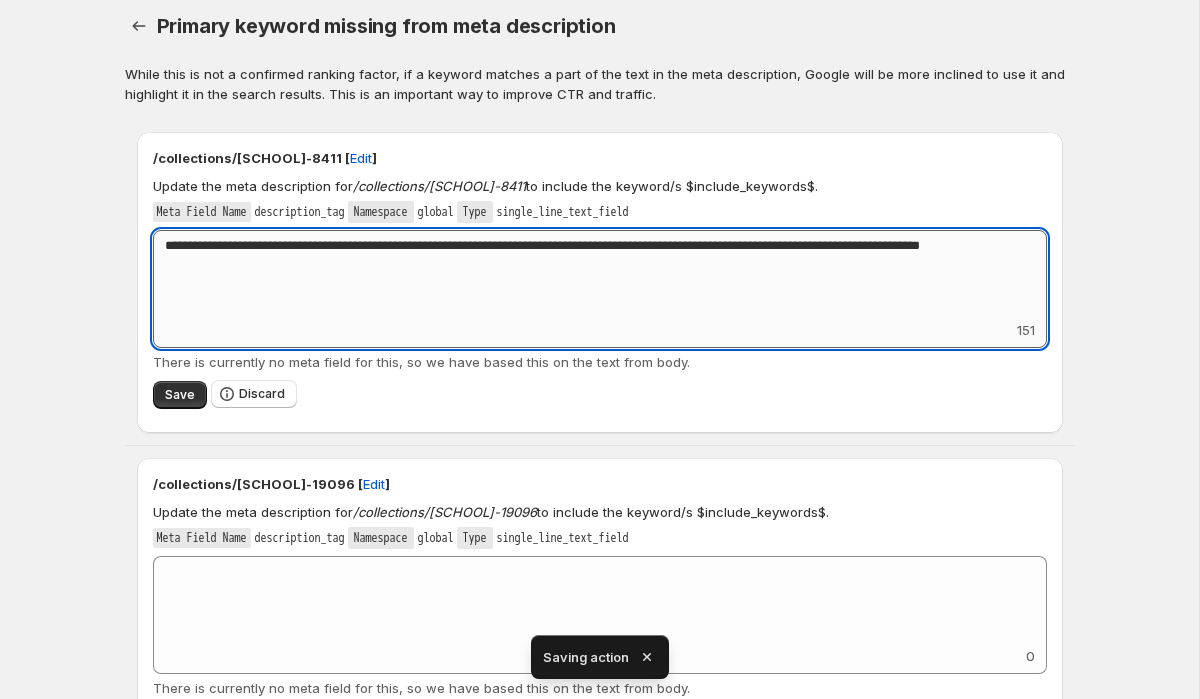drag, startPoint x: 317, startPoint y: 244, endPoint x: 203, endPoint y: 244, distance: 114 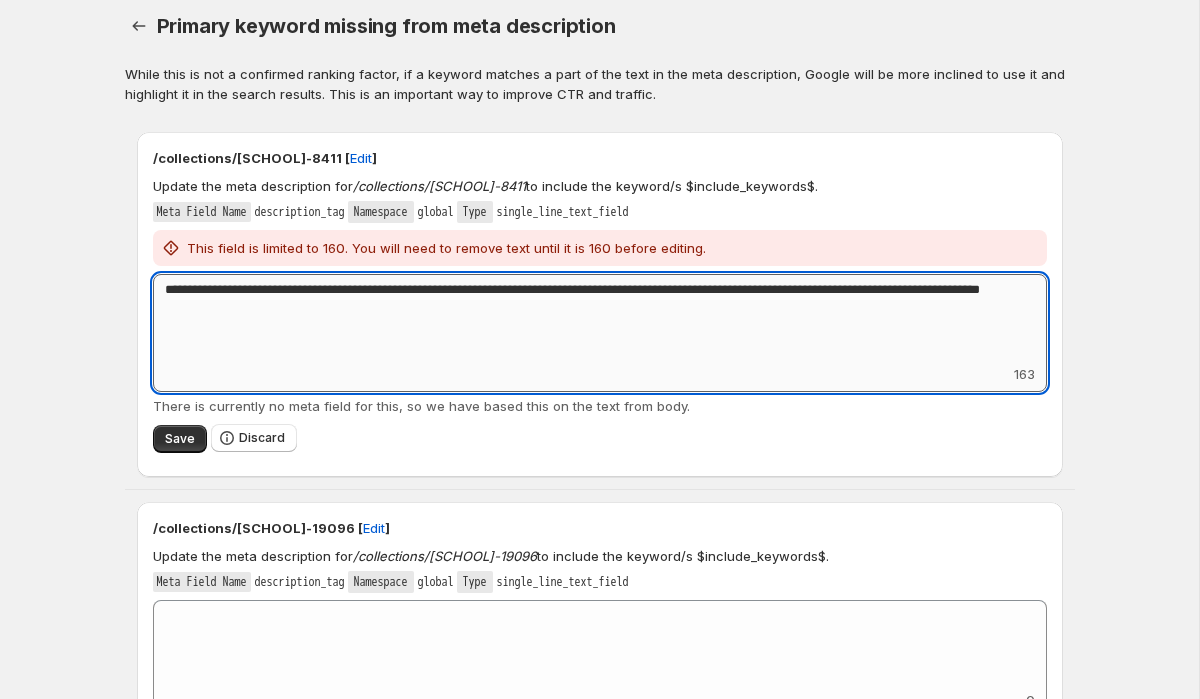 click on "**********" at bounding box center [600, 319] 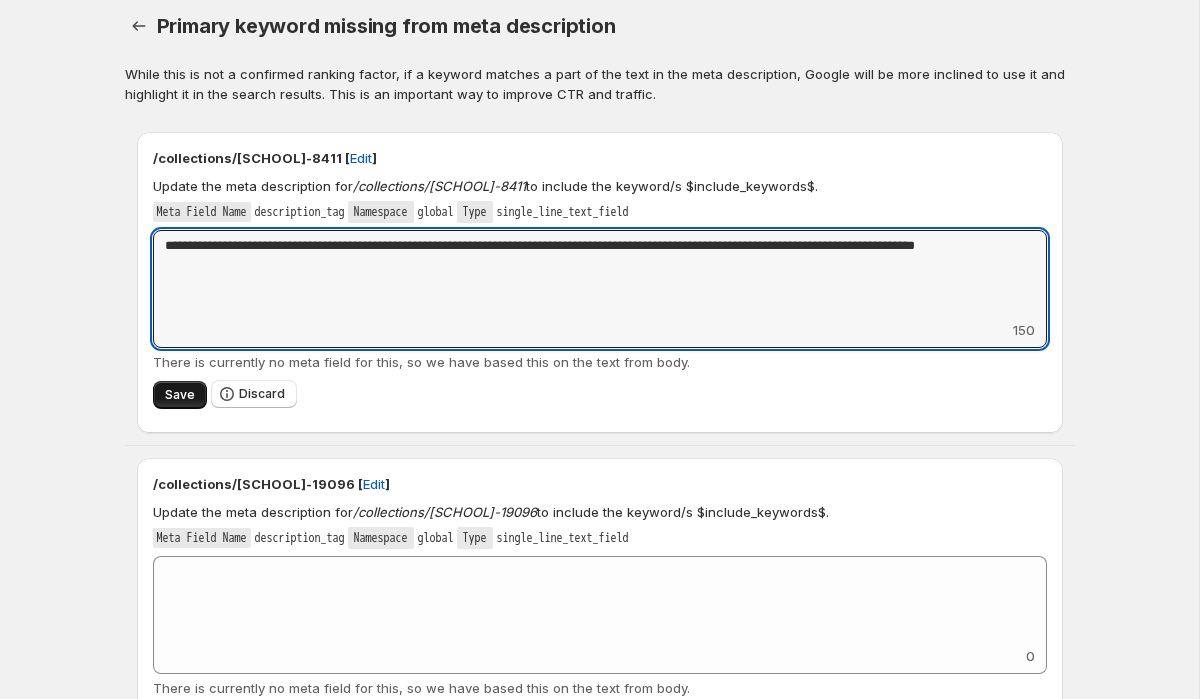 type on "**********" 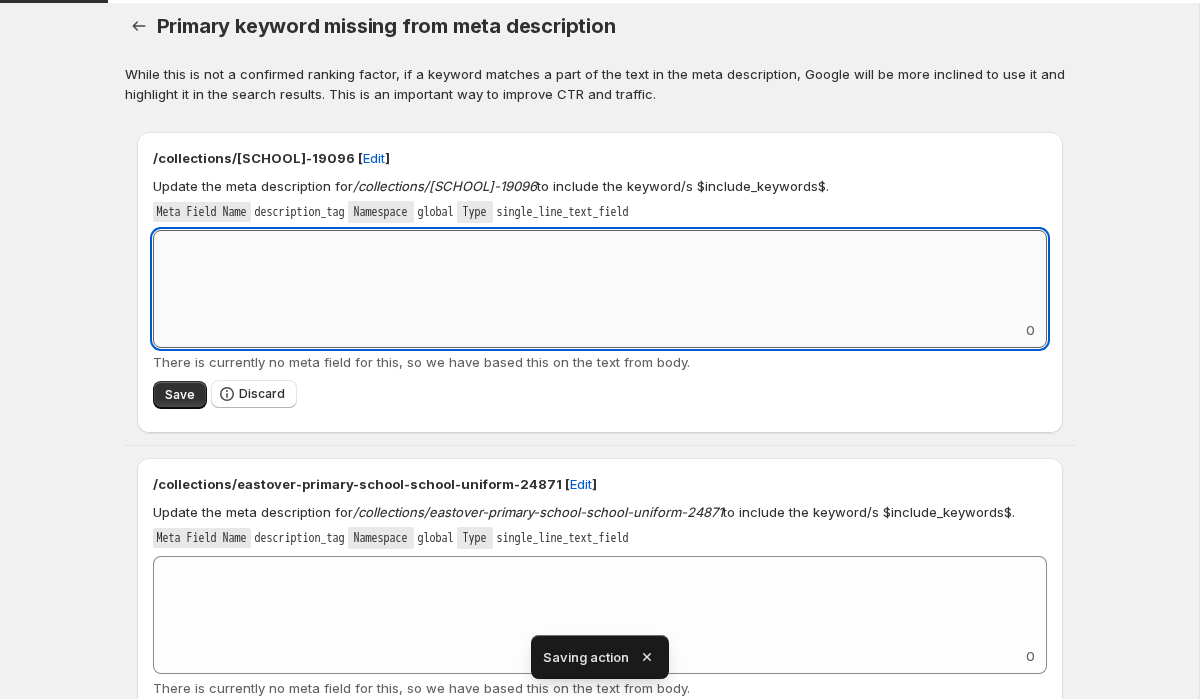click on "Add keyword label" at bounding box center (600, 275) 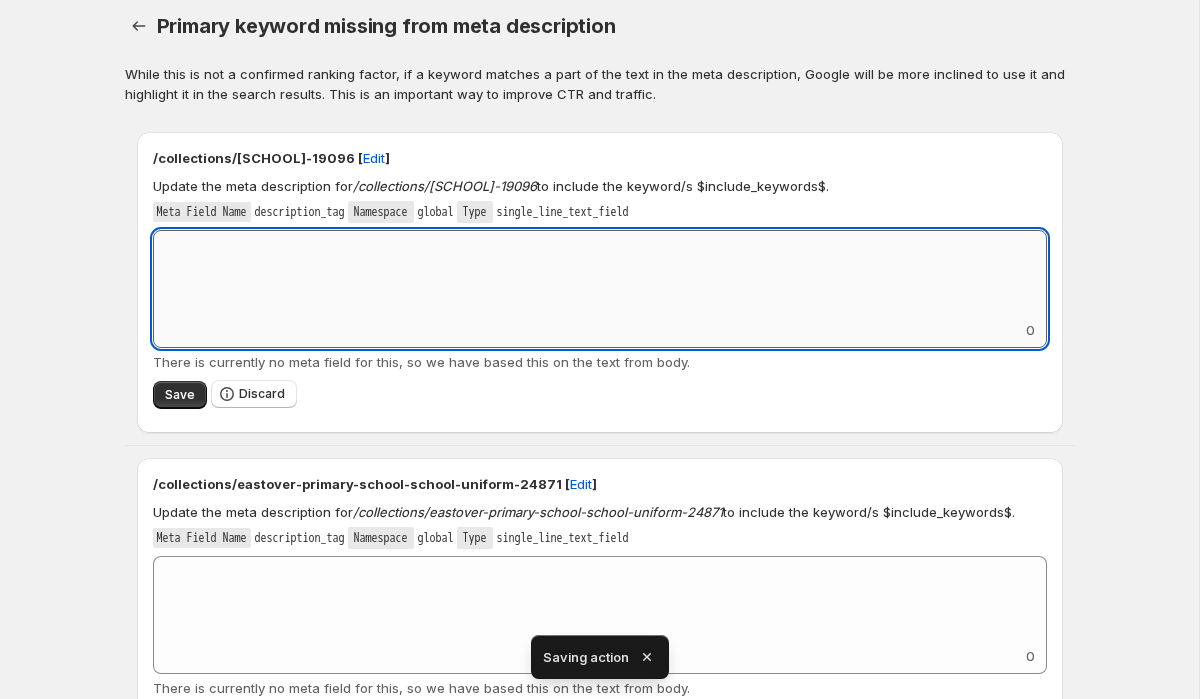paste on "**********" 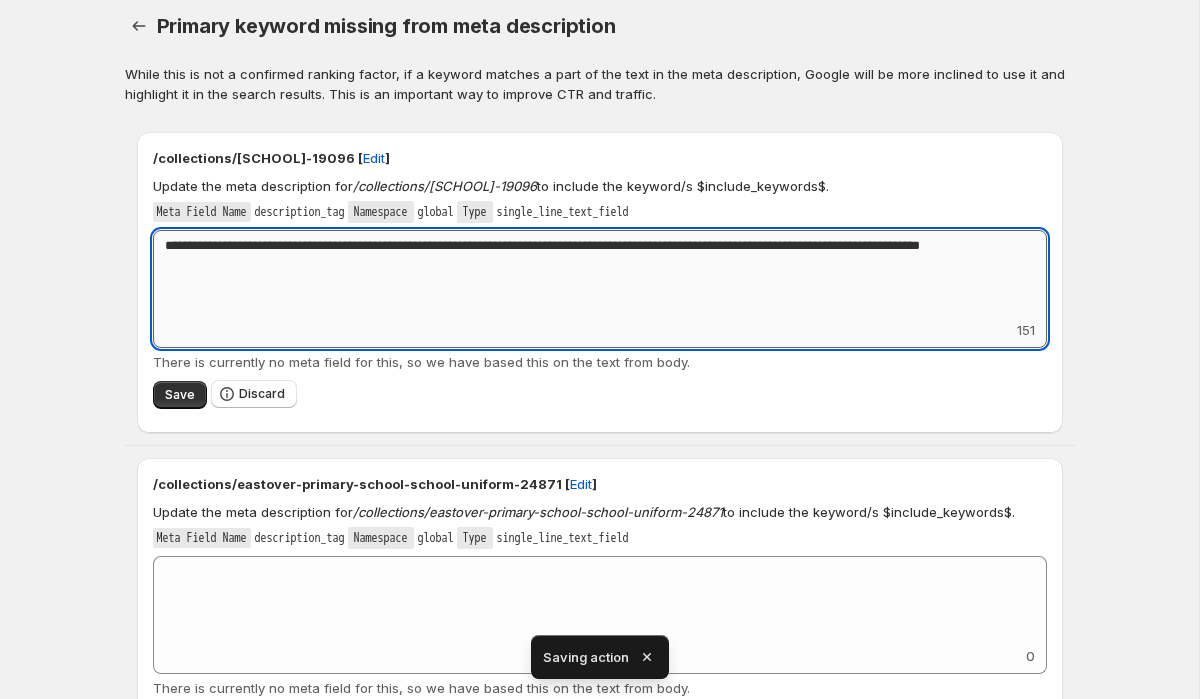 drag, startPoint x: 315, startPoint y: 246, endPoint x: 205, endPoint y: 244, distance: 110.01818 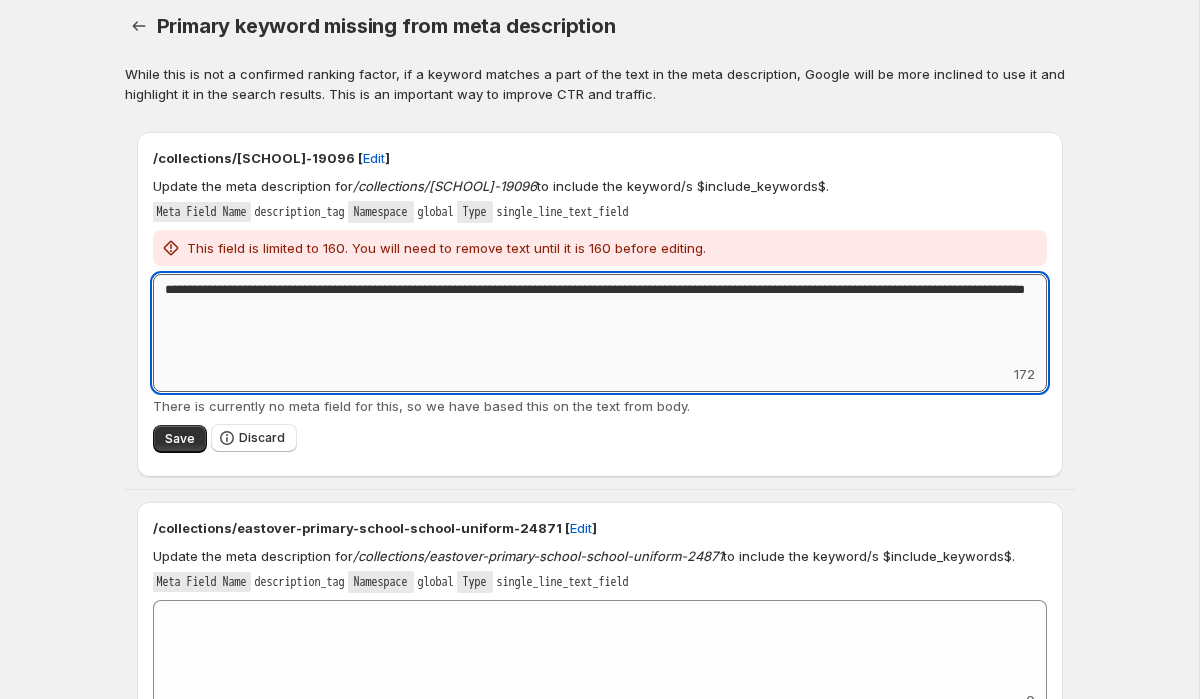 drag, startPoint x: 356, startPoint y: 315, endPoint x: 289, endPoint y: 315, distance: 67 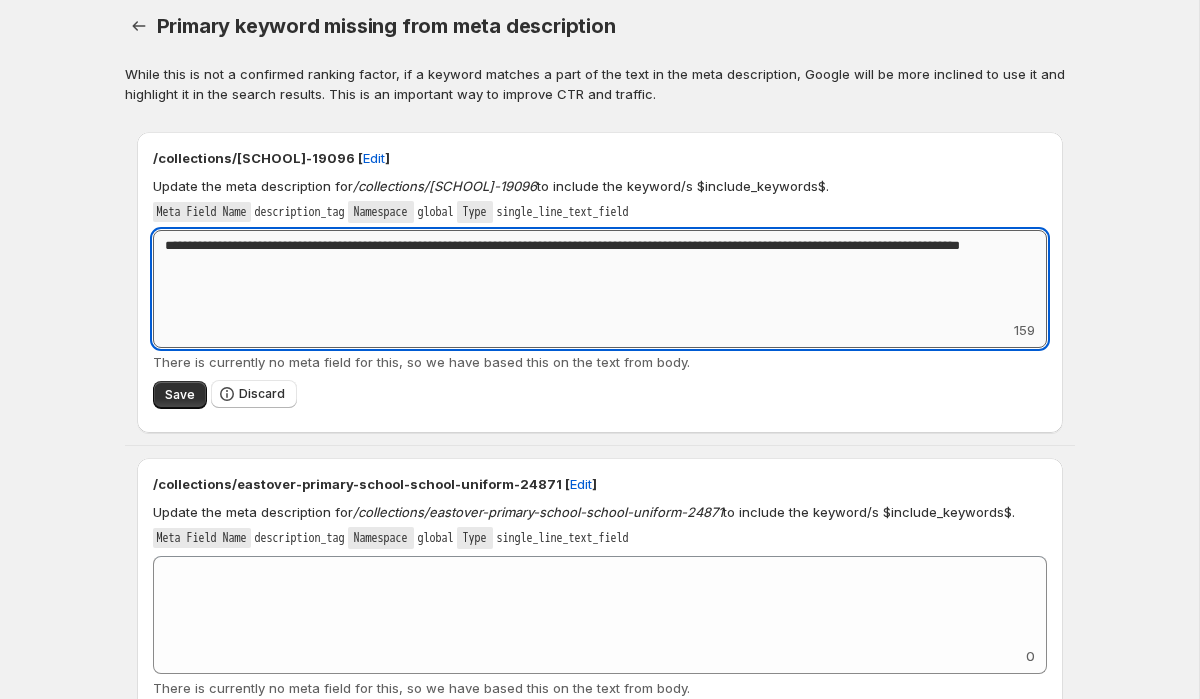 click on "**********" at bounding box center [600, 275] 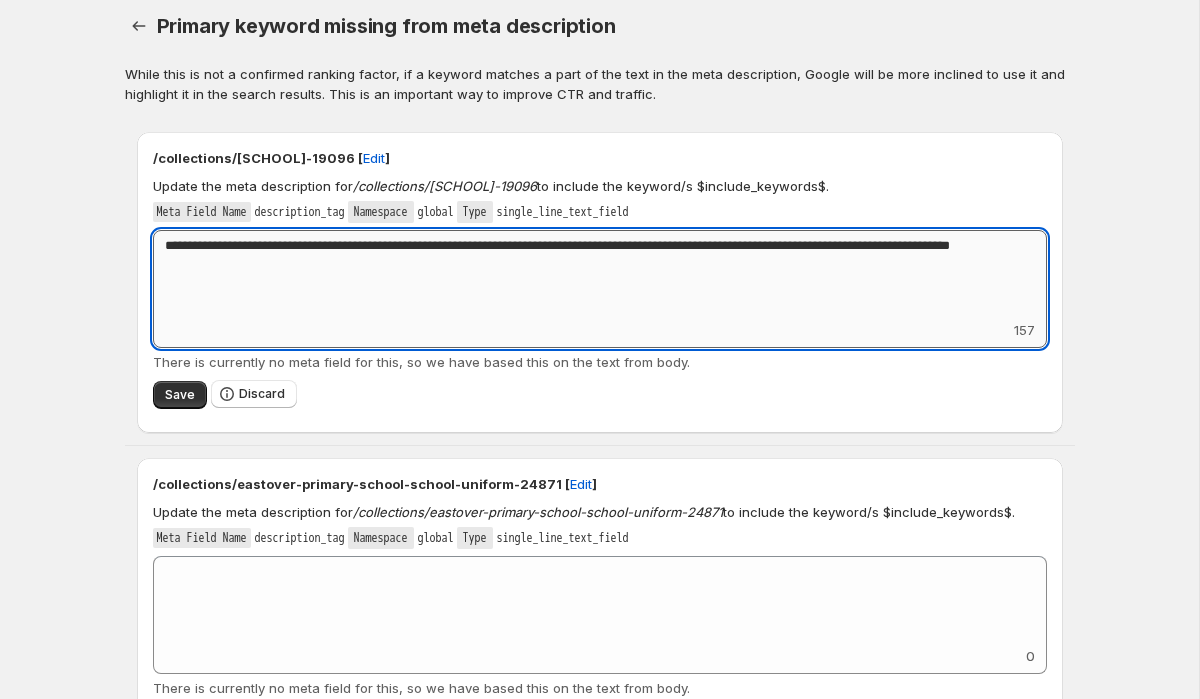 click on "**********" at bounding box center (600, 275) 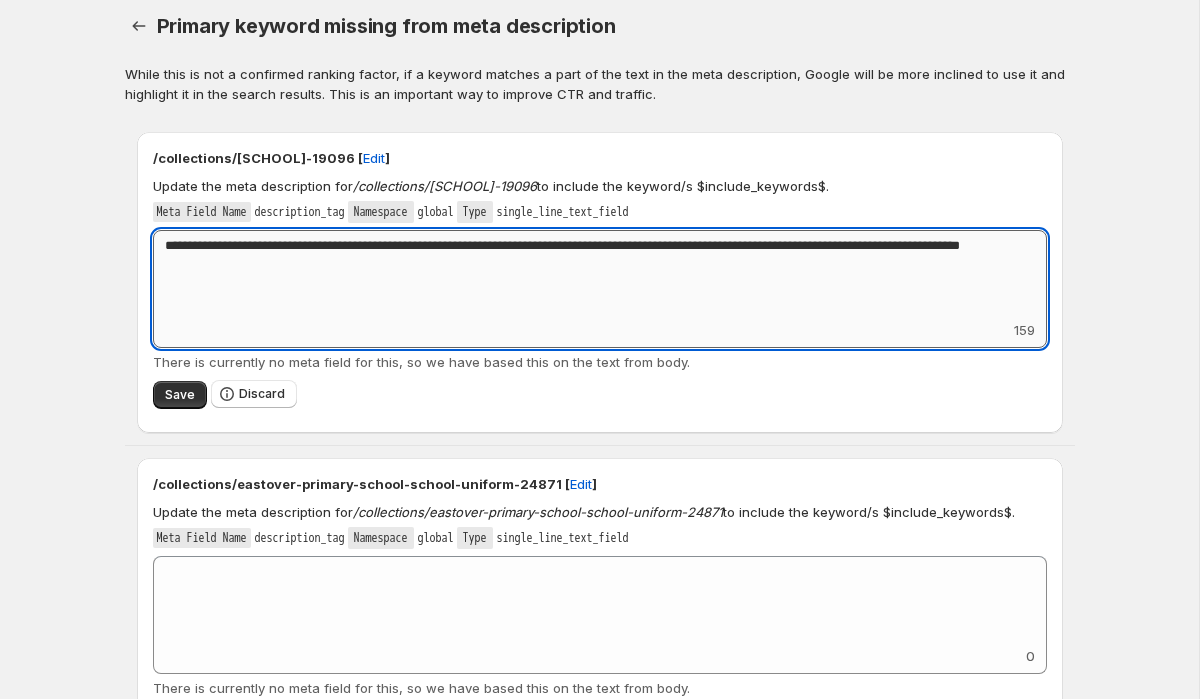 click on "**********" at bounding box center [600, 275] 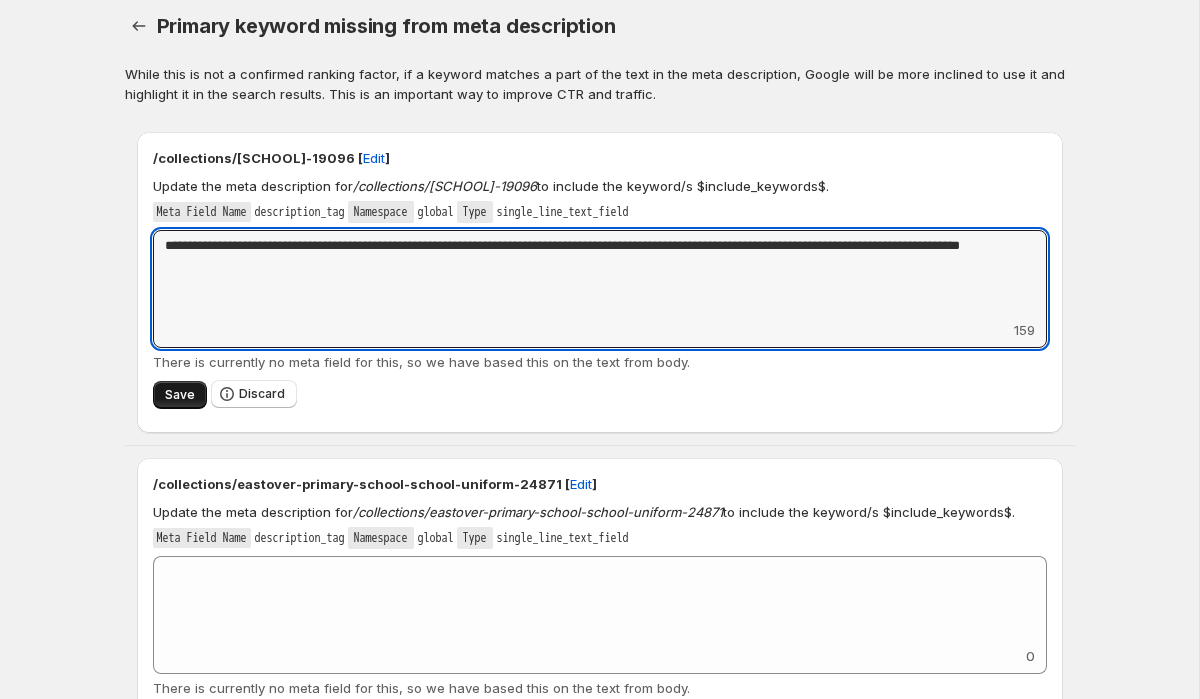 type on "**********" 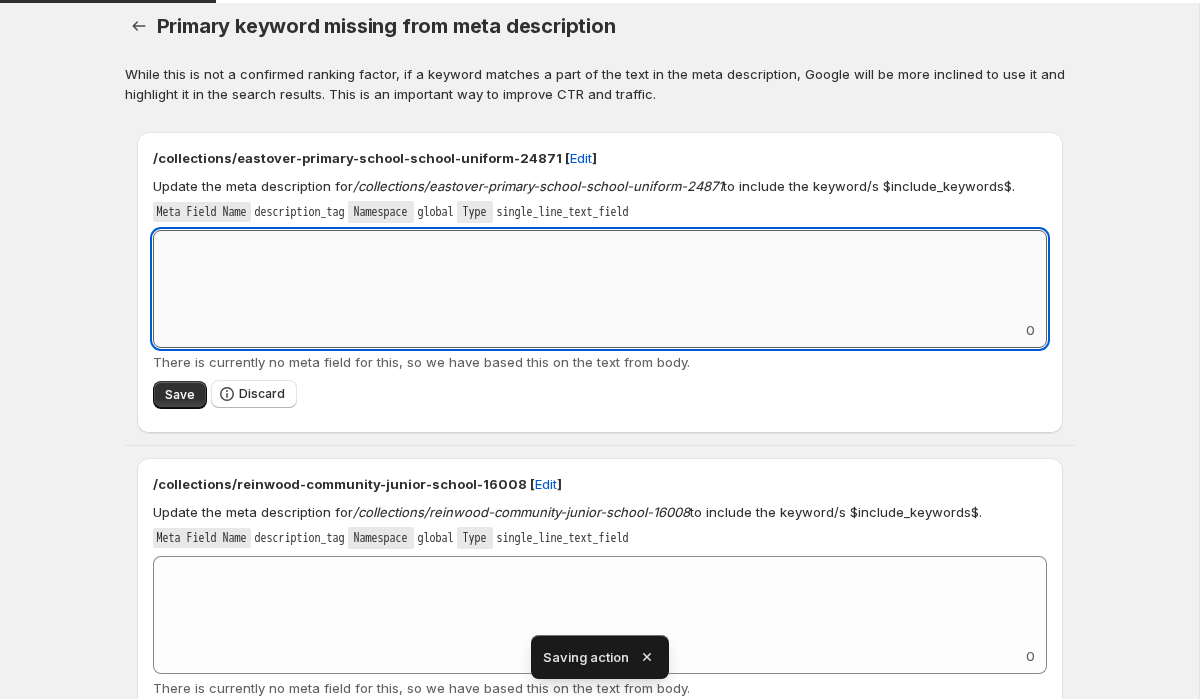 click on "Add keyword label" at bounding box center [600, 275] 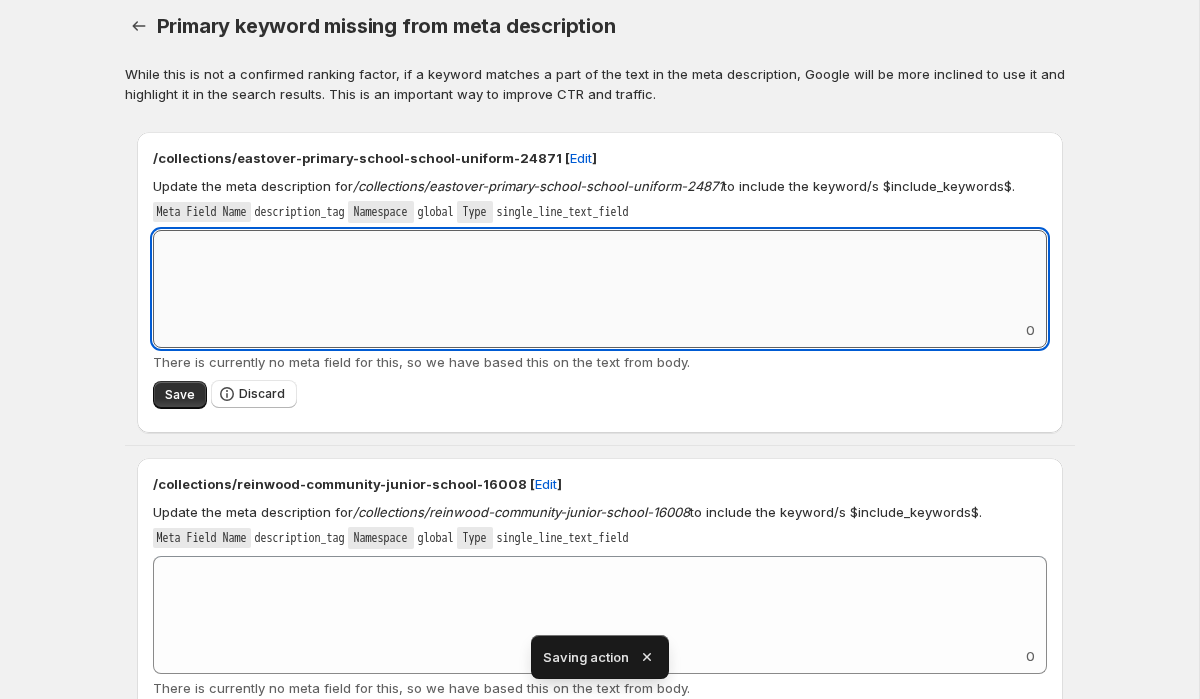 paste on "**********" 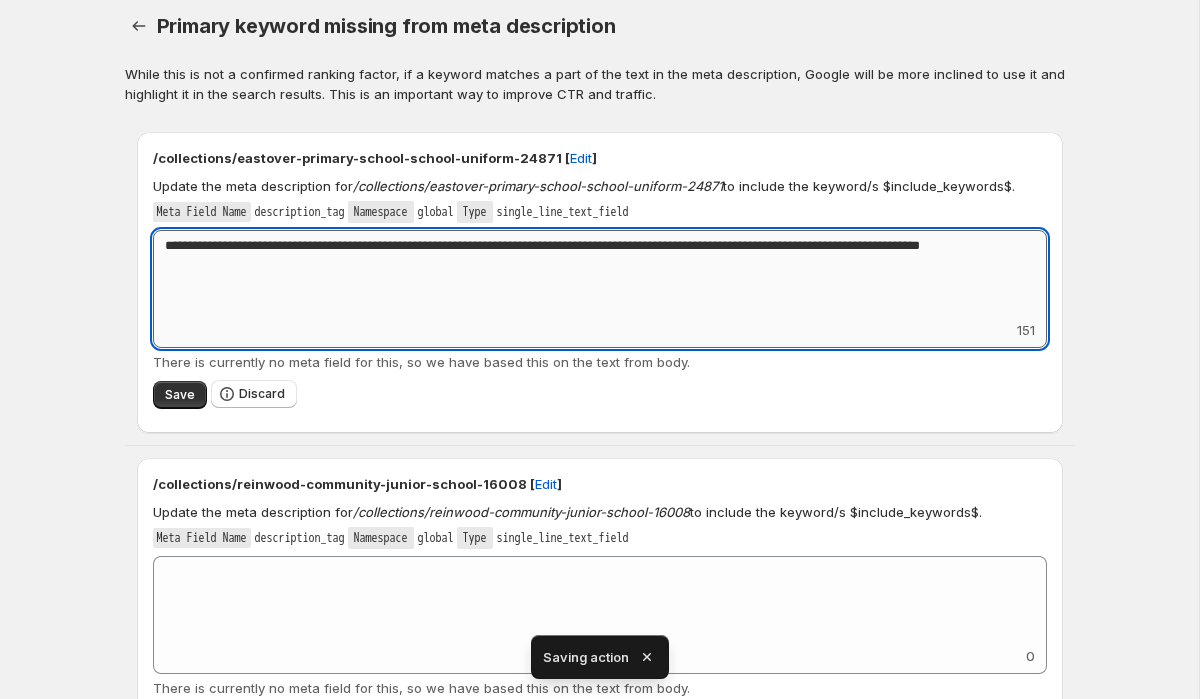 drag, startPoint x: 318, startPoint y: 247, endPoint x: 203, endPoint y: 247, distance: 115 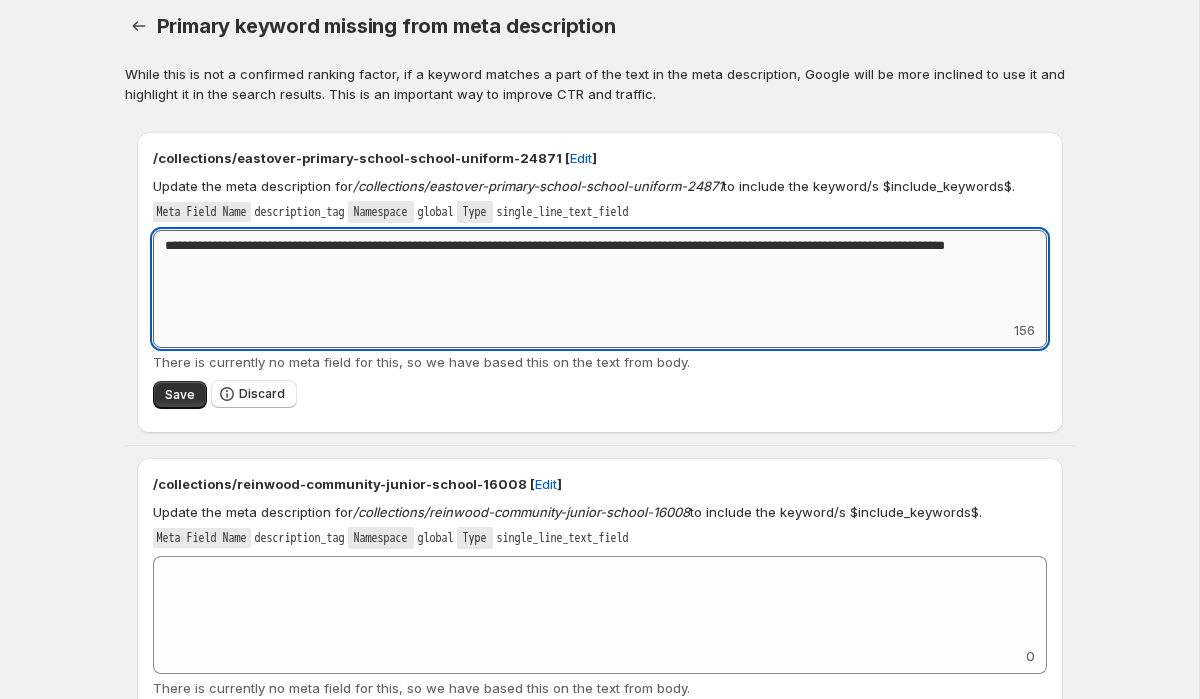 click on "**********" at bounding box center (600, 275) 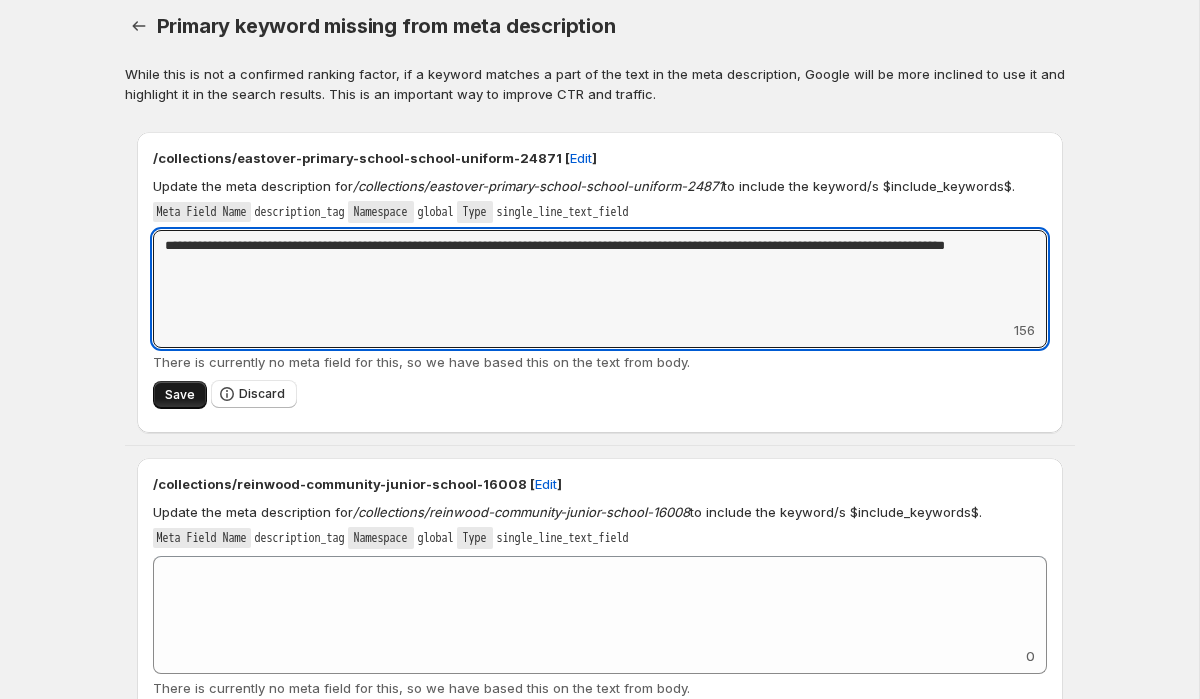type on "**********" 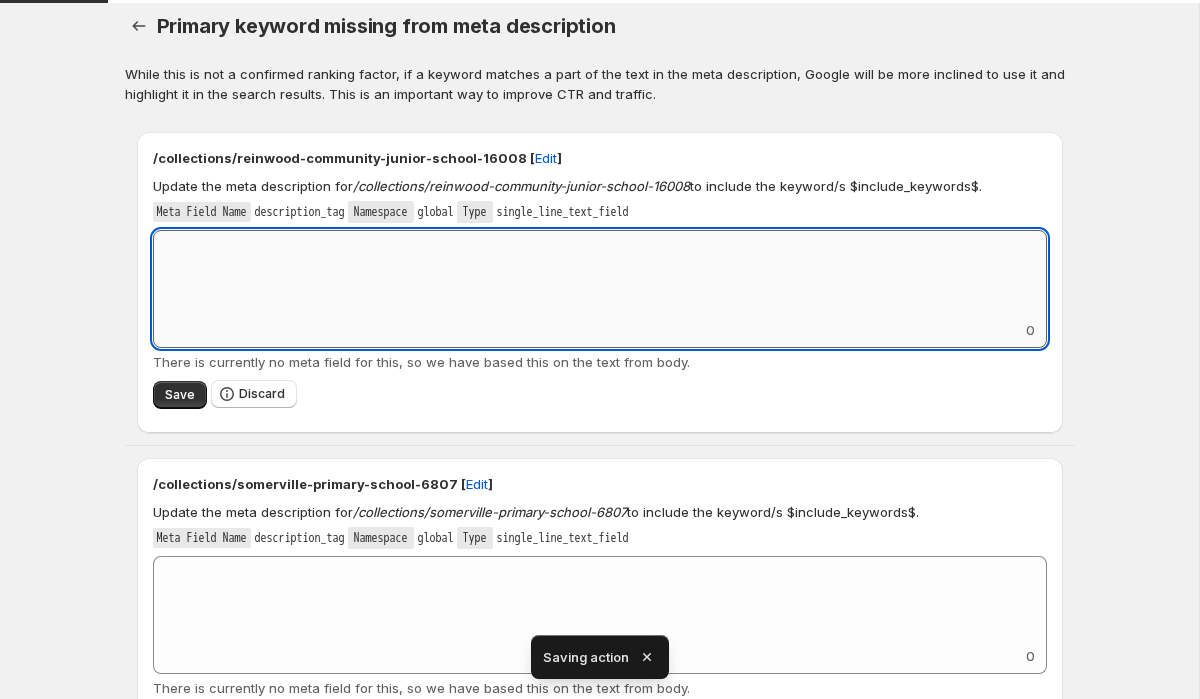 click on "Add keyword label" at bounding box center [600, 275] 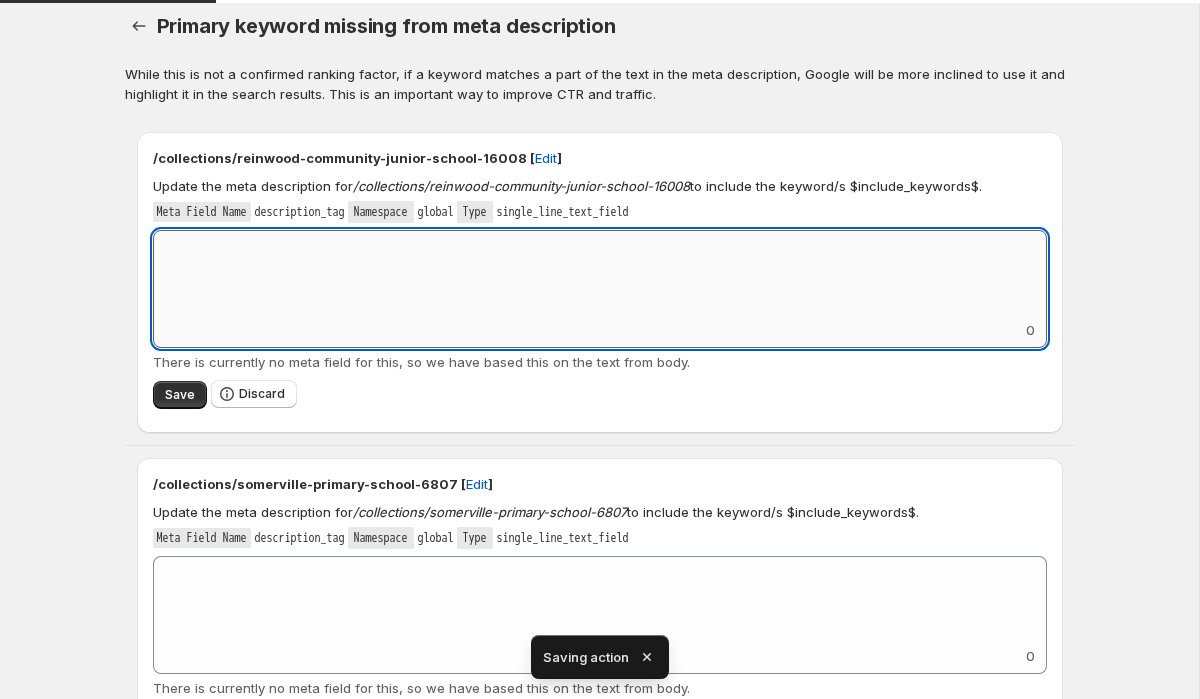 paste on "**********" 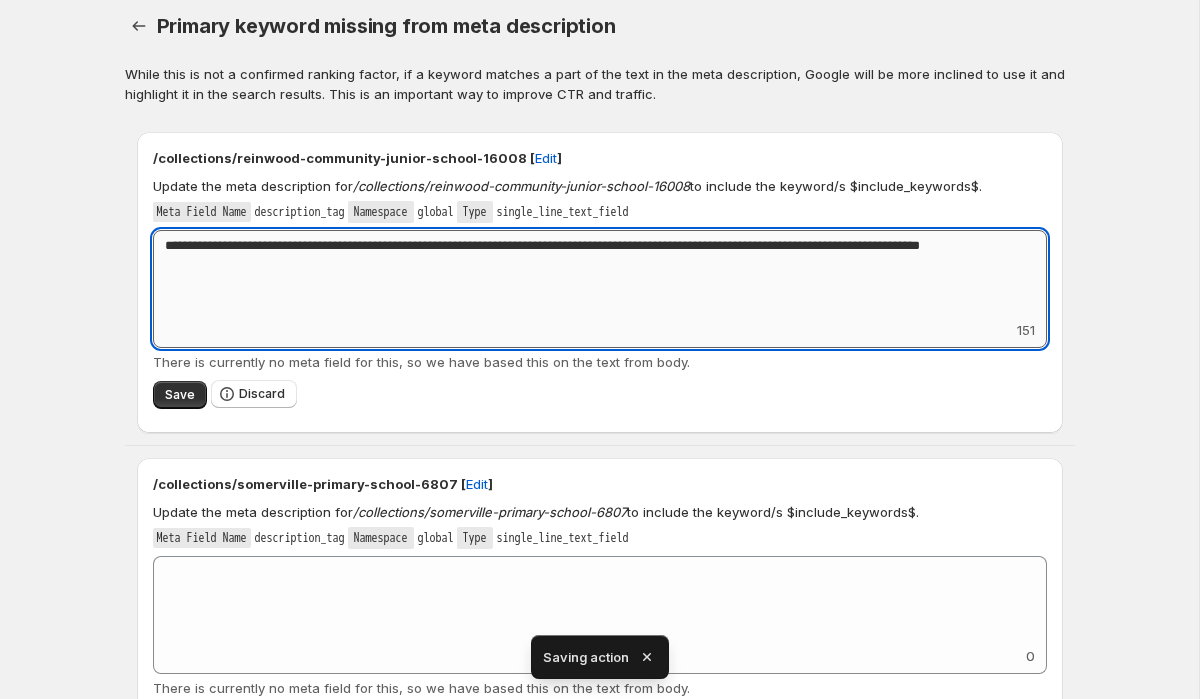 drag, startPoint x: 302, startPoint y: 246, endPoint x: 202, endPoint y: 244, distance: 100.02 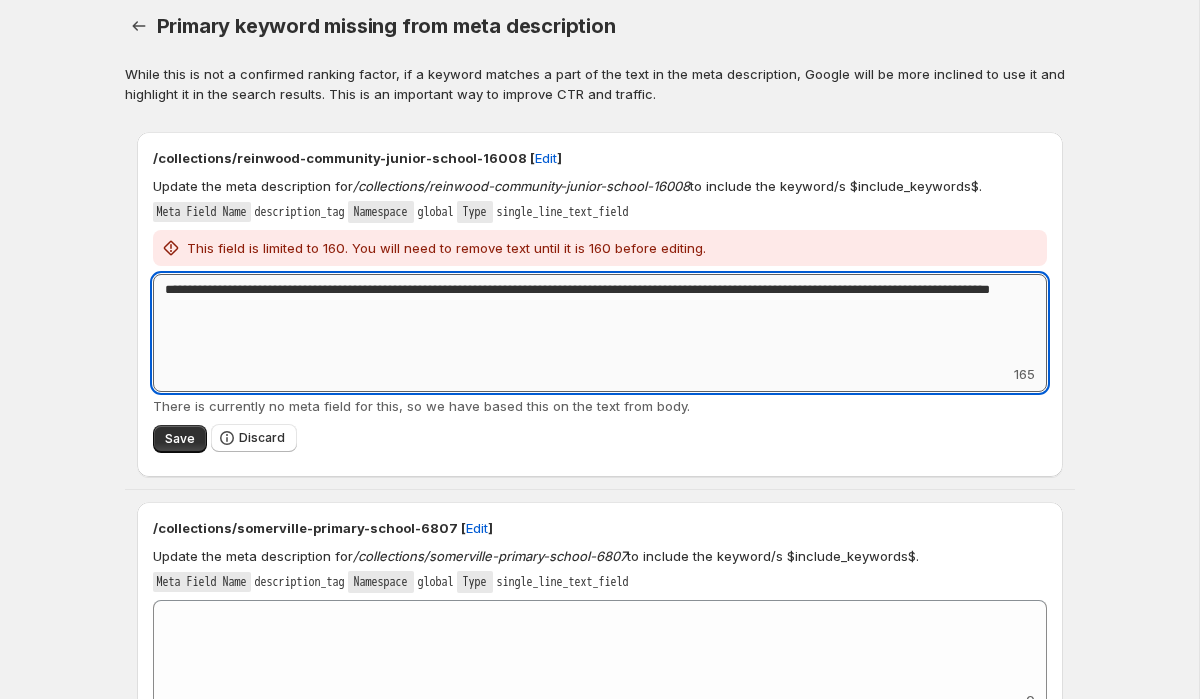 drag, startPoint x: 323, startPoint y: 306, endPoint x: 251, endPoint y: 309, distance: 72.06247 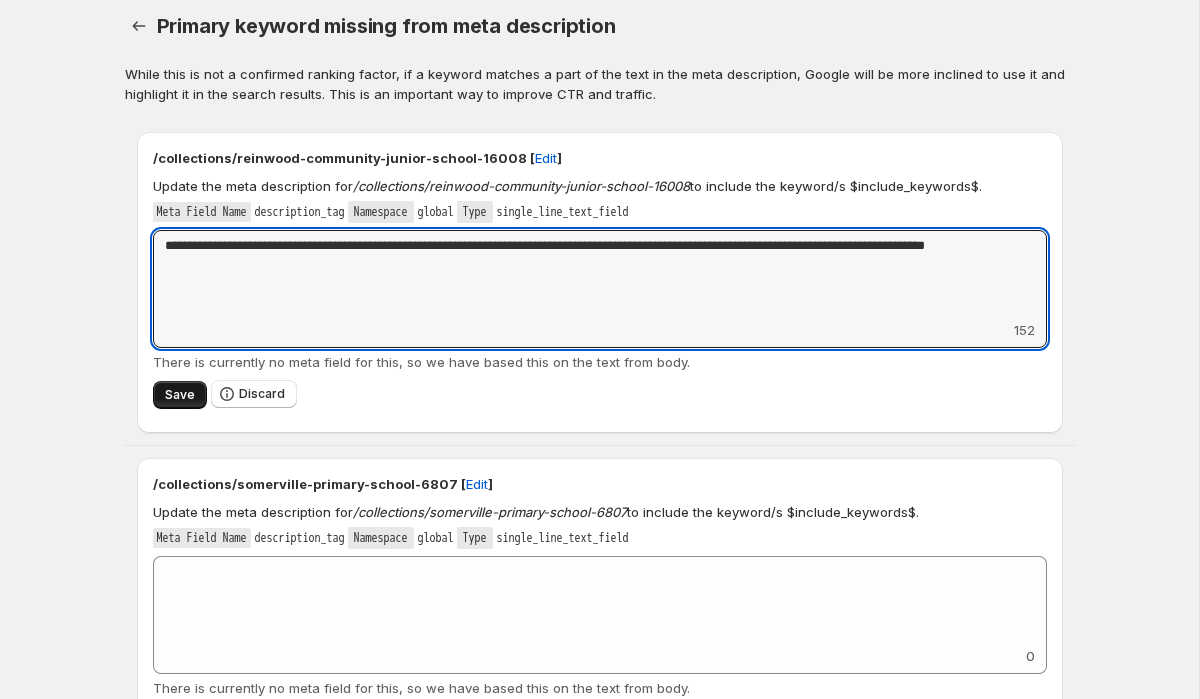 type on "**********" 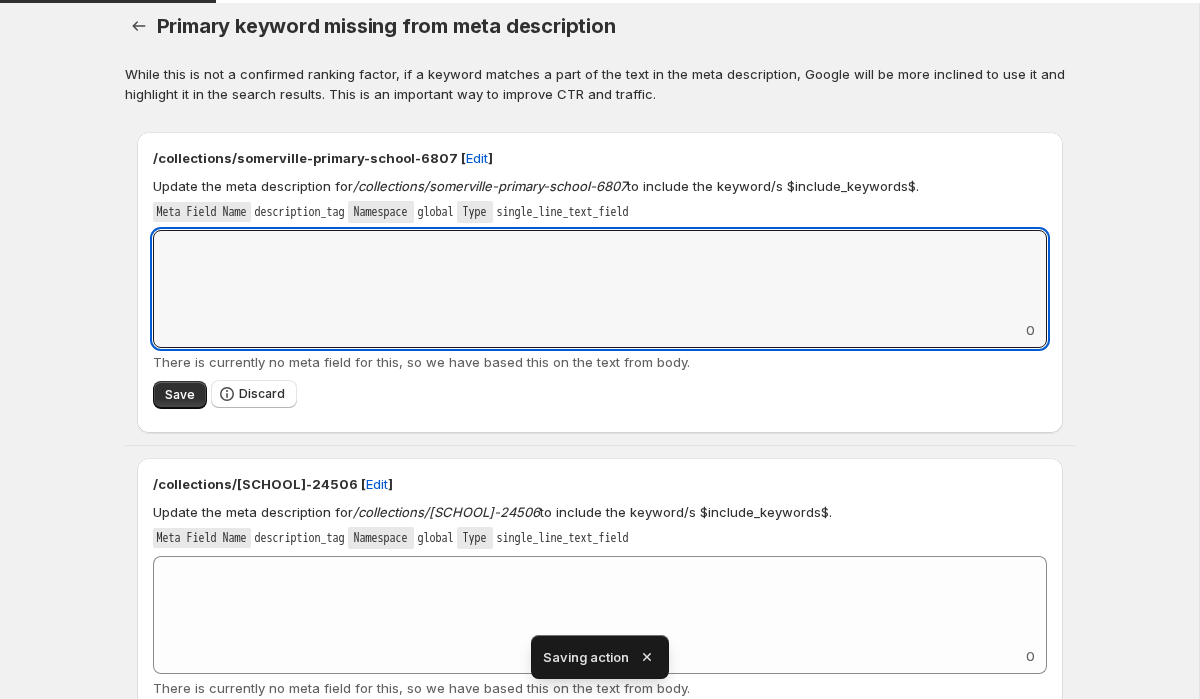 click on "Add keyword label" at bounding box center [600, 275] 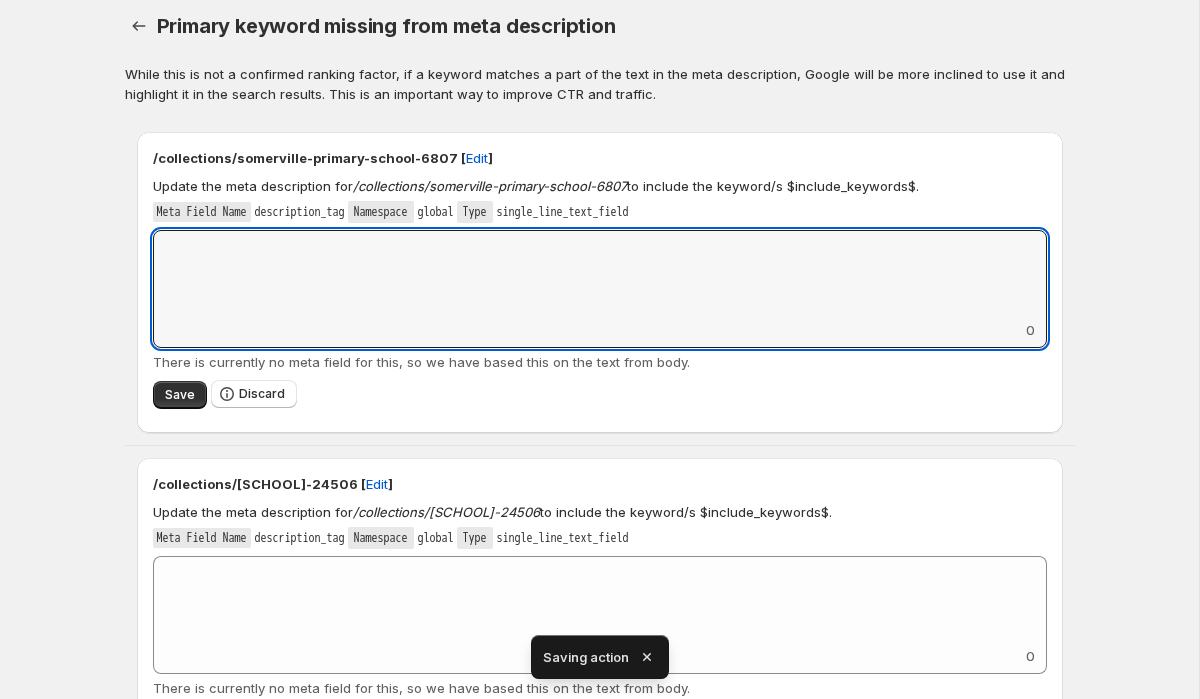 paste on "**********" 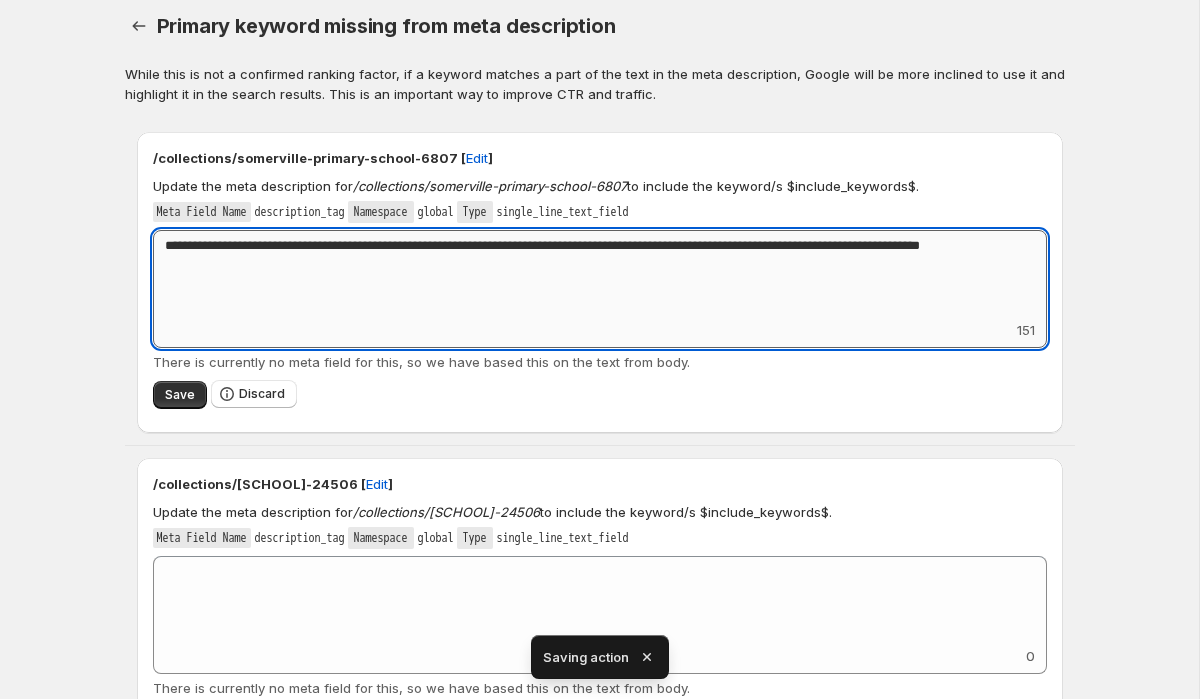 drag, startPoint x: 317, startPoint y: 246, endPoint x: 199, endPoint y: 246, distance: 118 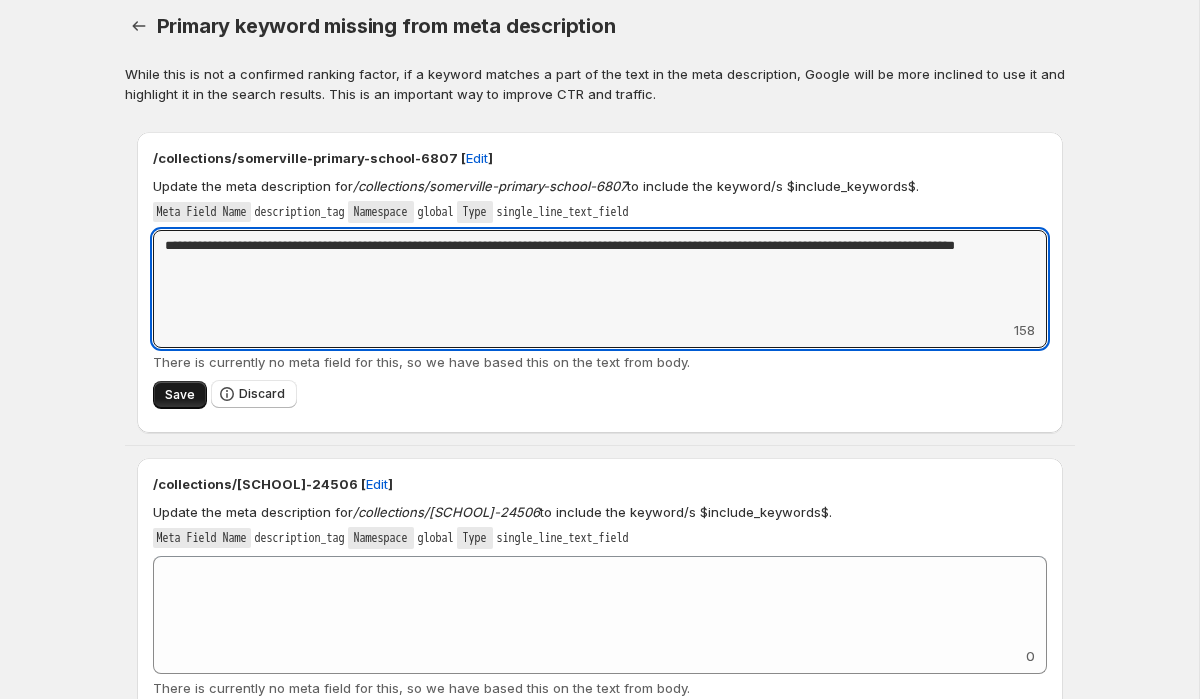 type on "**********" 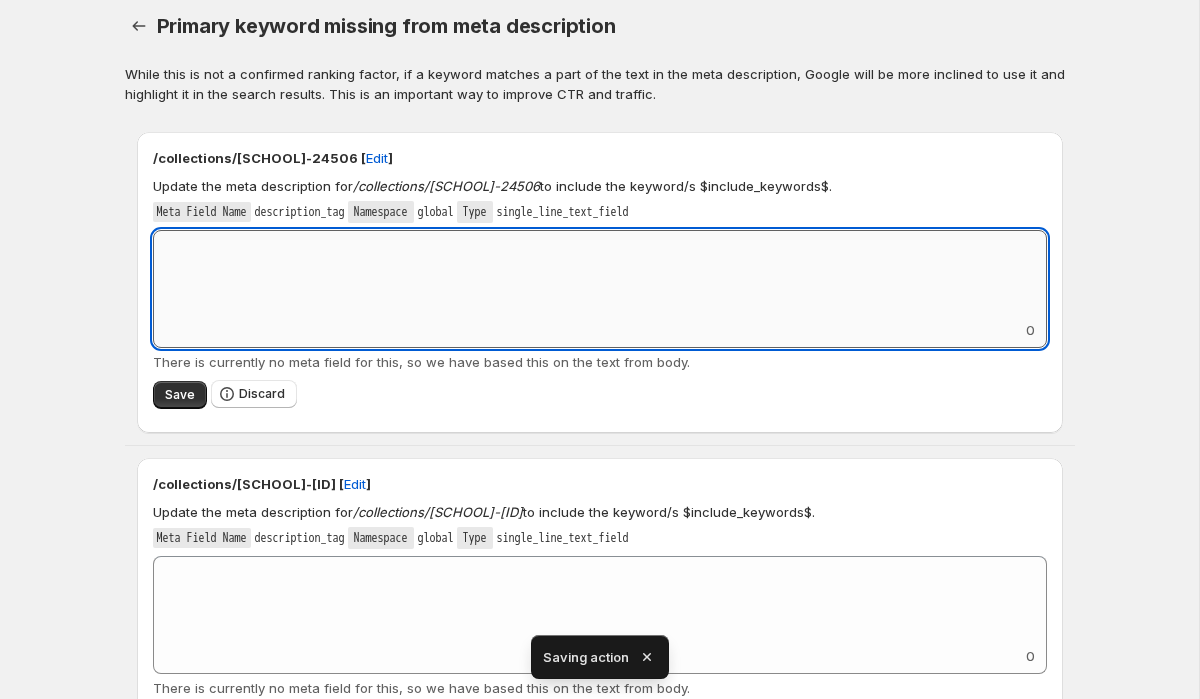 click on "Add keyword label" at bounding box center [600, 275] 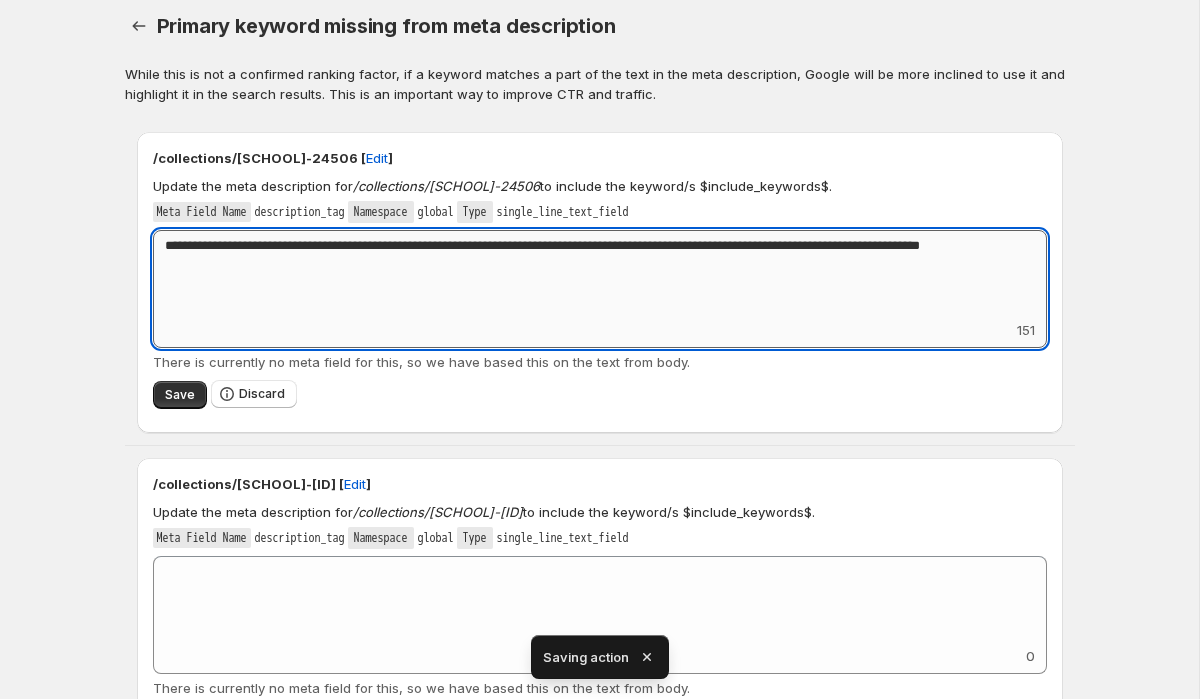 drag, startPoint x: 297, startPoint y: 245, endPoint x: 204, endPoint y: 244, distance: 93.00538 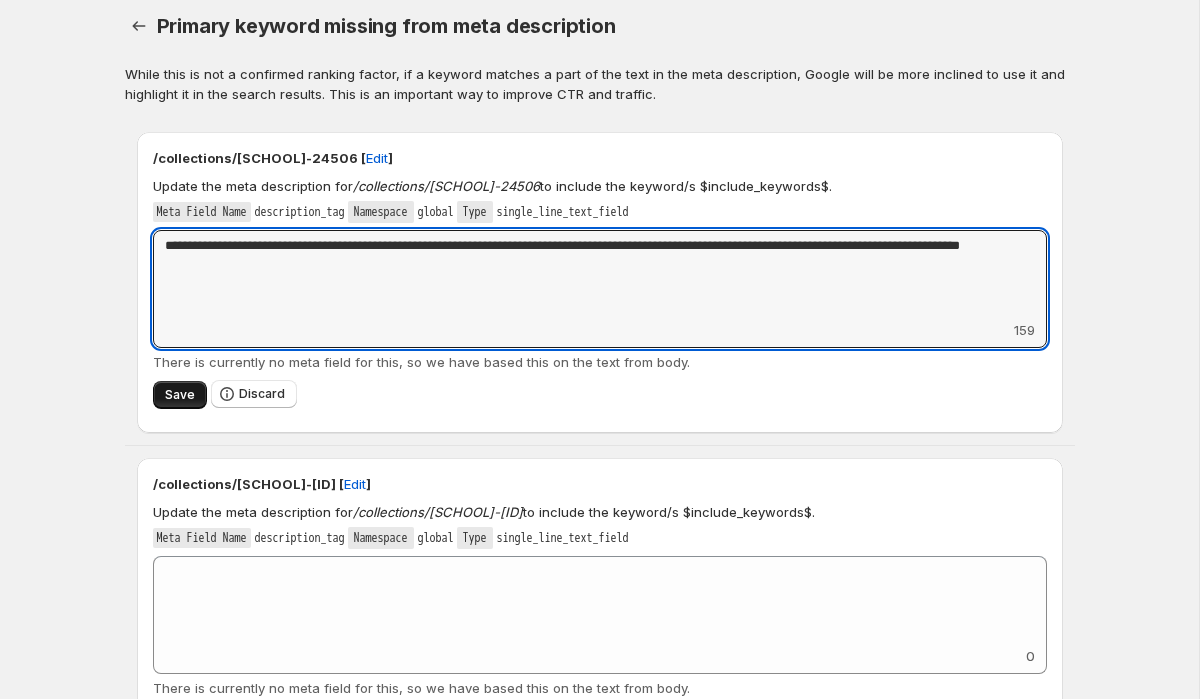 type on "**********" 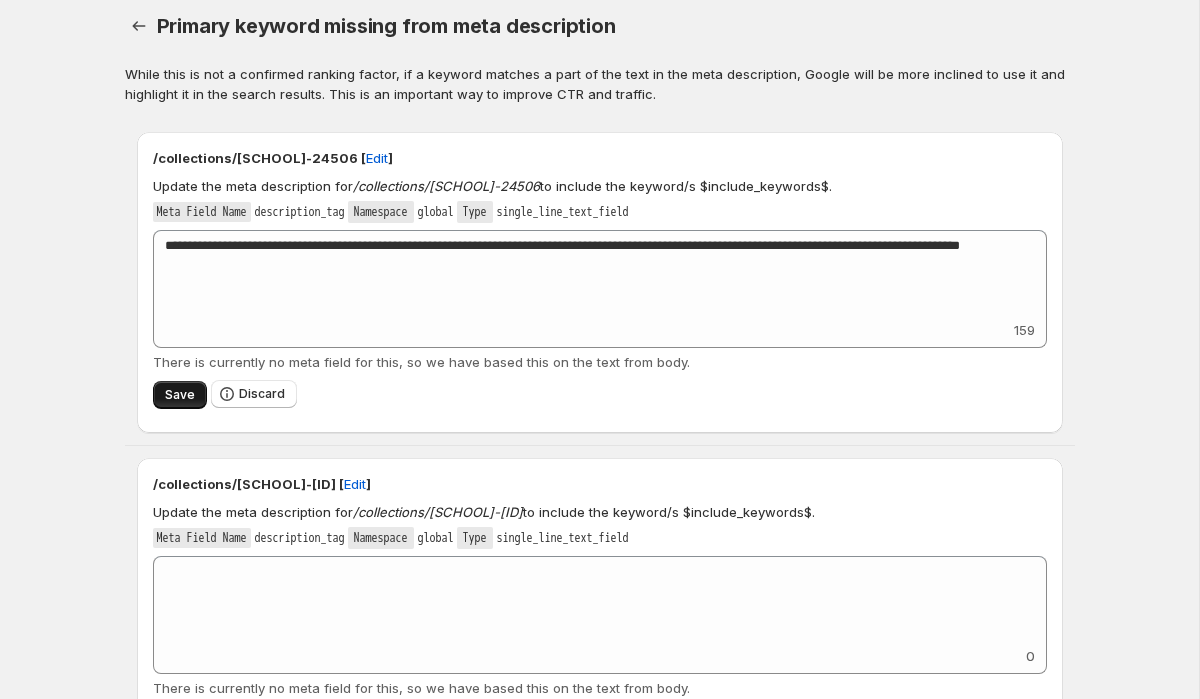click on "Save" at bounding box center (180, 395) 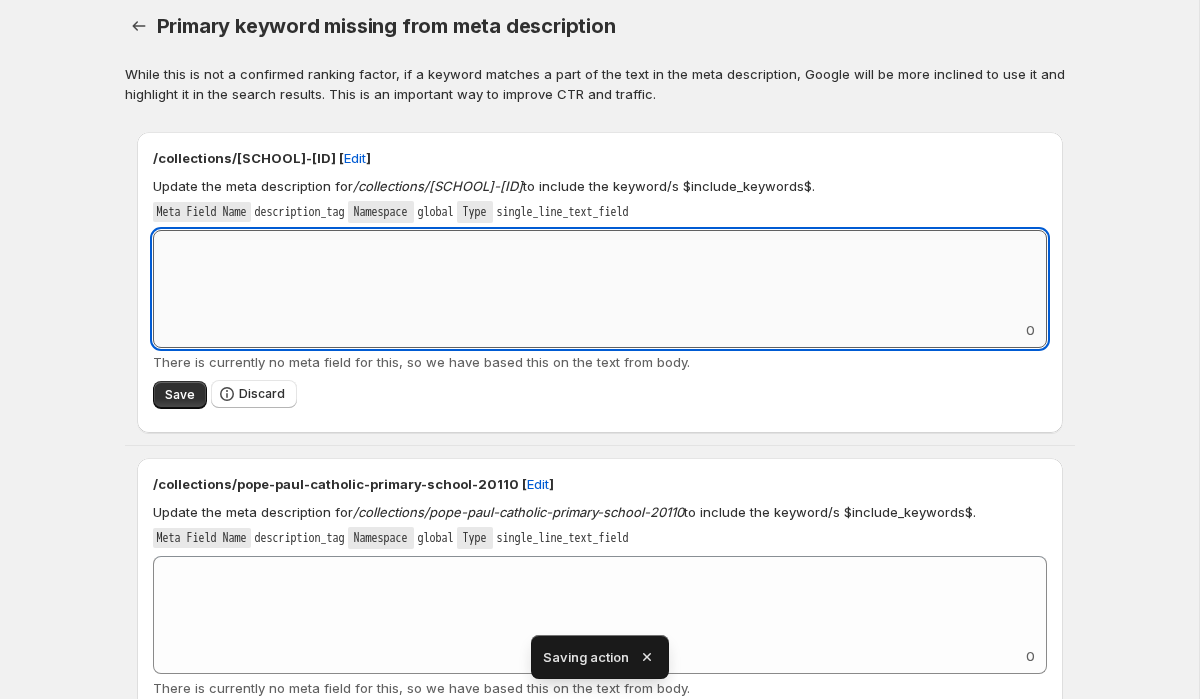 click on "Add keyword label" at bounding box center (600, 275) 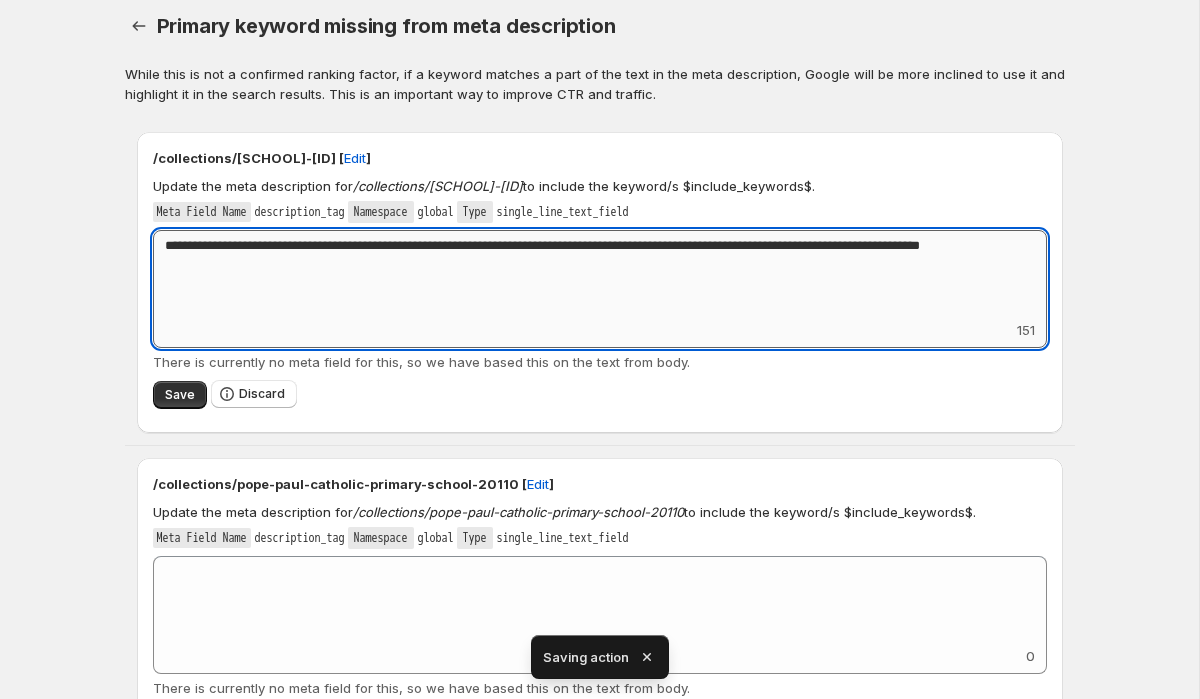 drag, startPoint x: 316, startPoint y: 245, endPoint x: 202, endPoint y: 247, distance: 114.01754 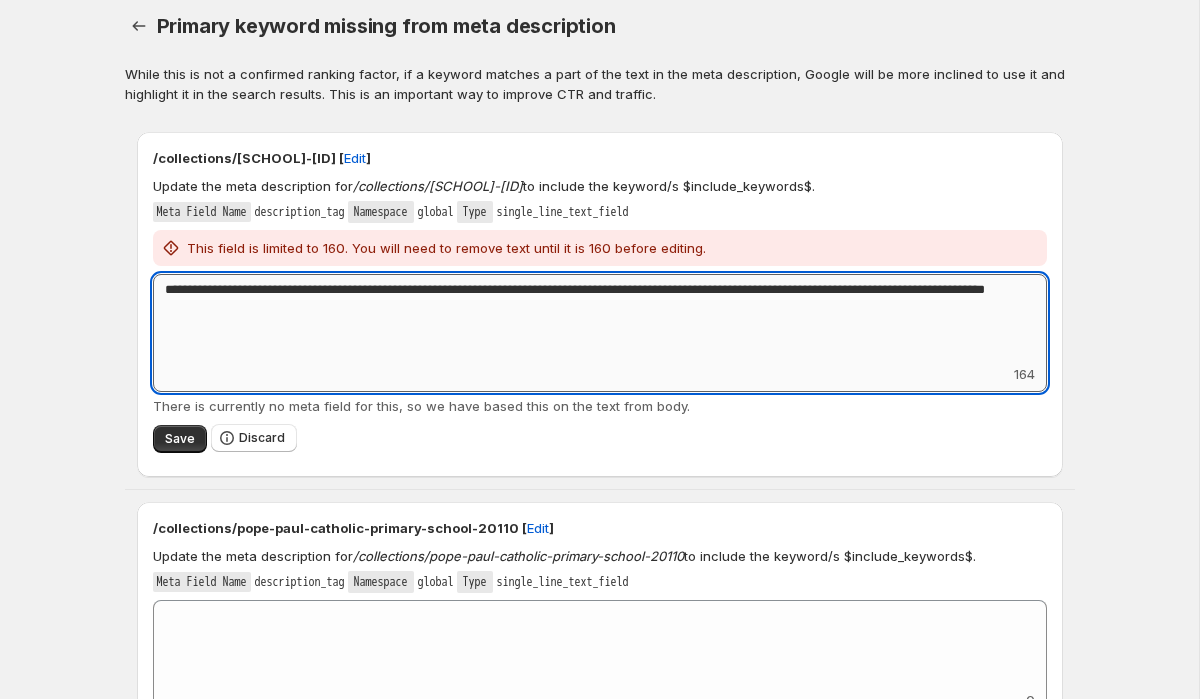 drag, startPoint x: 320, startPoint y: 311, endPoint x: 255, endPoint y: 311, distance: 65 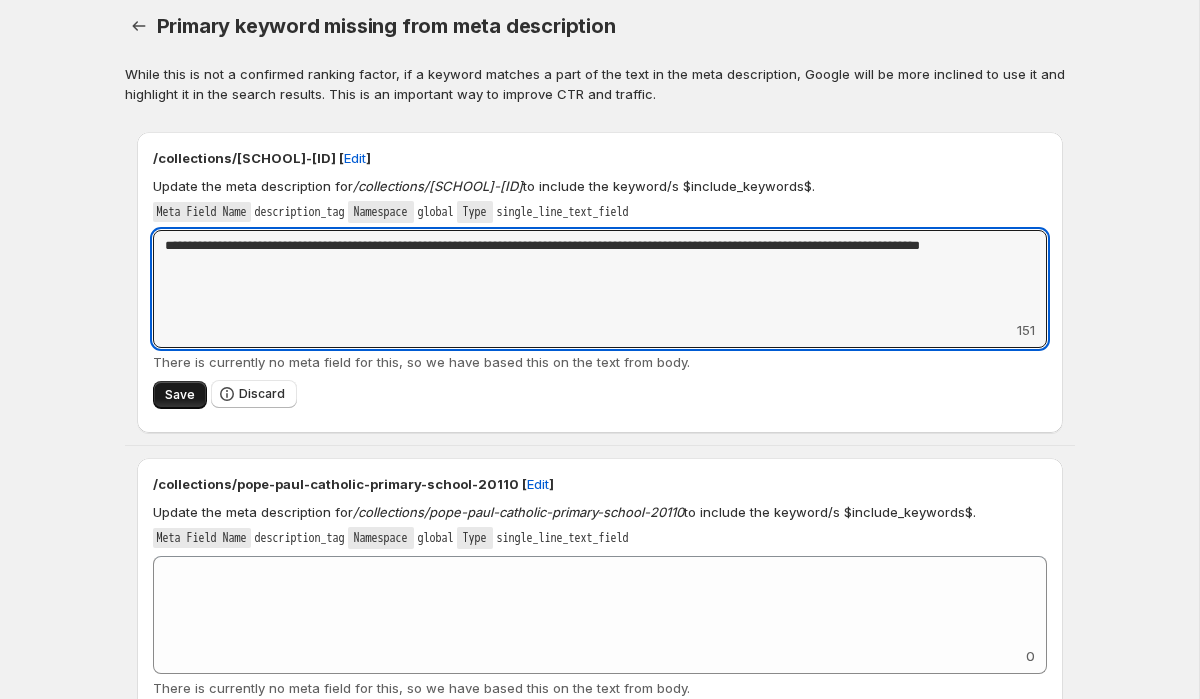 type on "**********" 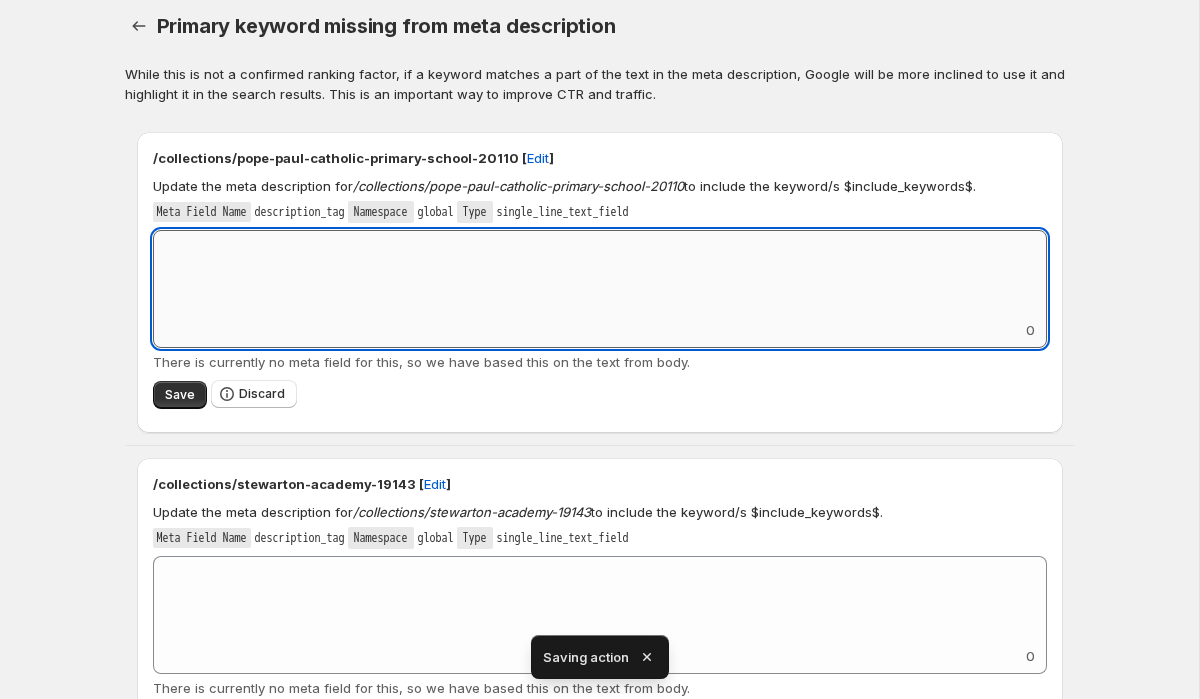 click on "Add keyword label" at bounding box center [600, 275] 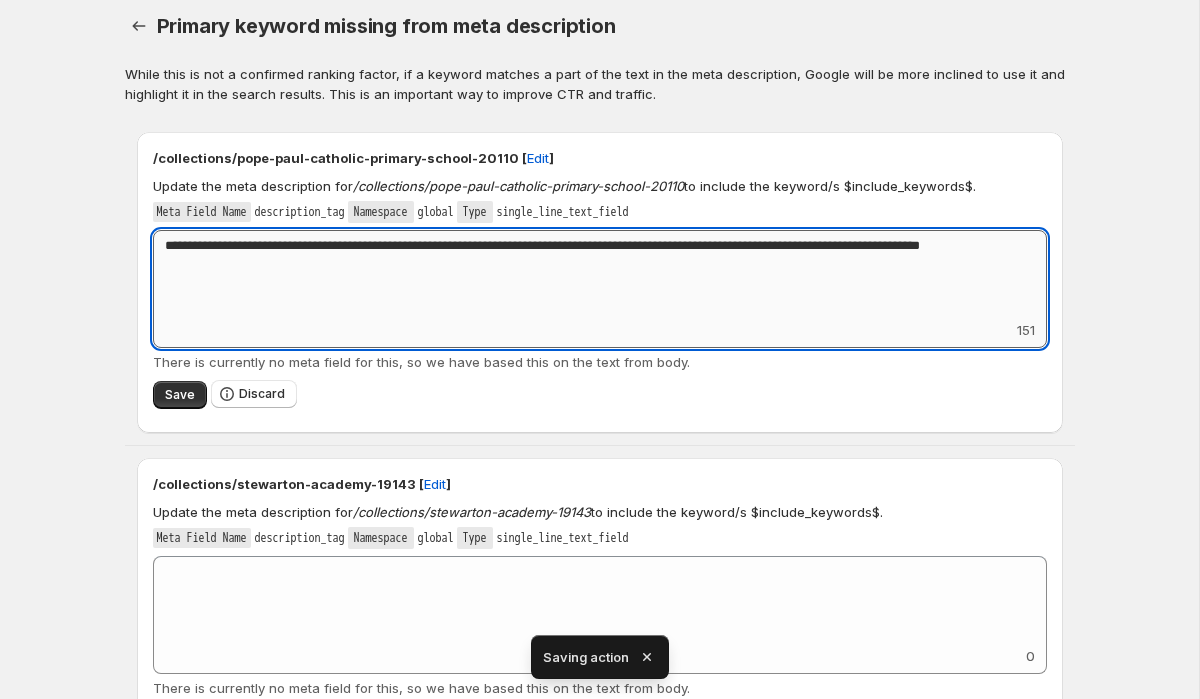 drag, startPoint x: 316, startPoint y: 240, endPoint x: 202, endPoint y: 240, distance: 114 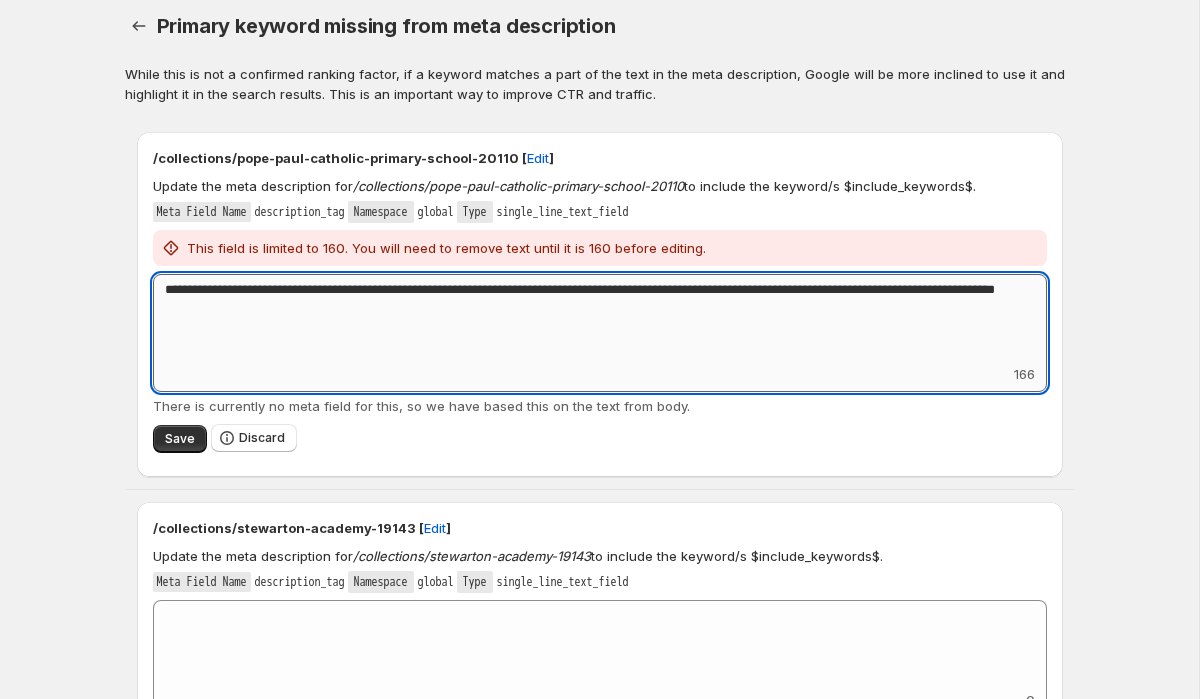 drag, startPoint x: 325, startPoint y: 315, endPoint x: 254, endPoint y: 313, distance: 71.02816 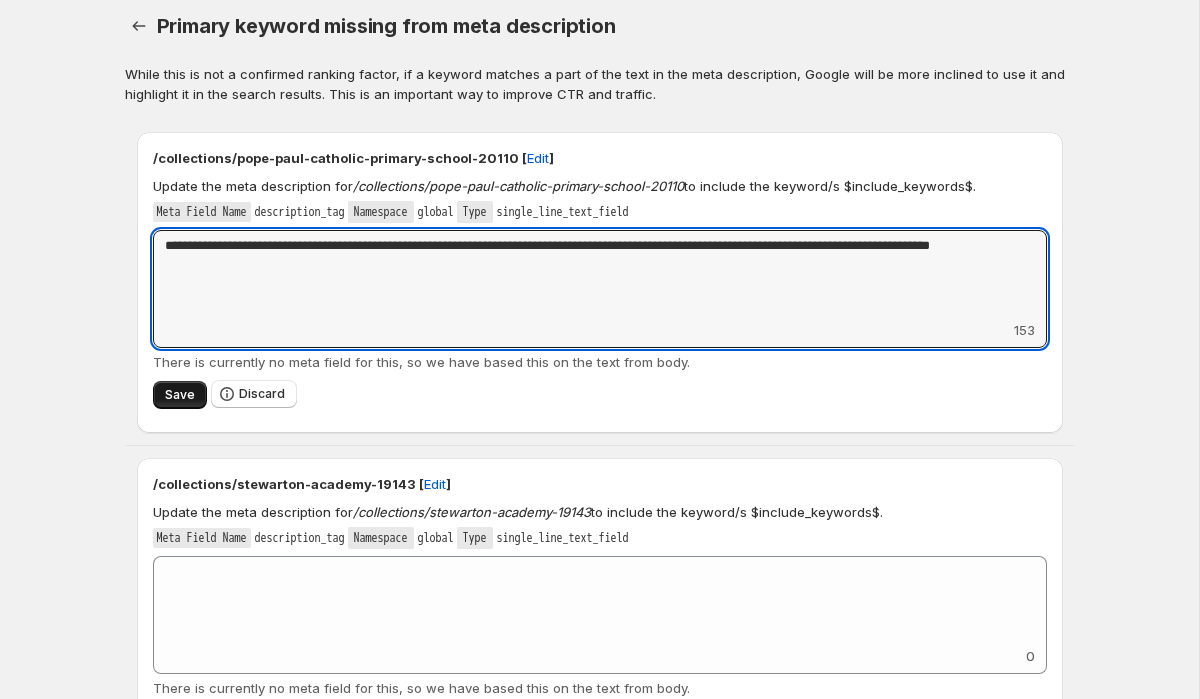 type on "**********" 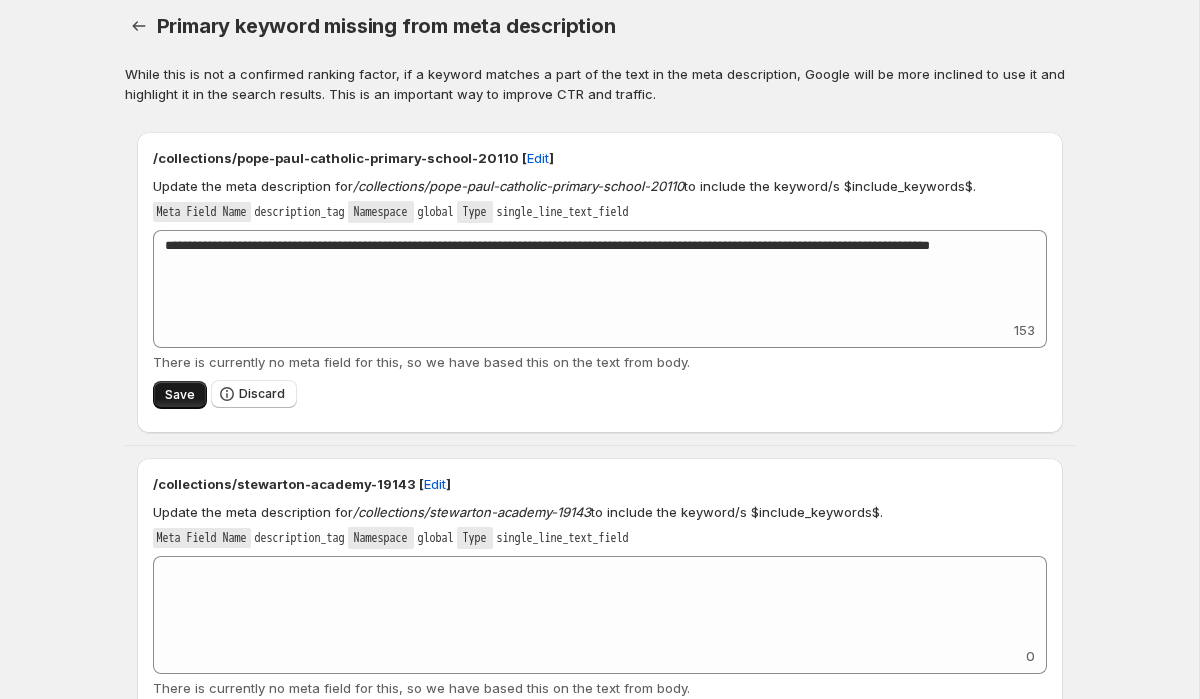 click on "Save" at bounding box center (180, 395) 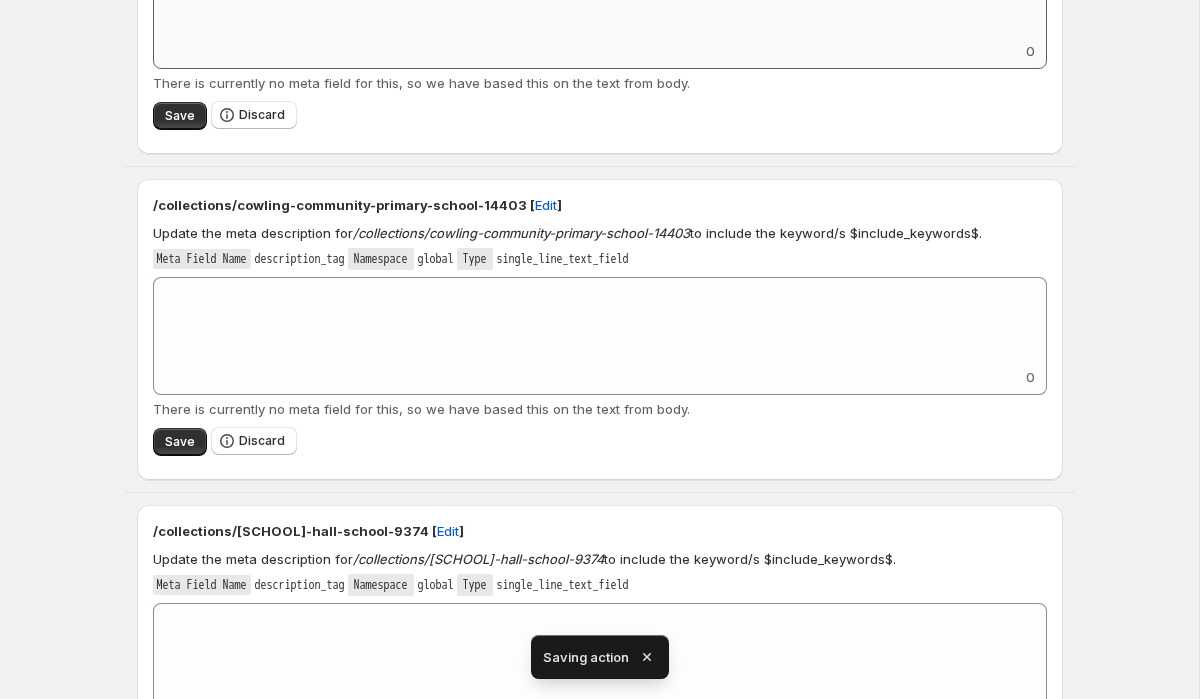 scroll, scrollTop: 0, scrollLeft: 0, axis: both 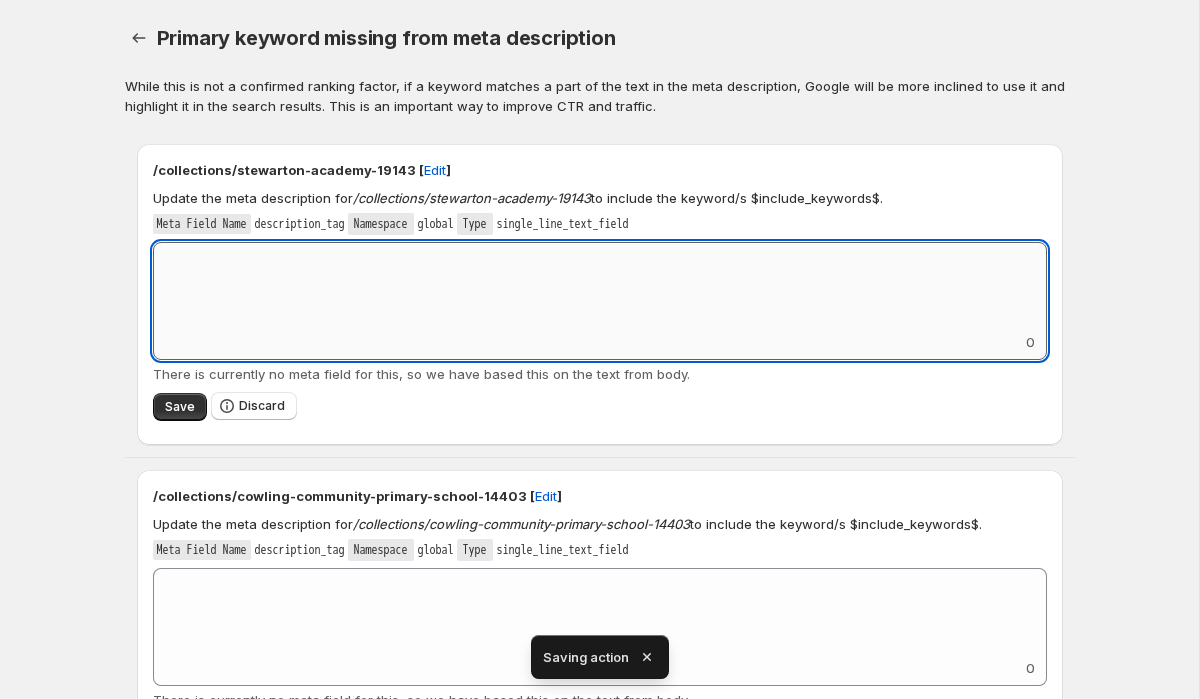 click on "Add keyword label" at bounding box center [600, 287] 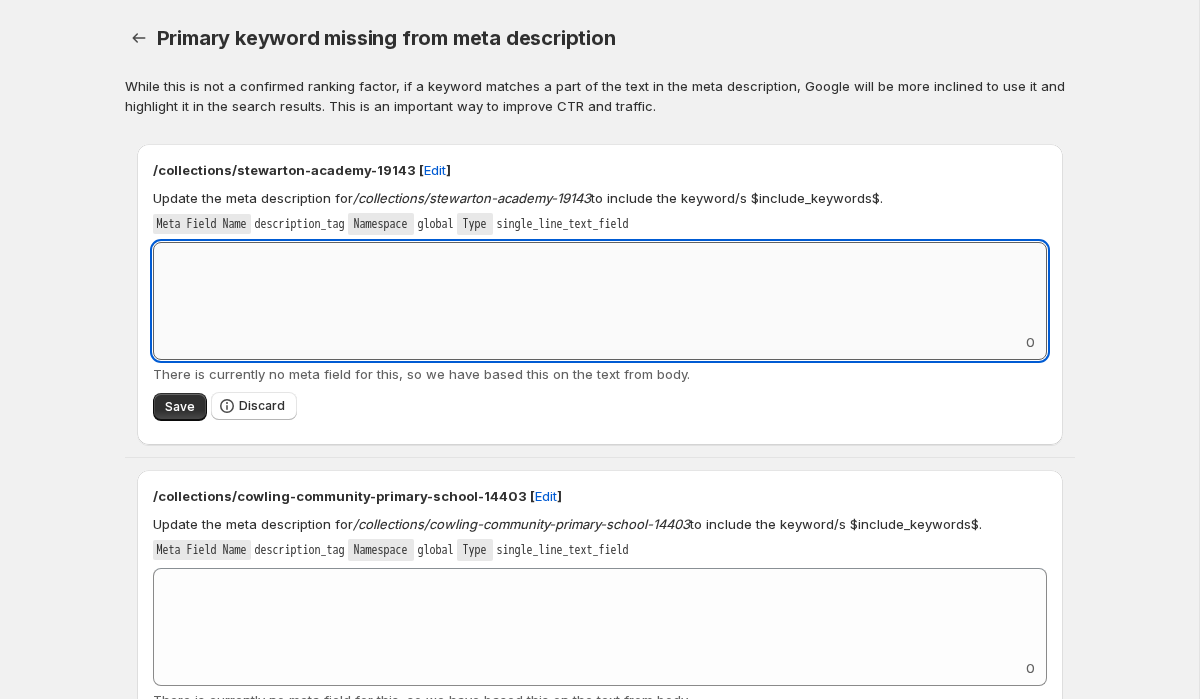 paste on "**********" 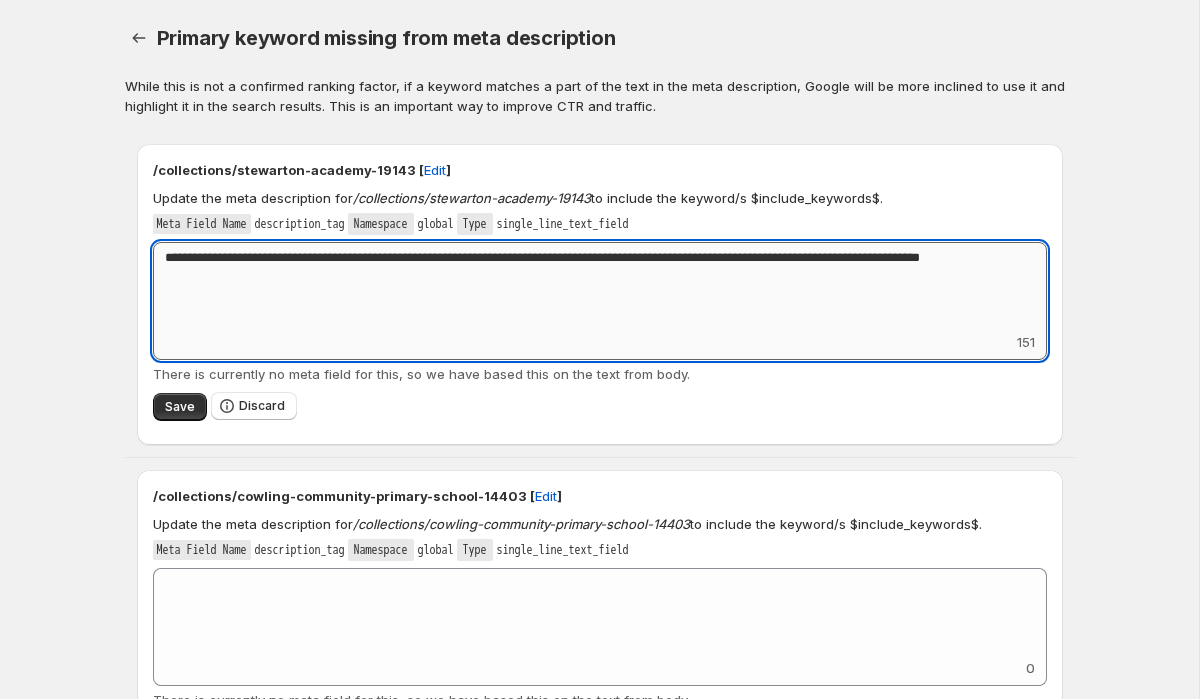 drag, startPoint x: 317, startPoint y: 258, endPoint x: 200, endPoint y: 260, distance: 117.01709 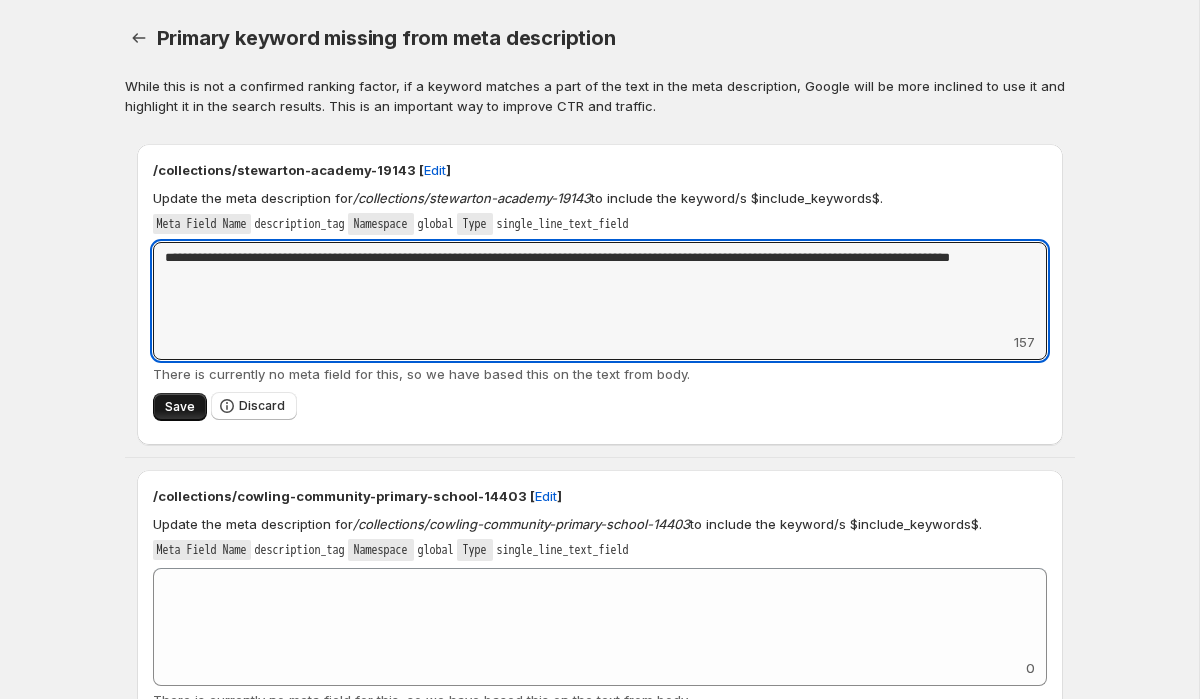 type on "**********" 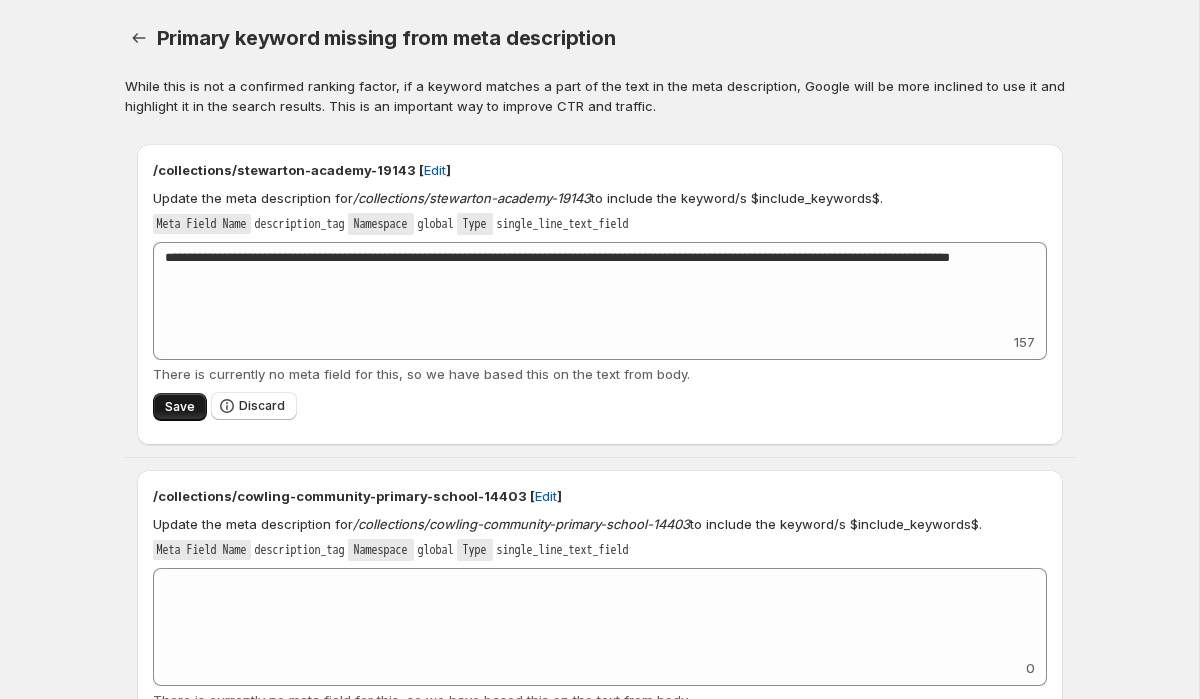 click on "Save" at bounding box center (180, 407) 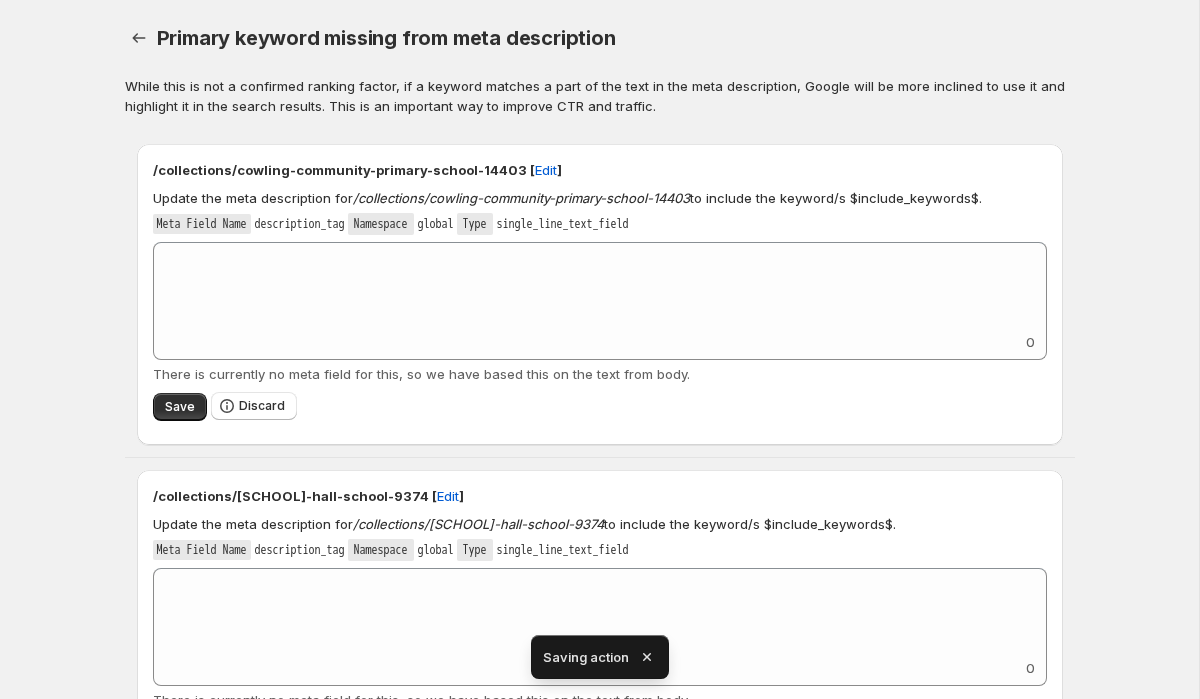 click on "0" at bounding box center (600, 301) 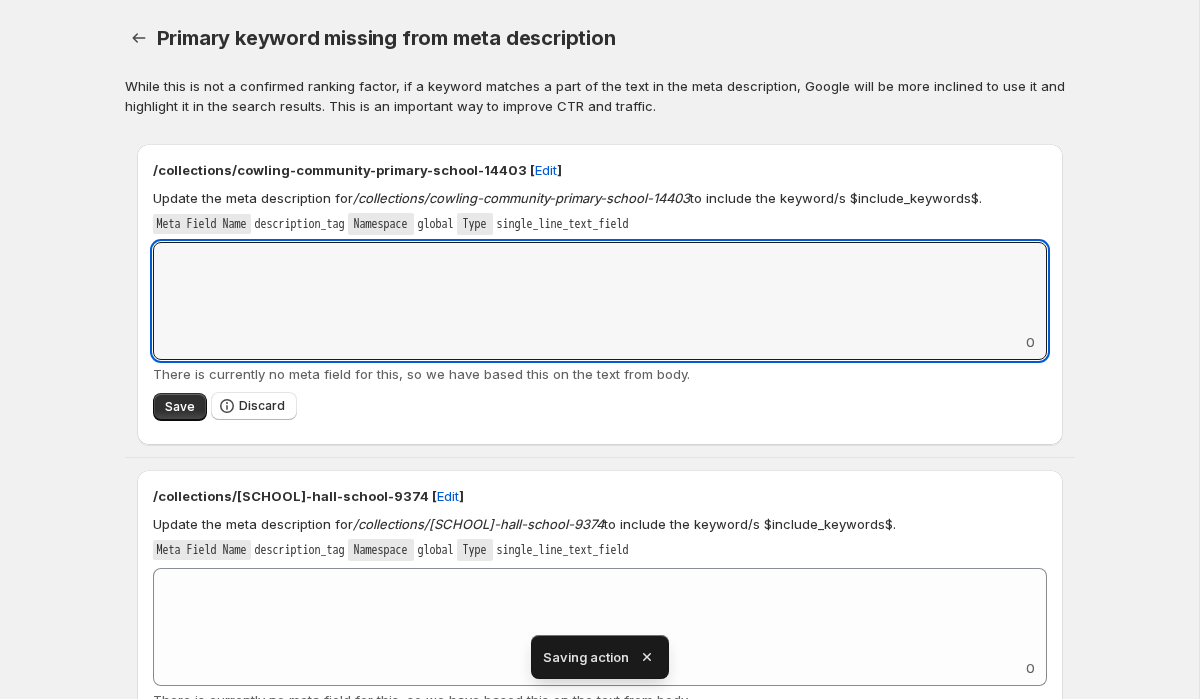 paste on "**********" 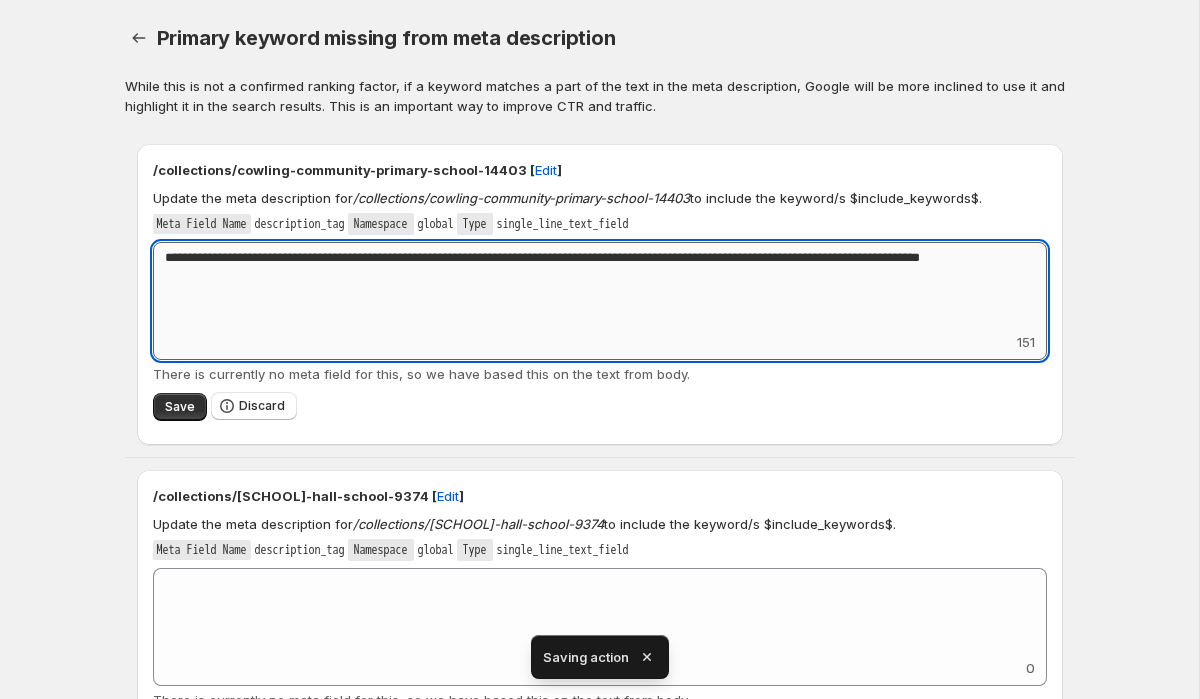 drag, startPoint x: 318, startPoint y: 256, endPoint x: 204, endPoint y: 251, distance: 114.1096 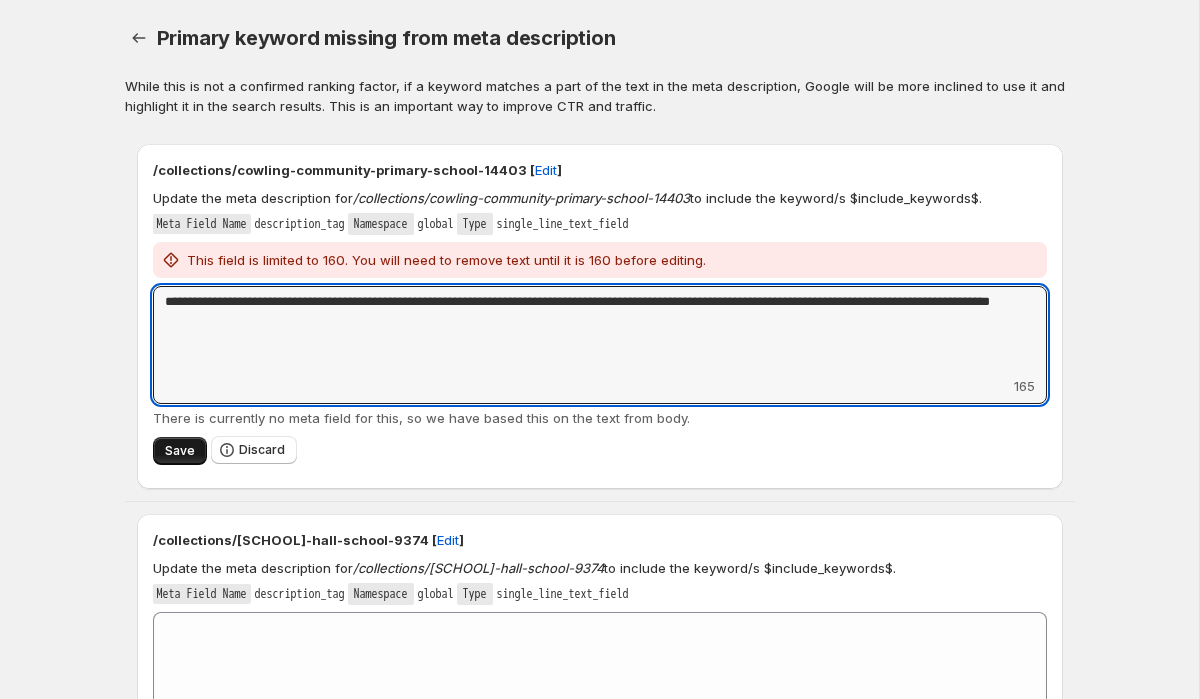 type on "**********" 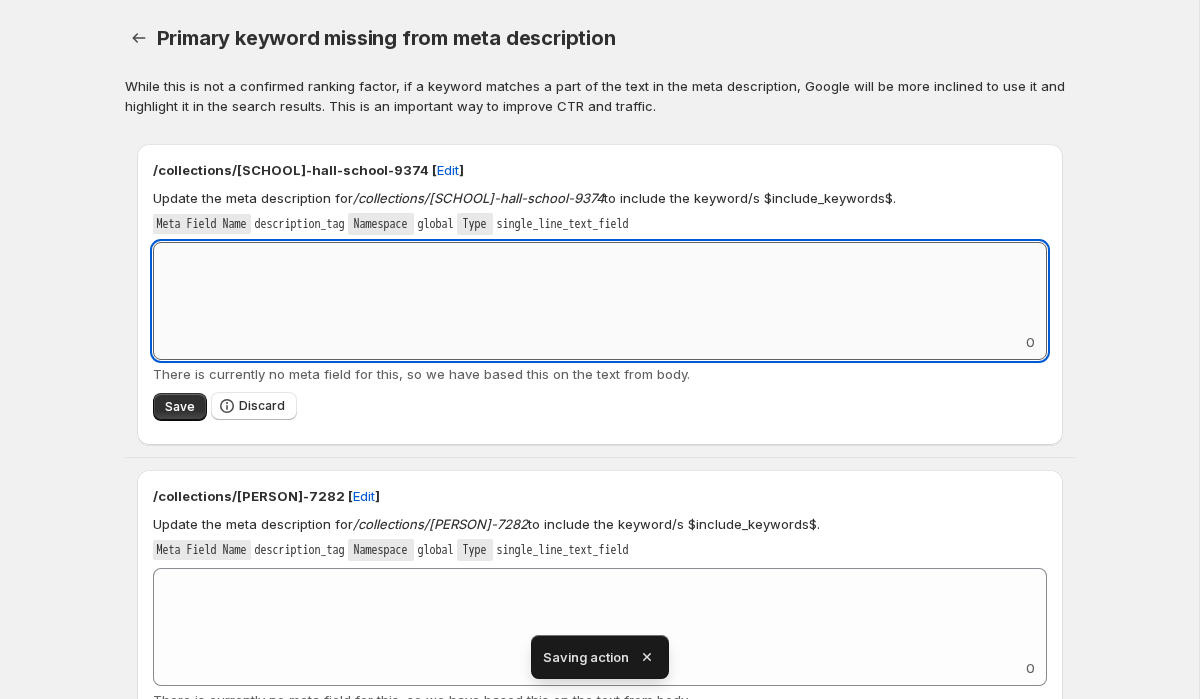 click on "Add keyword label" at bounding box center (600, 287) 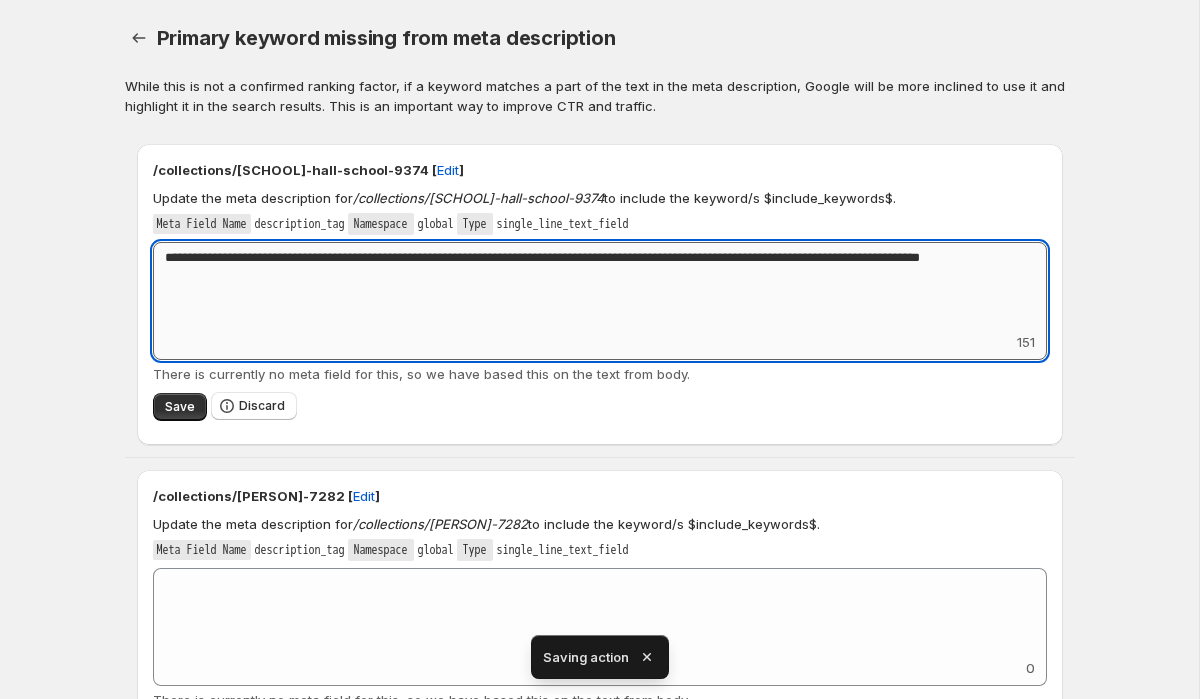 drag, startPoint x: 316, startPoint y: 259, endPoint x: 201, endPoint y: 259, distance: 115 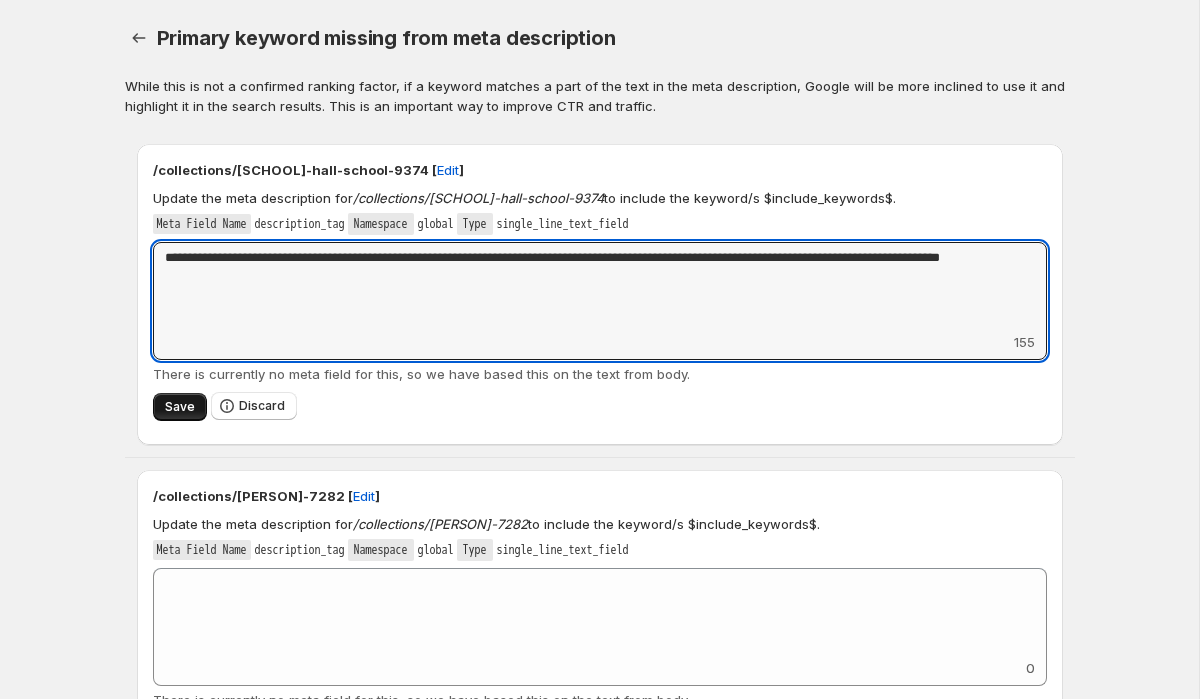 type on "**********" 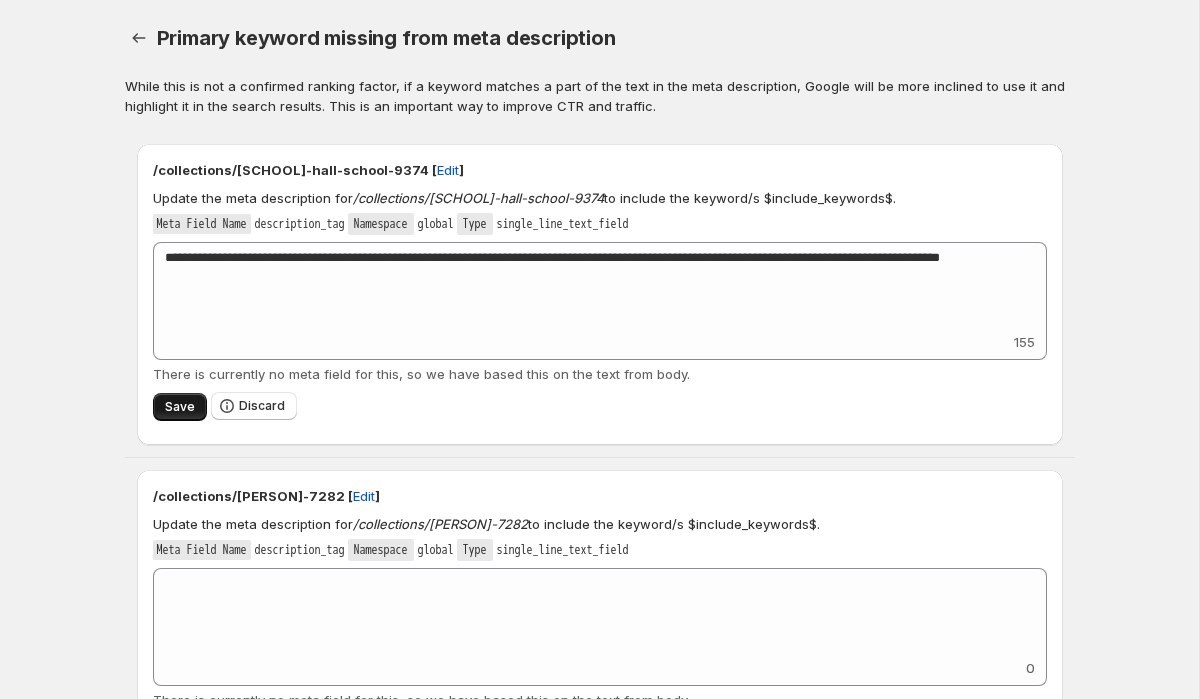 click on "Save" at bounding box center (180, 407) 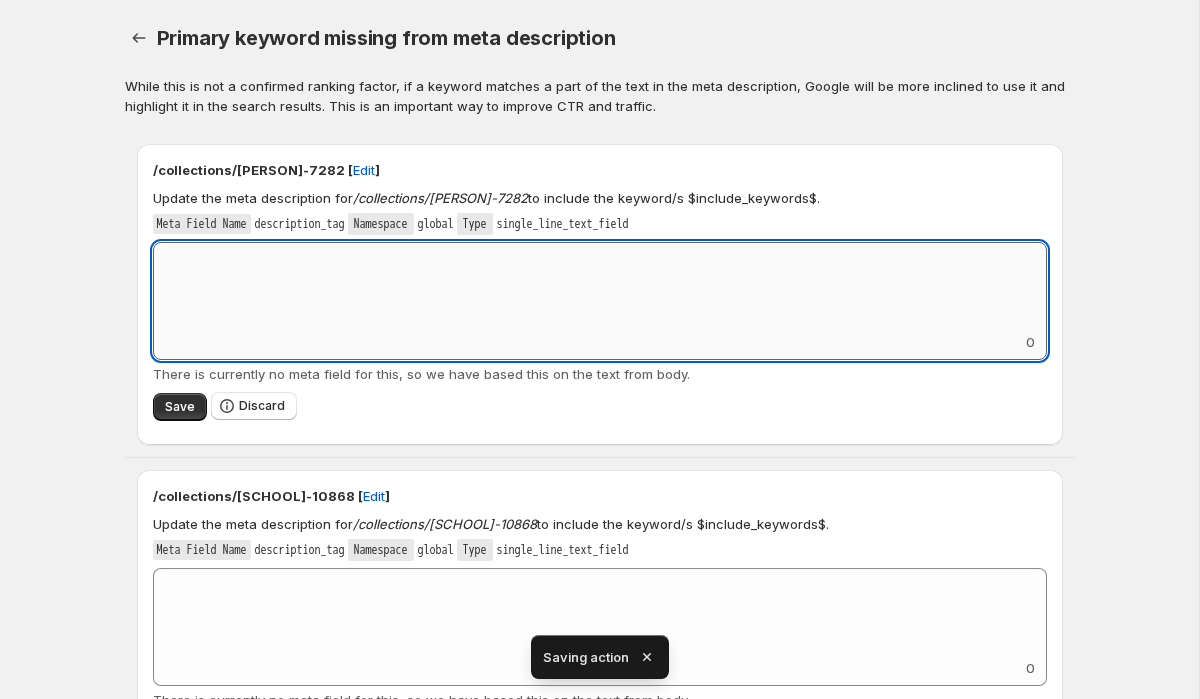 click on "Add keyword label" at bounding box center (600, 287) 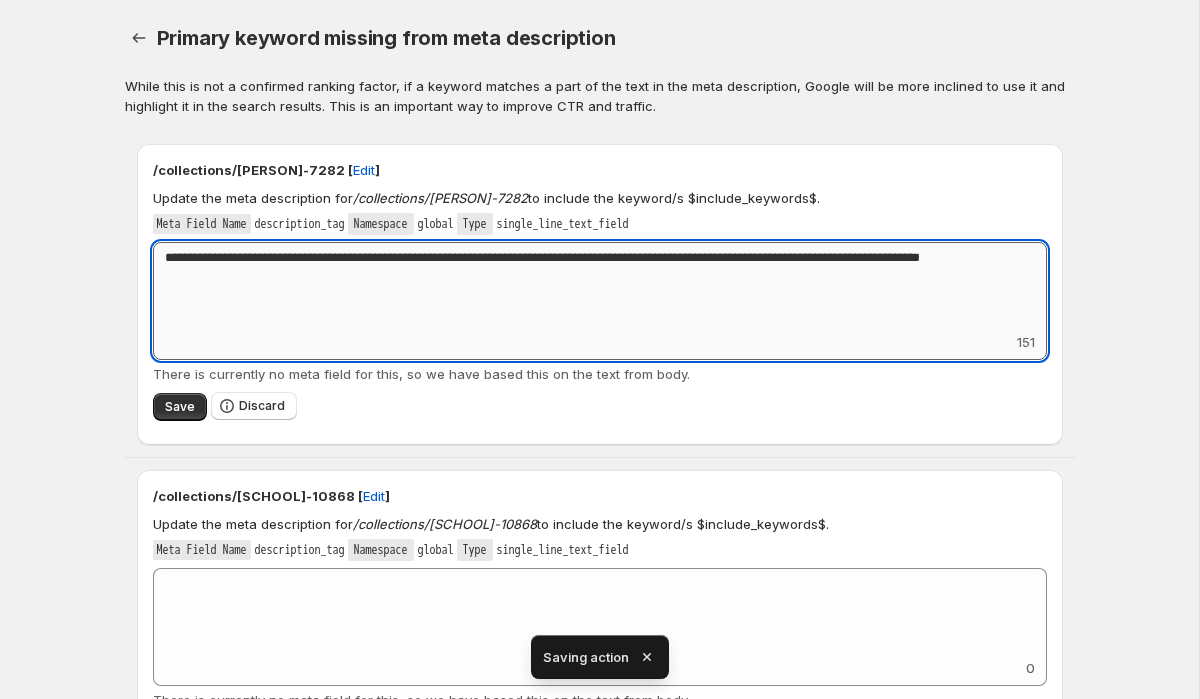 drag, startPoint x: 316, startPoint y: 256, endPoint x: 201, endPoint y: 259, distance: 115.03912 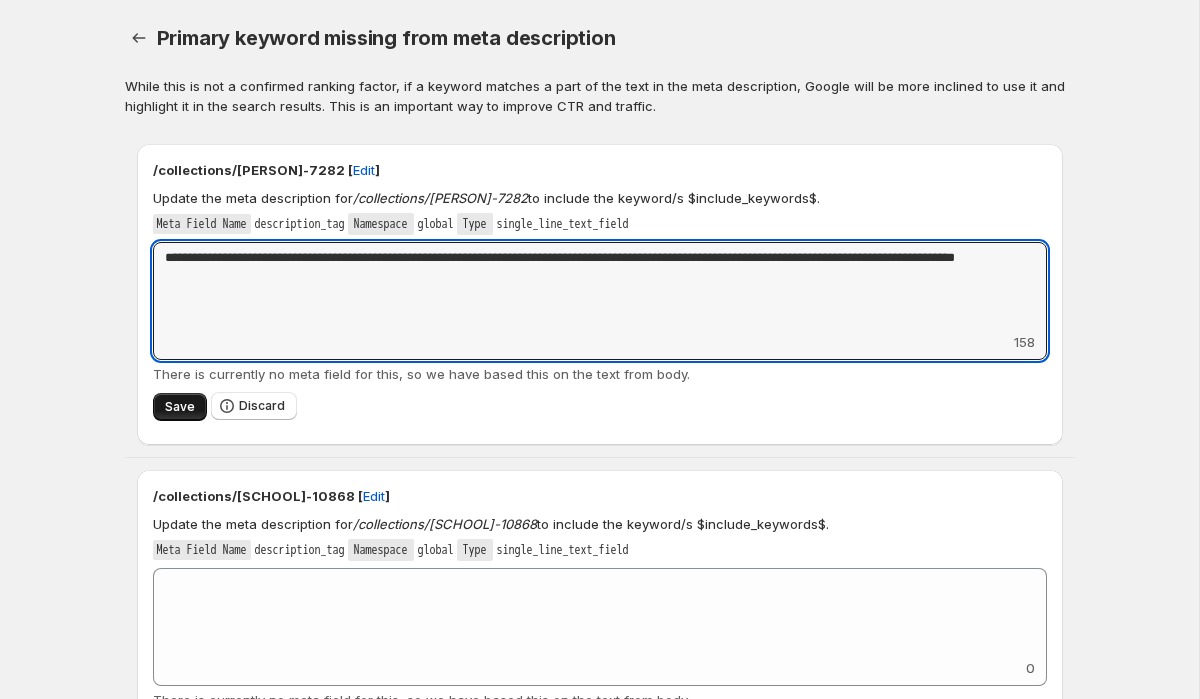 type on "**********" 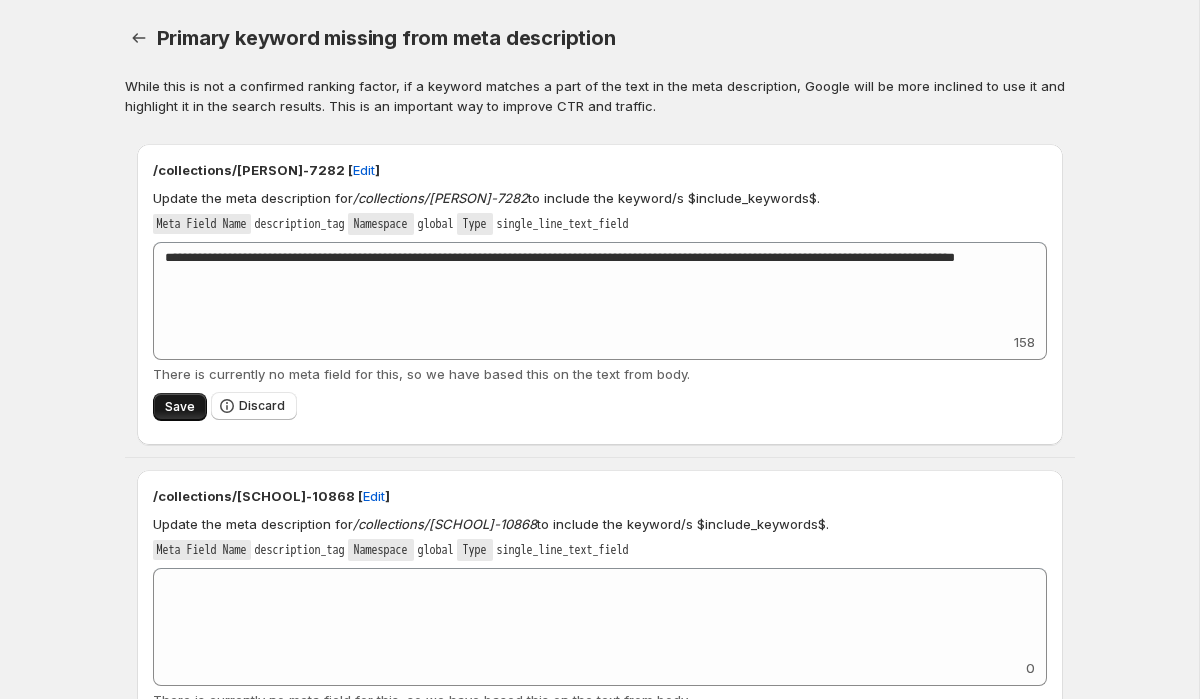 click on "Save" at bounding box center (180, 407) 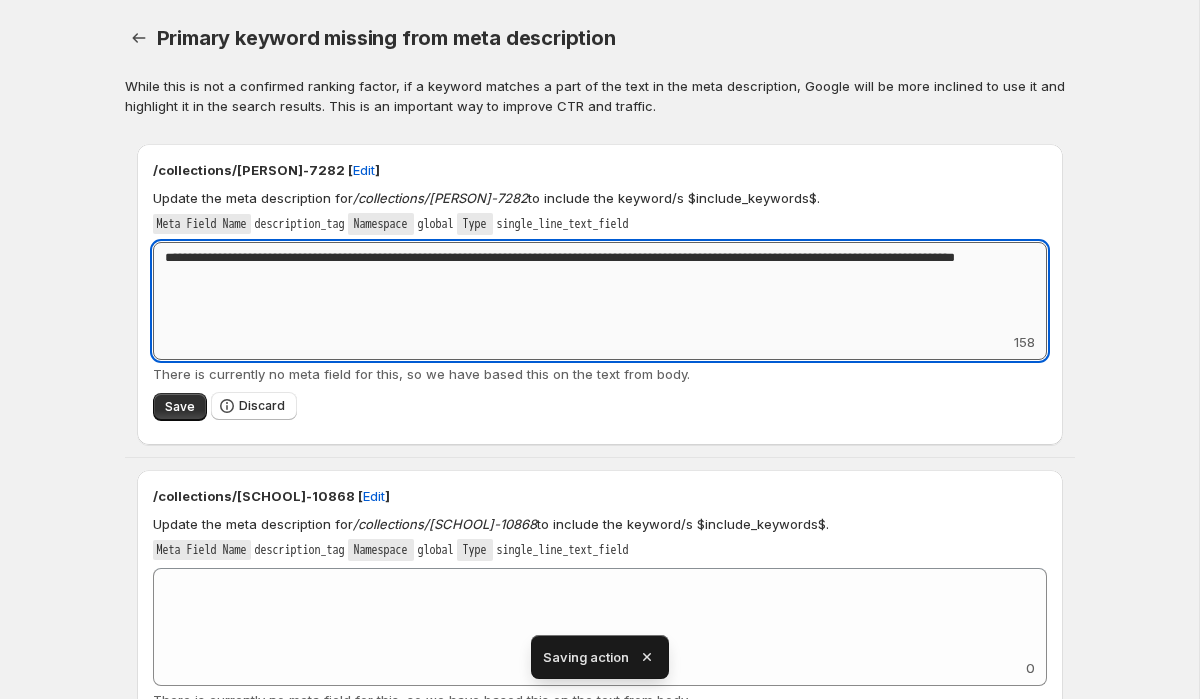 click on "**********" at bounding box center (600, 287) 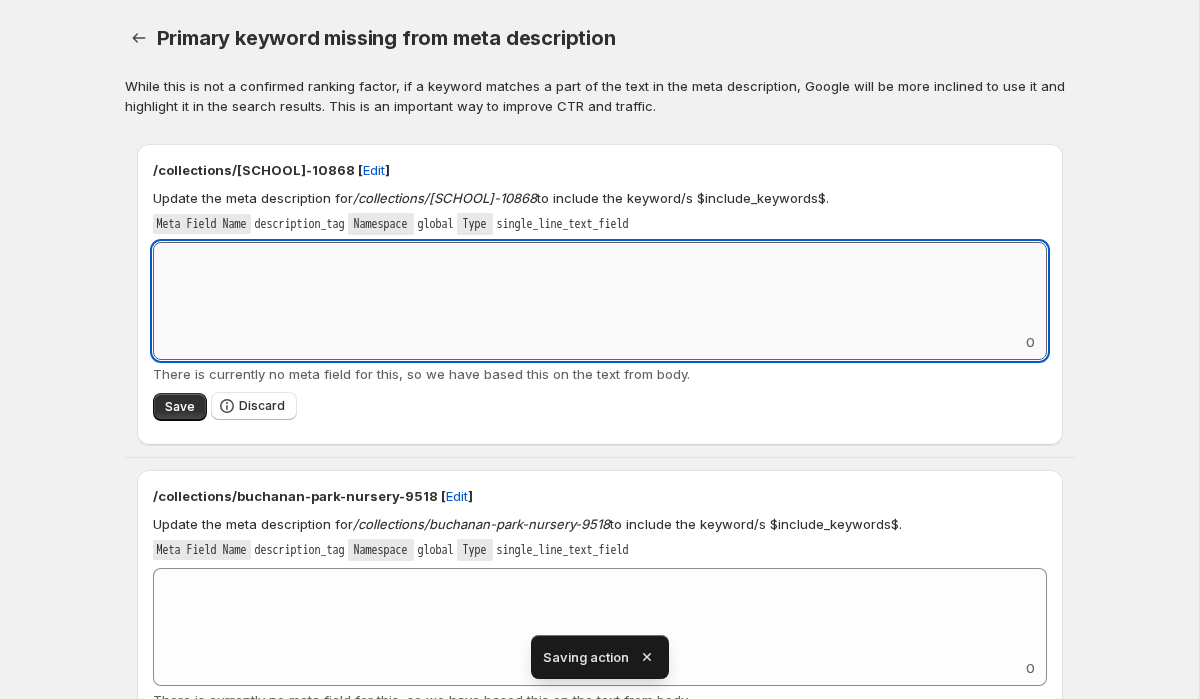 click on "Add keyword label" at bounding box center [600, 287] 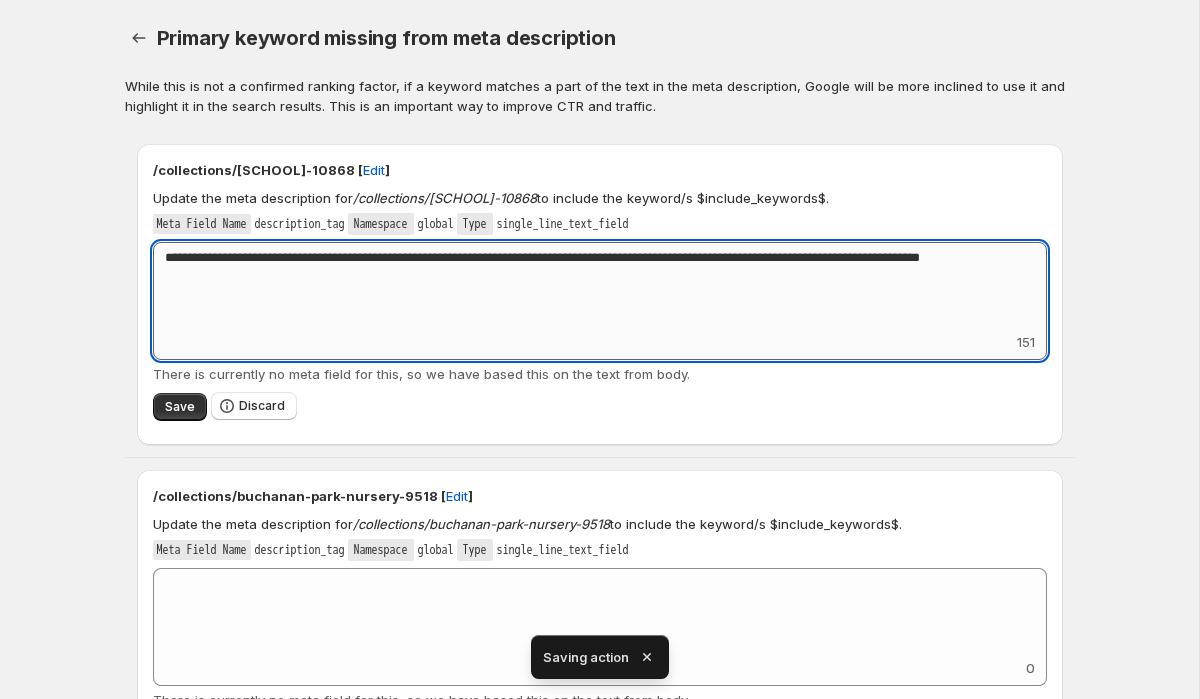 drag, startPoint x: 318, startPoint y: 255, endPoint x: 204, endPoint y: 255, distance: 114 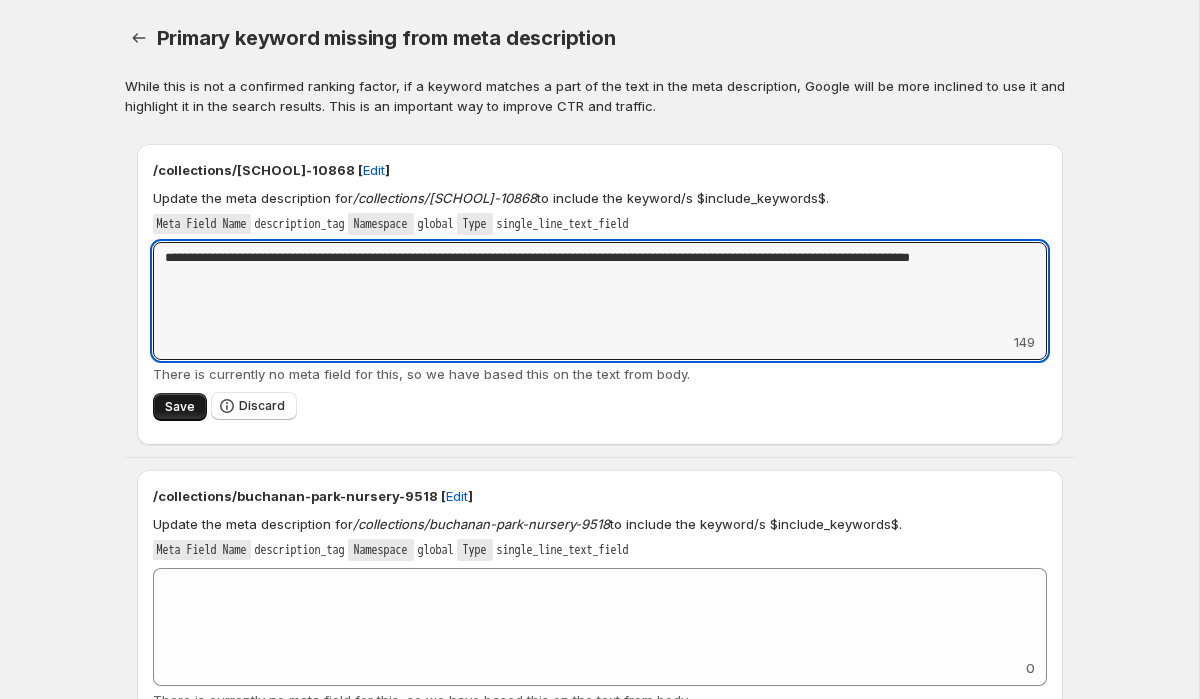 type on "**********" 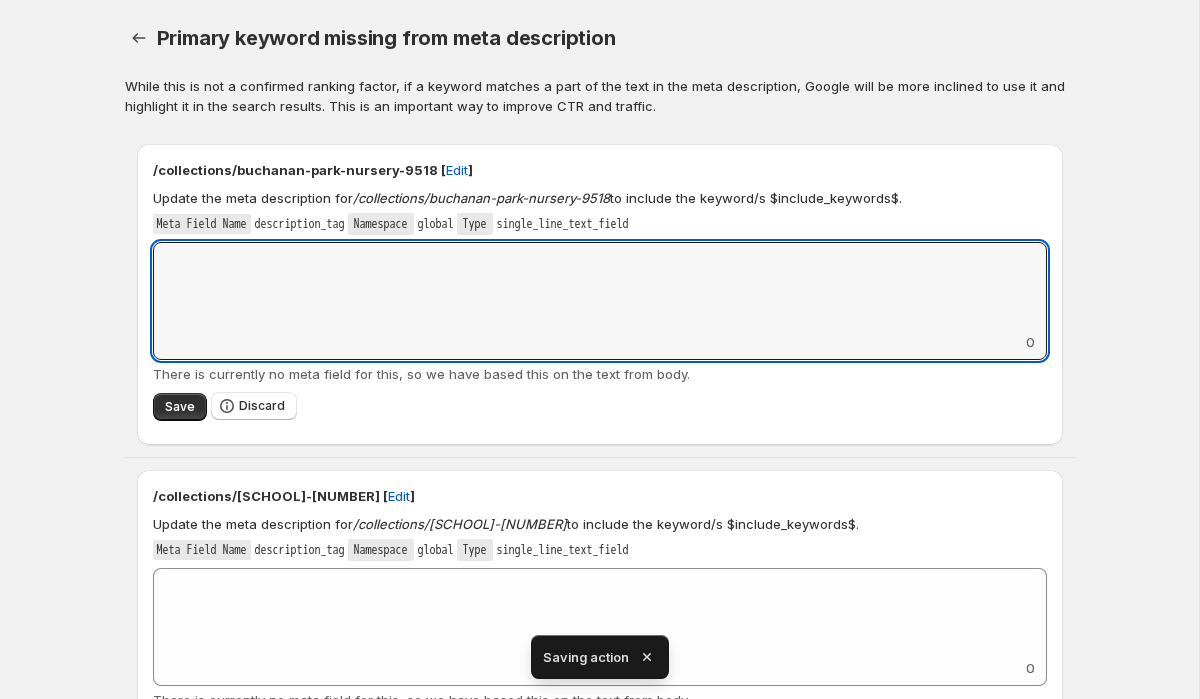 click on "Add keyword label" at bounding box center (600, 287) 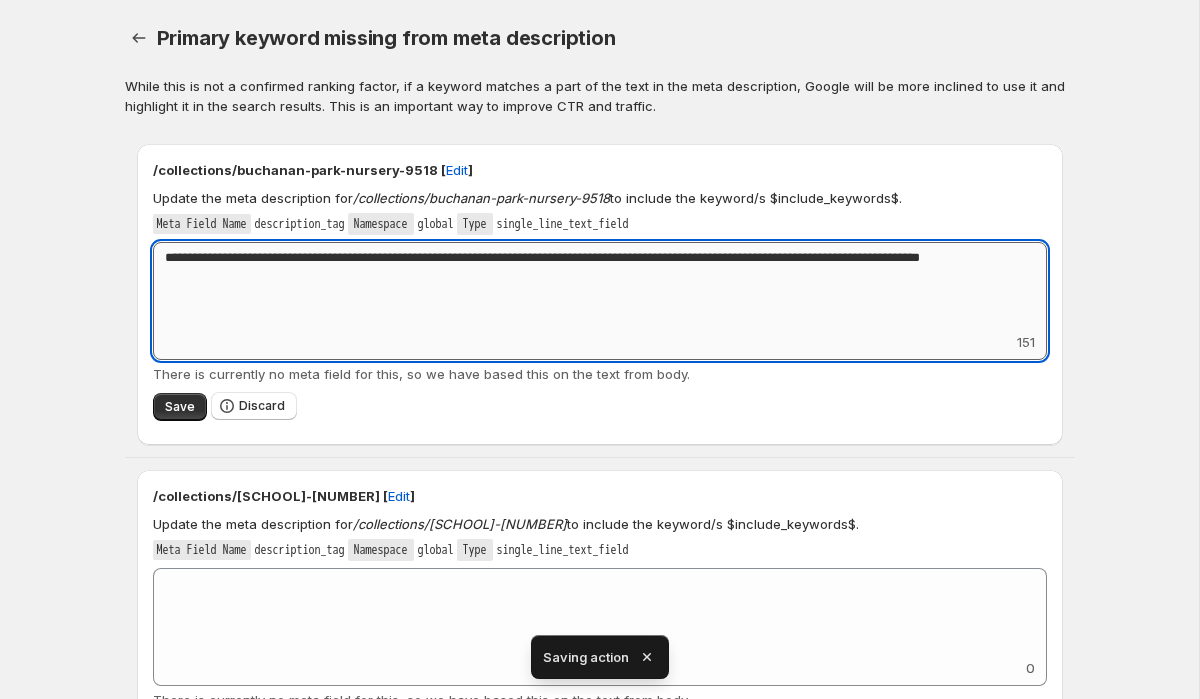 drag, startPoint x: 316, startPoint y: 258, endPoint x: 201, endPoint y: 260, distance: 115.01739 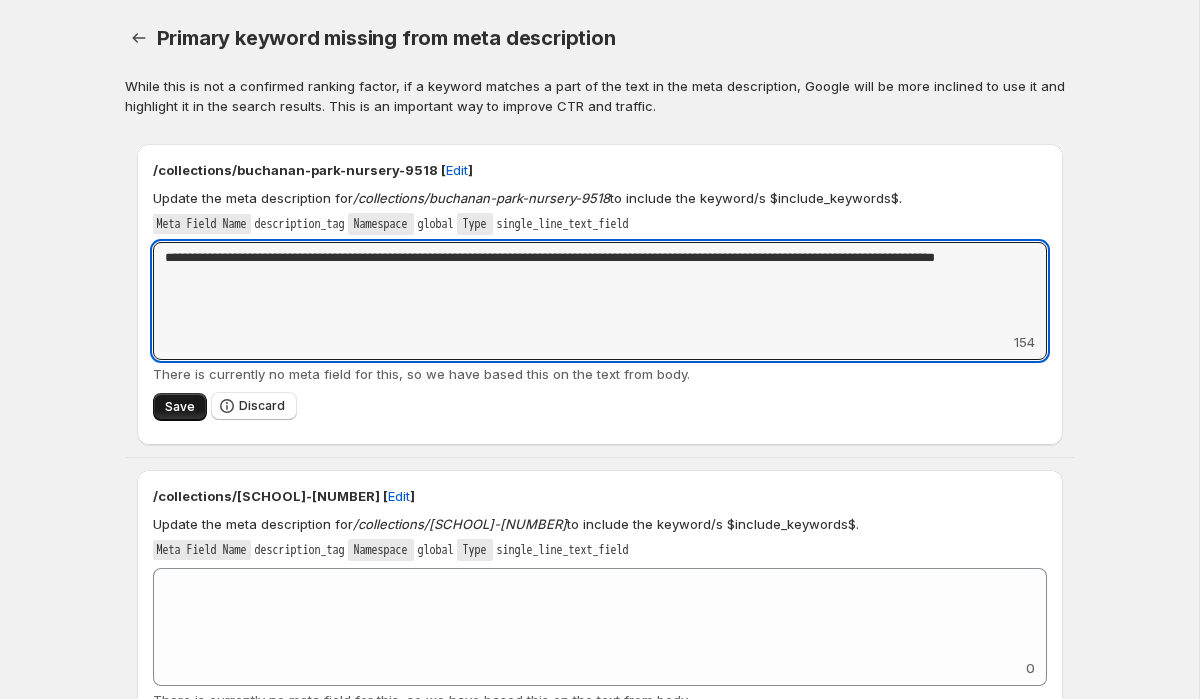 type on "**********" 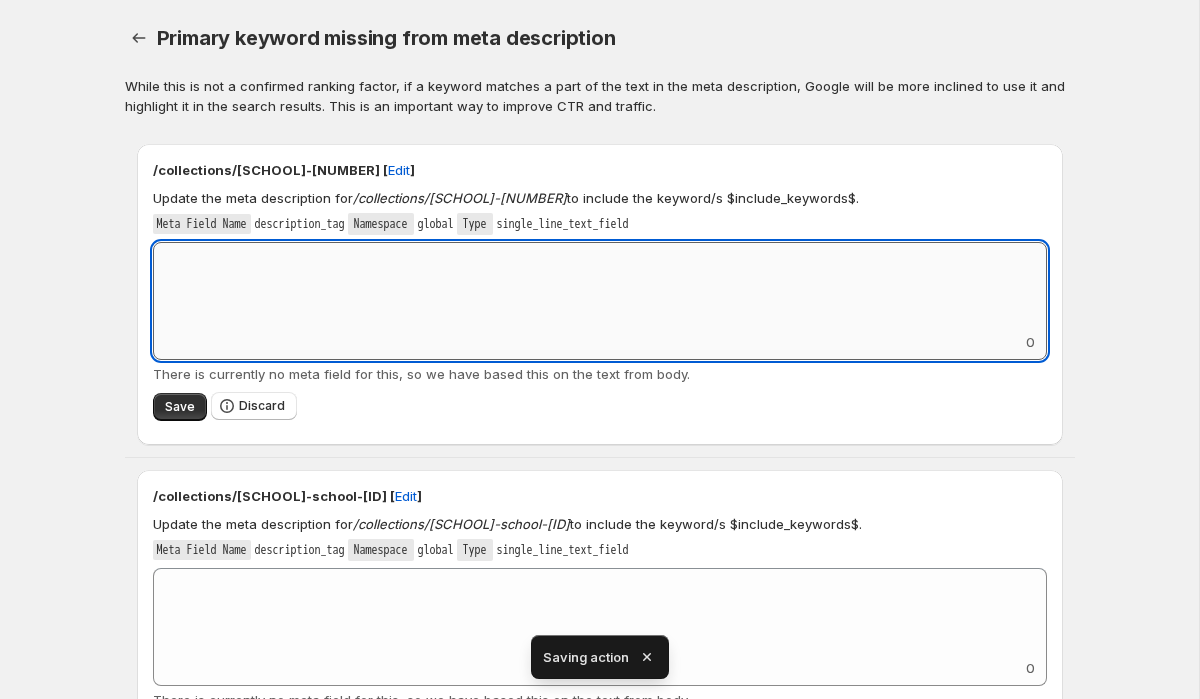 click on "Add keyword label" at bounding box center [600, 287] 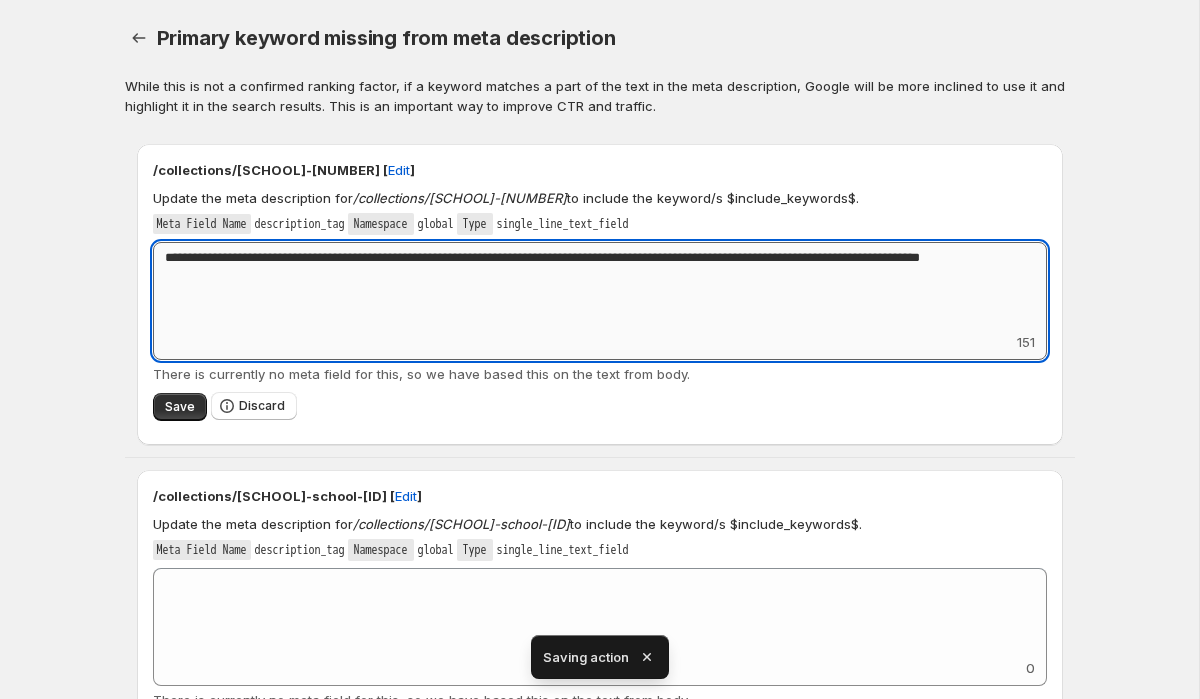 drag, startPoint x: 315, startPoint y: 254, endPoint x: 205, endPoint y: 256, distance: 110.01818 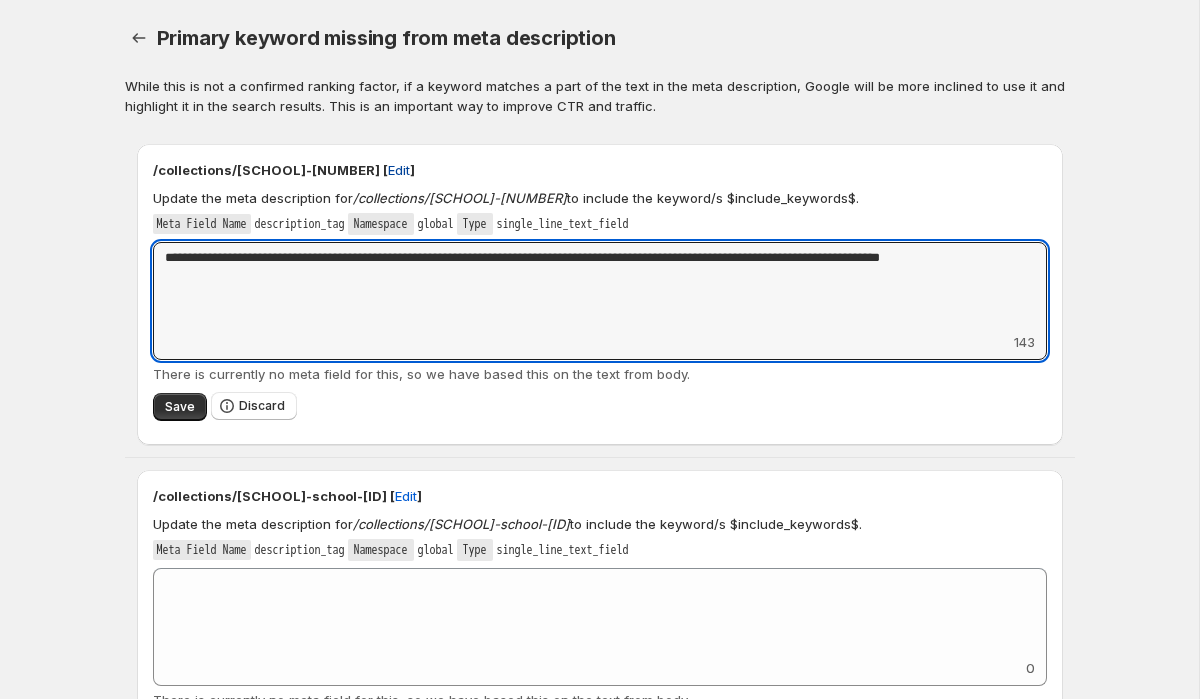 click on "Edit" at bounding box center [399, 170] 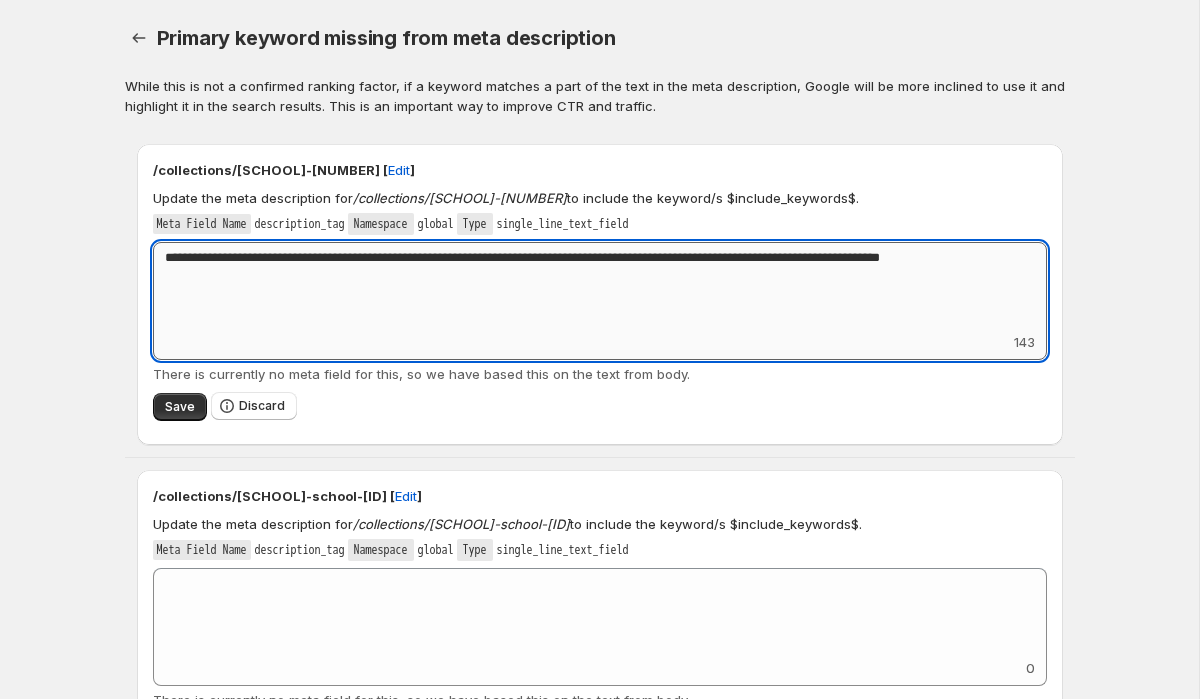 click on "**********" at bounding box center (600, 287) 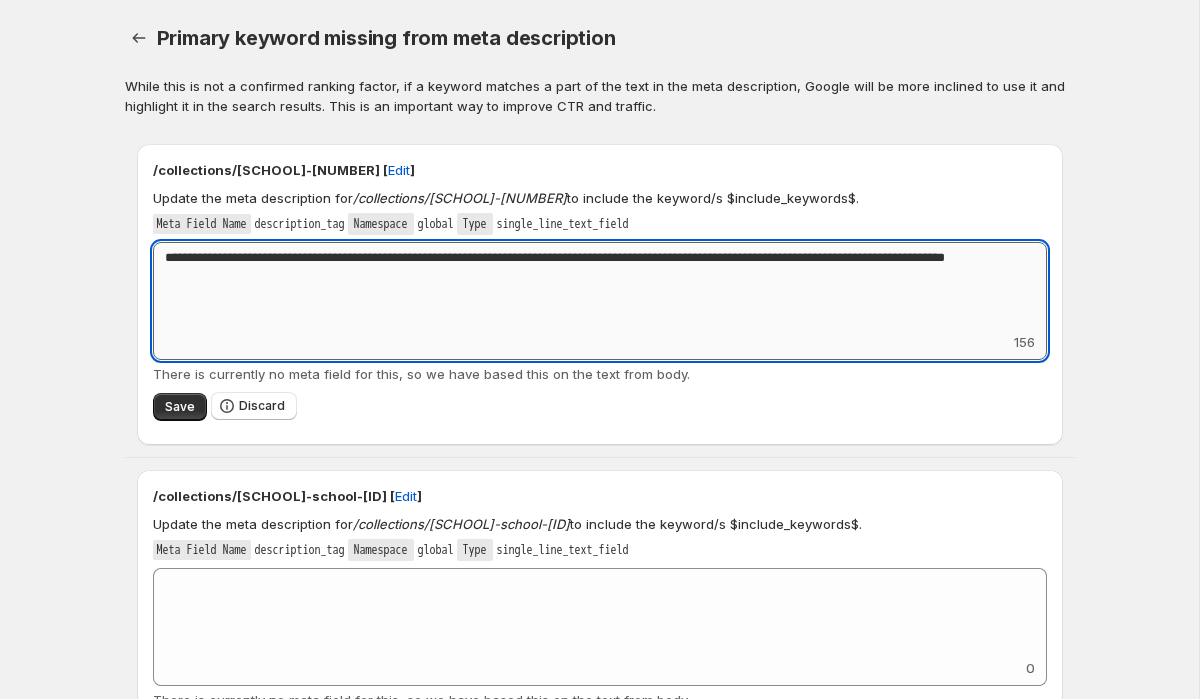 click on "**********" at bounding box center (600, 287) 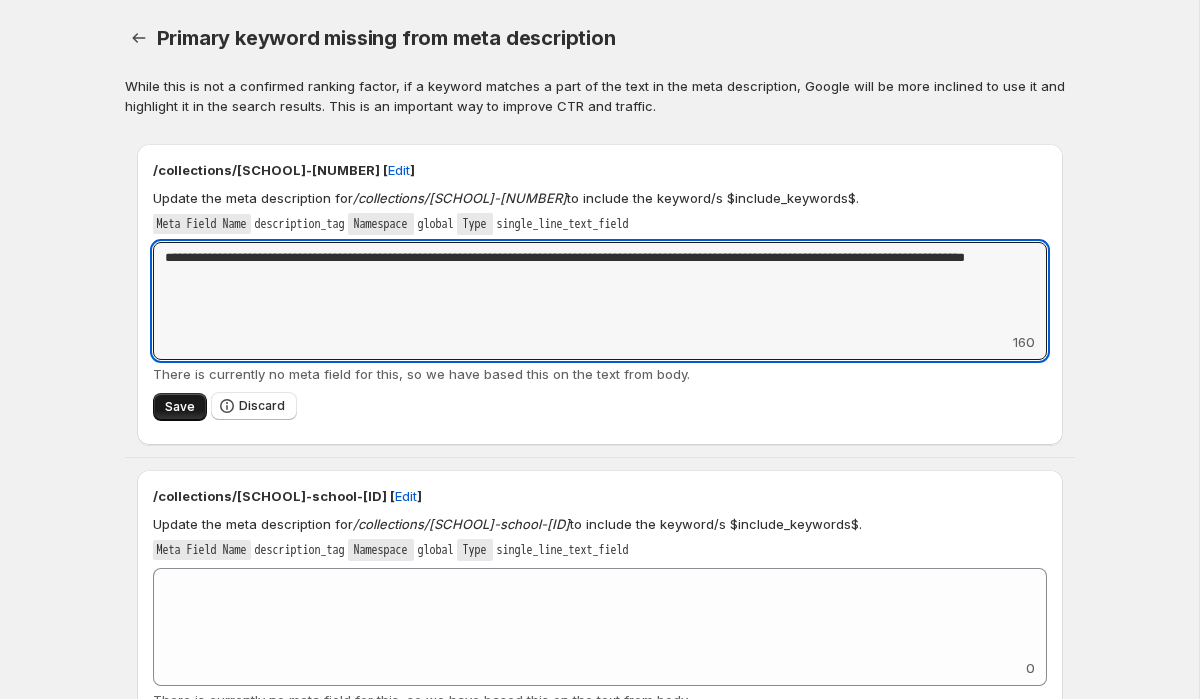 type on "**********" 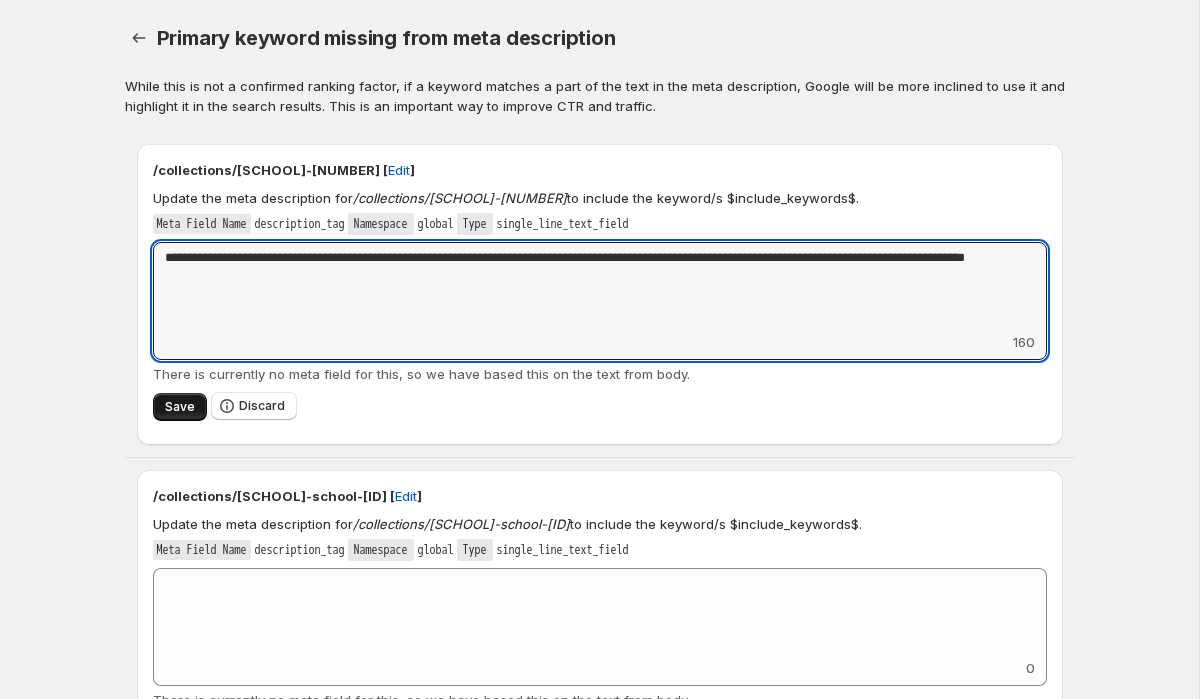 click on "Save" at bounding box center (180, 407) 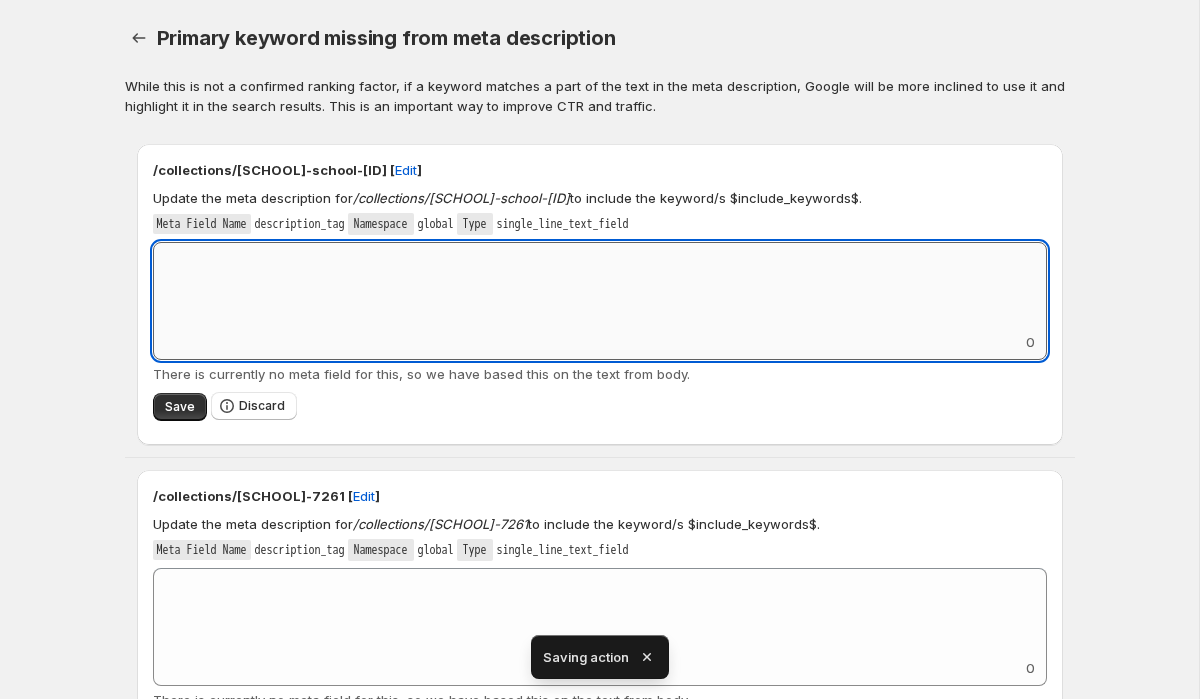 click on "Add keyword label" at bounding box center [600, 287] 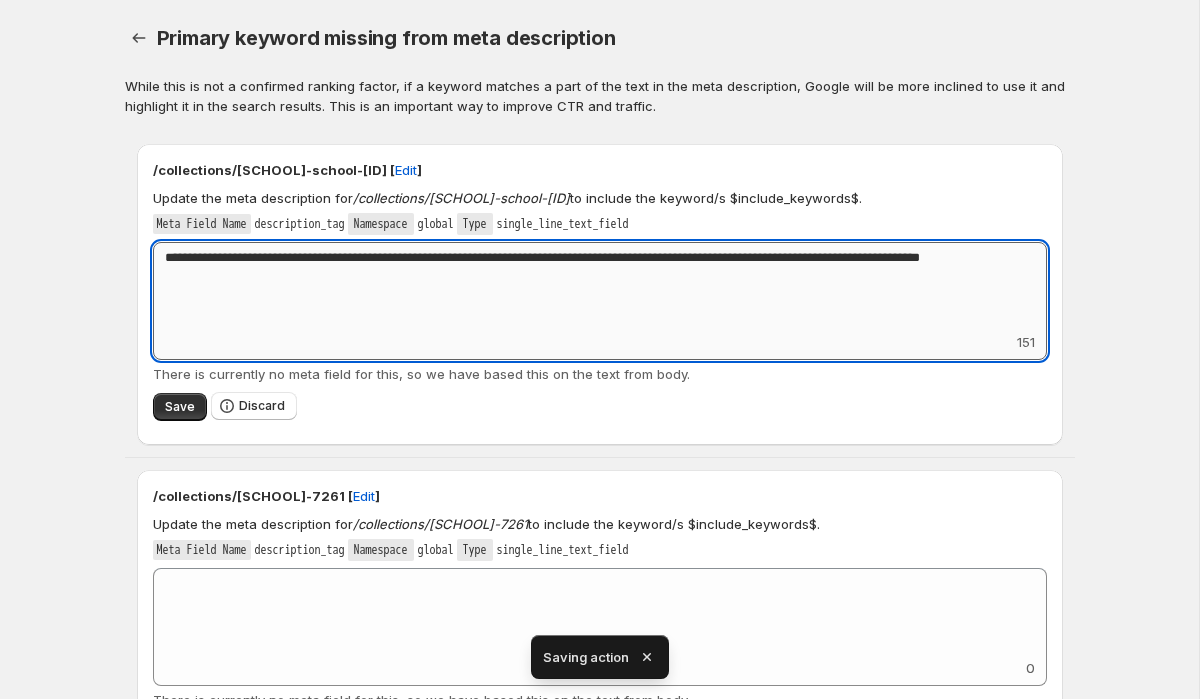 drag, startPoint x: 317, startPoint y: 257, endPoint x: 205, endPoint y: 257, distance: 112 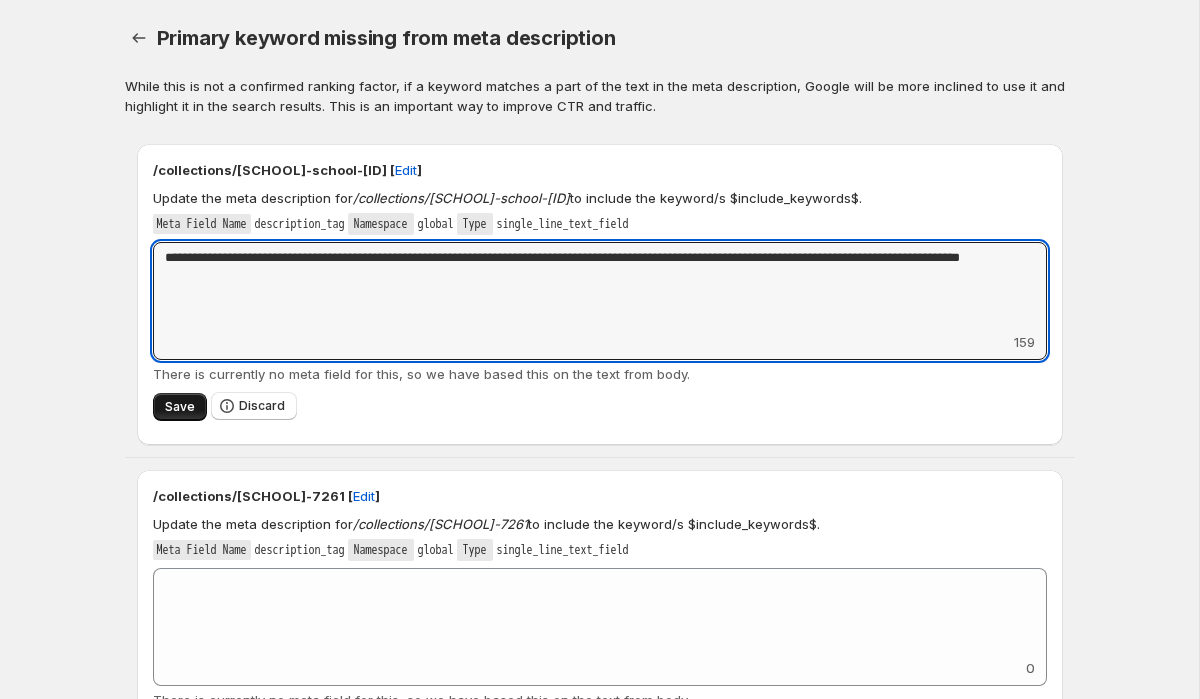 type on "**********" 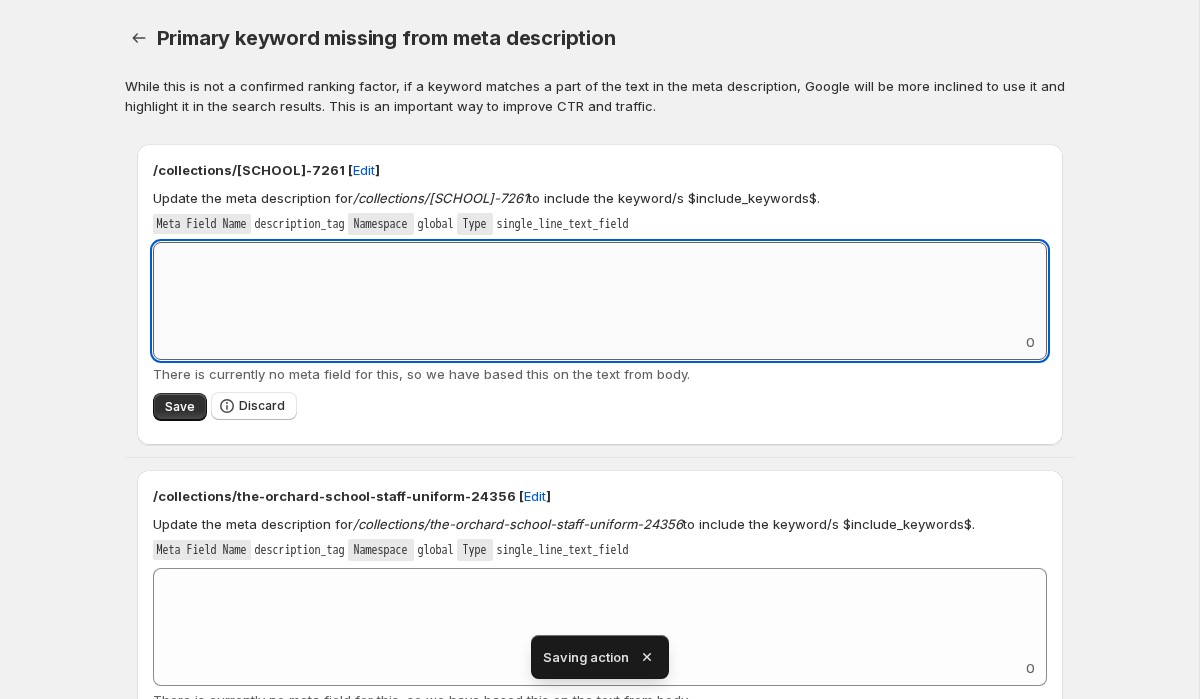 click on "Add keyword label" at bounding box center [600, 287] 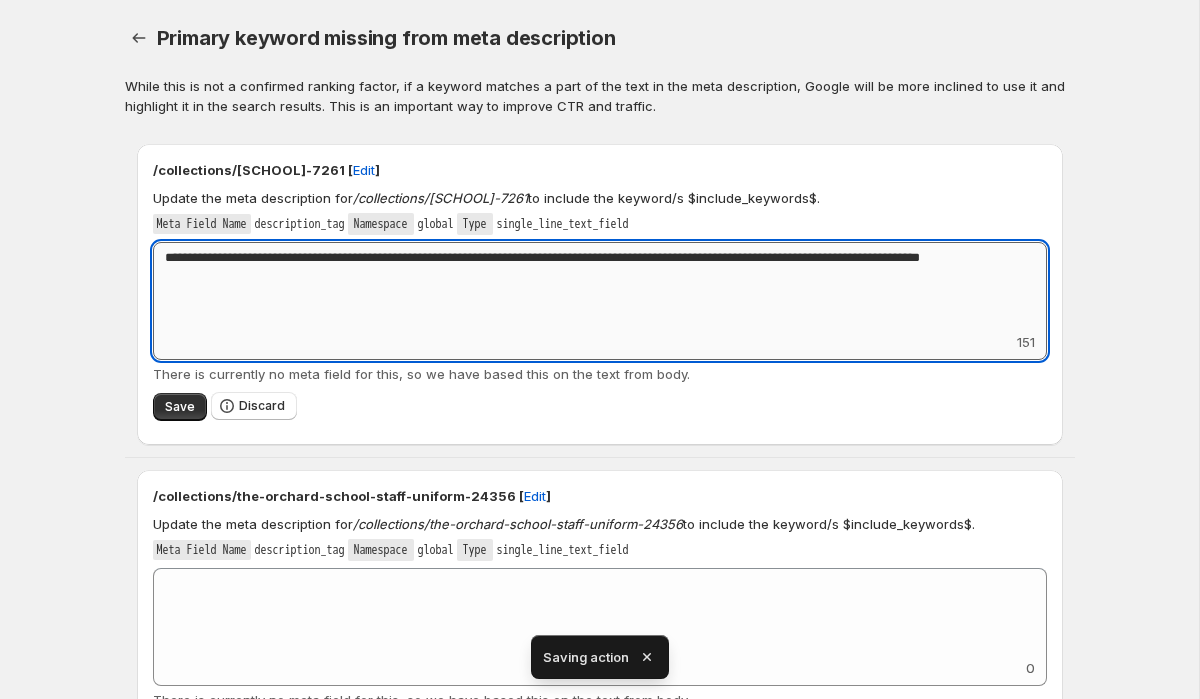drag, startPoint x: 317, startPoint y: 256, endPoint x: 197, endPoint y: 255, distance: 120.004166 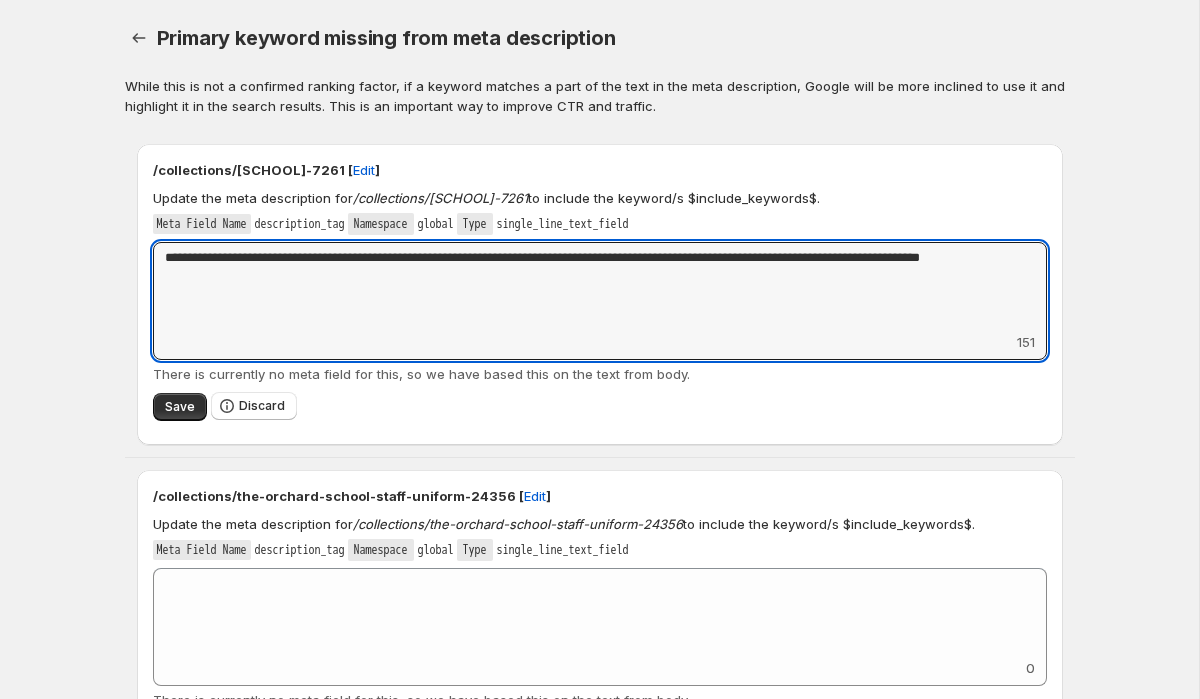 type on "**********" 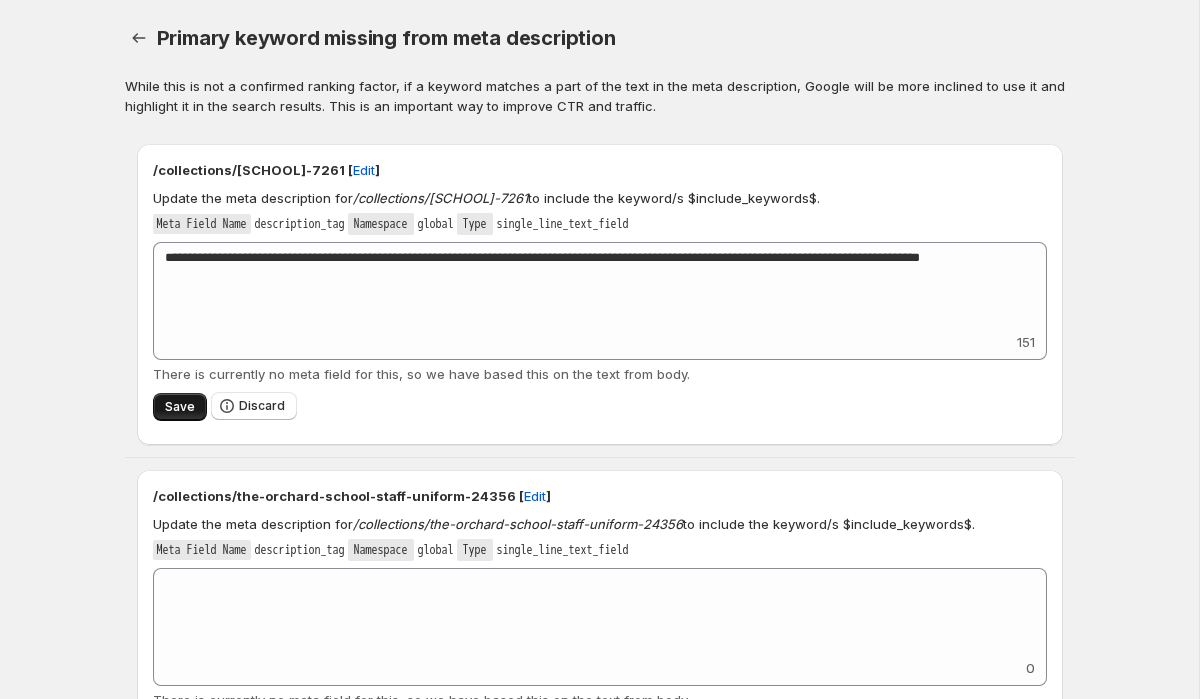 click on "Save" at bounding box center [180, 407] 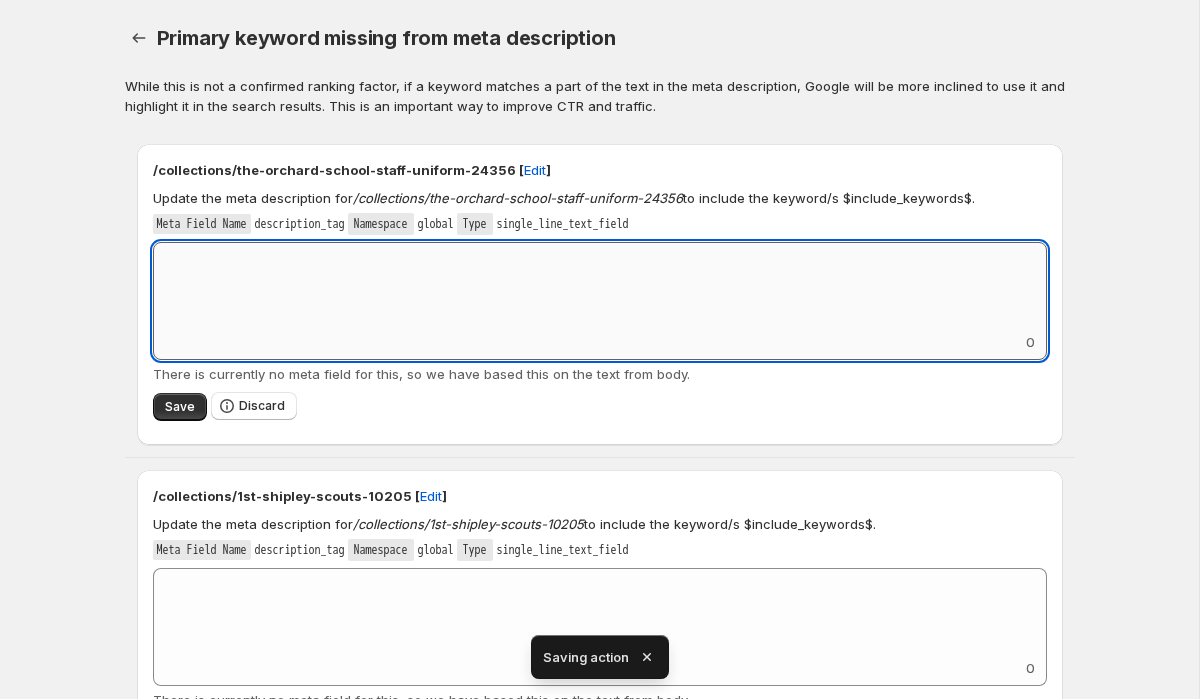 click on "Add keyword label" at bounding box center [600, 287] 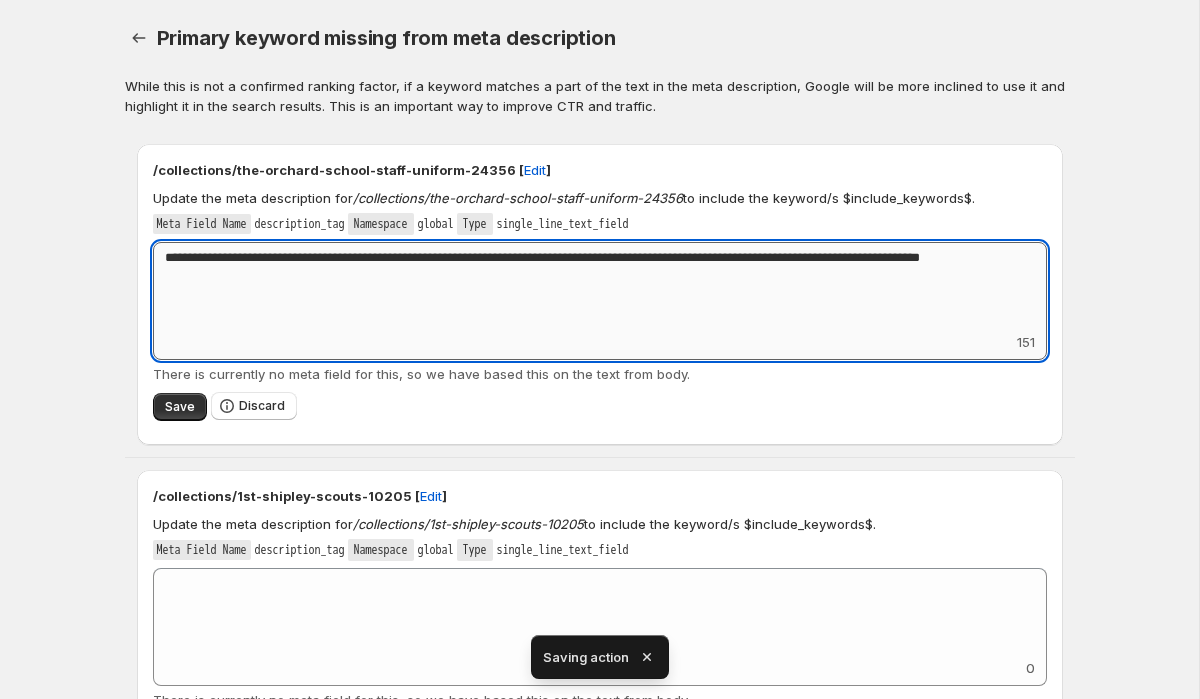 drag, startPoint x: 315, startPoint y: 259, endPoint x: 200, endPoint y: 260, distance: 115.00435 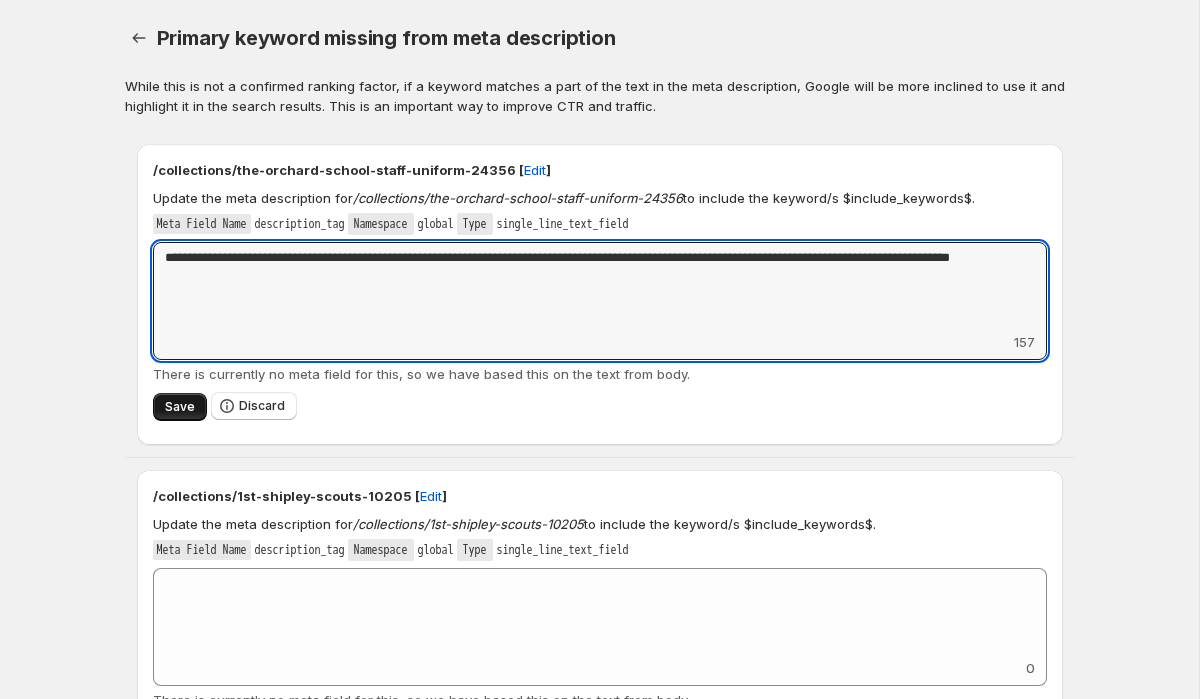 type on "**********" 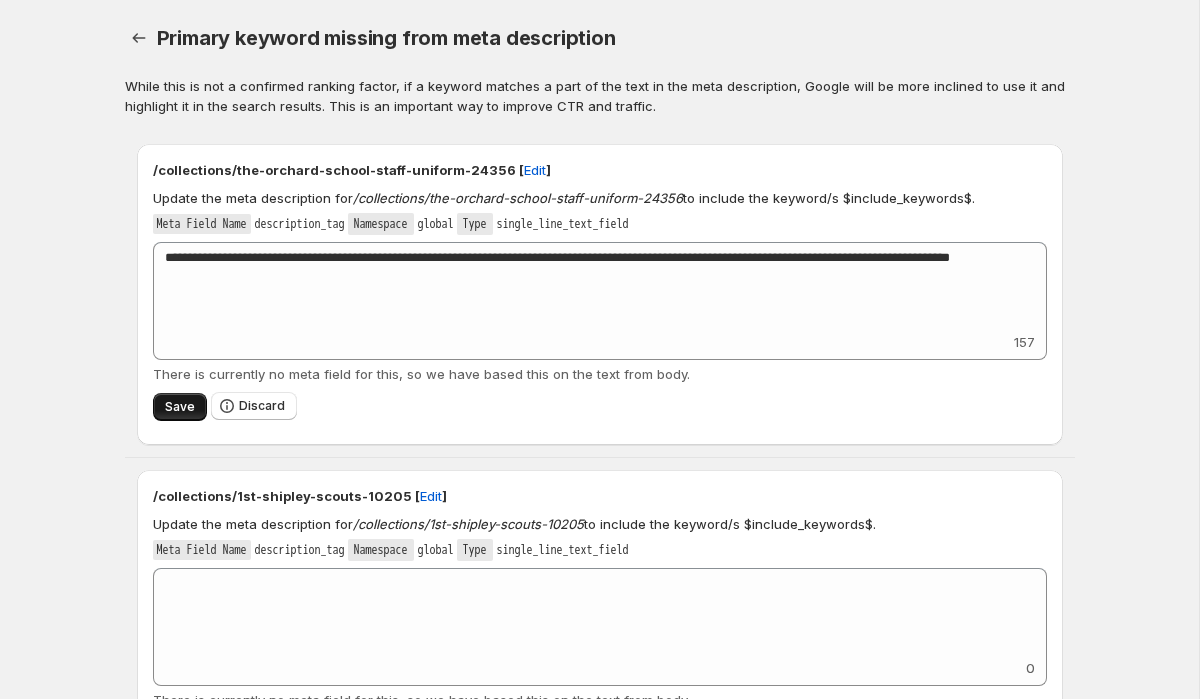click on "Save" at bounding box center [180, 407] 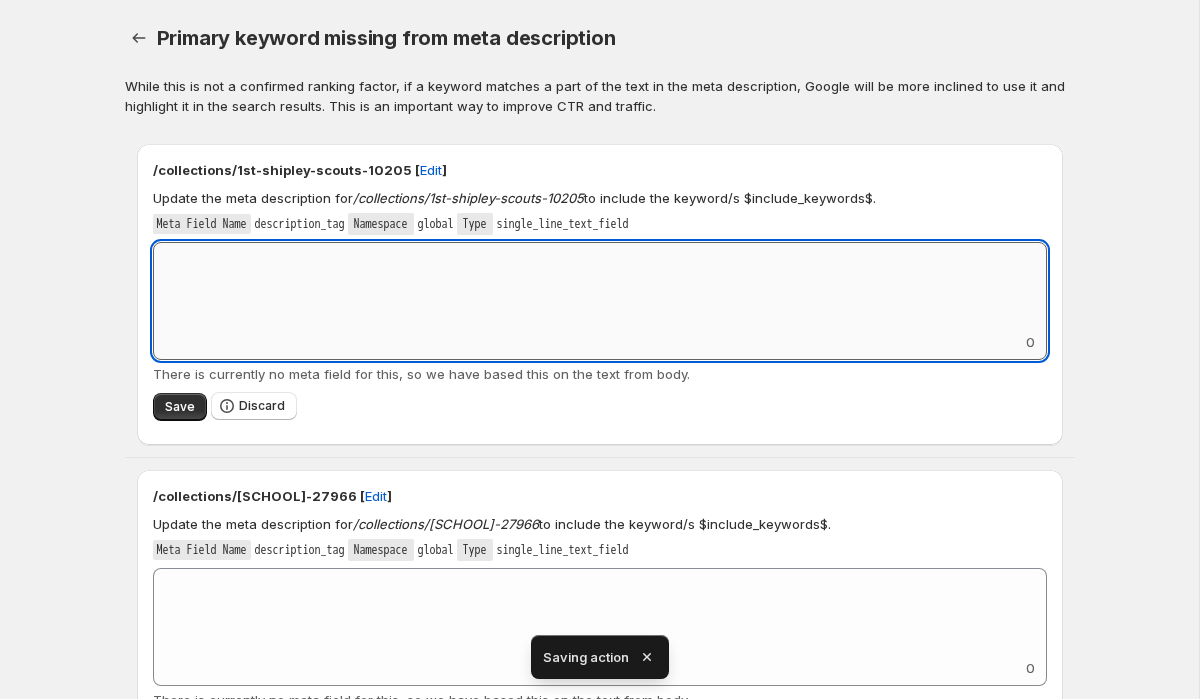 click on "Add keyword label" at bounding box center [600, 287] 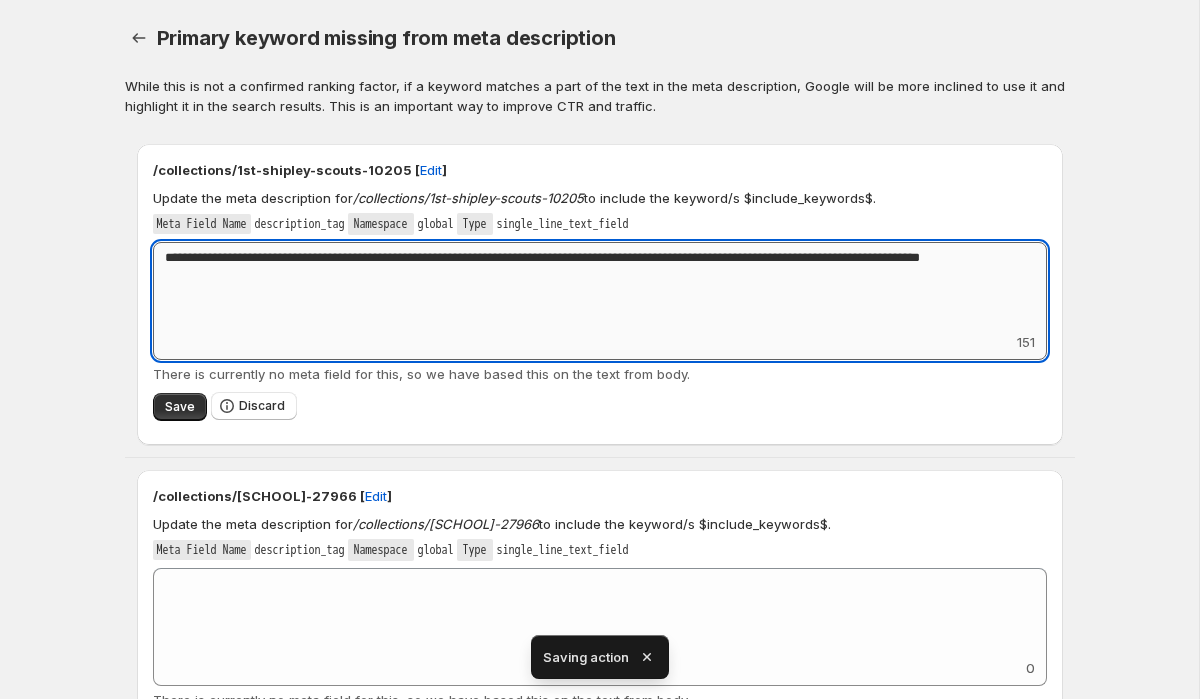drag, startPoint x: 318, startPoint y: 260, endPoint x: 201, endPoint y: 259, distance: 117.00427 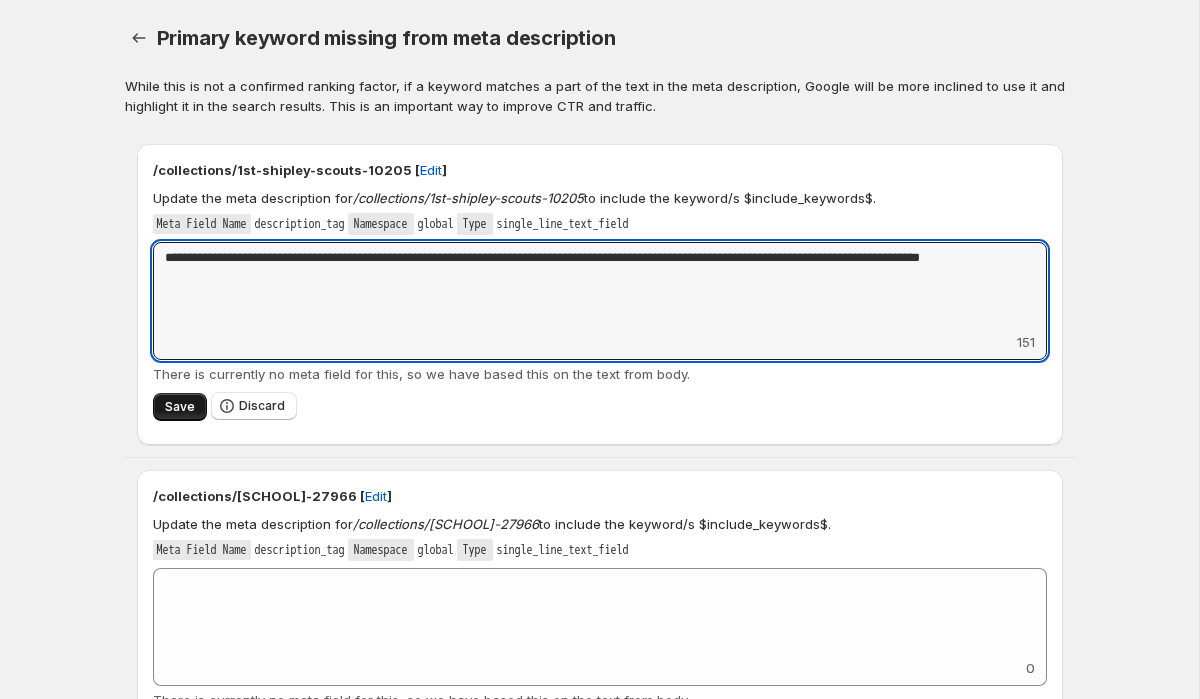 type on "**********" 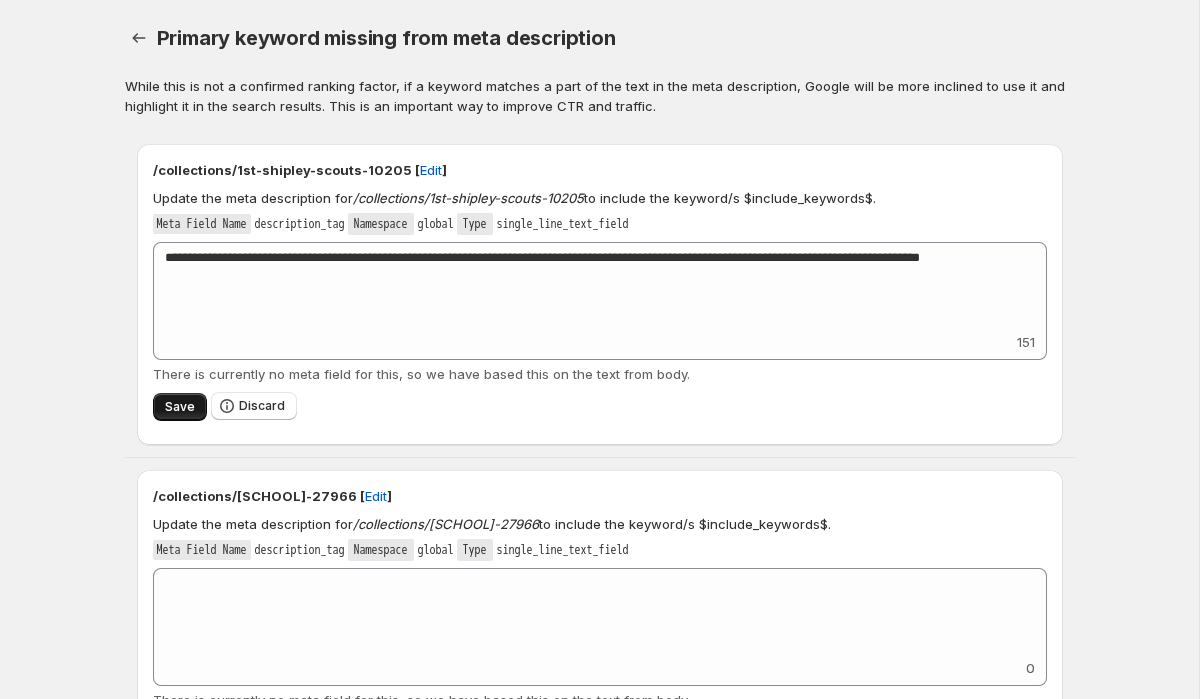 click on "Save" at bounding box center (180, 407) 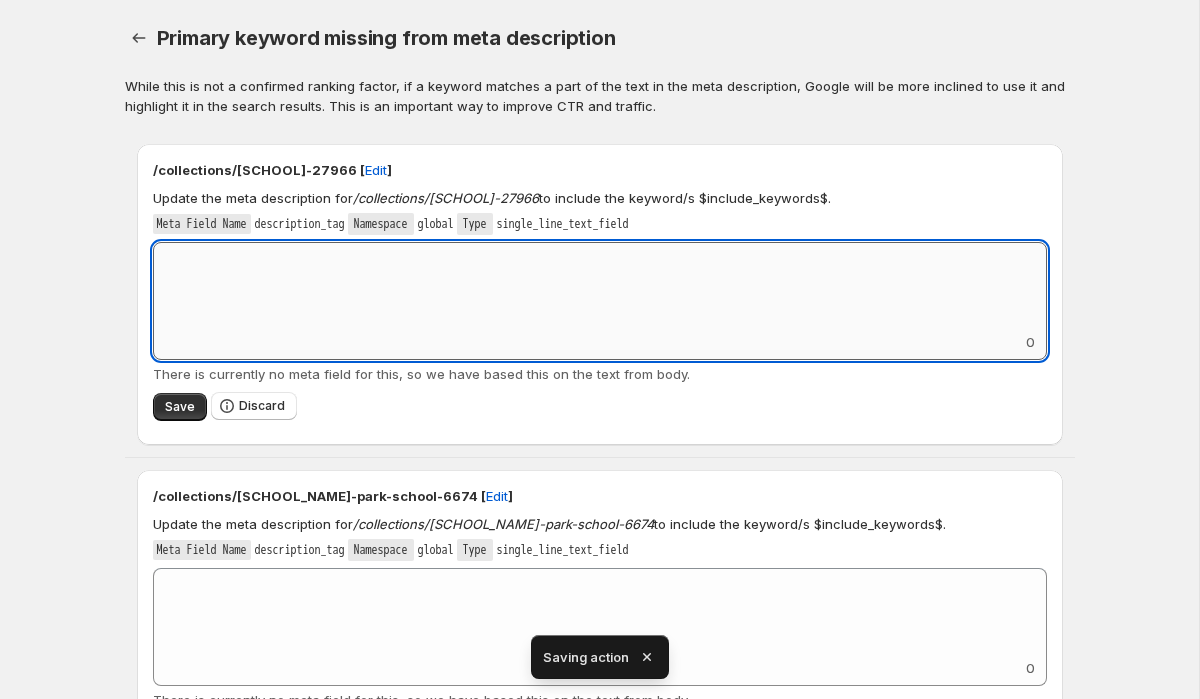 click on "Add keyword label" at bounding box center (600, 287) 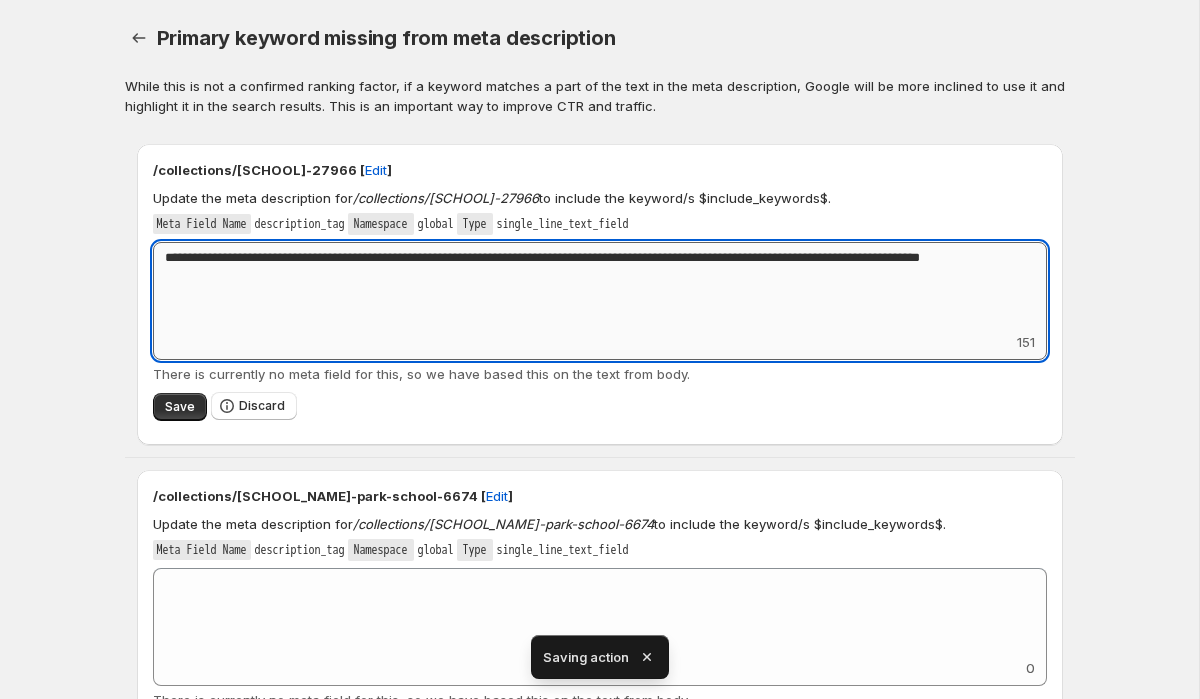 drag, startPoint x: 319, startPoint y: 258, endPoint x: 202, endPoint y: 258, distance: 117 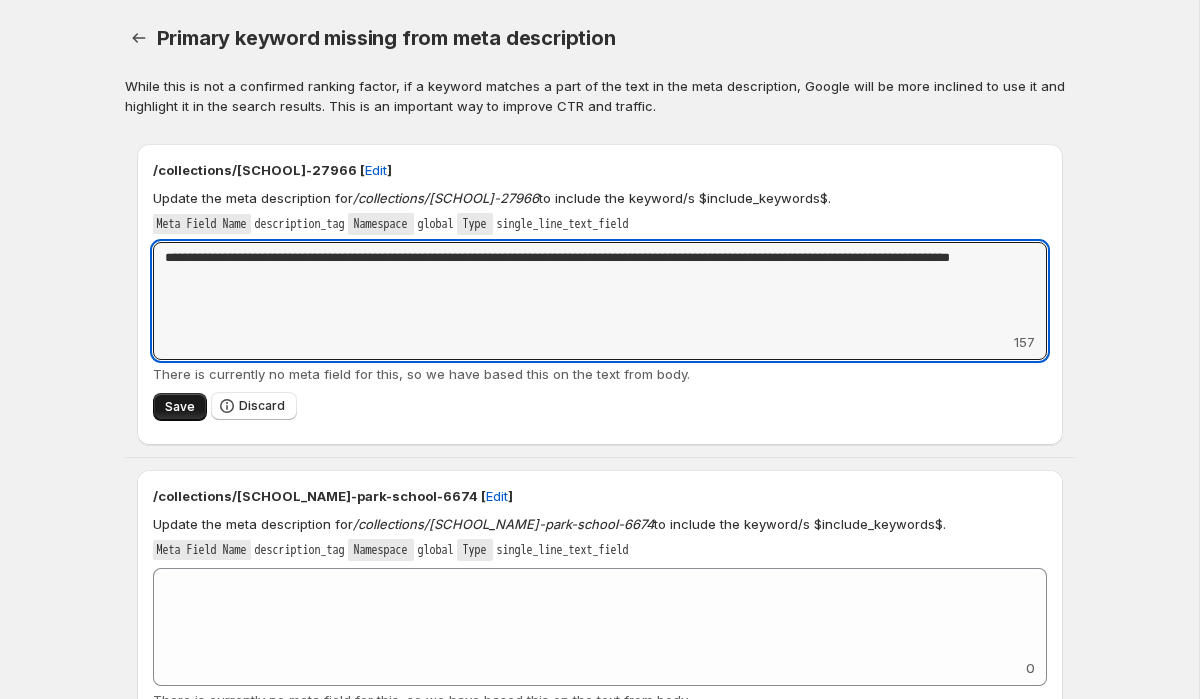 type on "**********" 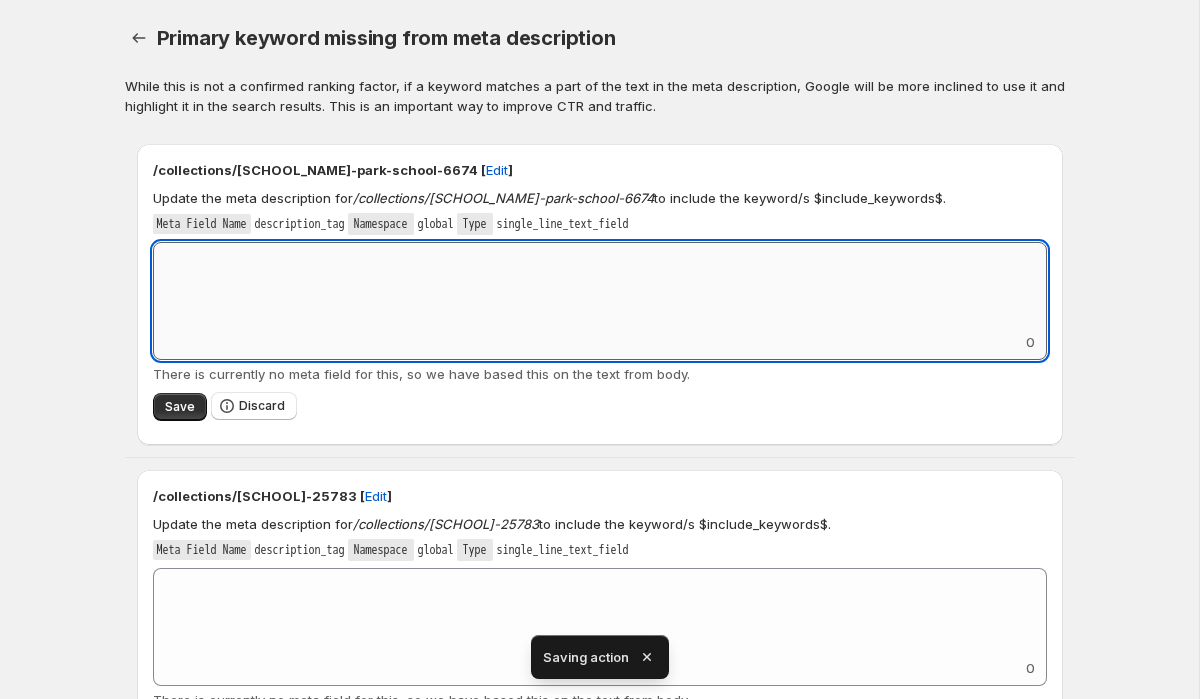 click on "Add keyword label" at bounding box center [600, 287] 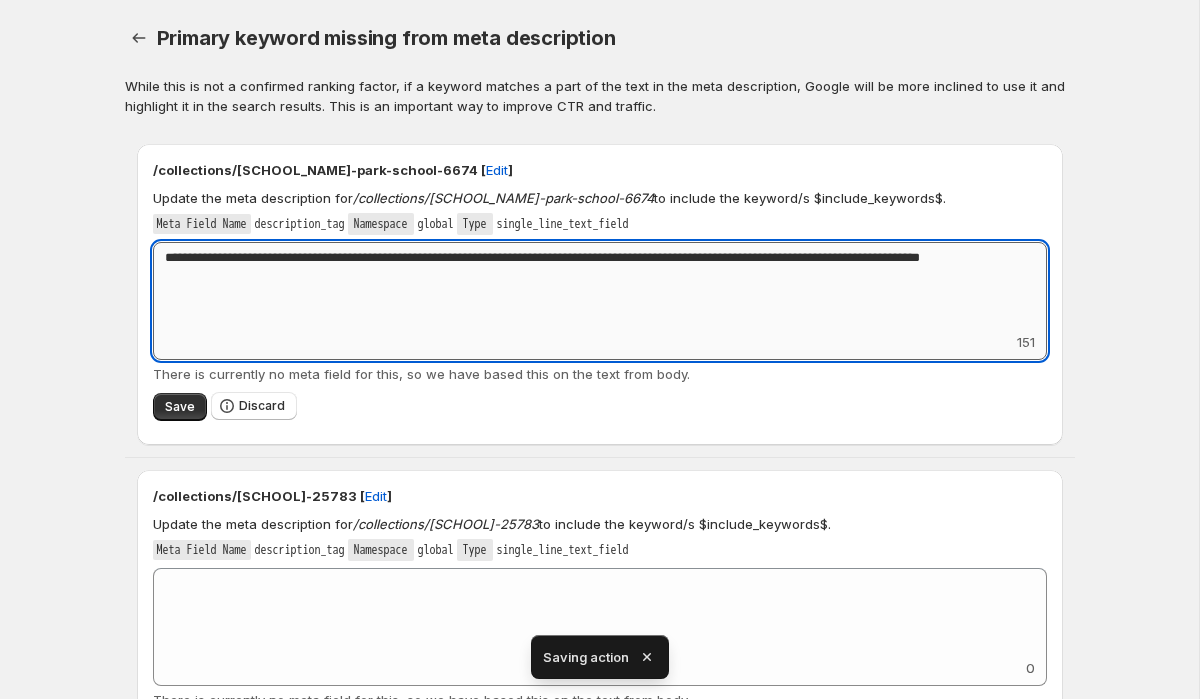 drag, startPoint x: 316, startPoint y: 254, endPoint x: 199, endPoint y: 256, distance: 117.01709 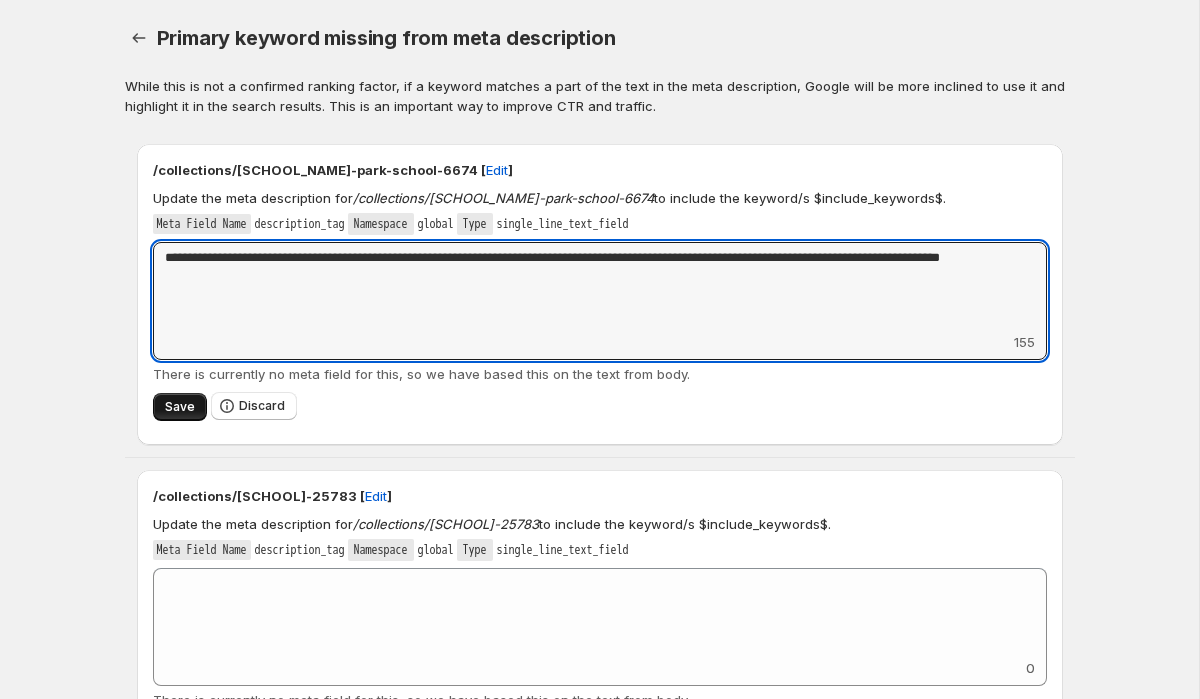 type on "**********" 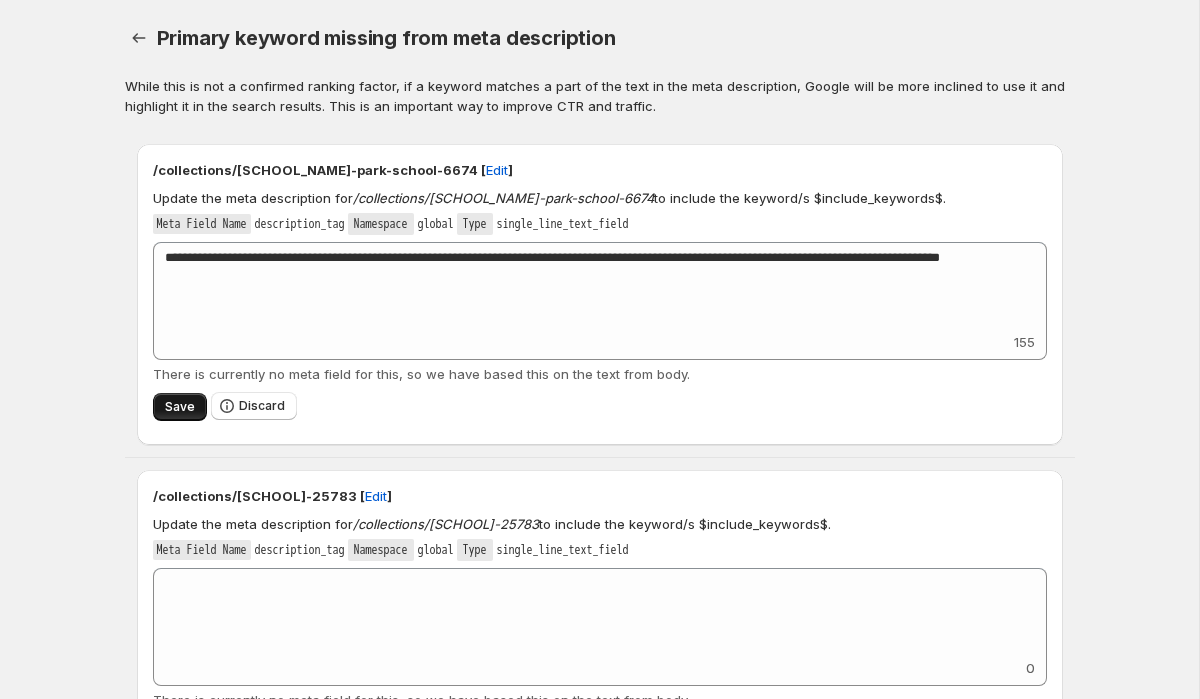 click on "Save" at bounding box center [180, 407] 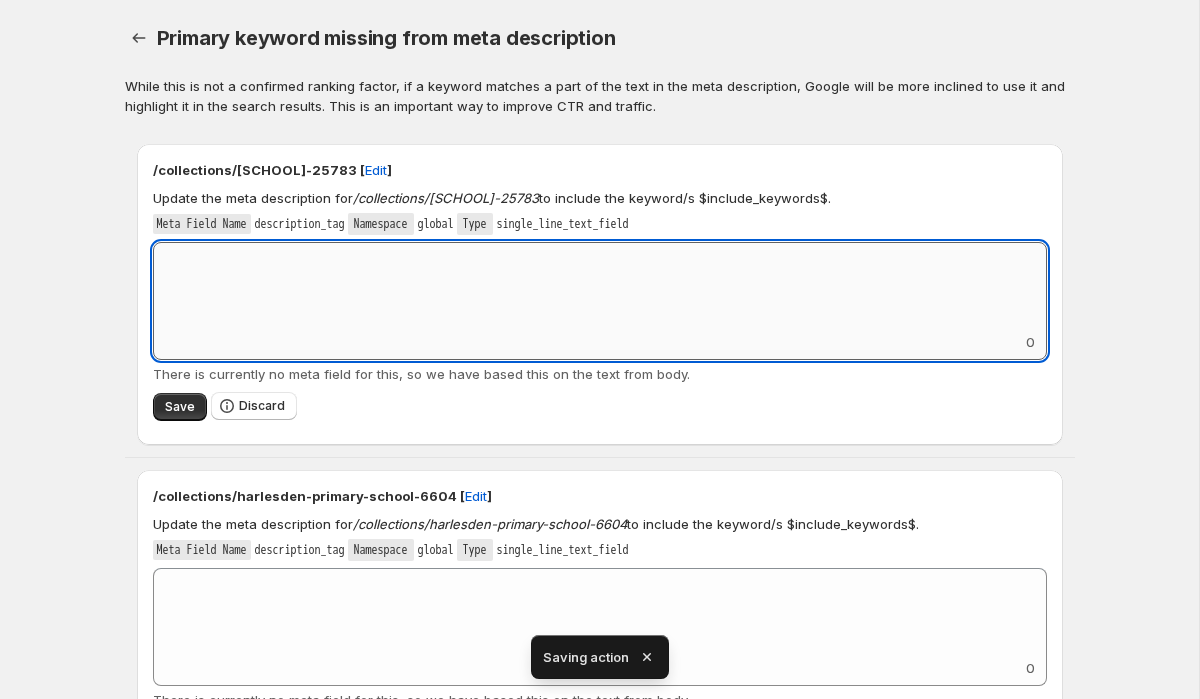 click on "Add keyword label" at bounding box center [600, 287] 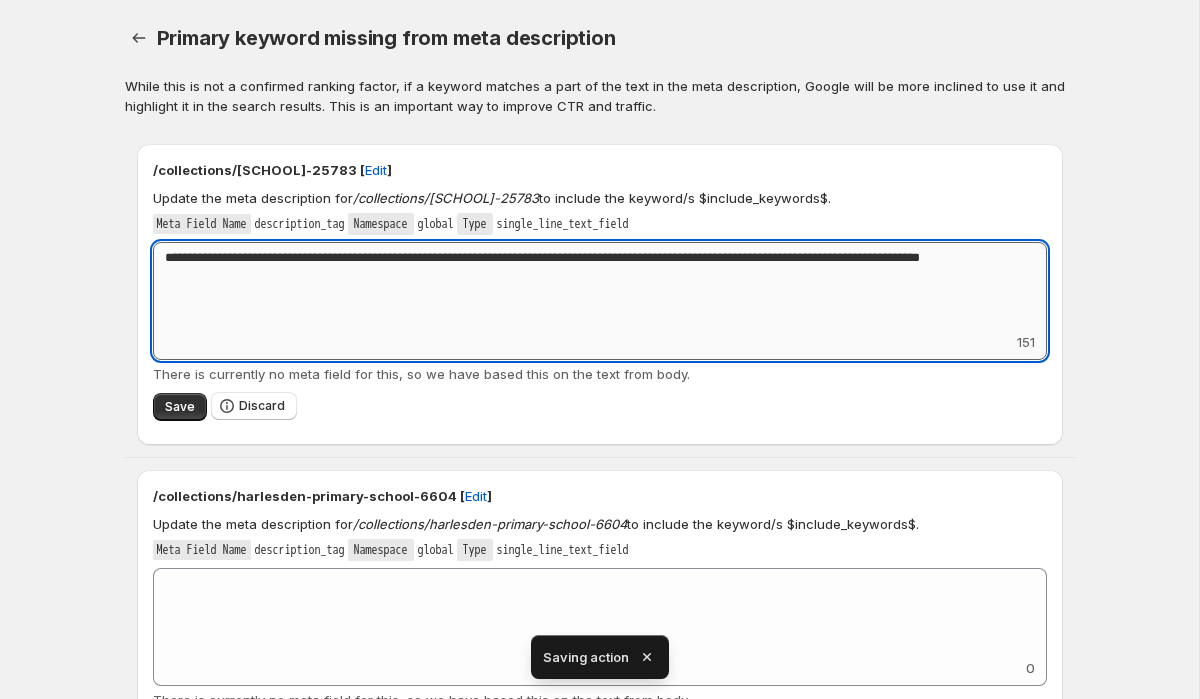 drag, startPoint x: 314, startPoint y: 258, endPoint x: 201, endPoint y: 259, distance: 113.004425 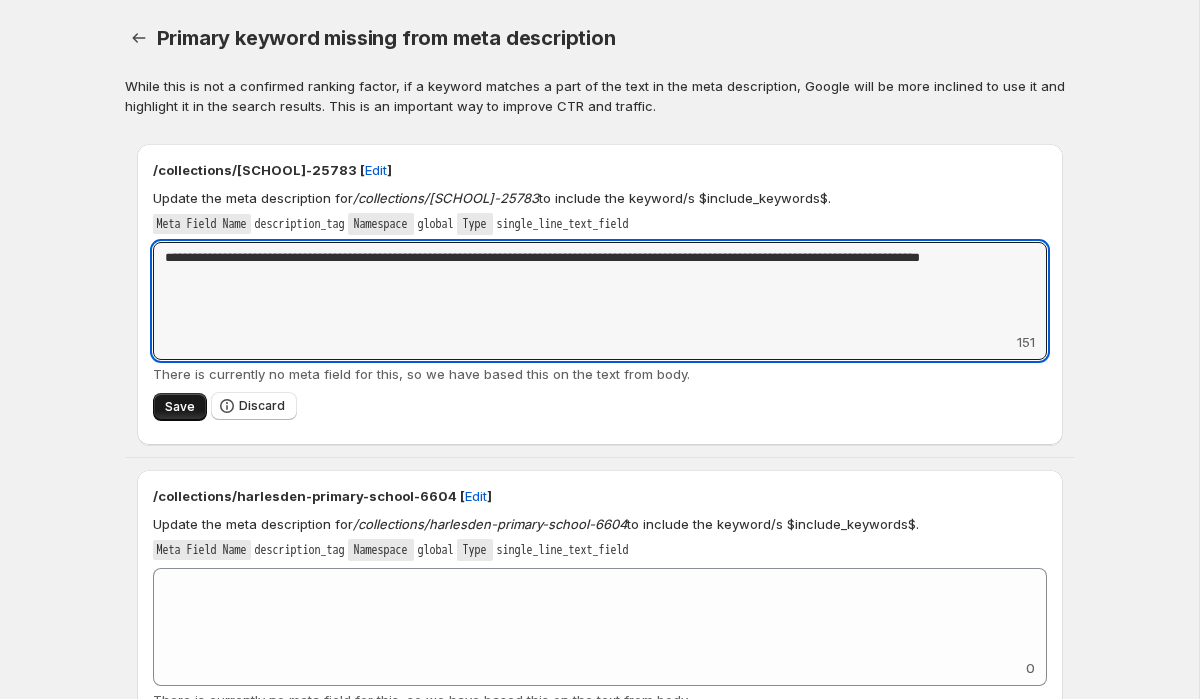 type on "**********" 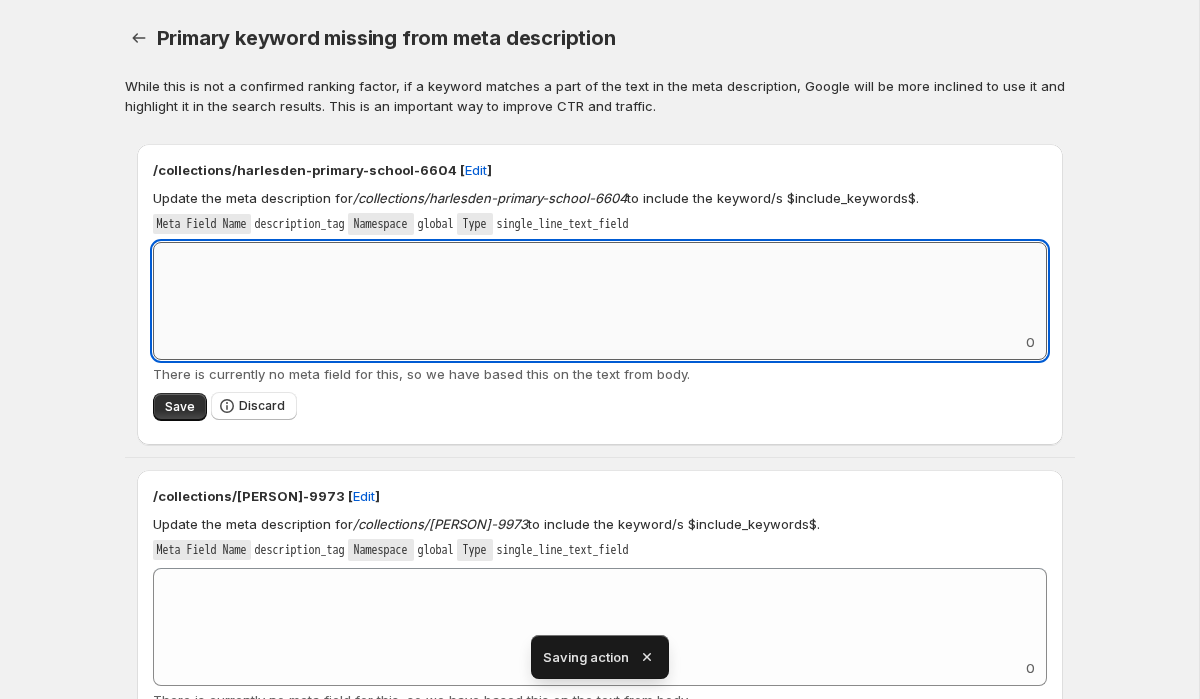 click on "Add keyword label" at bounding box center [600, 287] 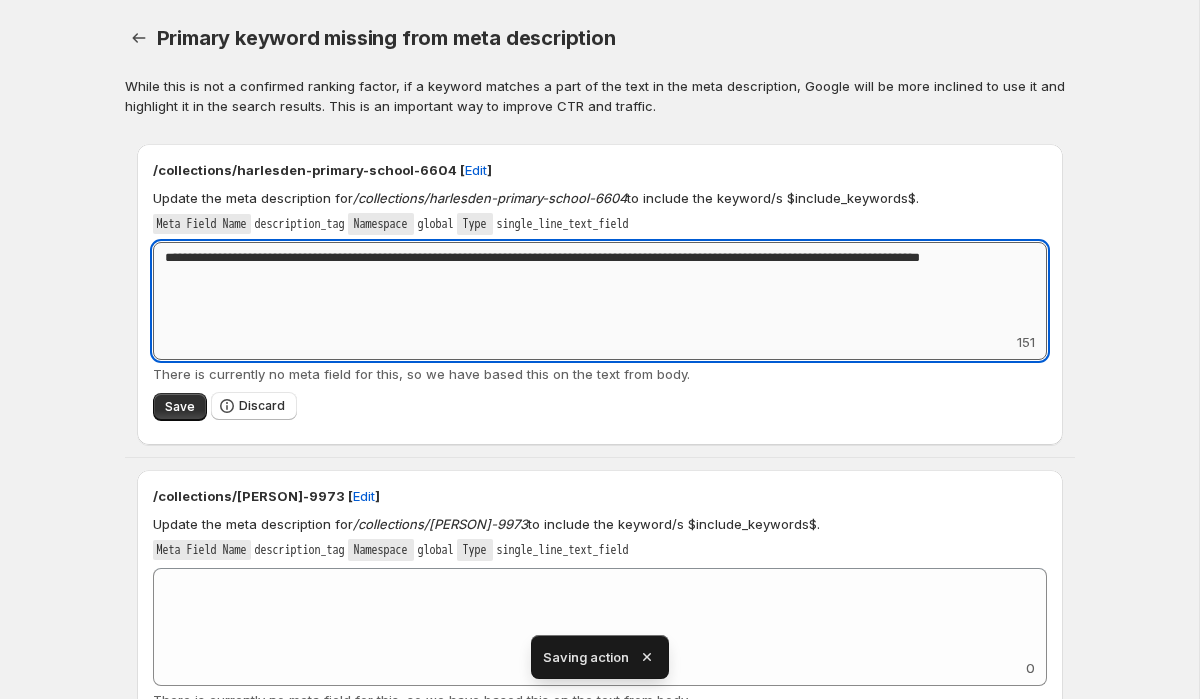 drag, startPoint x: 316, startPoint y: 254, endPoint x: 202, endPoint y: 253, distance: 114.00439 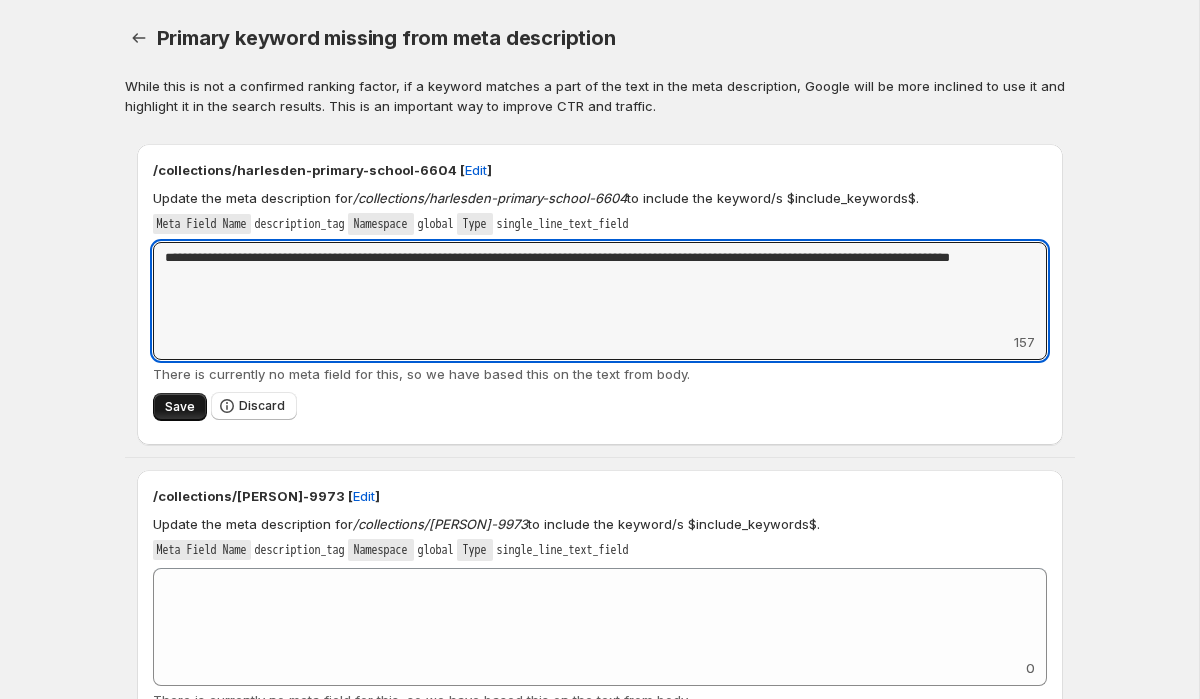 type on "**********" 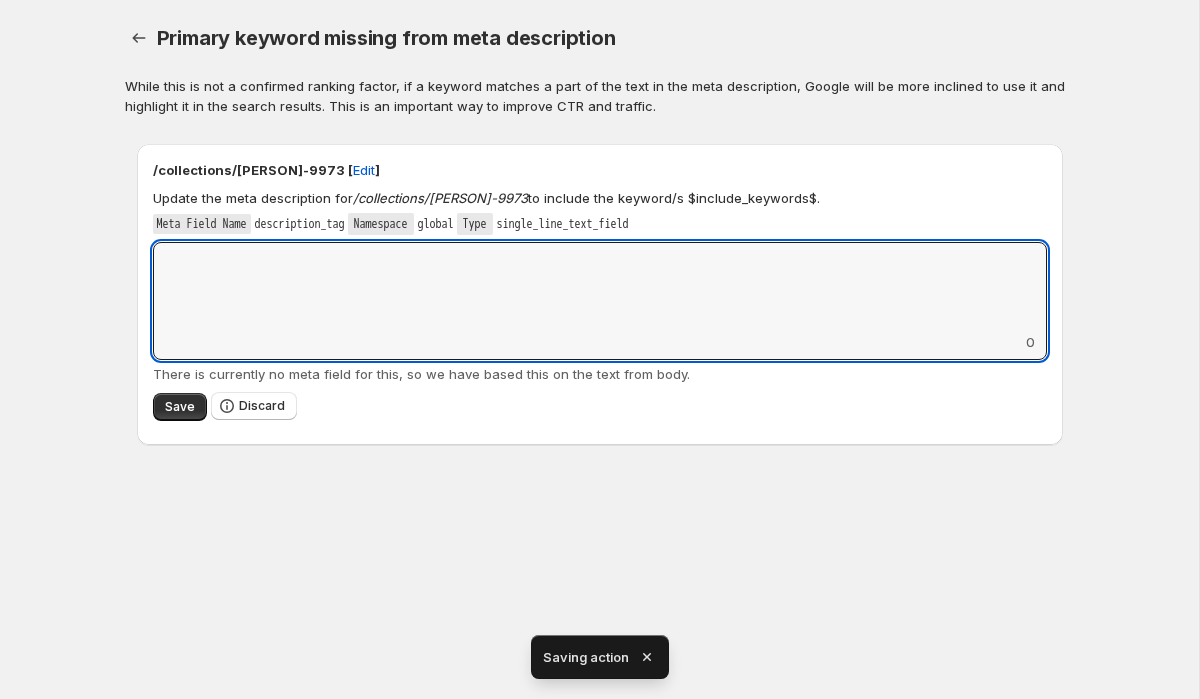 click on "Add keyword label" at bounding box center (600, 287) 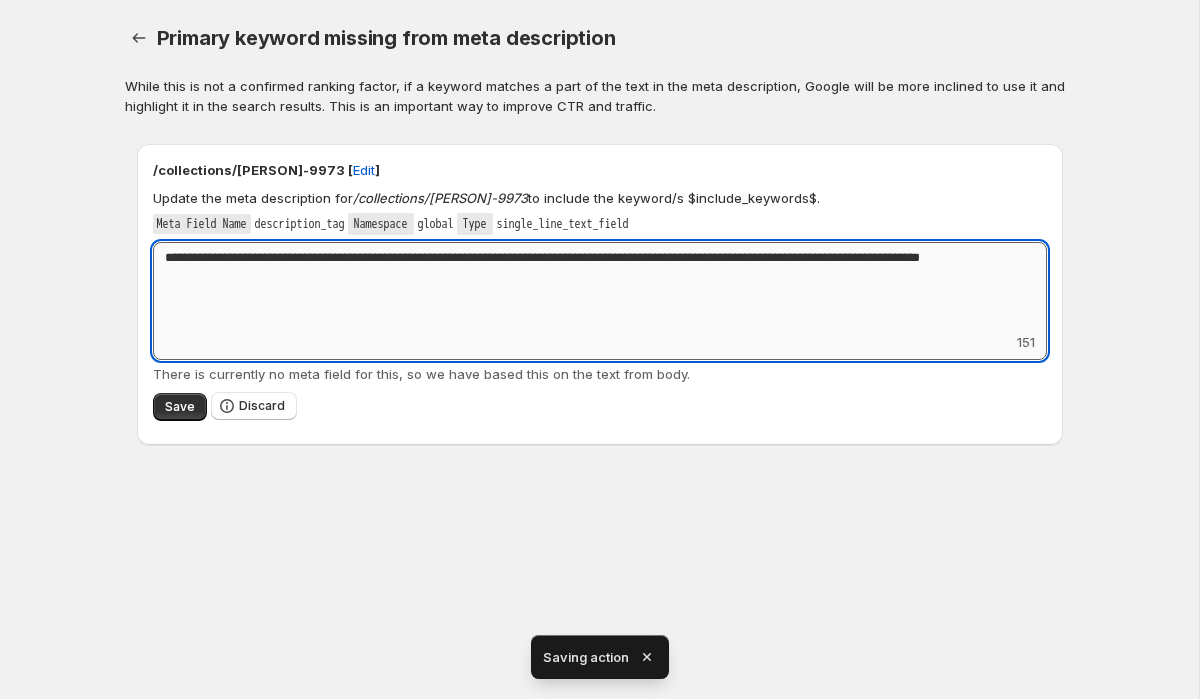 drag, startPoint x: 314, startPoint y: 260, endPoint x: 234, endPoint y: 260, distance: 80 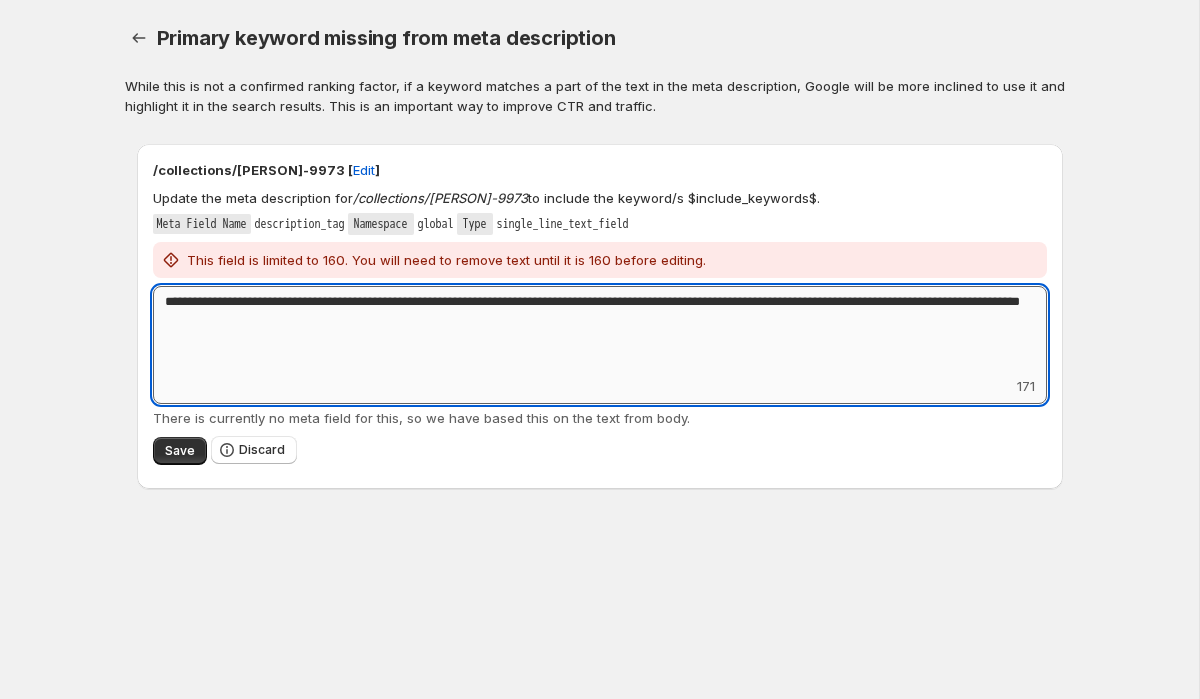 drag, startPoint x: 354, startPoint y: 324, endPoint x: 289, endPoint y: 326, distance: 65.03076 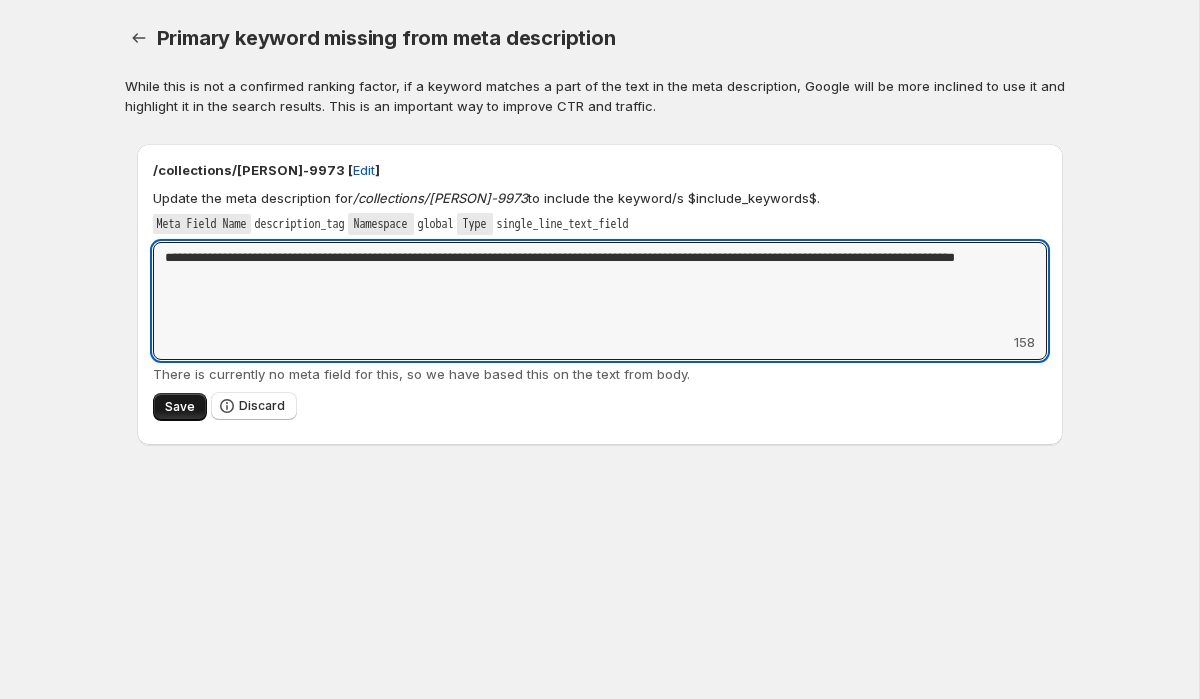 type on "**********" 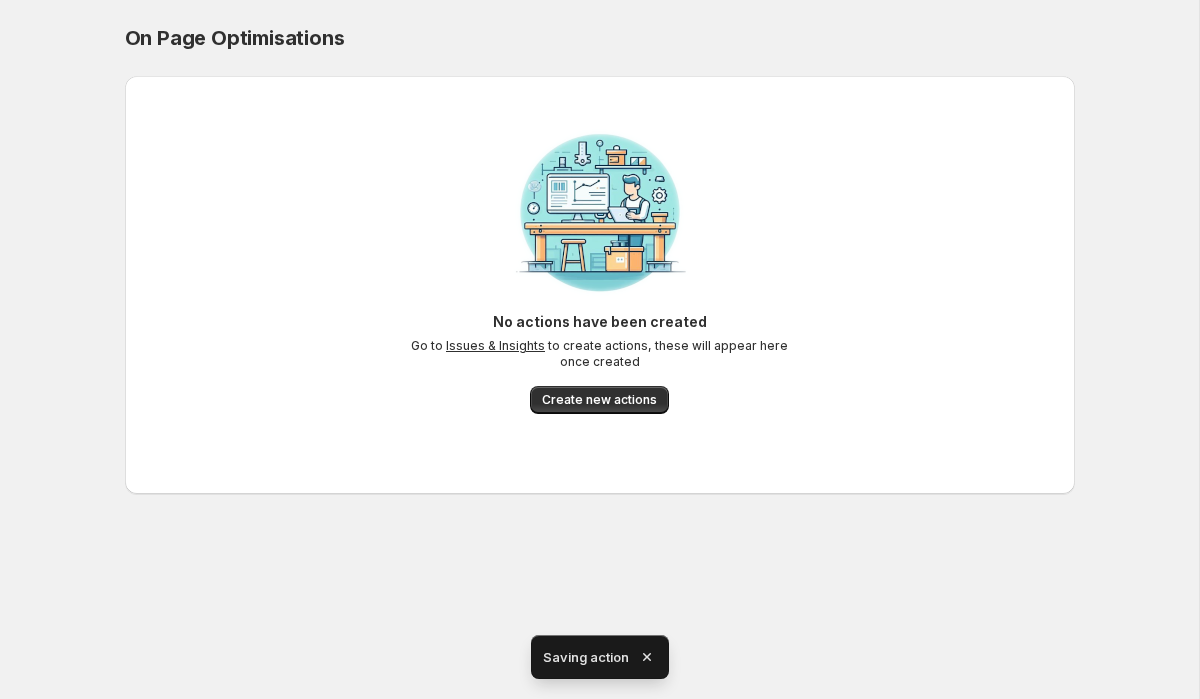 click on "On Page Optimisations. This page is ready On Page Optimisations No actions have been created Go to Issues & Insights to create actions, these will appear here once created Create new actions" at bounding box center (599, 349) 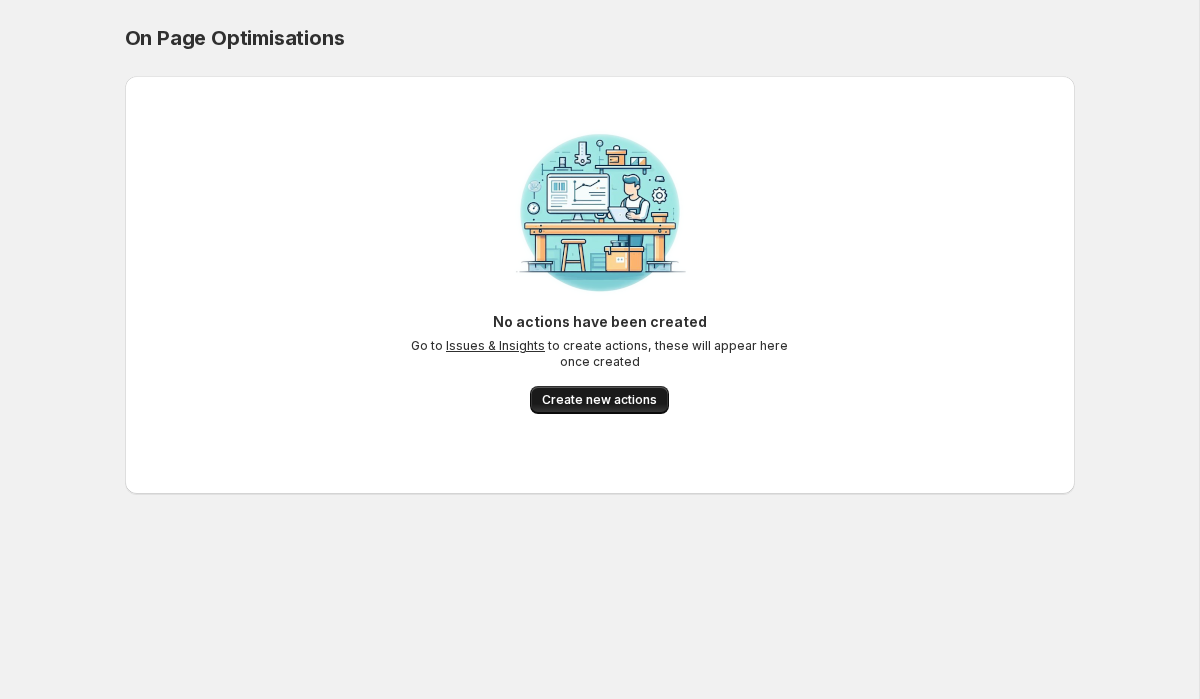 click on "Create new actions" at bounding box center (599, 400) 